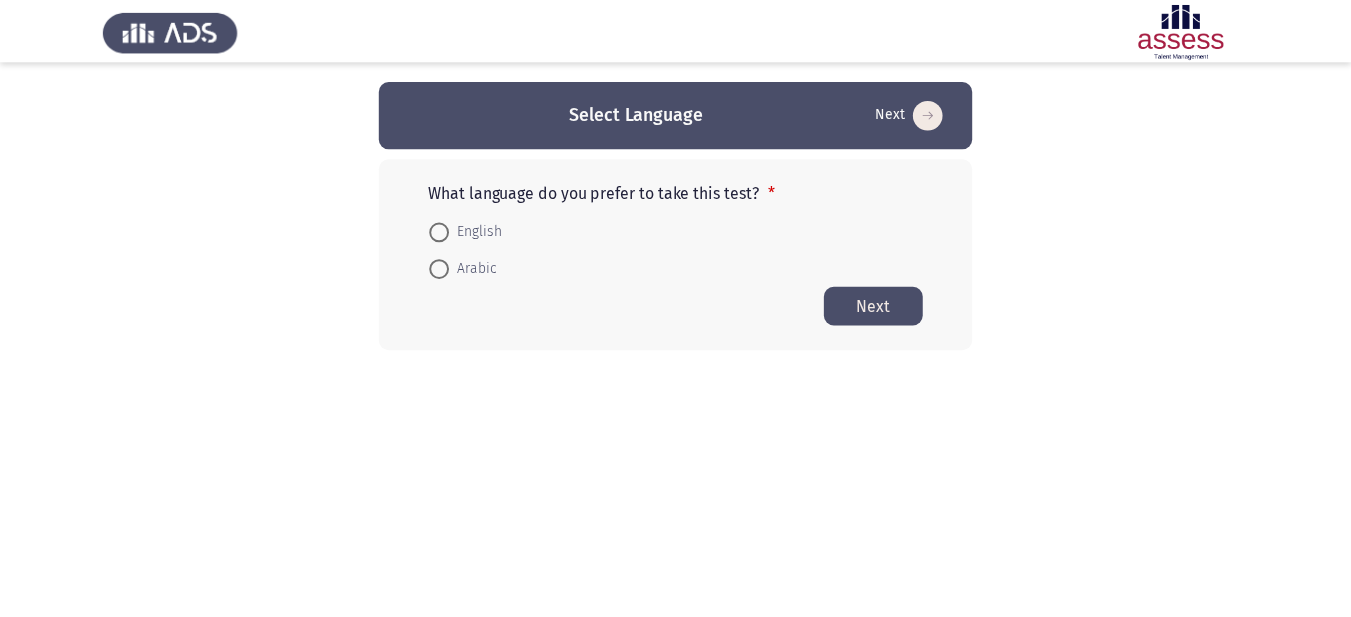 scroll, scrollTop: 0, scrollLeft: 0, axis: both 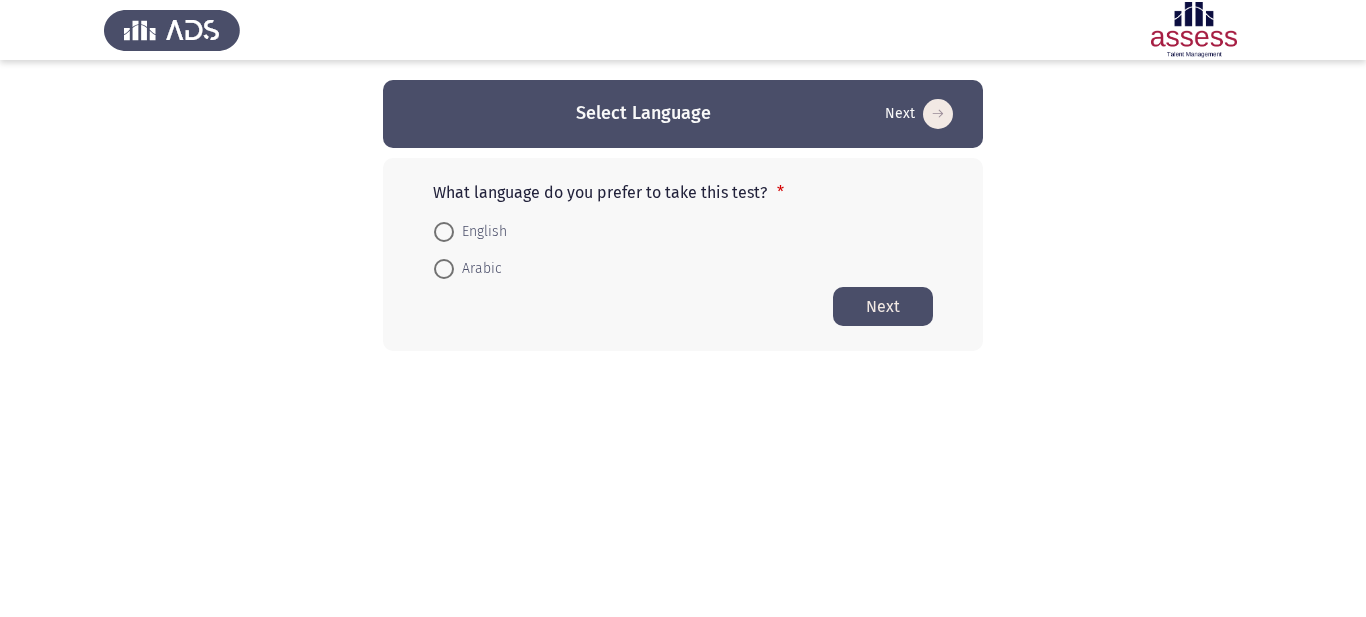 click at bounding box center [444, 269] 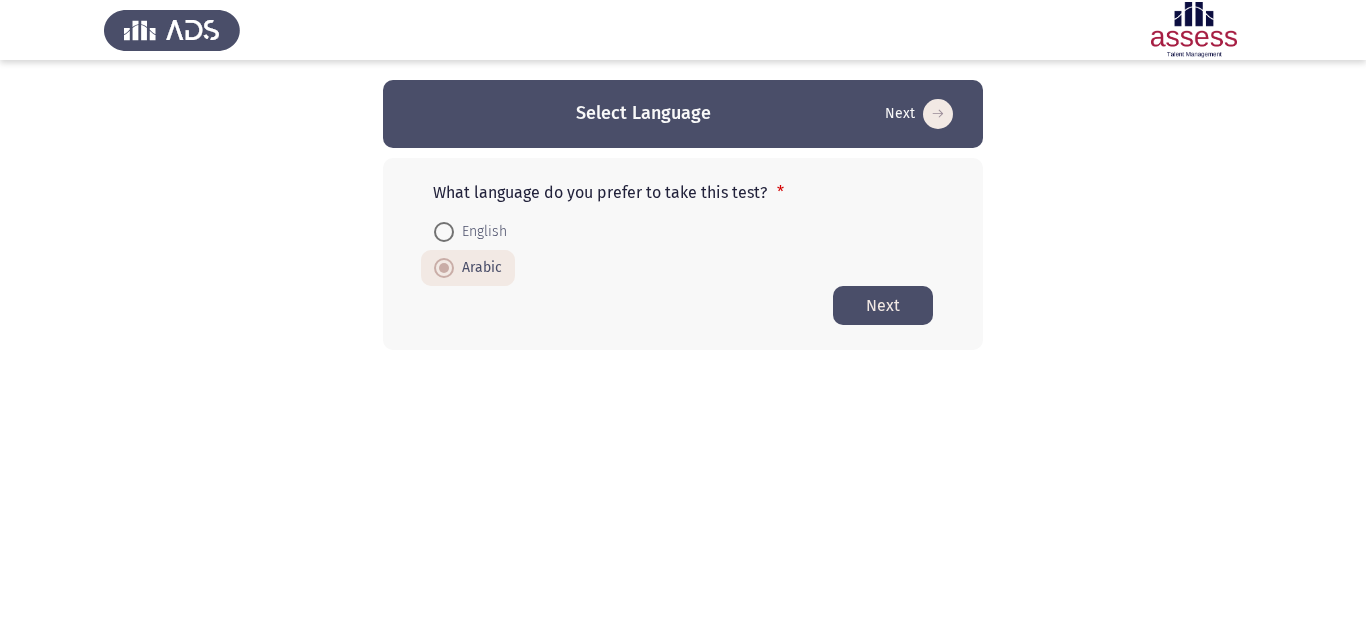 click on "Next" 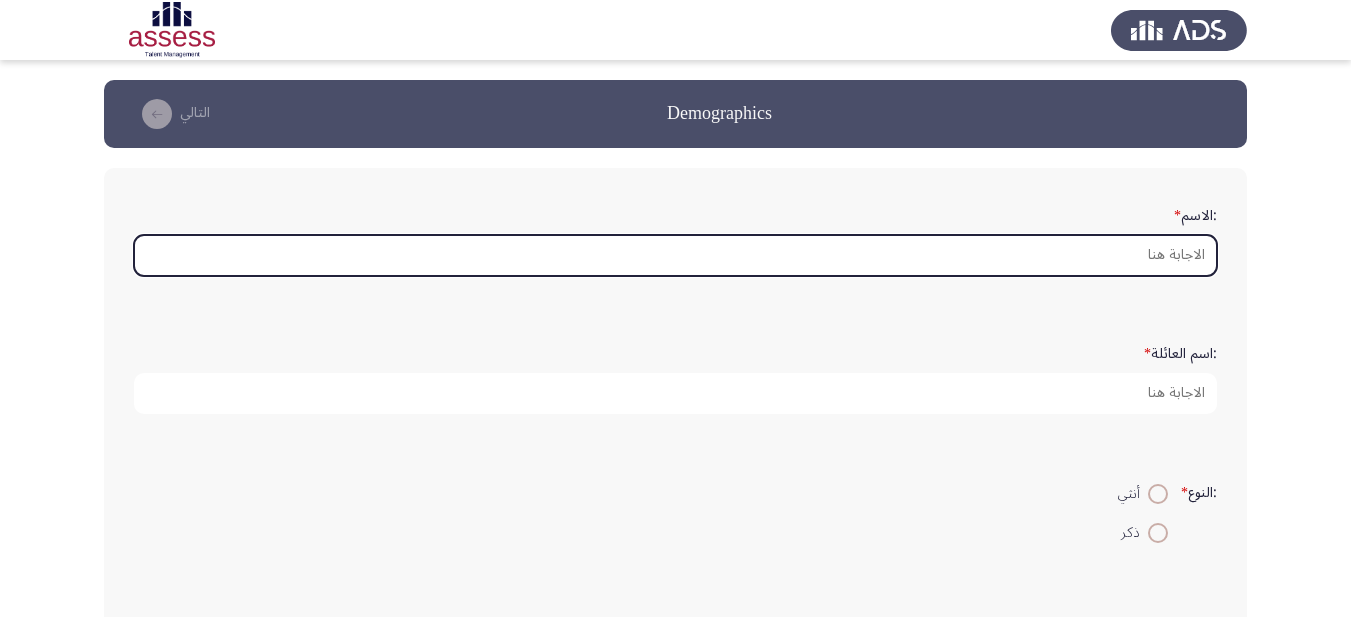 click on ":الاسم   *" at bounding box center (675, 255) 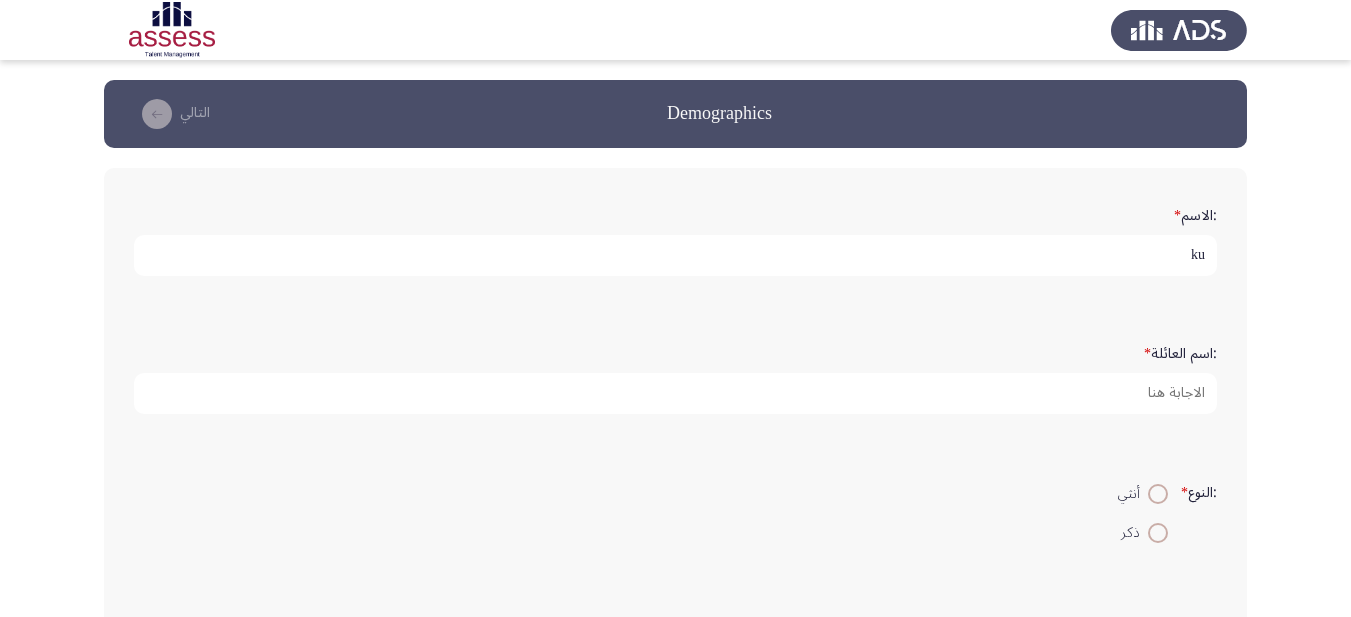 type on "k" 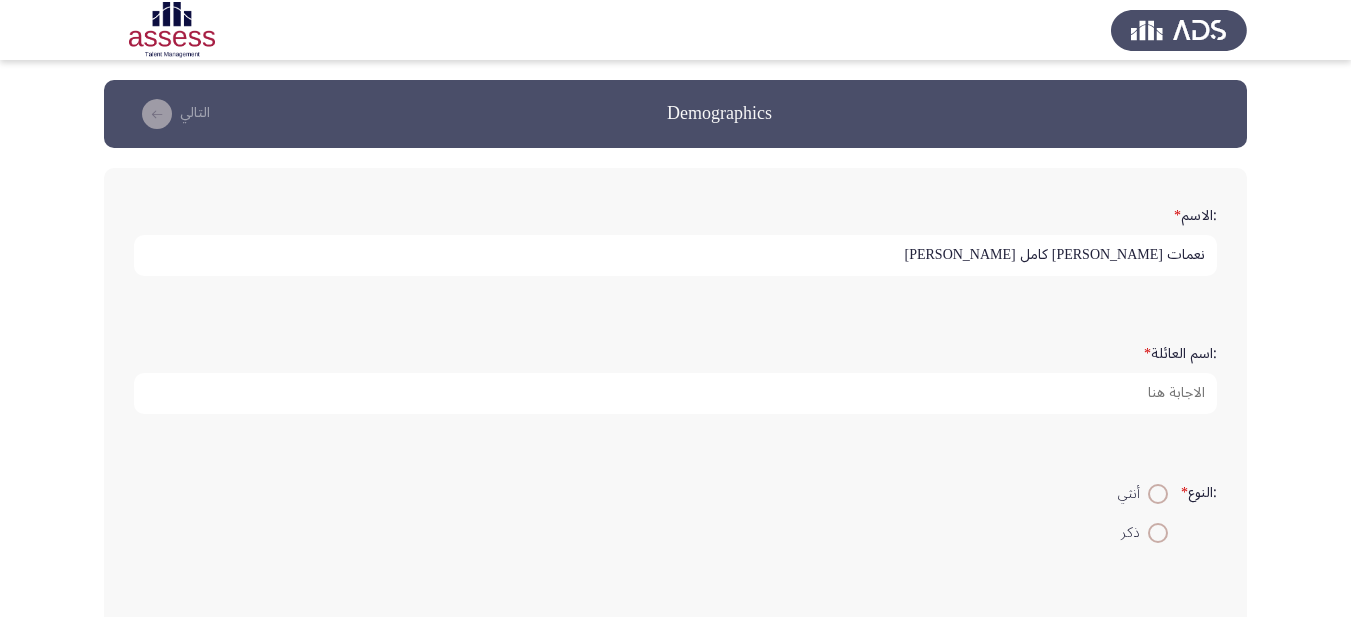 type on "نعمات عبد المعين كامل عبد الرحمن" 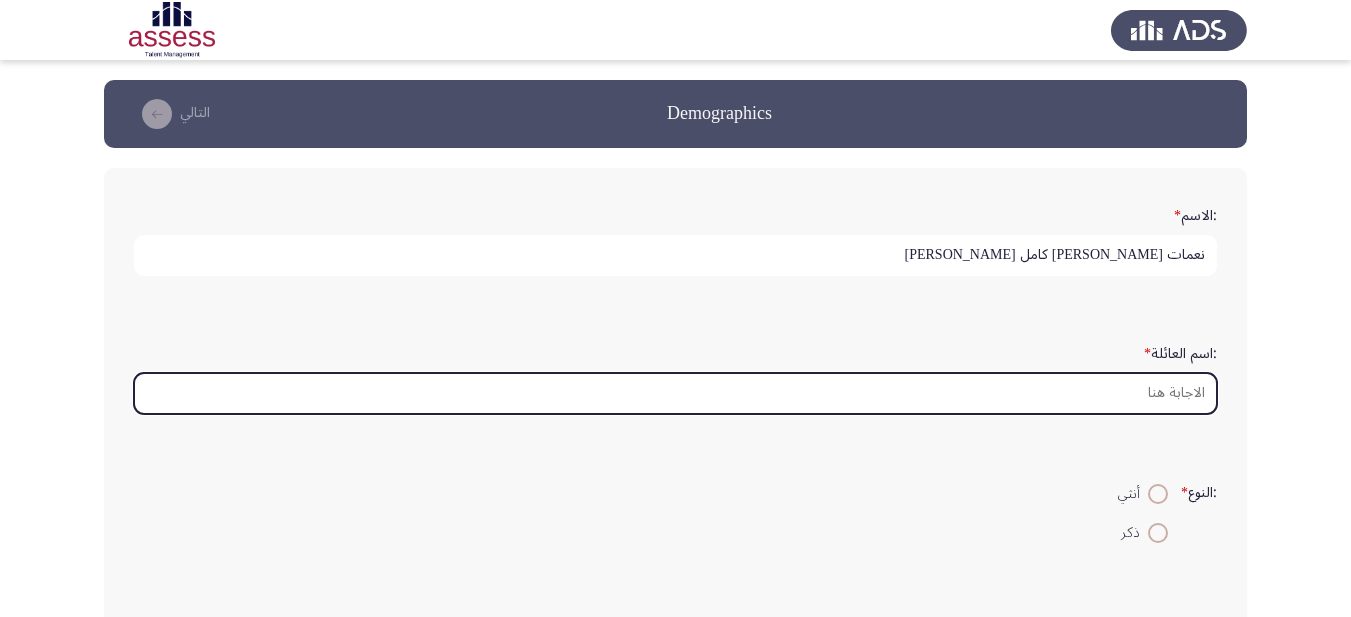 click on ":اسم العائلة   *" at bounding box center [675, 393] 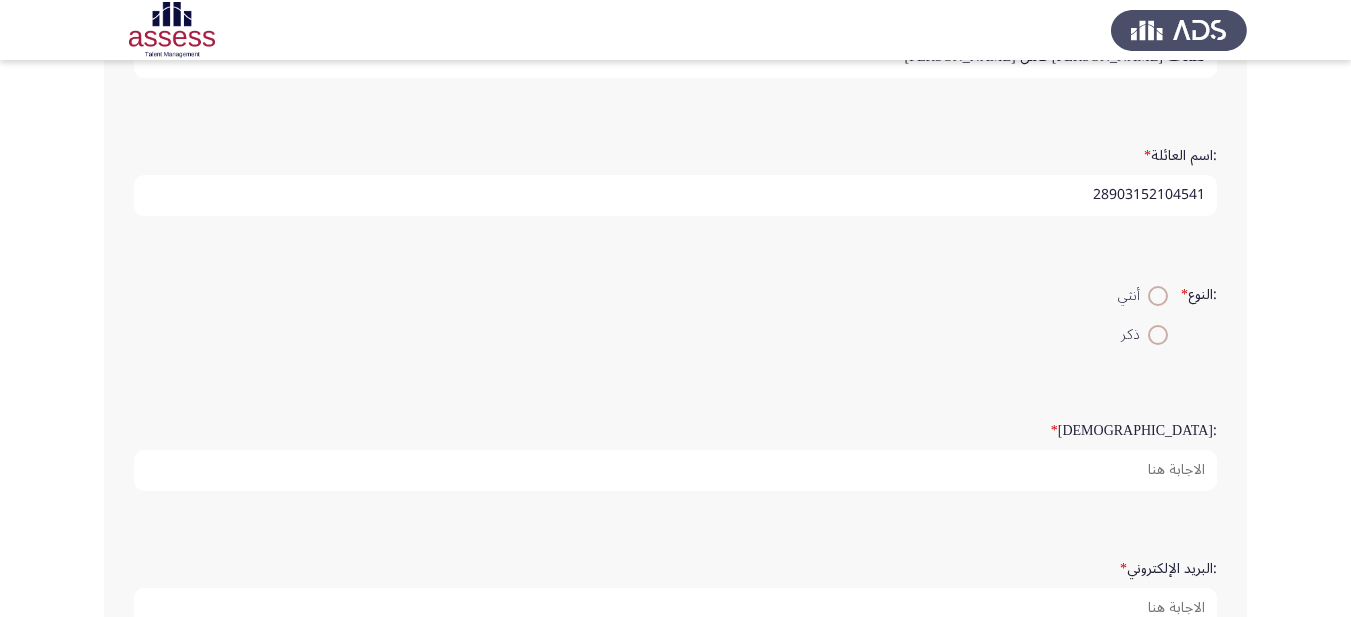 scroll, scrollTop: 200, scrollLeft: 0, axis: vertical 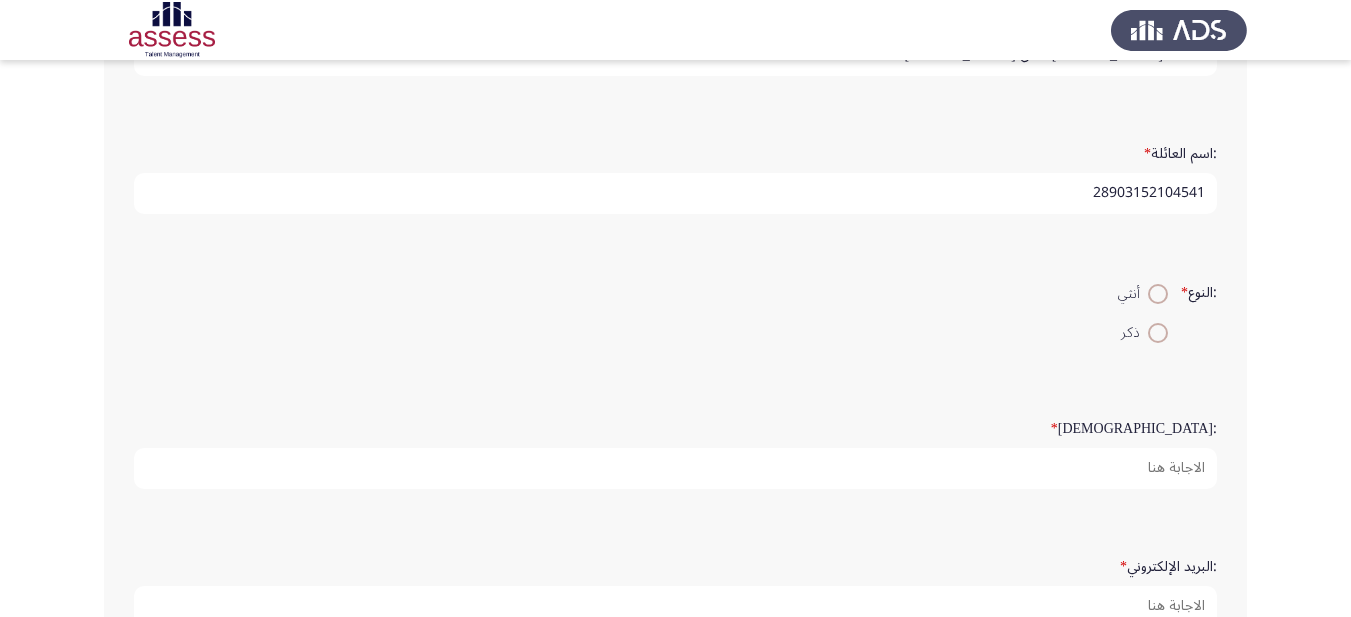 type on "28903152104541" 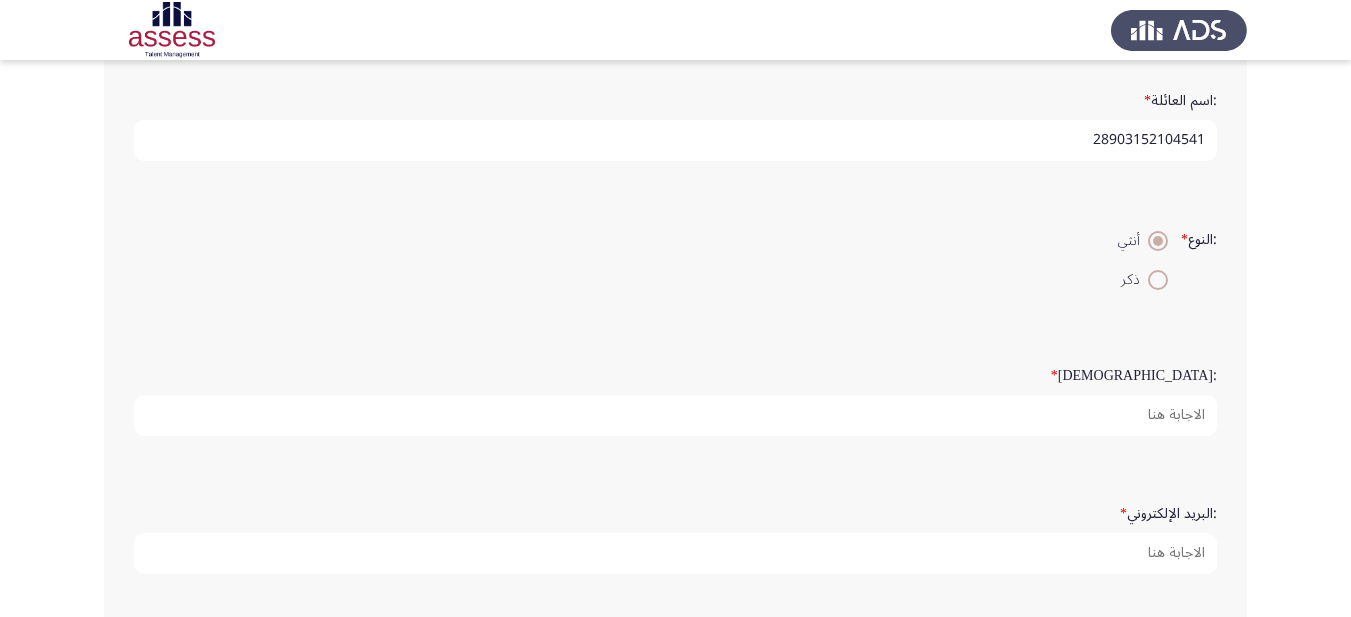 scroll, scrollTop: 300, scrollLeft: 0, axis: vertical 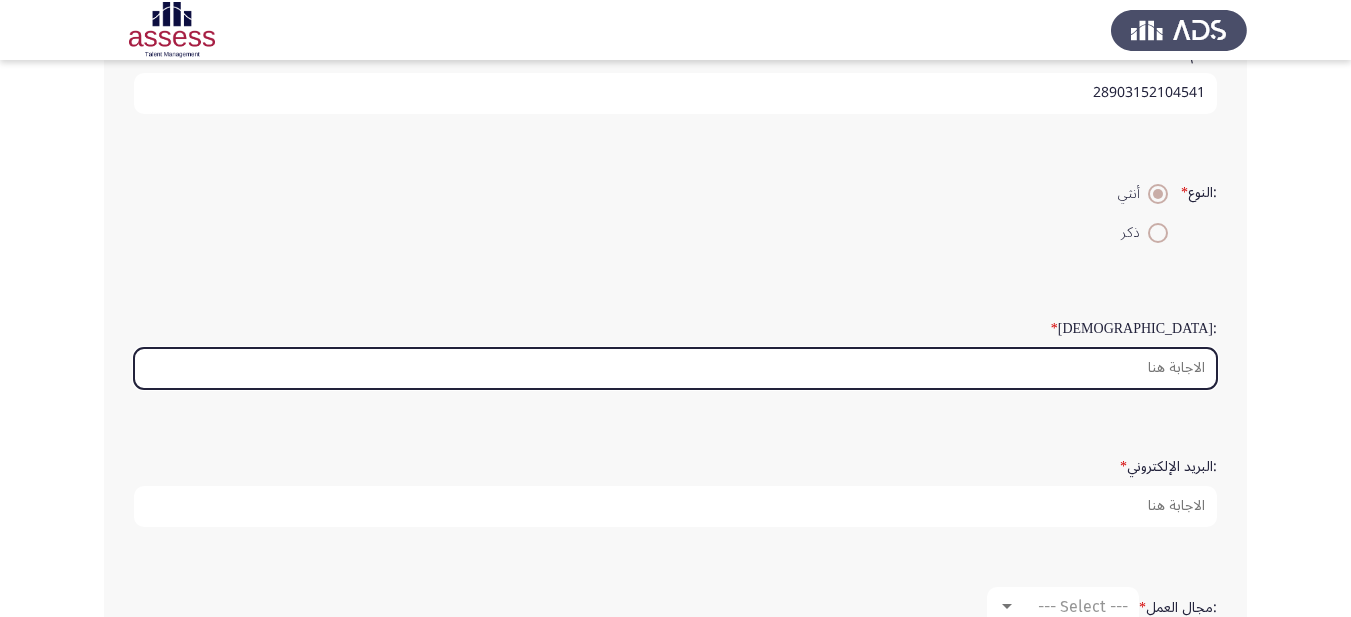click on ":السن   *" at bounding box center (675, 368) 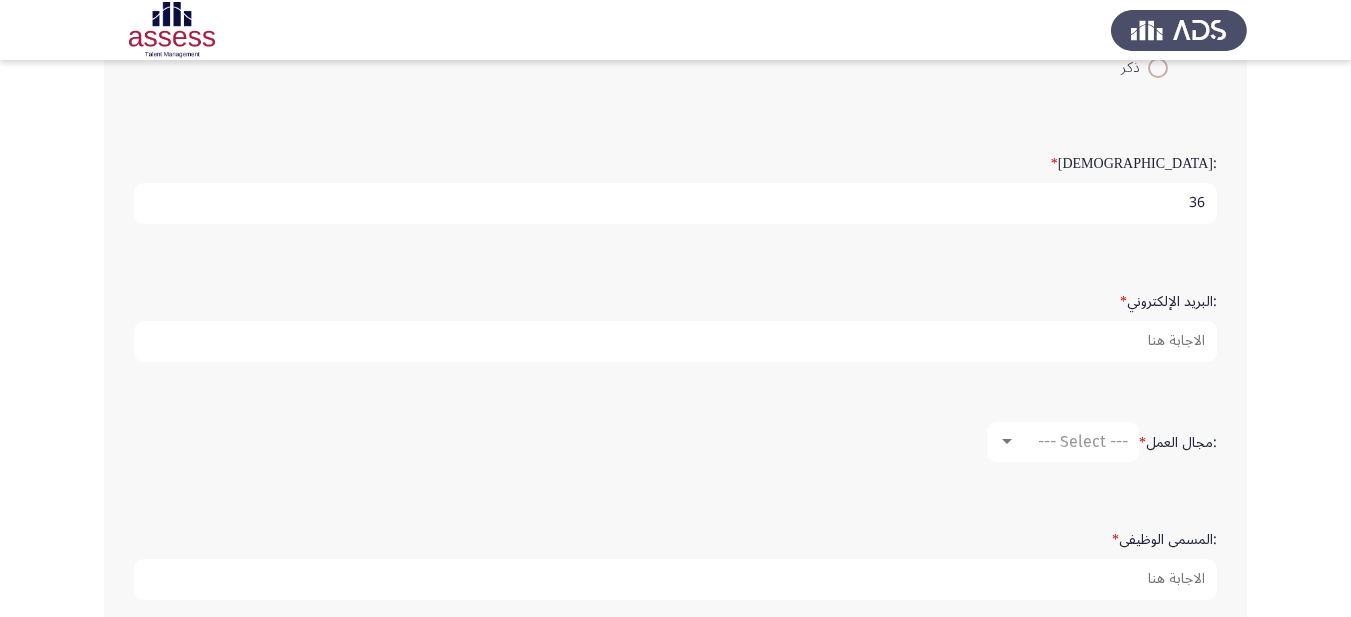 scroll, scrollTop: 500, scrollLeft: 0, axis: vertical 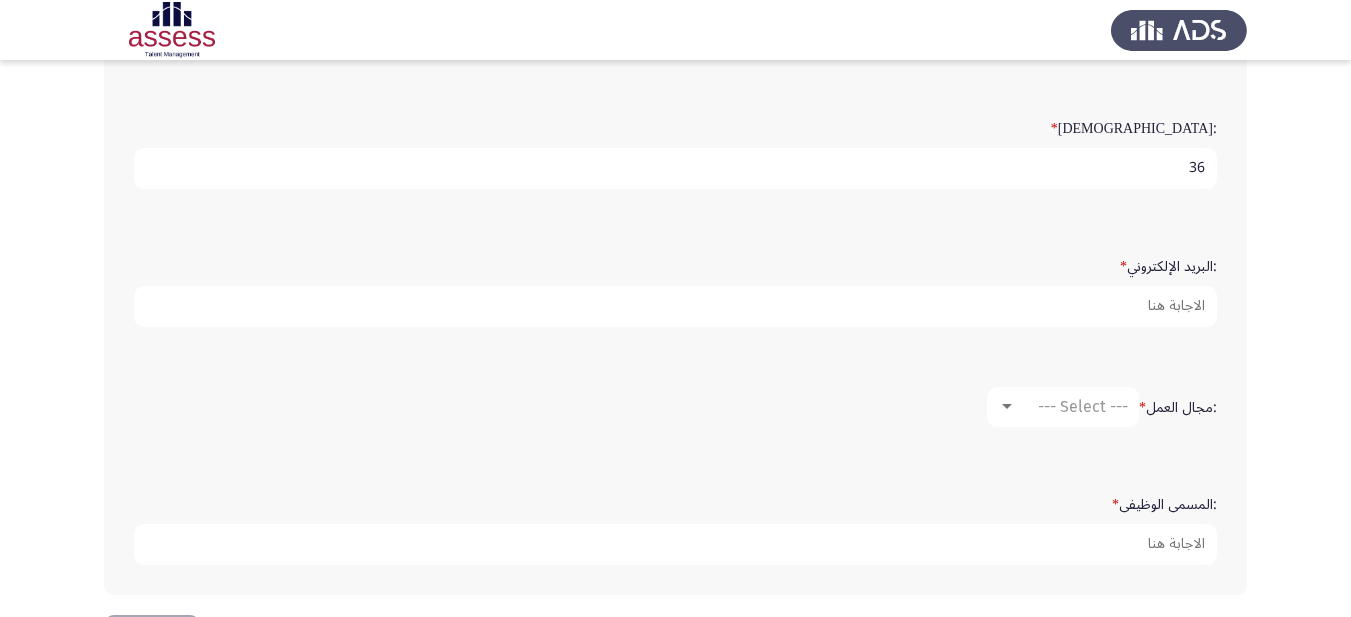 type on "36" 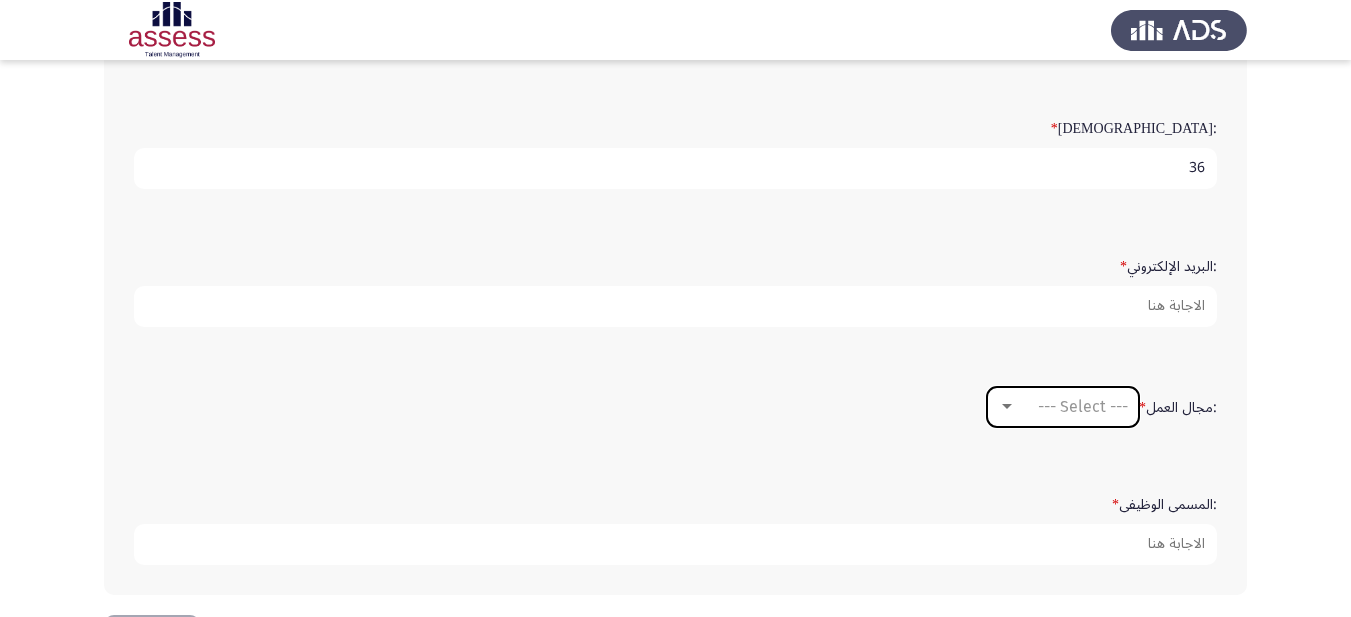 click at bounding box center (1007, 407) 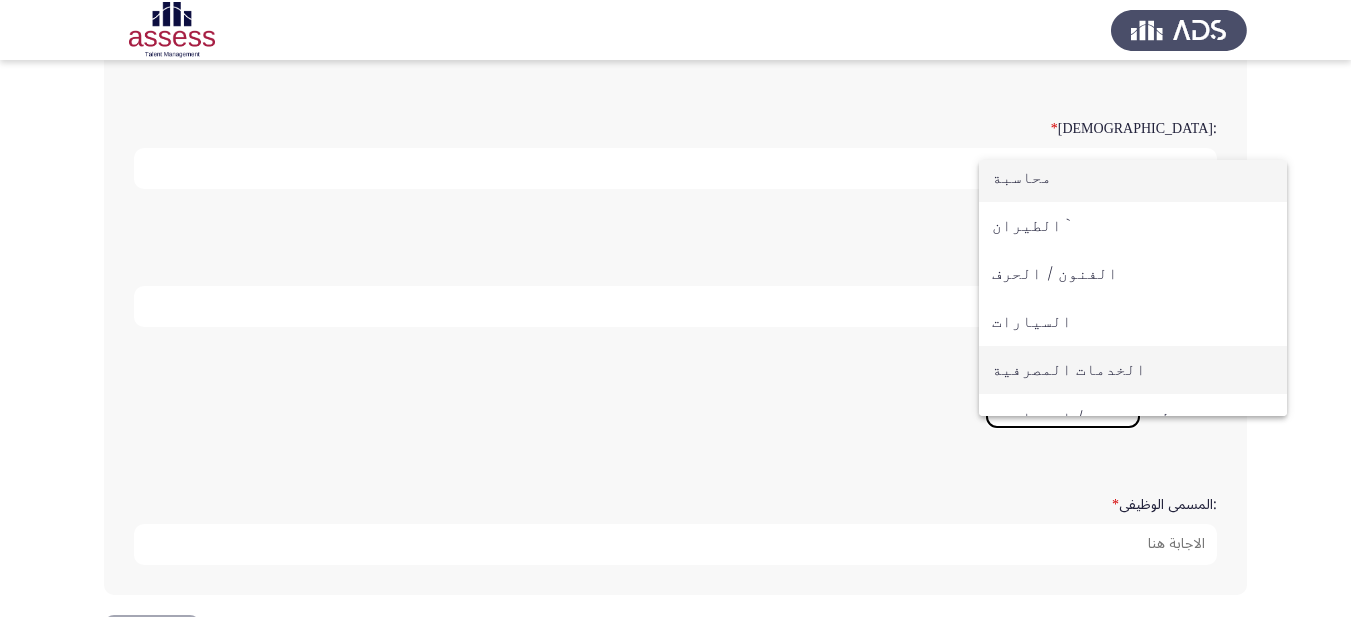 scroll, scrollTop: 0, scrollLeft: 0, axis: both 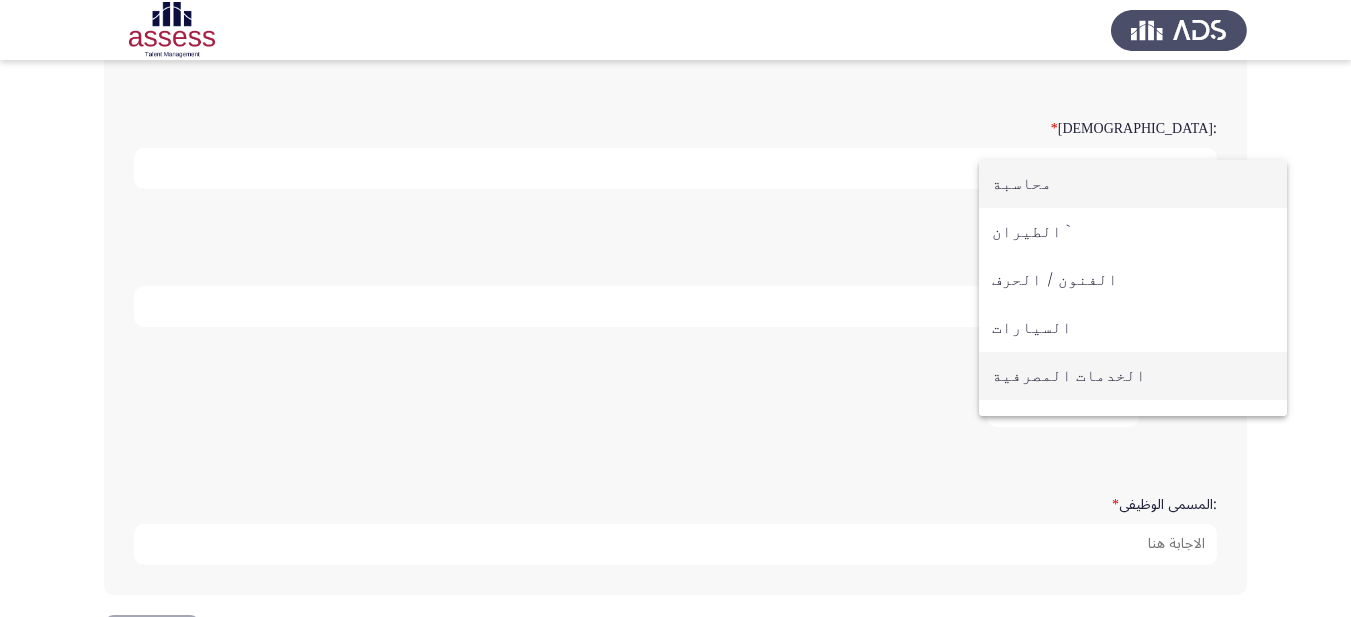 click on "الخدمات المصرفية" at bounding box center [1133, 376] 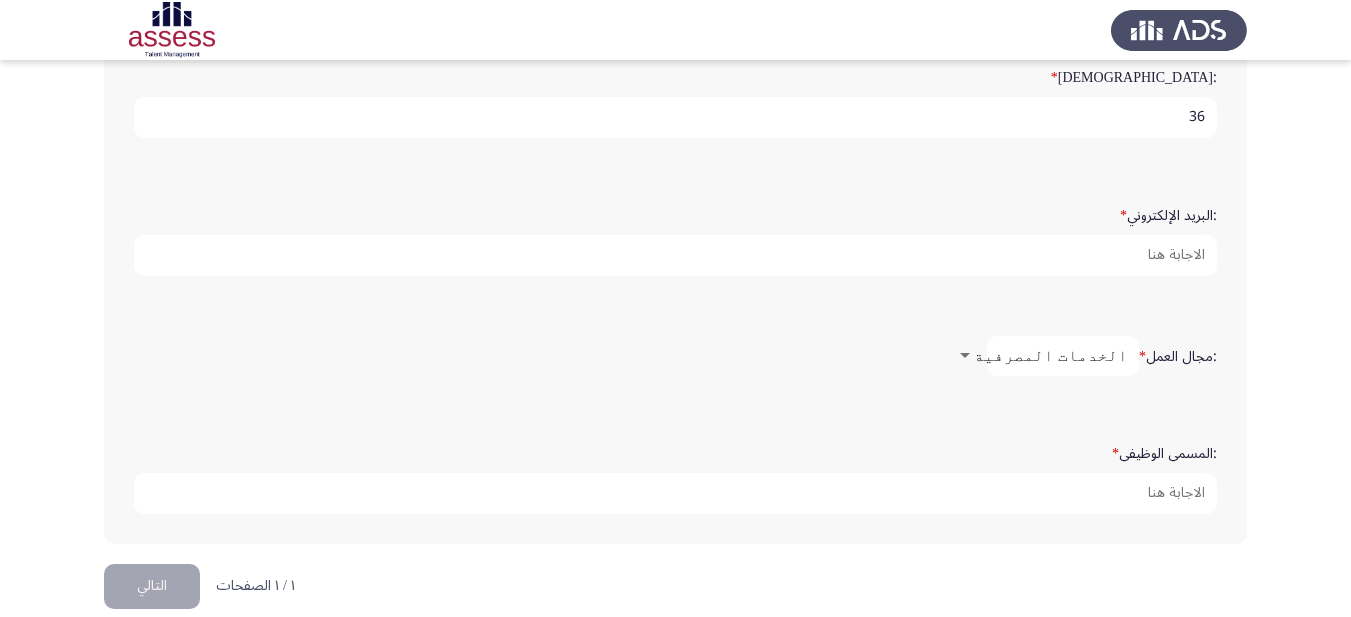scroll, scrollTop: 578, scrollLeft: 0, axis: vertical 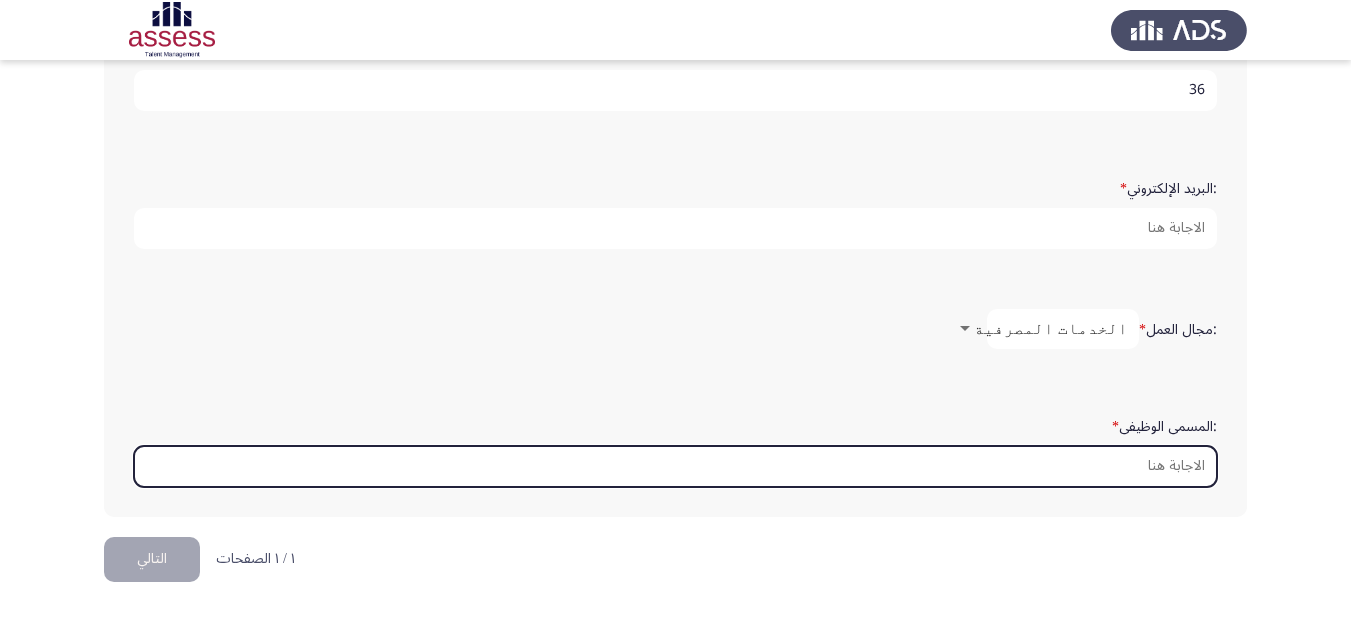 click on ":المسمى الوظيفى   *" at bounding box center (675, 466) 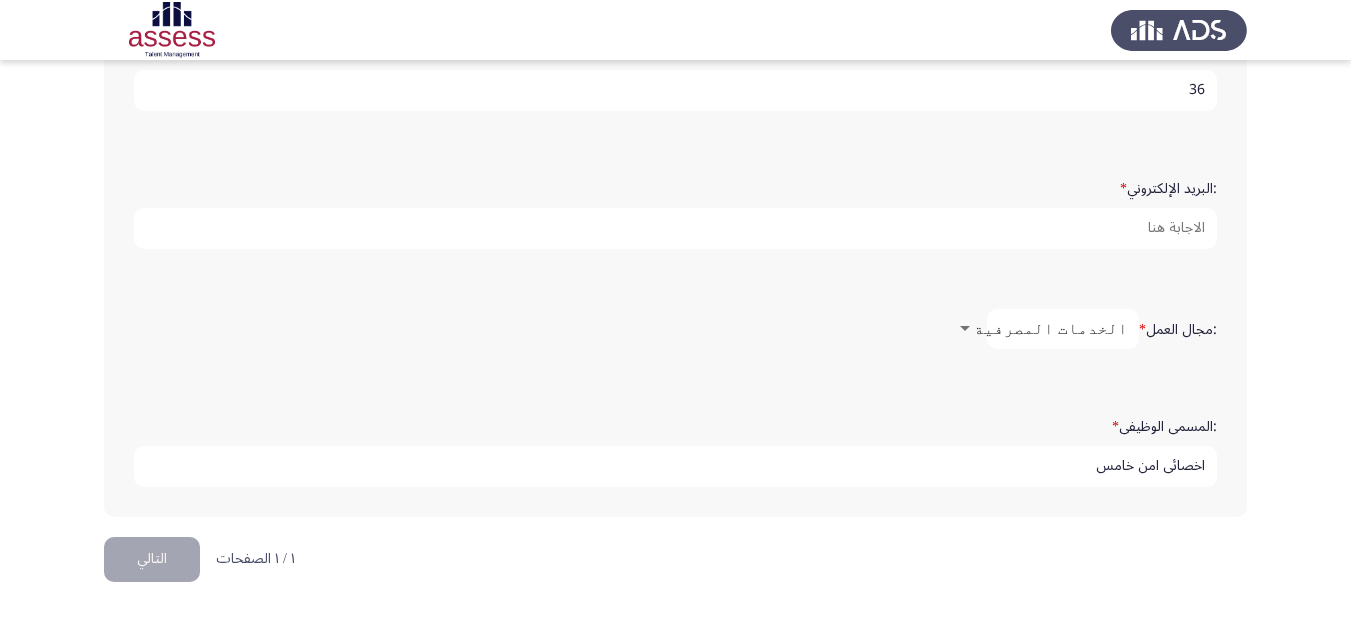 type on "اخصائي امن خامس" 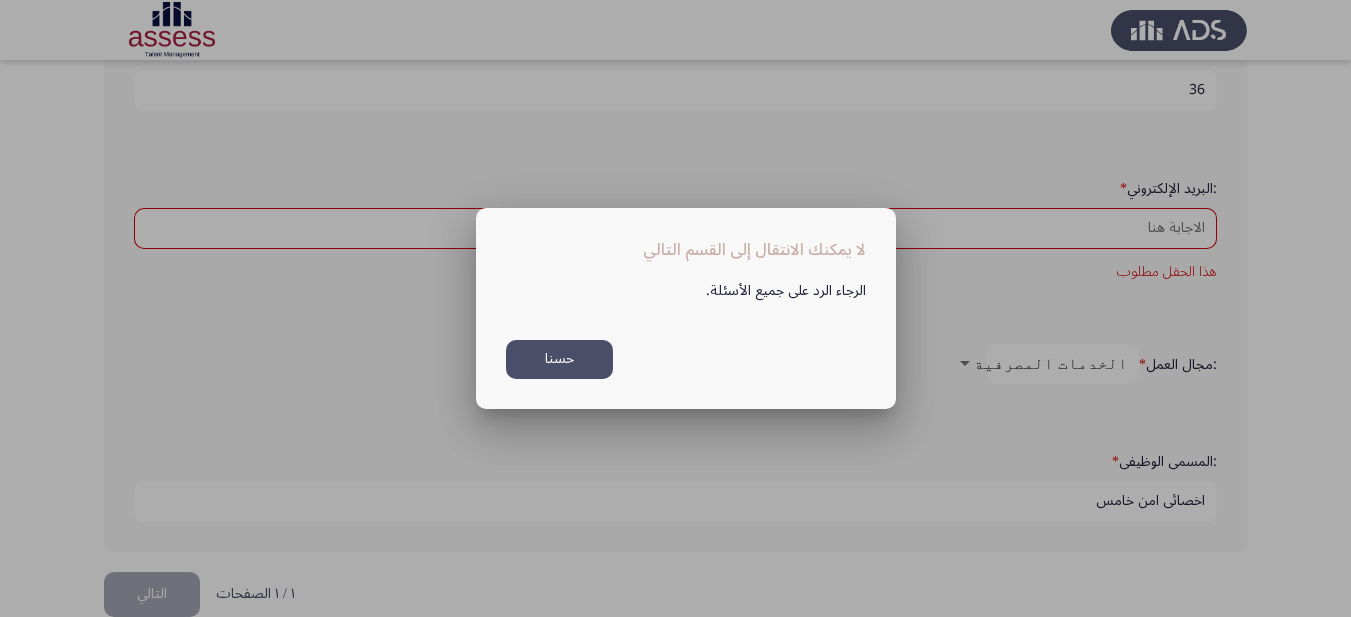 click on "حسنا" at bounding box center [559, 359] 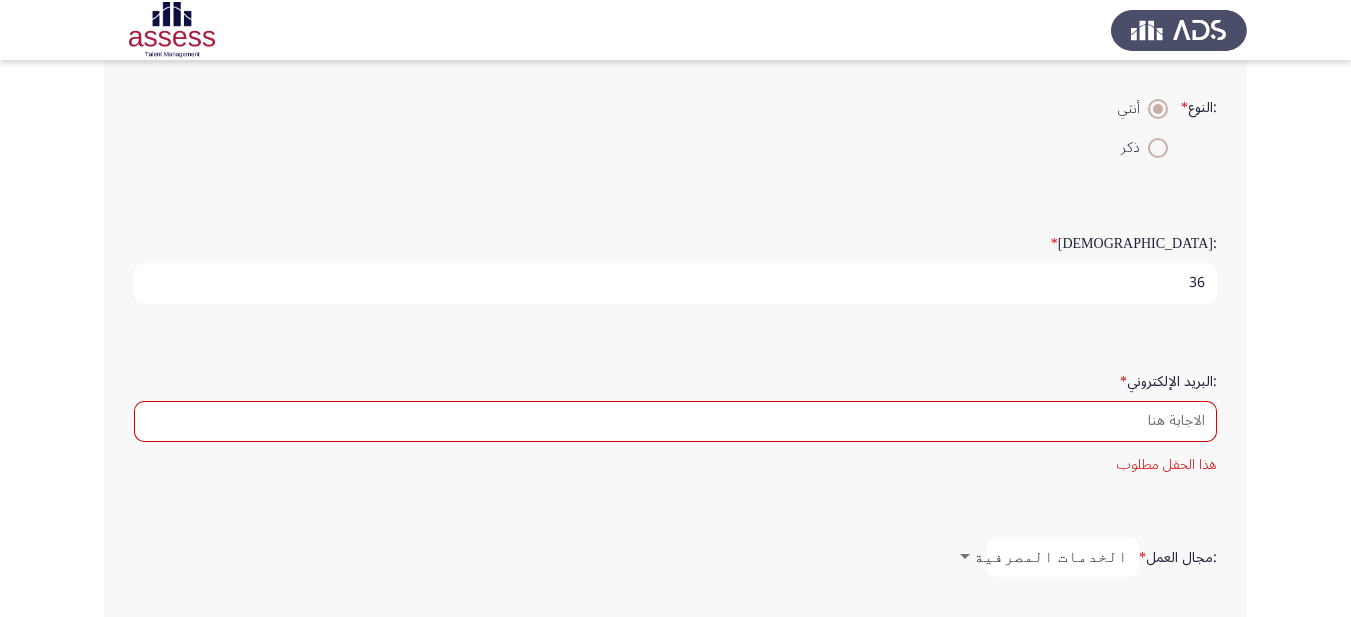 scroll, scrollTop: 378, scrollLeft: 0, axis: vertical 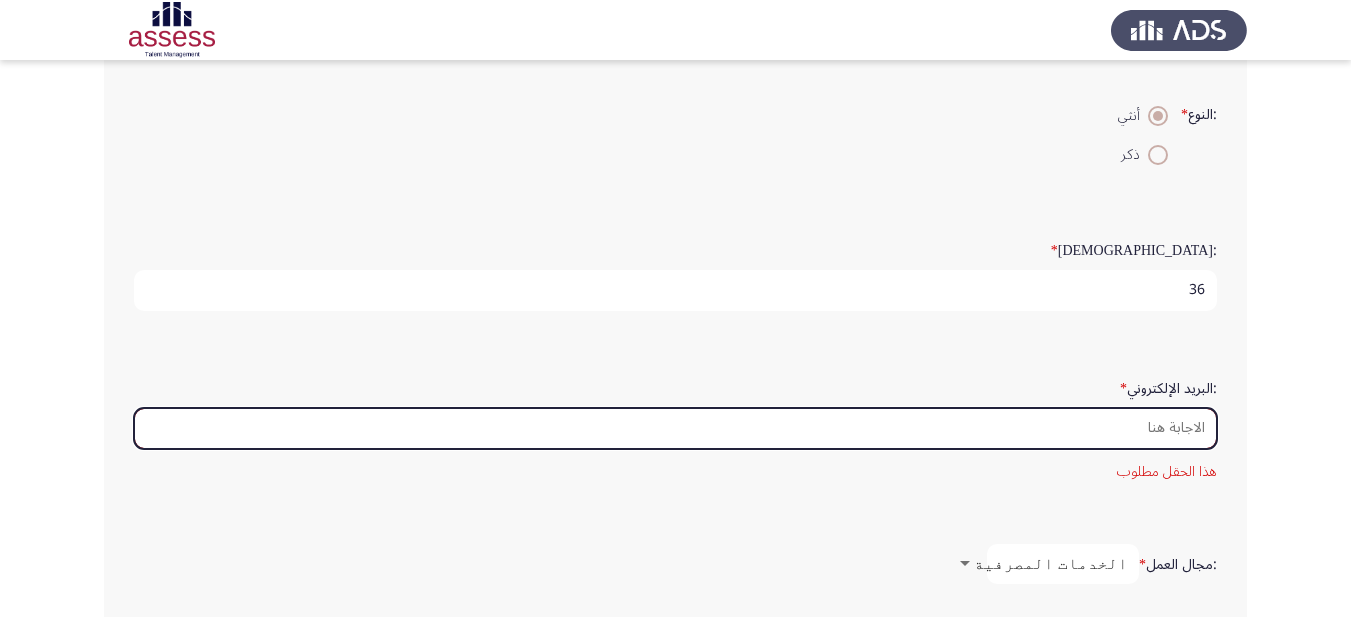 click on ":البريد الإلكتروني   *" at bounding box center [675, 428] 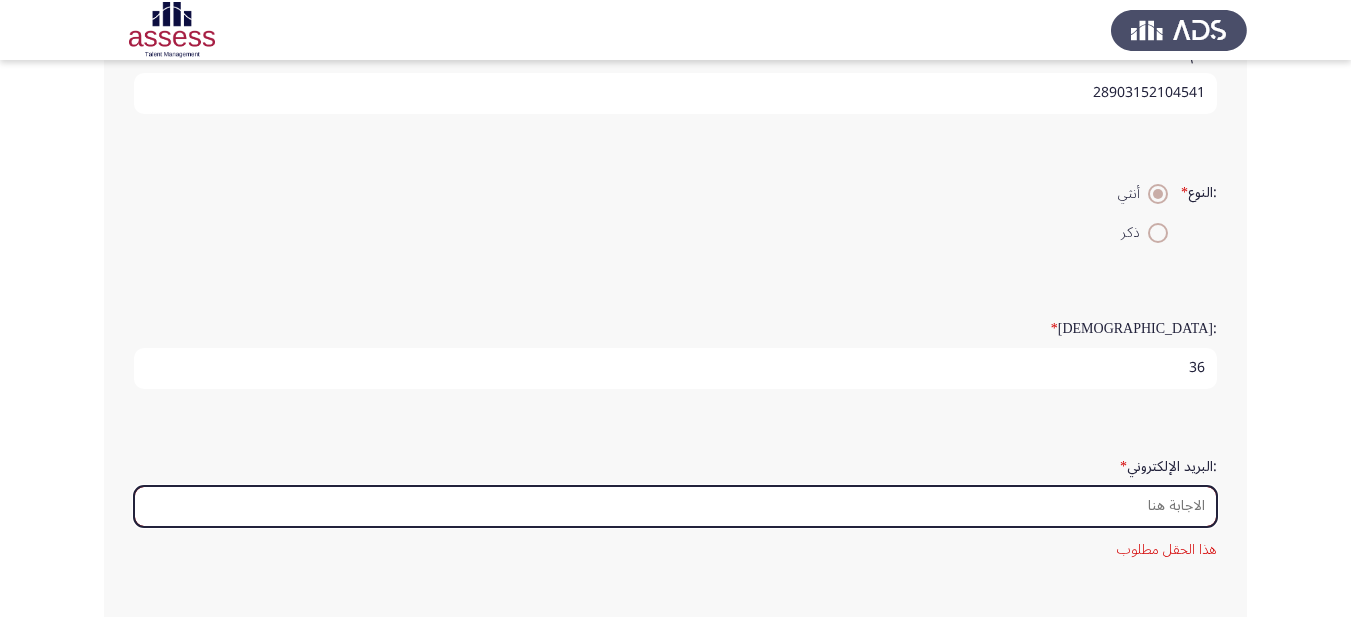 scroll, scrollTop: 400, scrollLeft: 0, axis: vertical 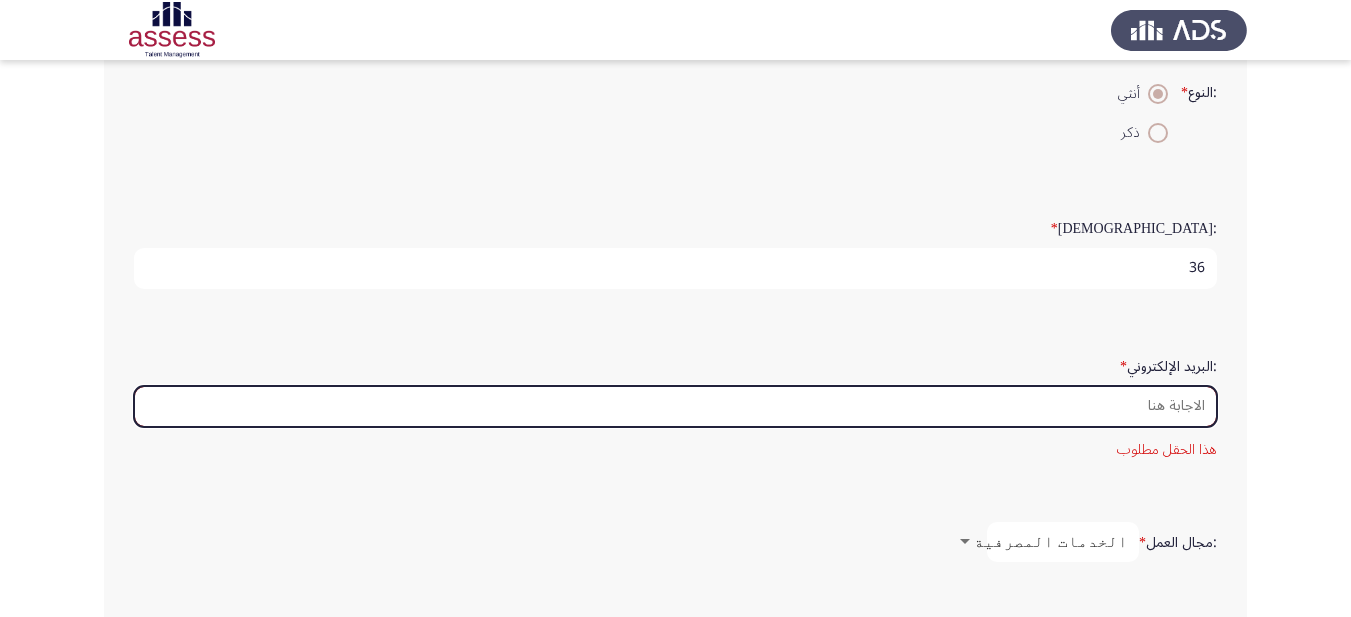 click on ":البريد الإلكتروني   *" at bounding box center (675, 406) 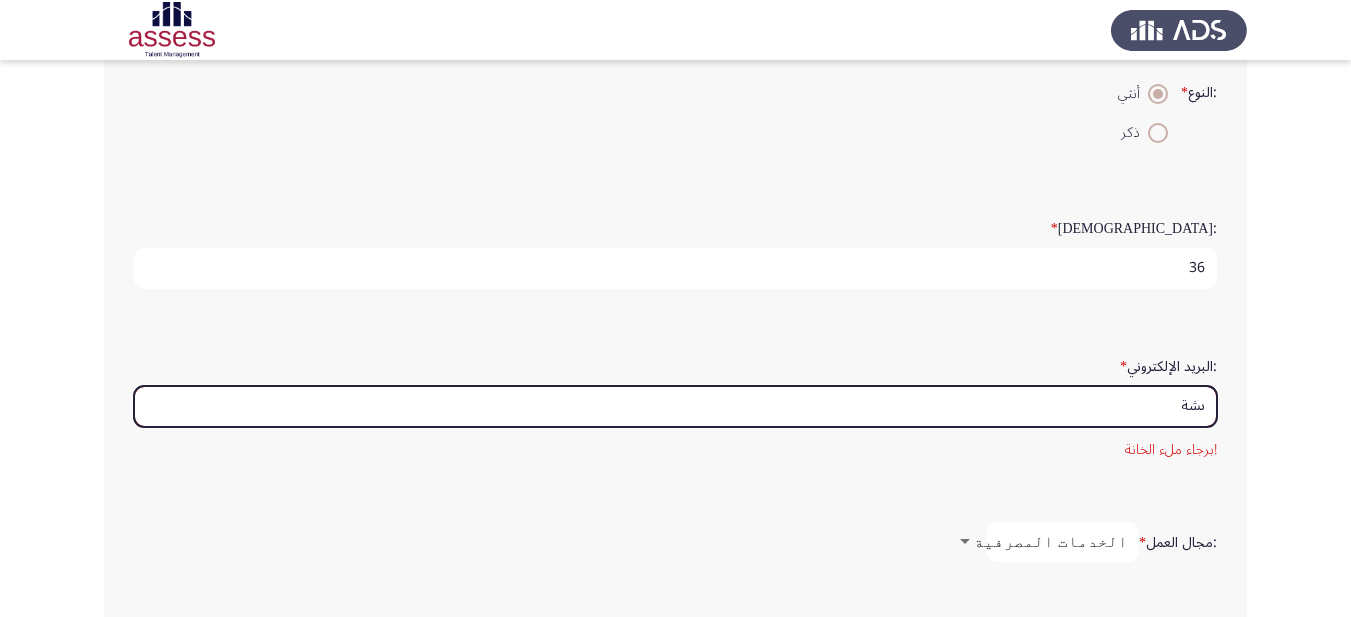 type on "ىش" 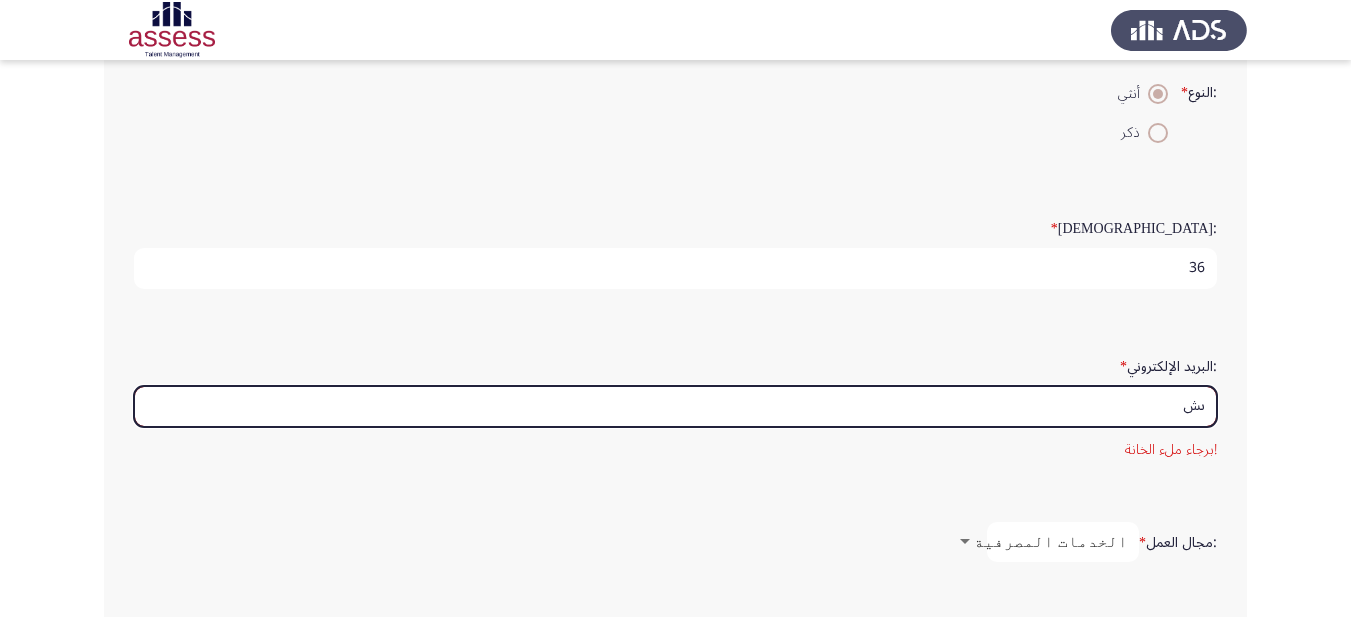 click on "ىش" at bounding box center [675, 406] 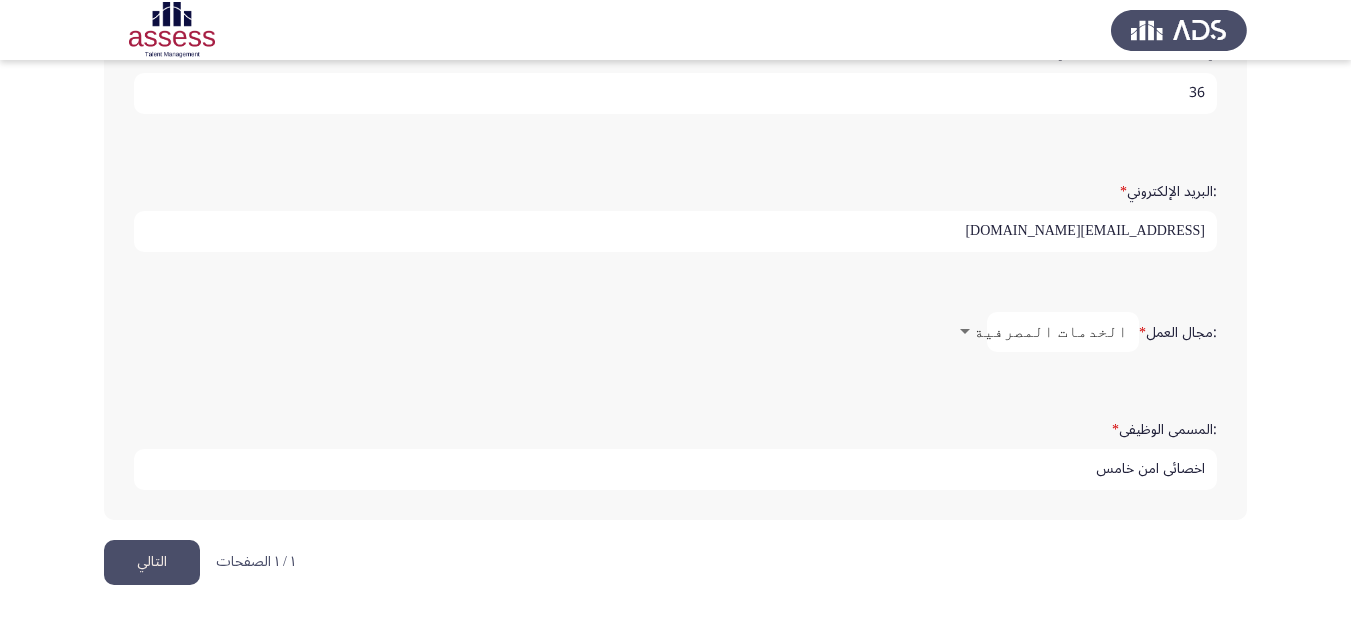 scroll, scrollTop: 578, scrollLeft: 0, axis: vertical 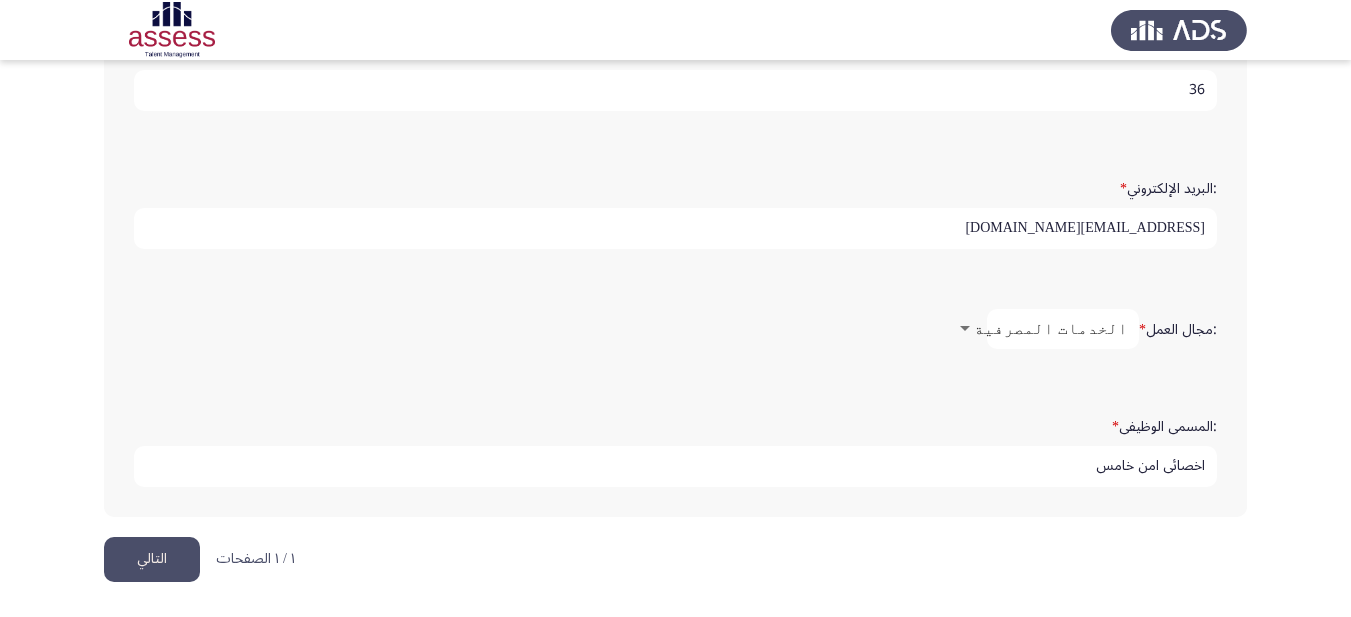 type on "namaat.kamel@yahoo.com" 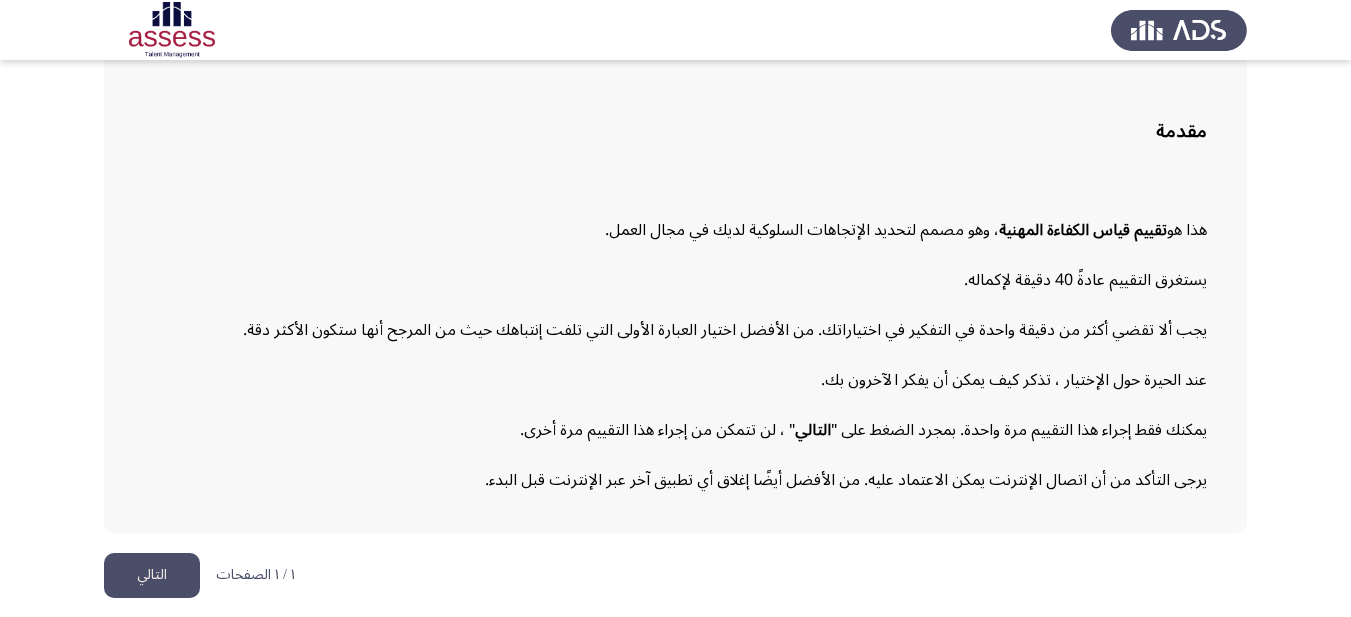 scroll, scrollTop: 117, scrollLeft: 0, axis: vertical 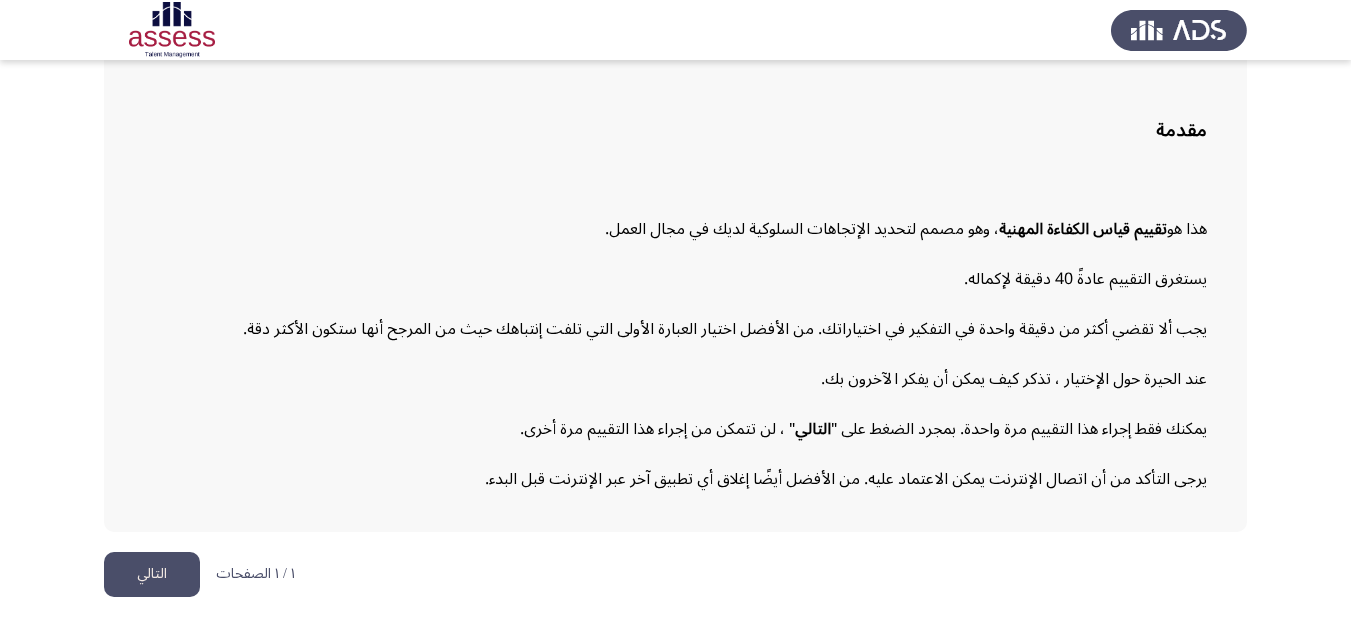 click on "التالي" 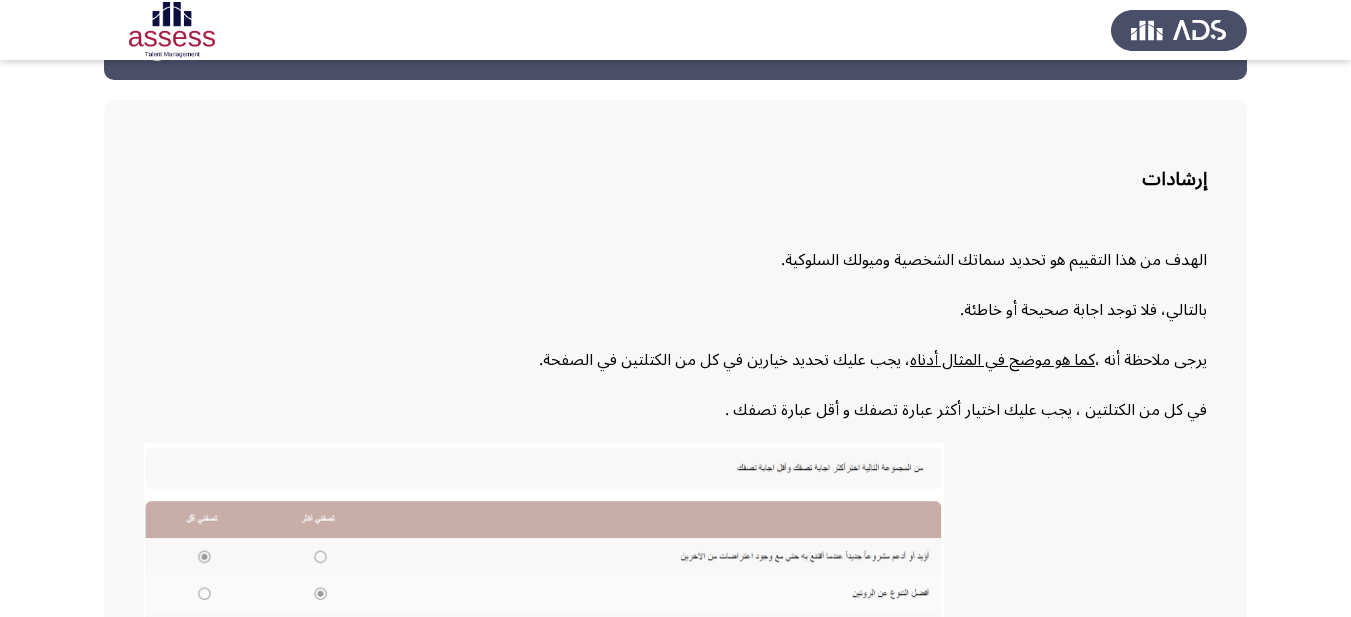scroll, scrollTop: 99, scrollLeft: 0, axis: vertical 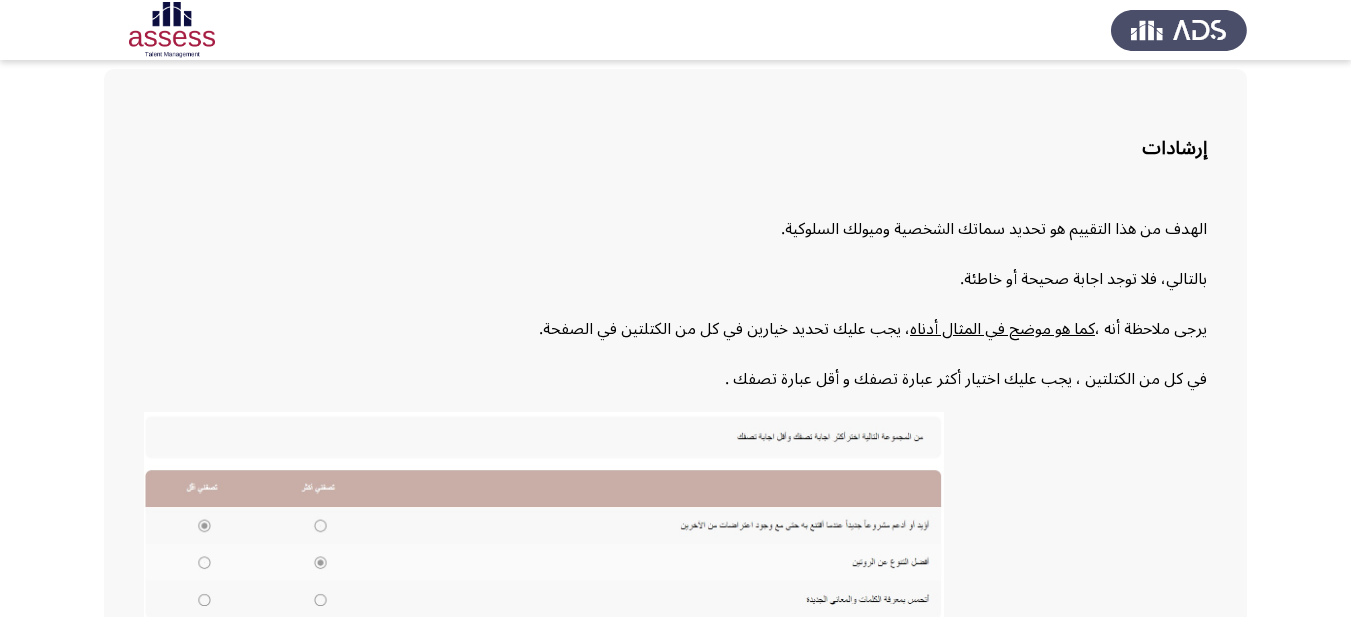click on "التالي" 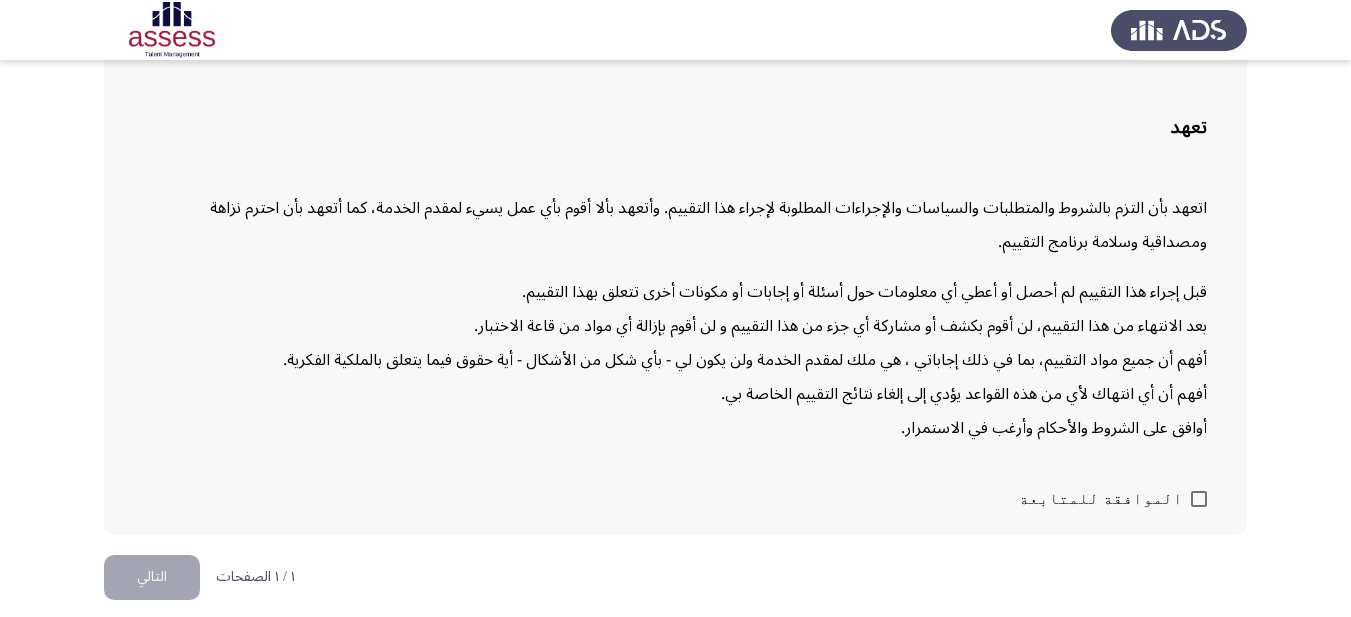 scroll, scrollTop: 123, scrollLeft: 0, axis: vertical 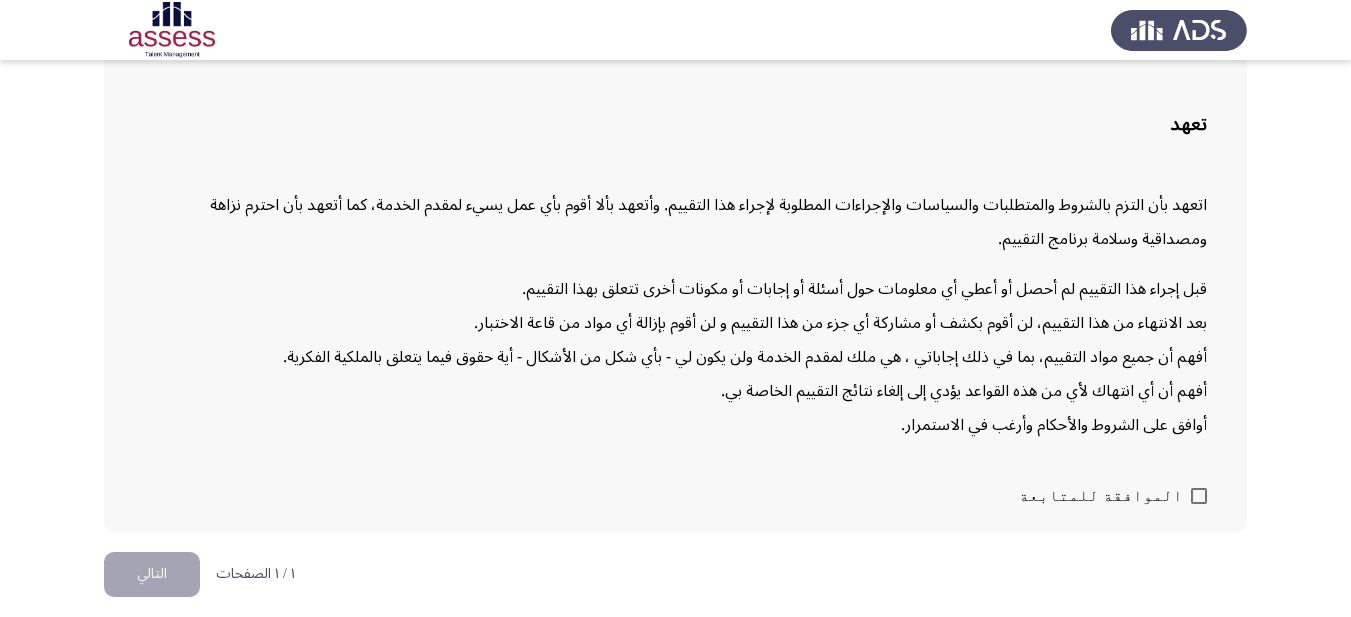 click at bounding box center (1199, 496) 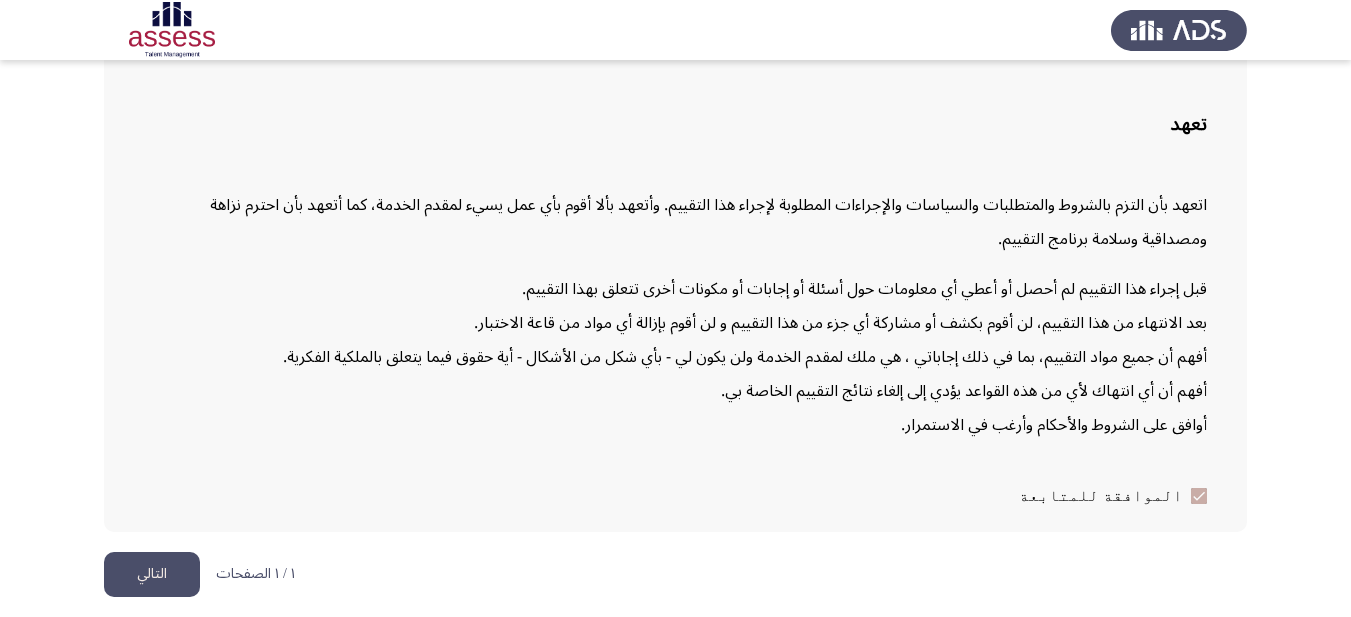 click on "التالي" 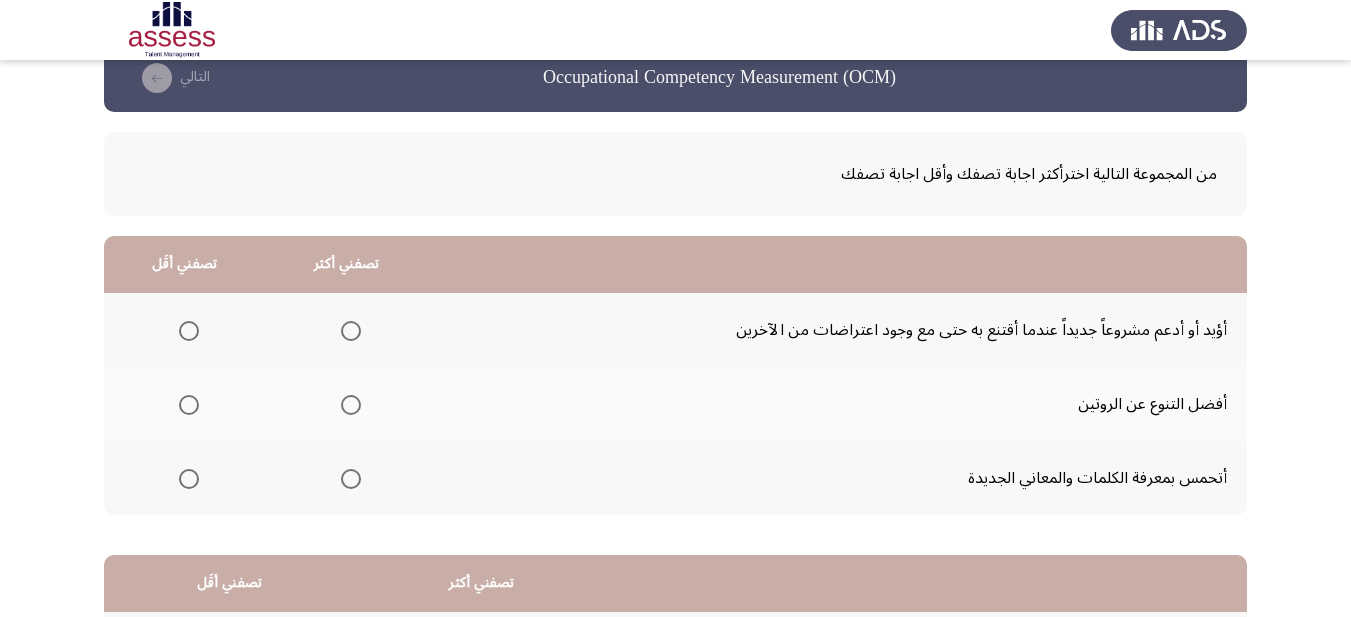 scroll, scrollTop: 0, scrollLeft: 0, axis: both 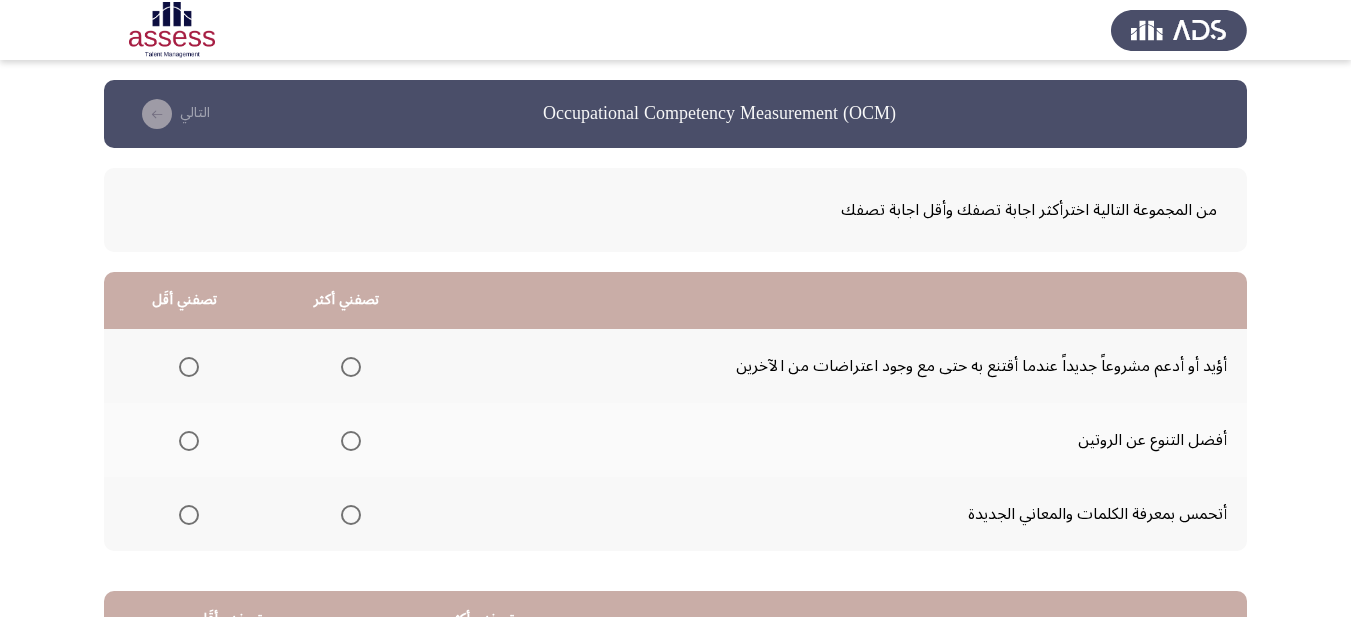 click at bounding box center [189, 367] 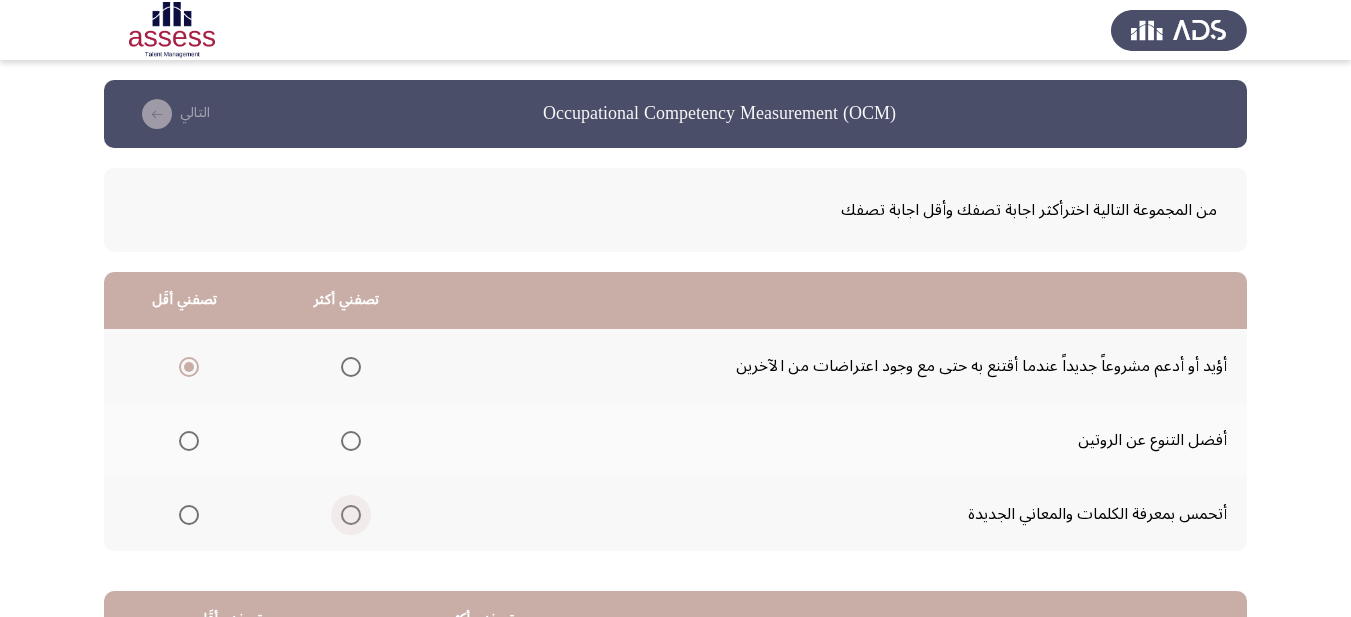 click at bounding box center [351, 515] 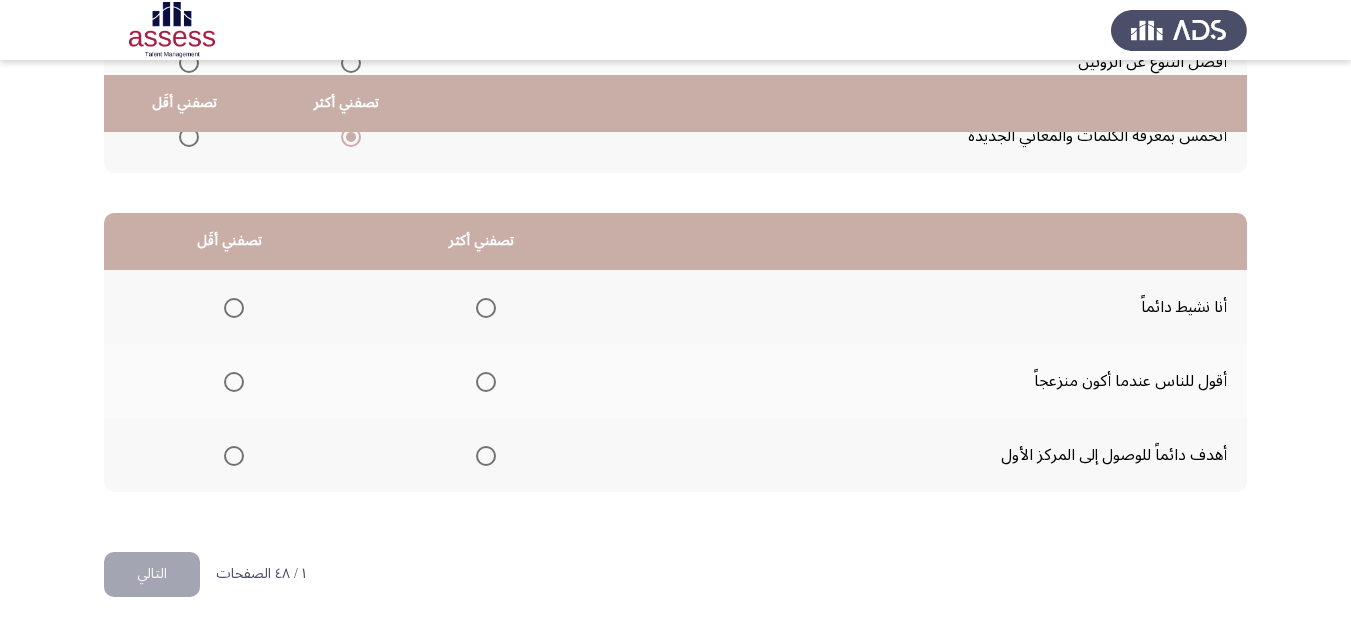 scroll, scrollTop: 393, scrollLeft: 0, axis: vertical 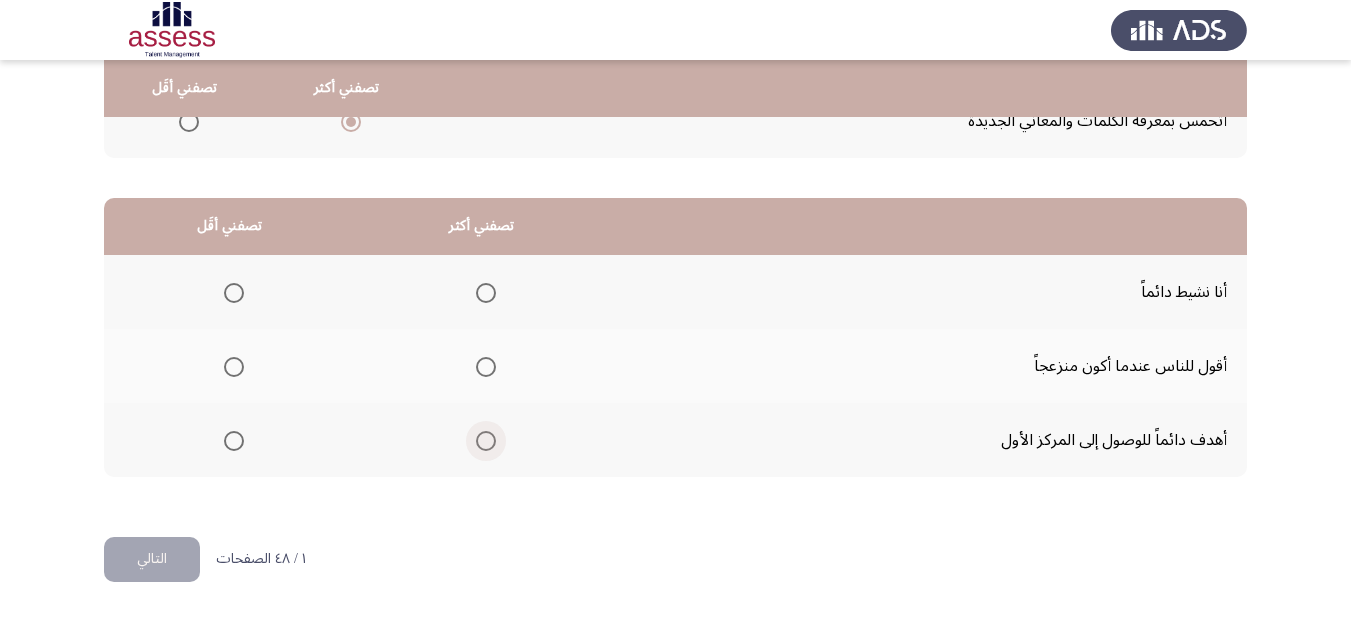 click at bounding box center (486, 441) 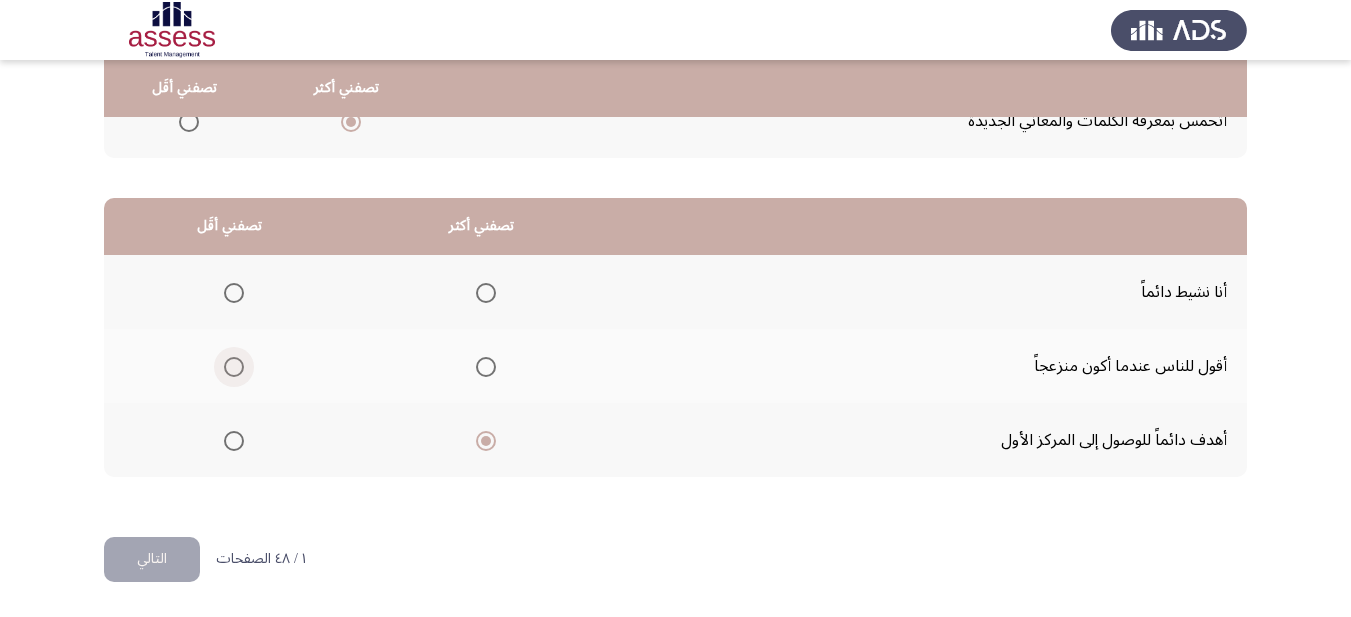click at bounding box center (234, 367) 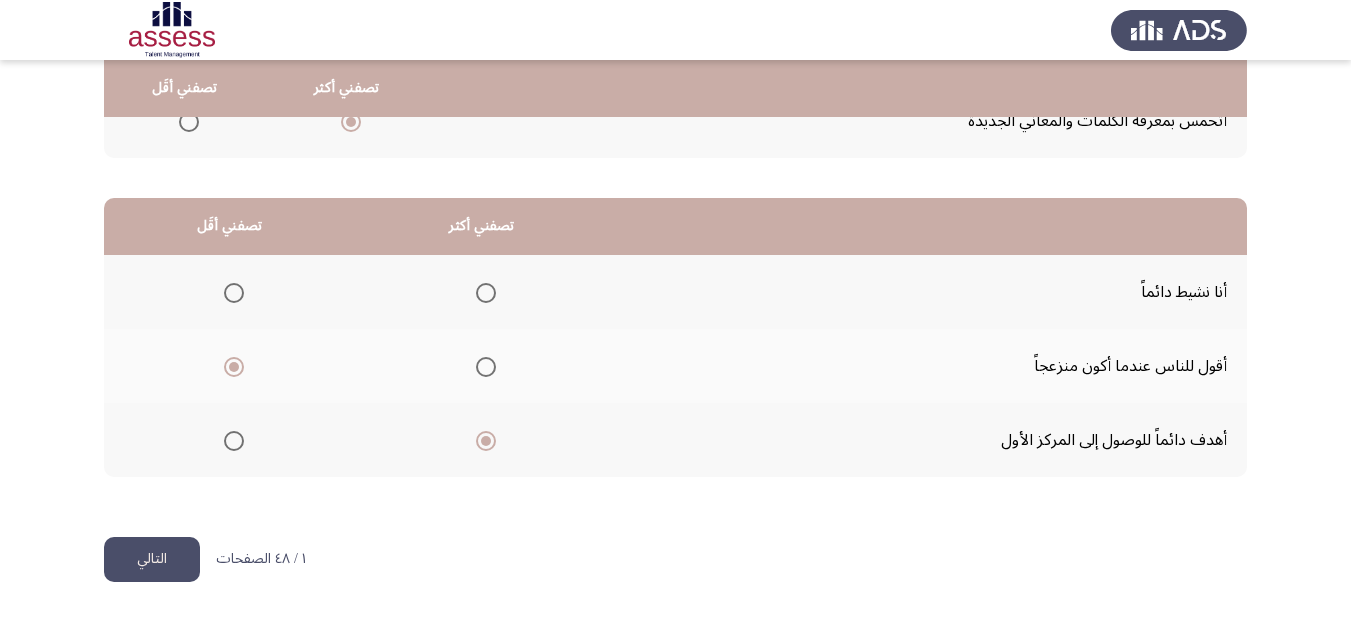 click on "التالي" 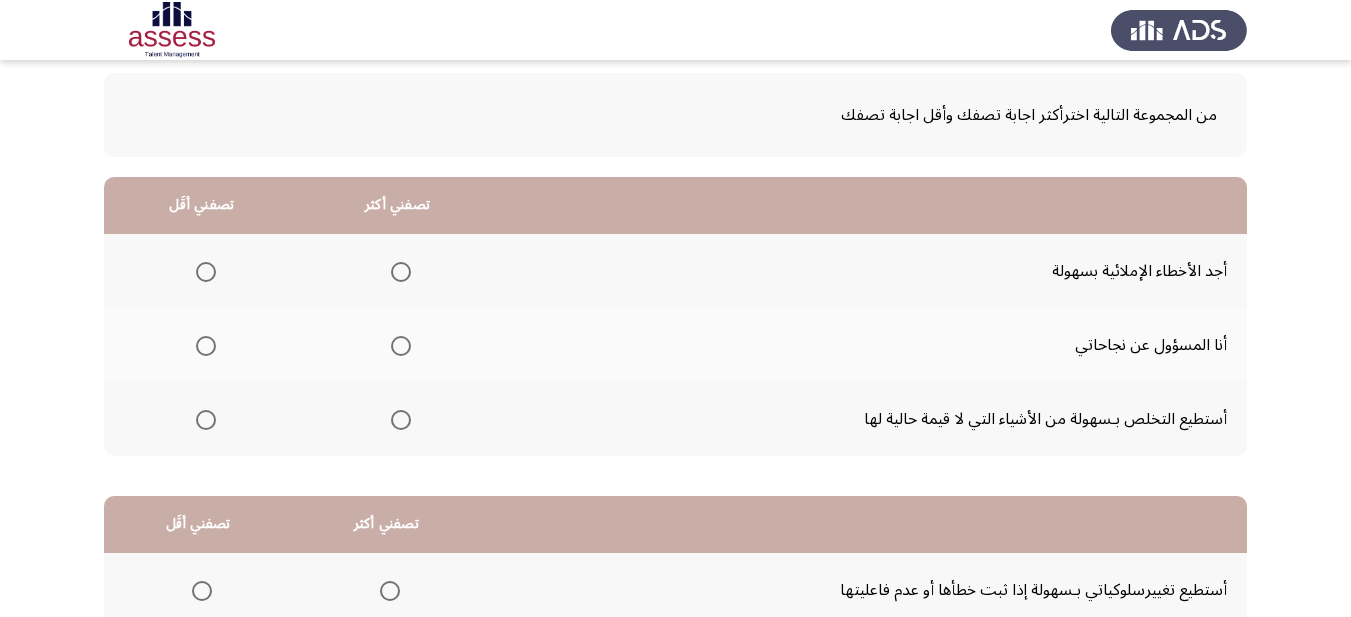 scroll, scrollTop: 93, scrollLeft: 0, axis: vertical 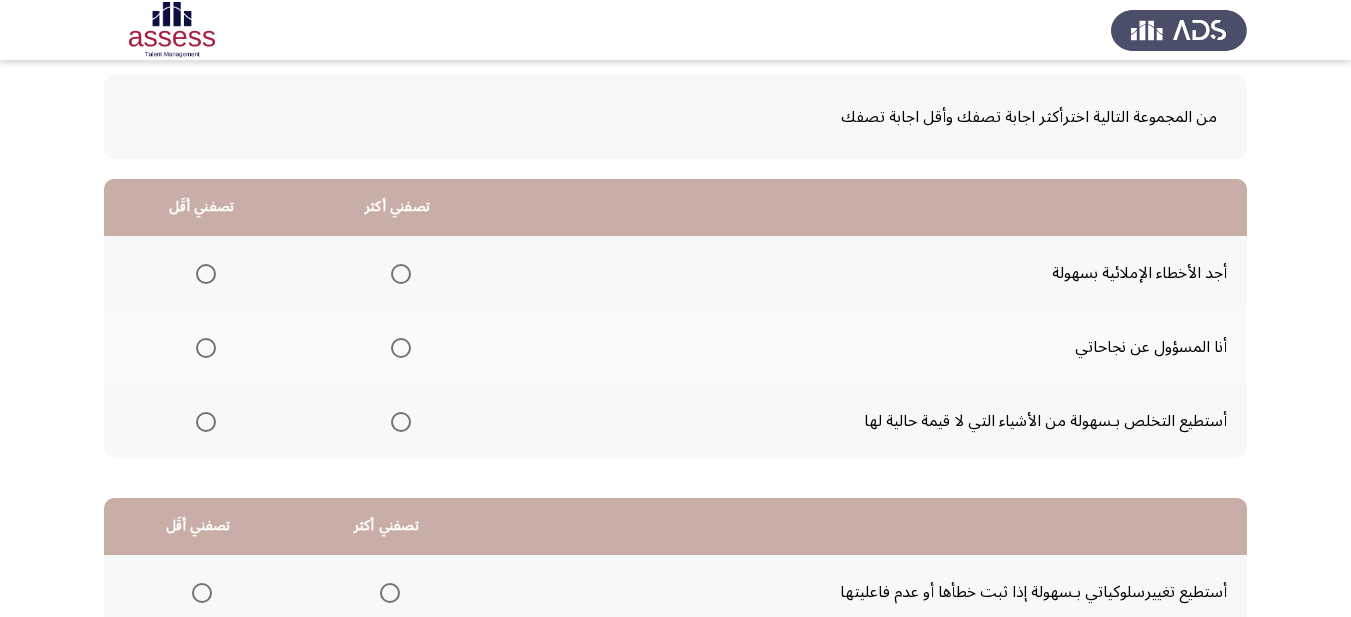 click at bounding box center [401, 422] 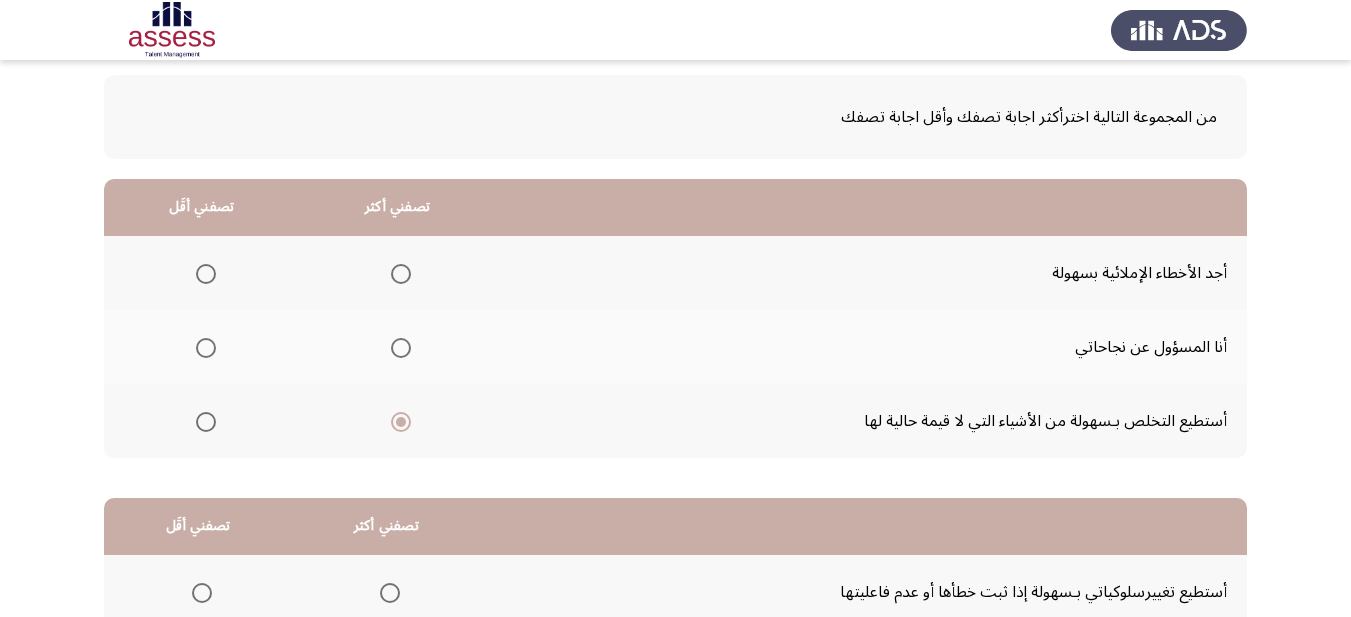 click at bounding box center [206, 274] 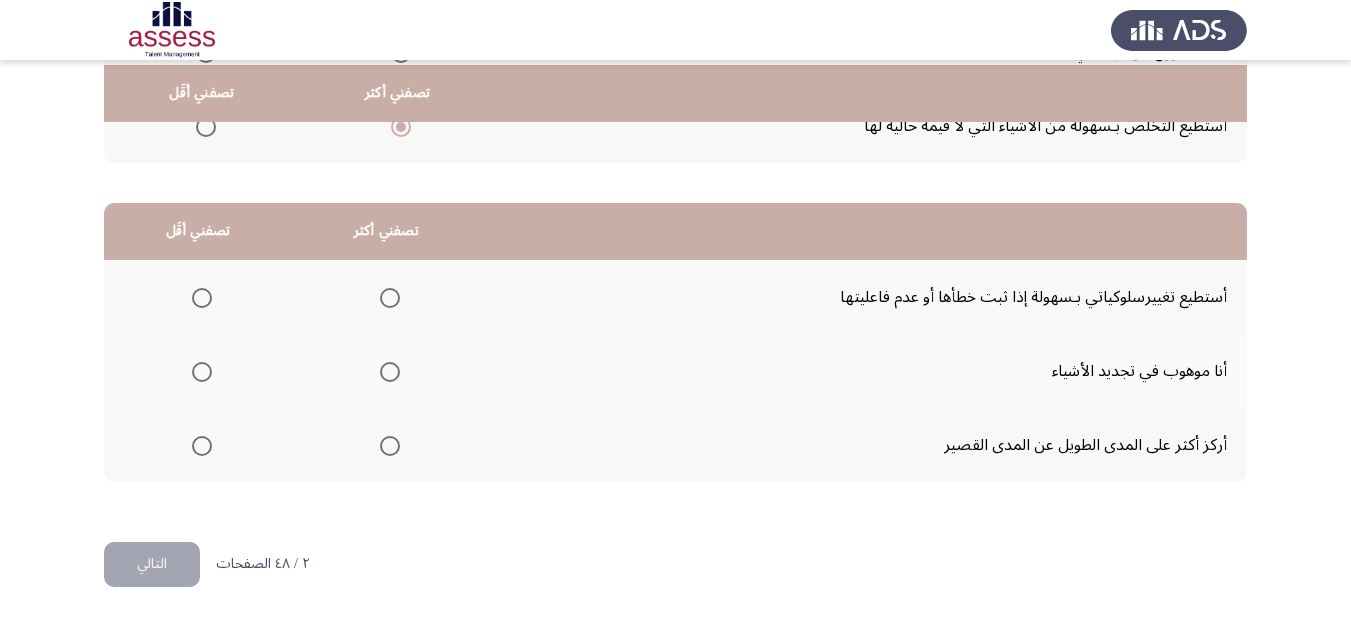 scroll, scrollTop: 393, scrollLeft: 0, axis: vertical 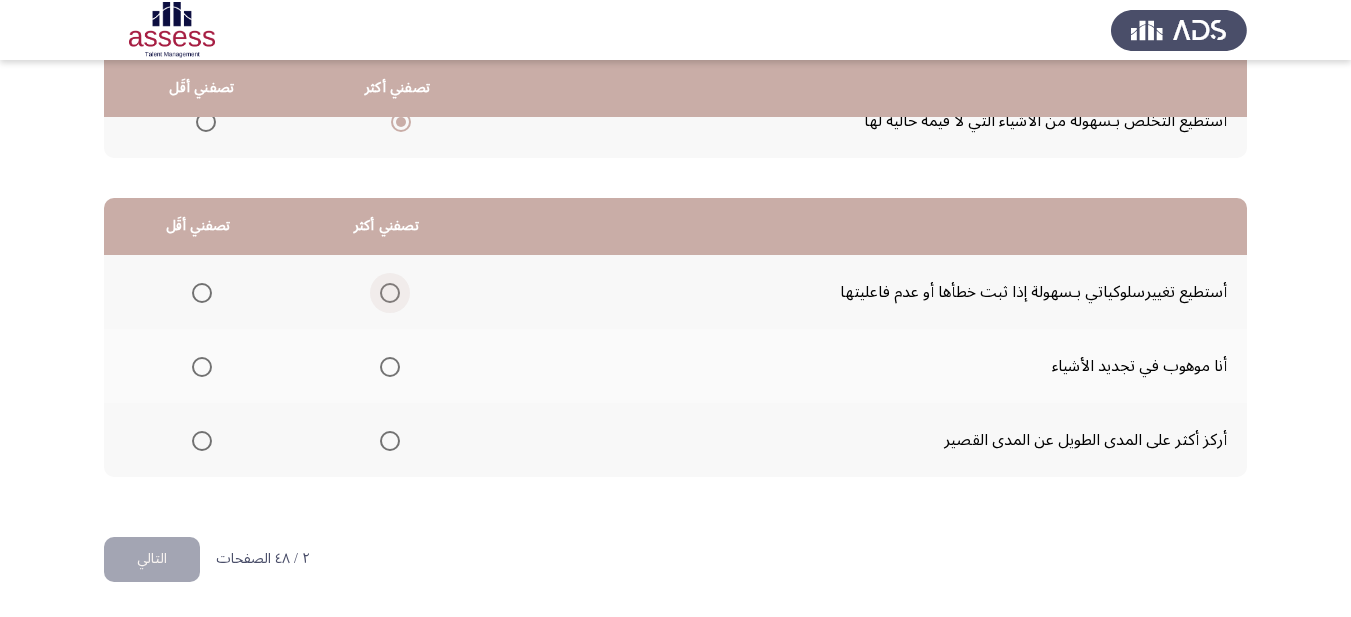 click at bounding box center (390, 293) 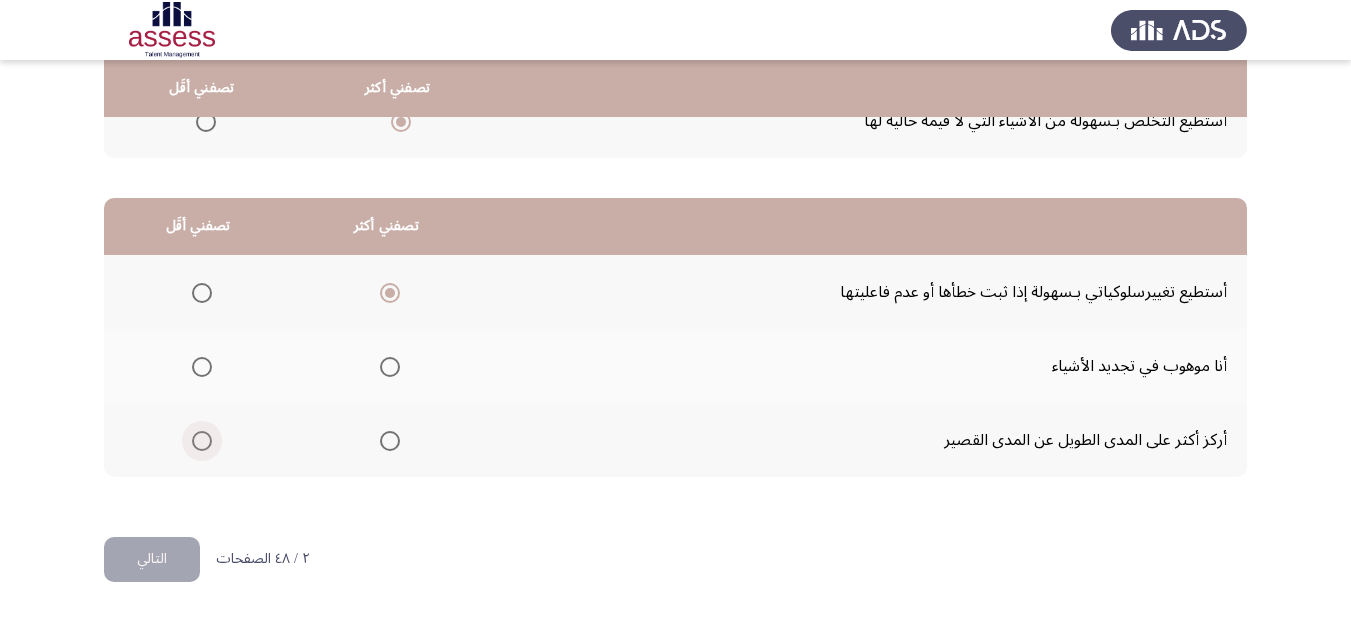 click at bounding box center [202, 441] 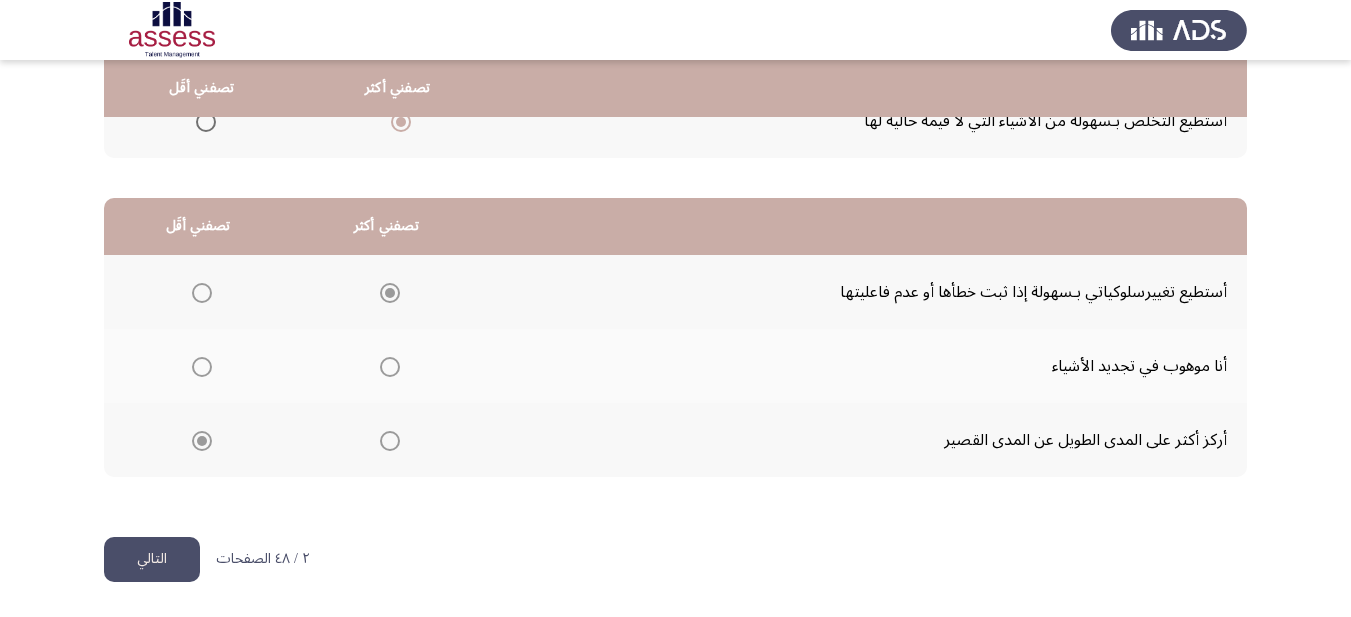 click on "التالي" 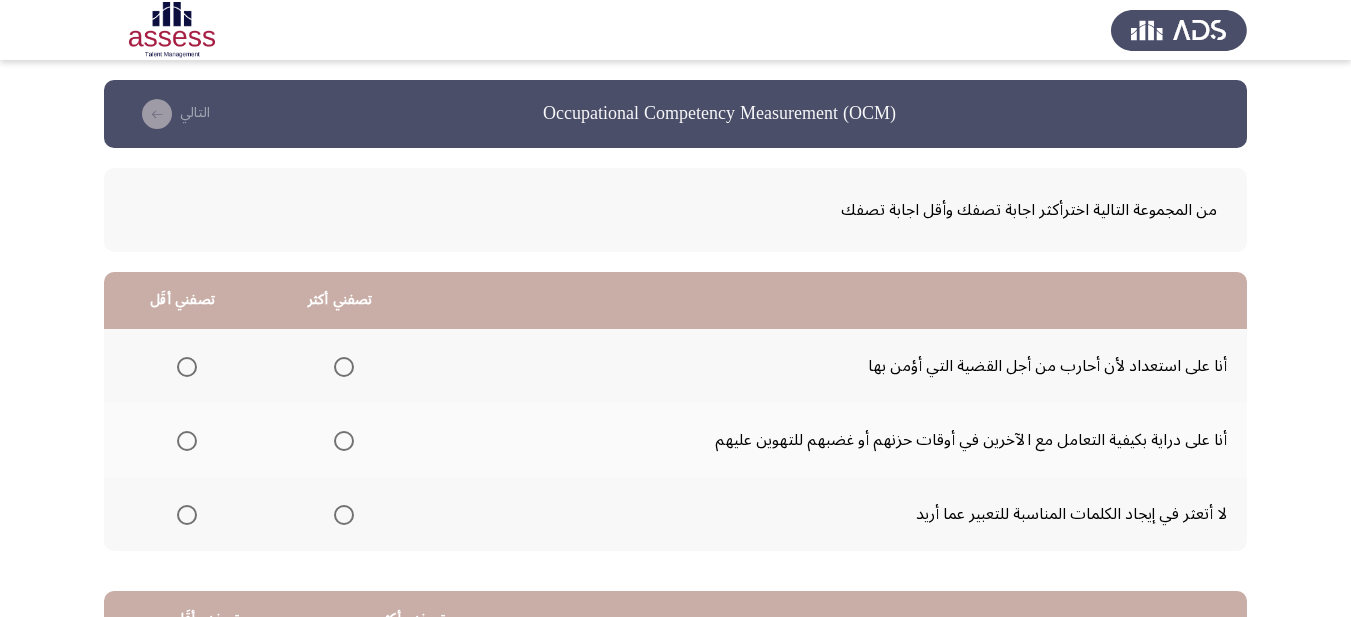 scroll, scrollTop: 100, scrollLeft: 0, axis: vertical 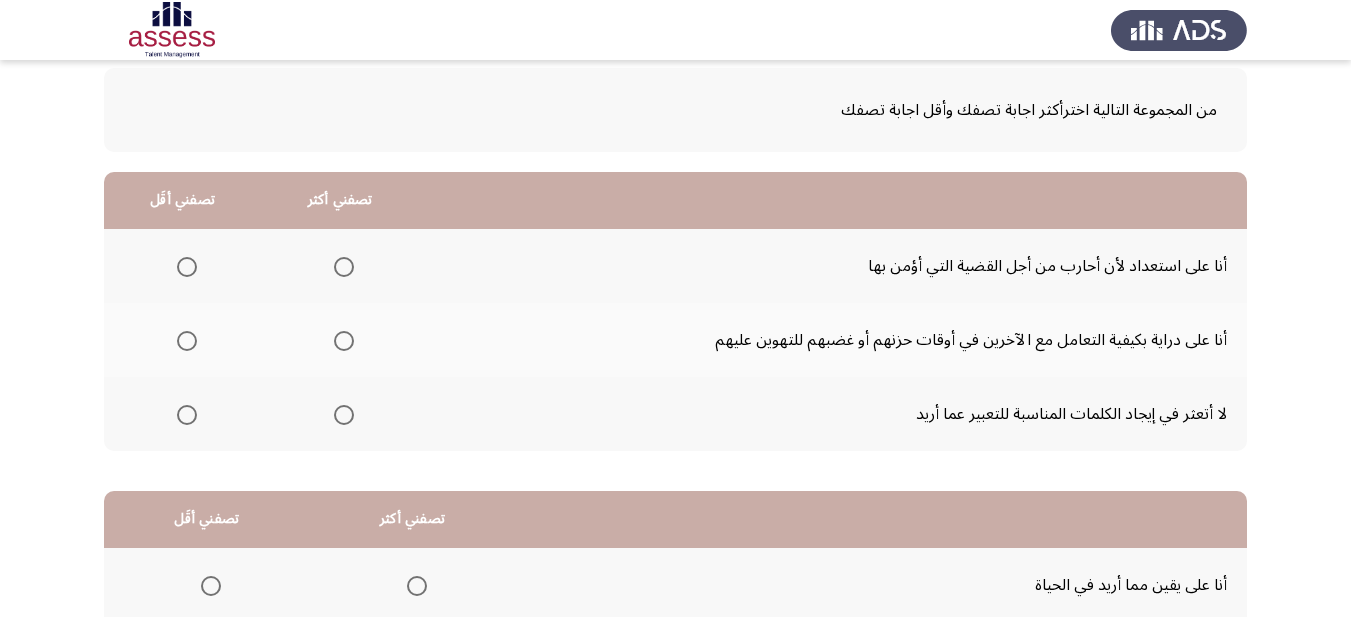 click at bounding box center [344, 341] 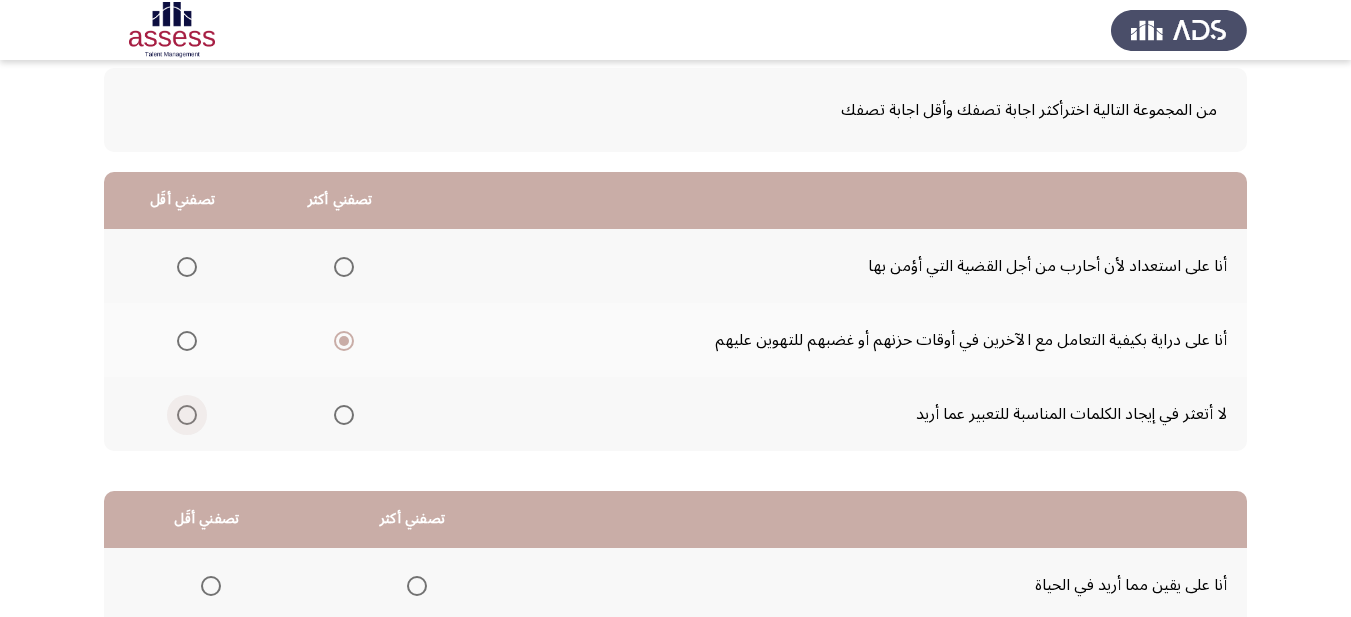 click at bounding box center [187, 415] 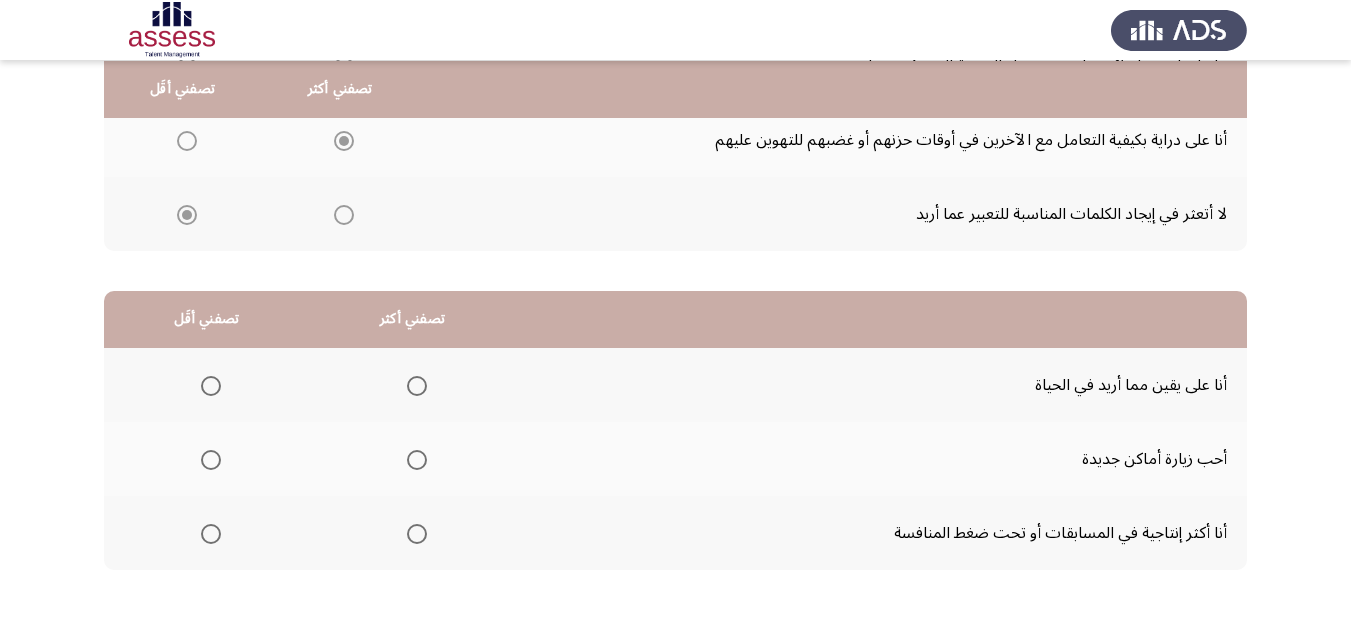 scroll, scrollTop: 393, scrollLeft: 0, axis: vertical 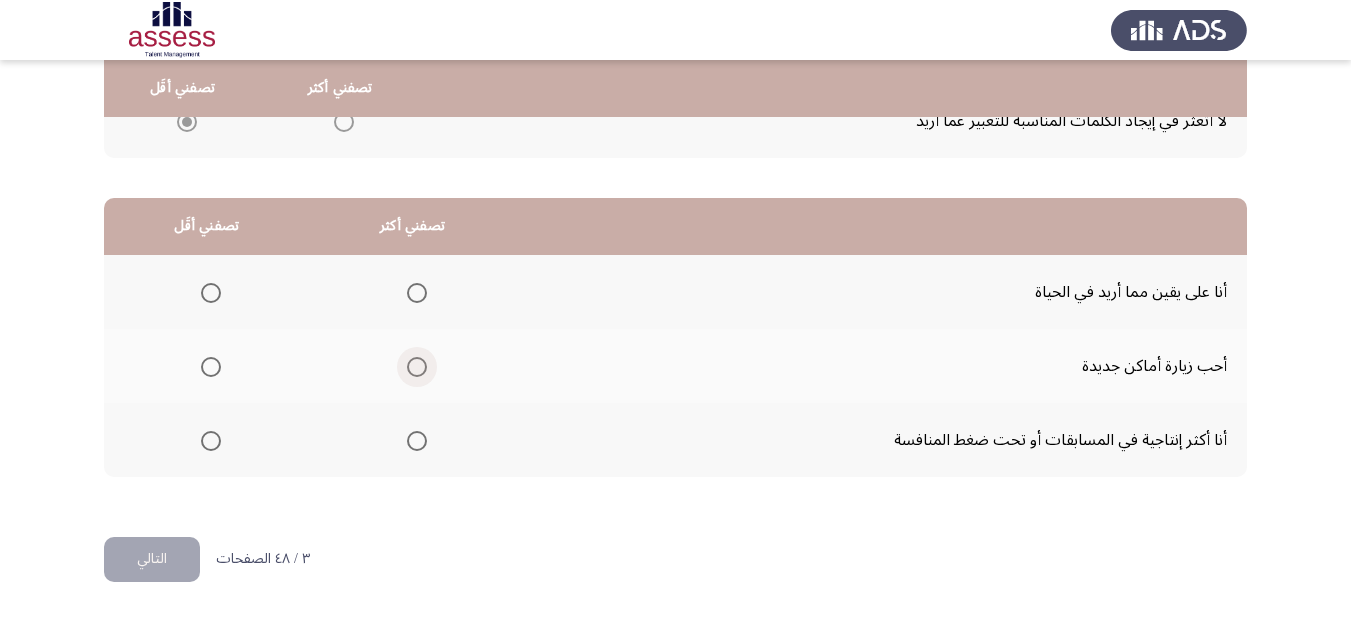 click at bounding box center (417, 367) 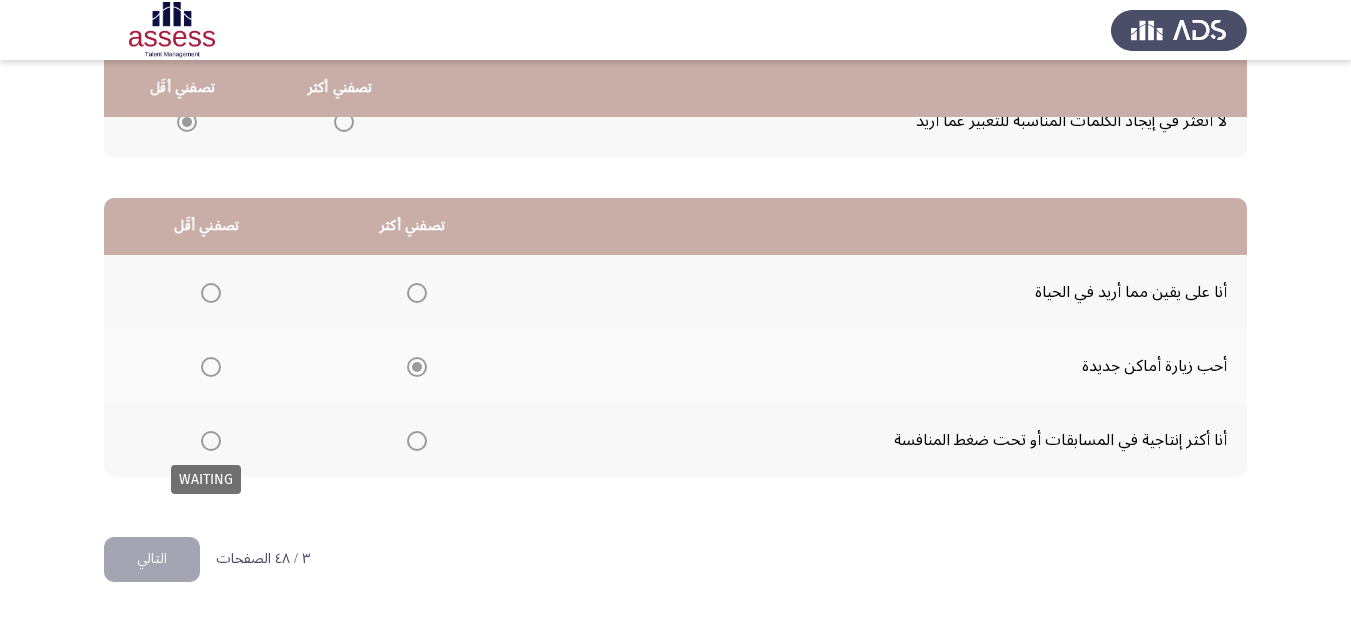 click at bounding box center (211, 441) 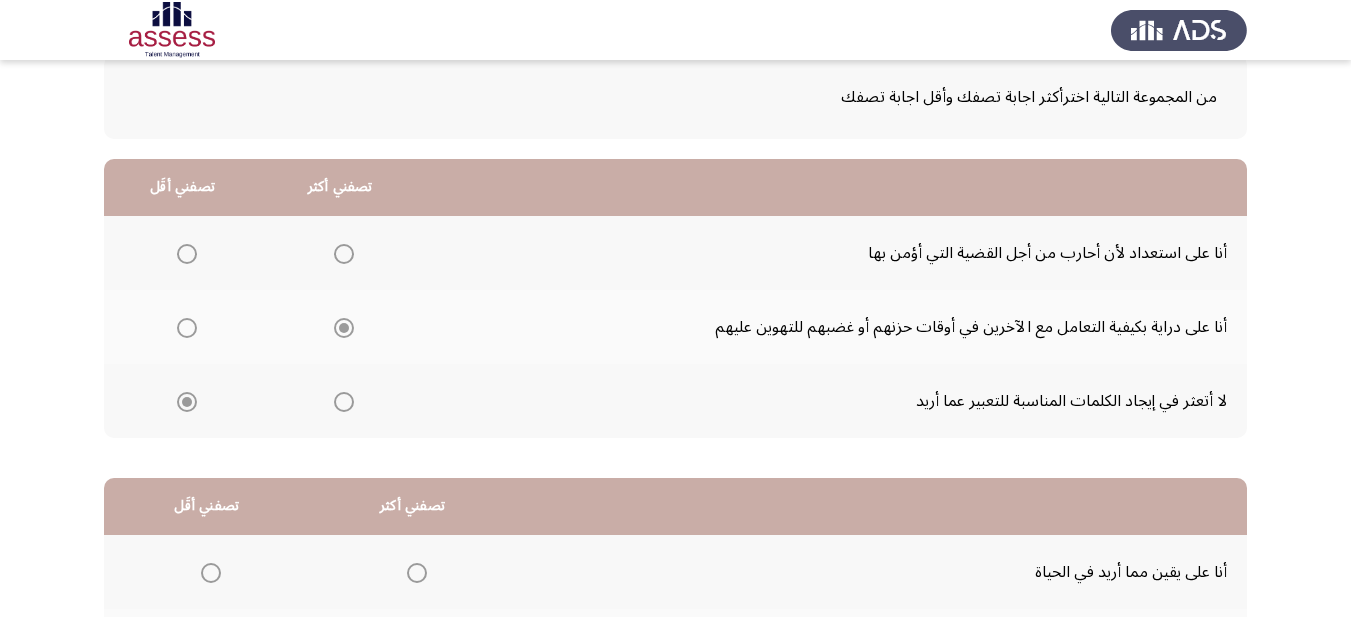 scroll, scrollTop: 393, scrollLeft: 0, axis: vertical 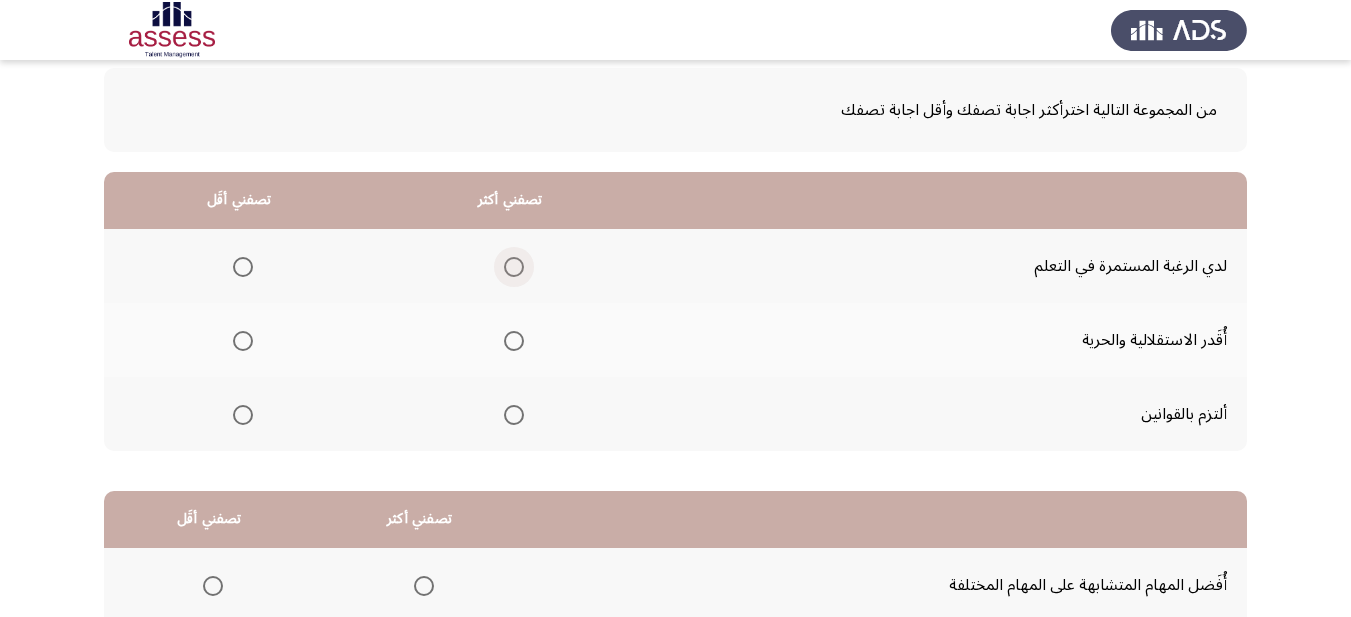 click at bounding box center (514, 267) 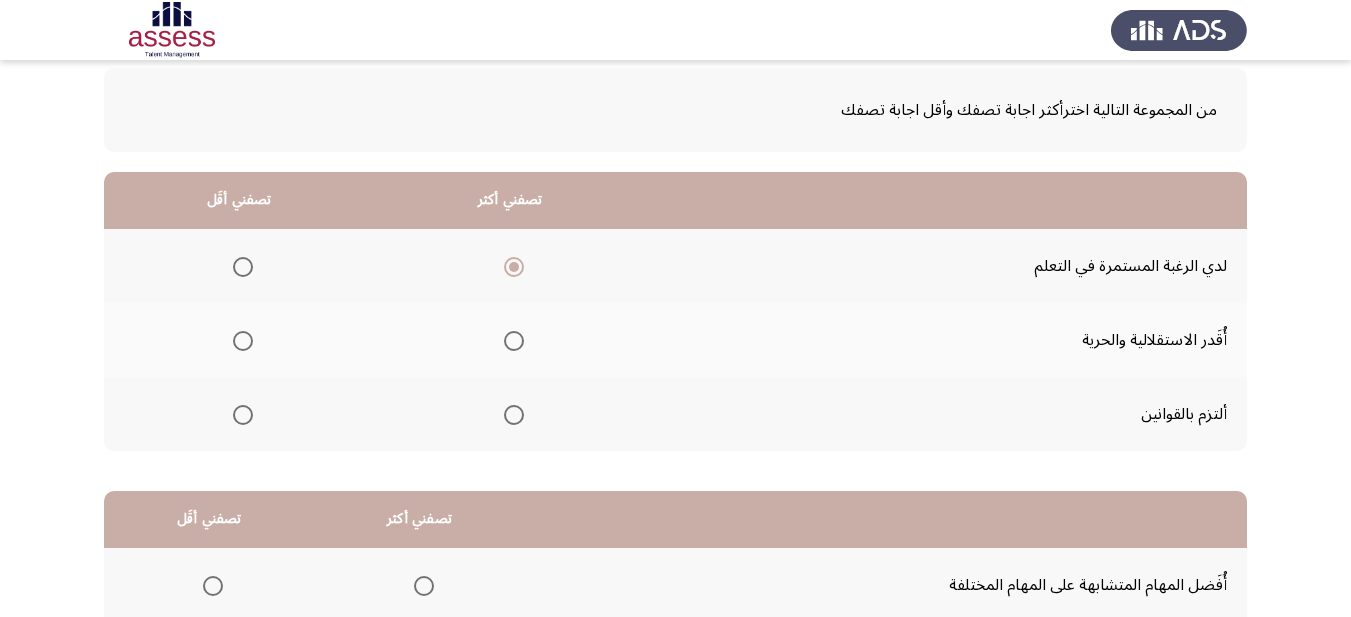 click at bounding box center (243, 415) 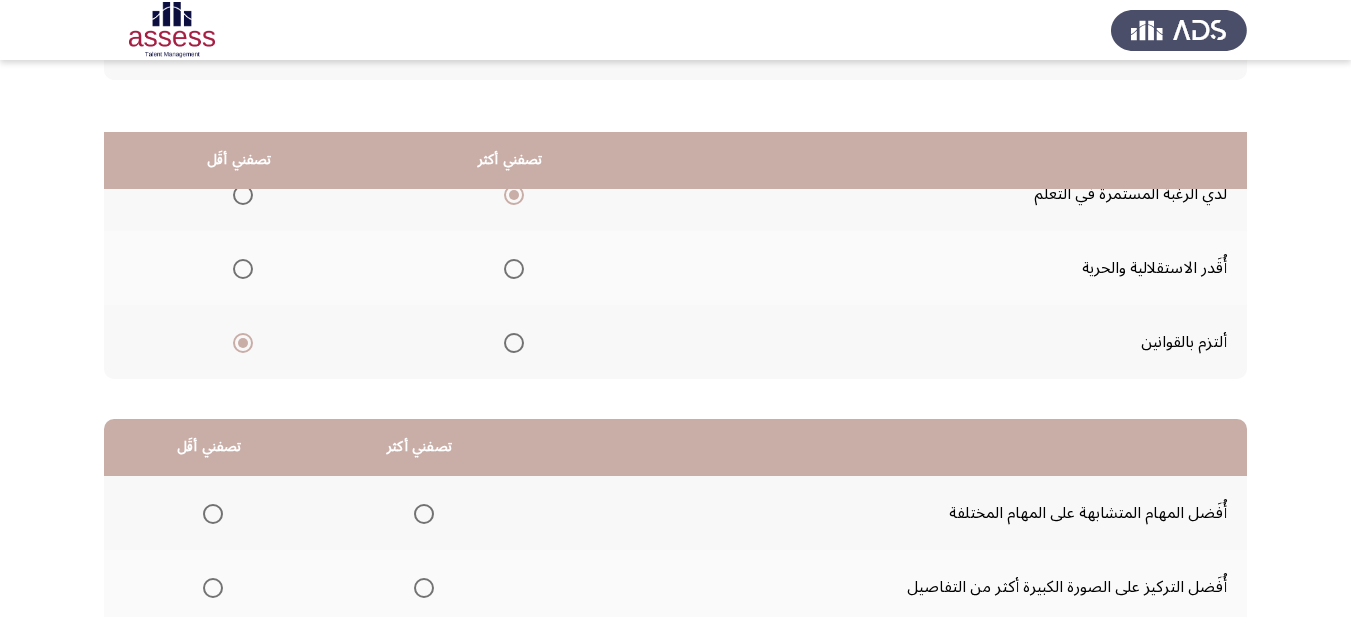 scroll, scrollTop: 393, scrollLeft: 0, axis: vertical 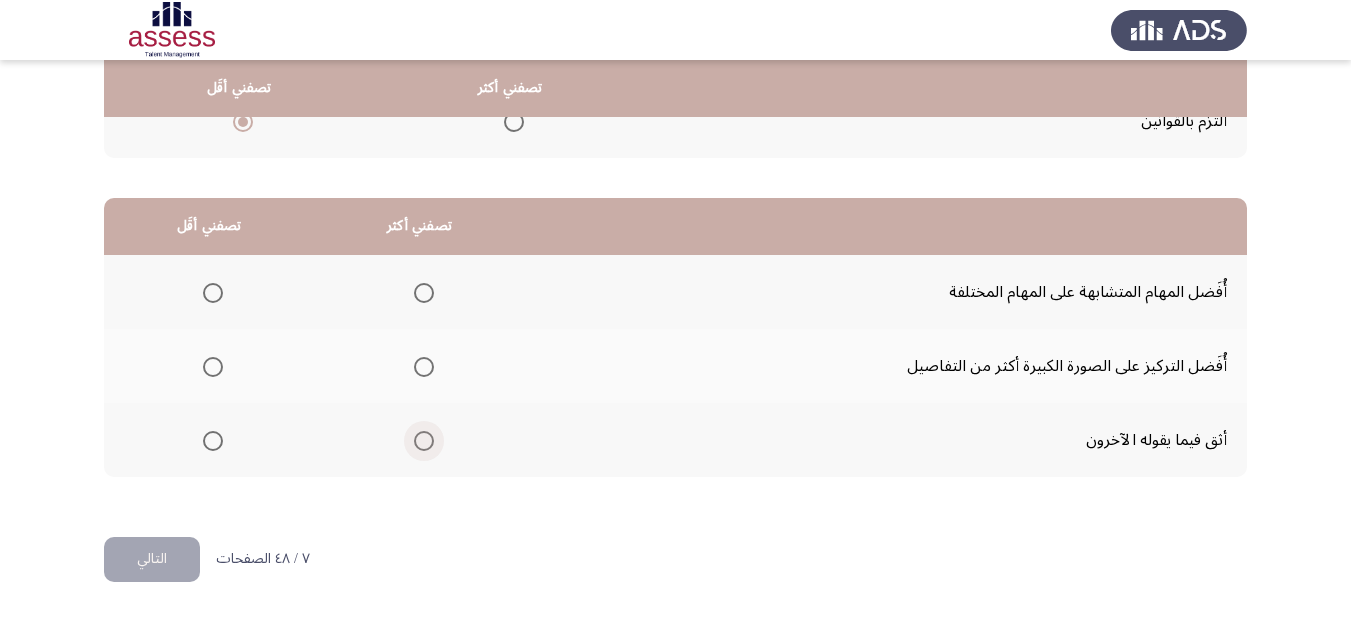 click at bounding box center (424, 441) 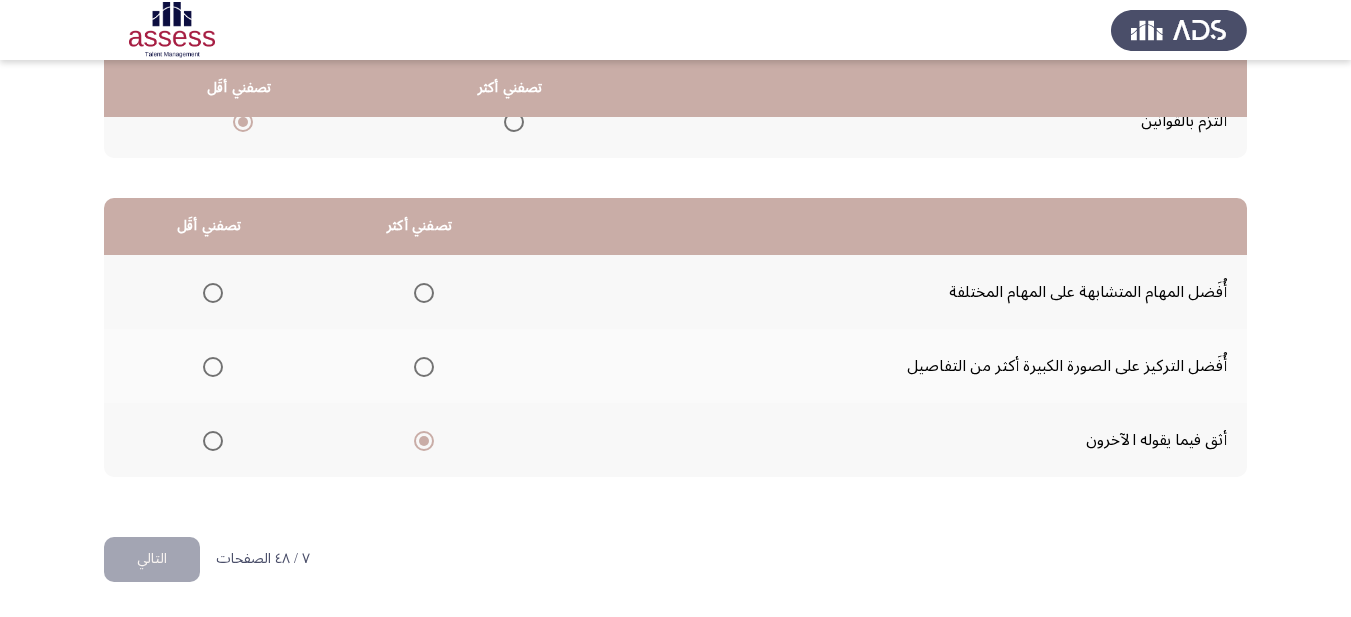 click at bounding box center (213, 293) 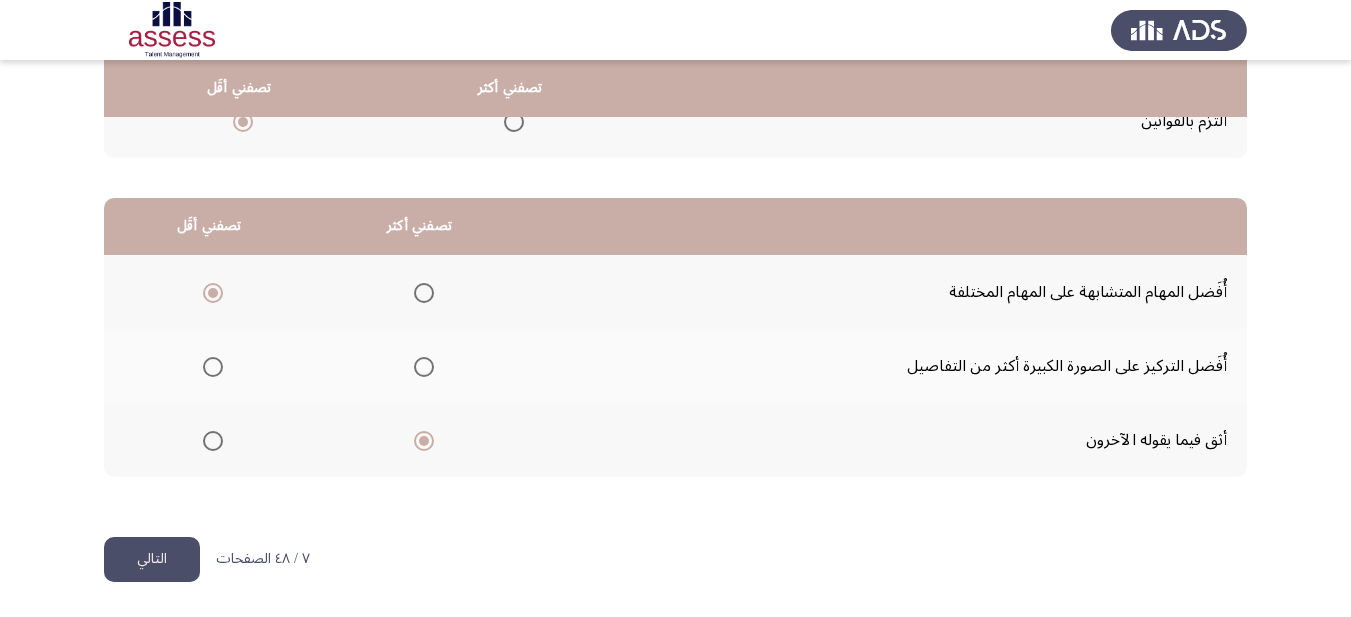 click on "التالي" 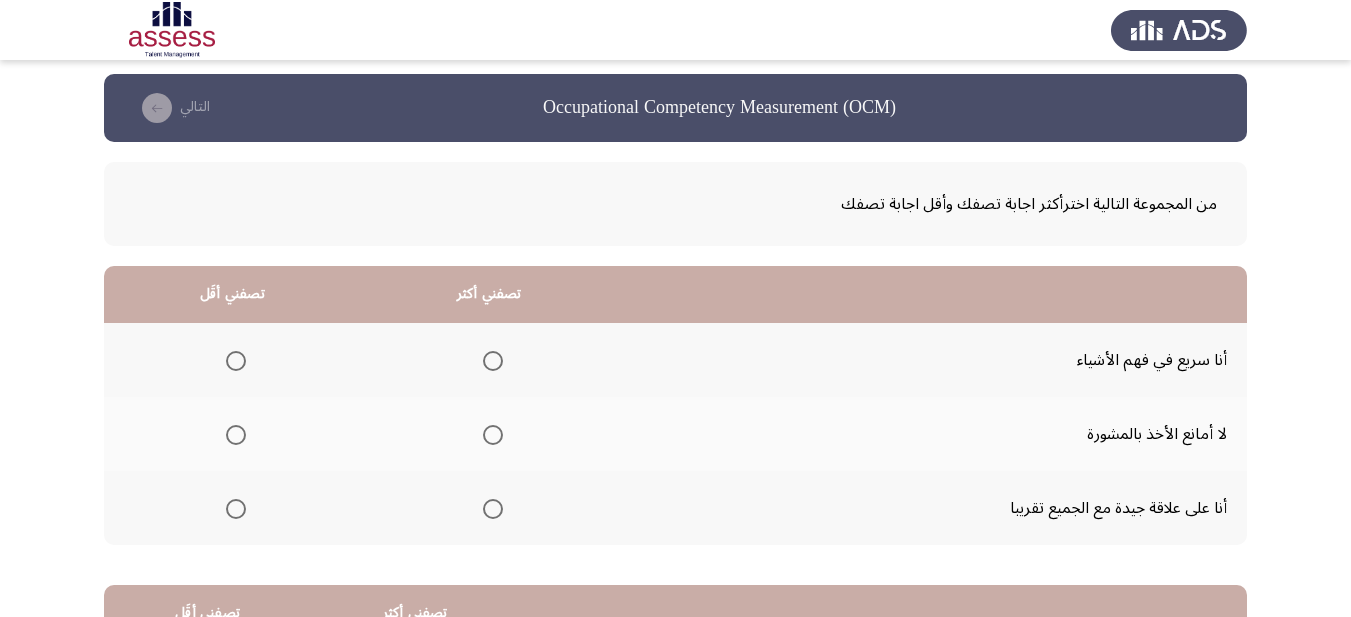 scroll, scrollTop: 100, scrollLeft: 0, axis: vertical 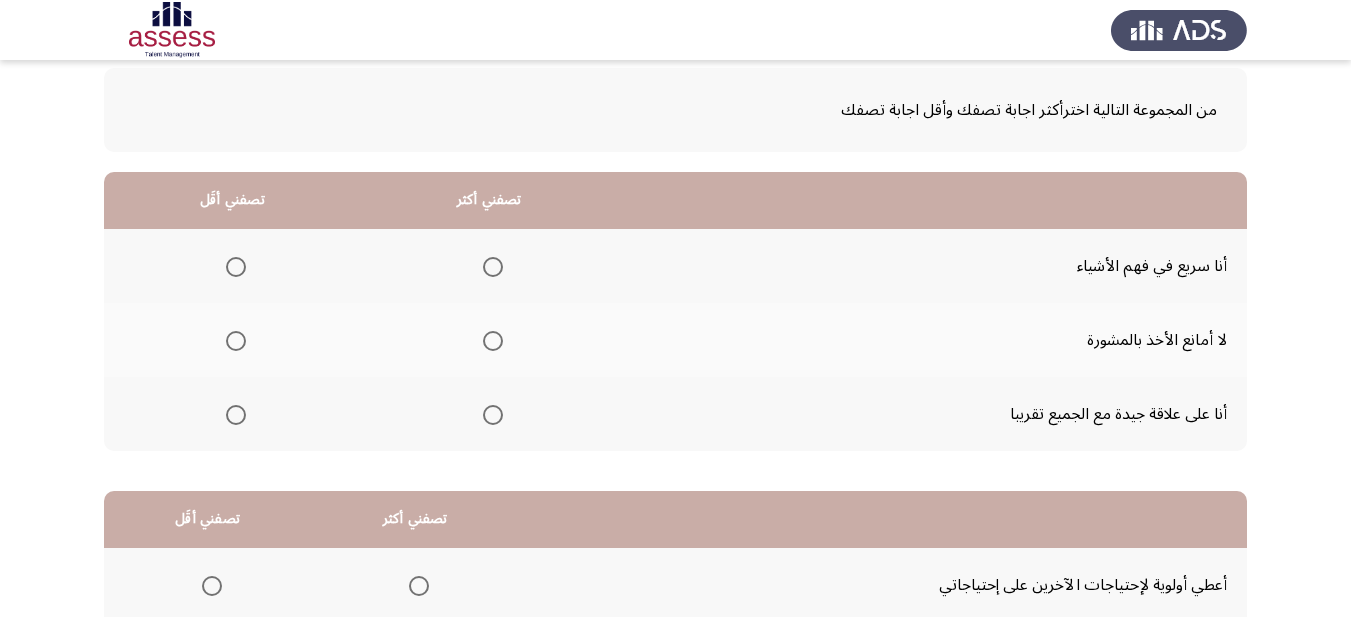 click at bounding box center (493, 341) 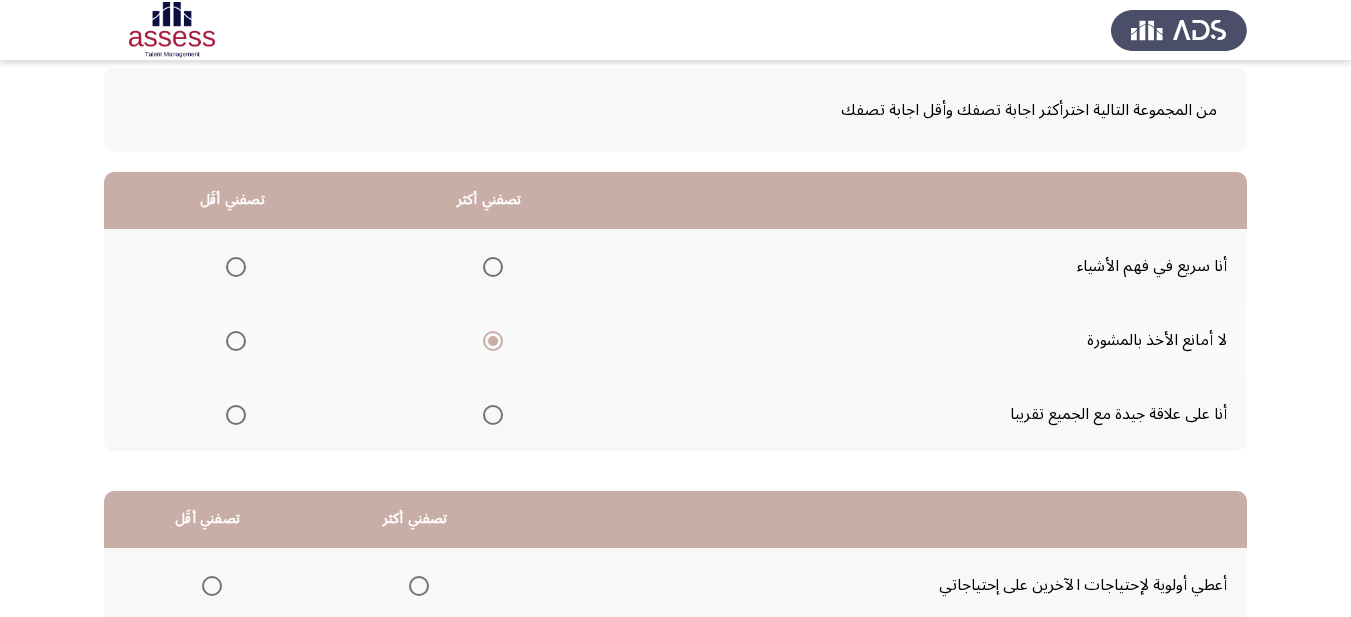 click at bounding box center [236, 341] 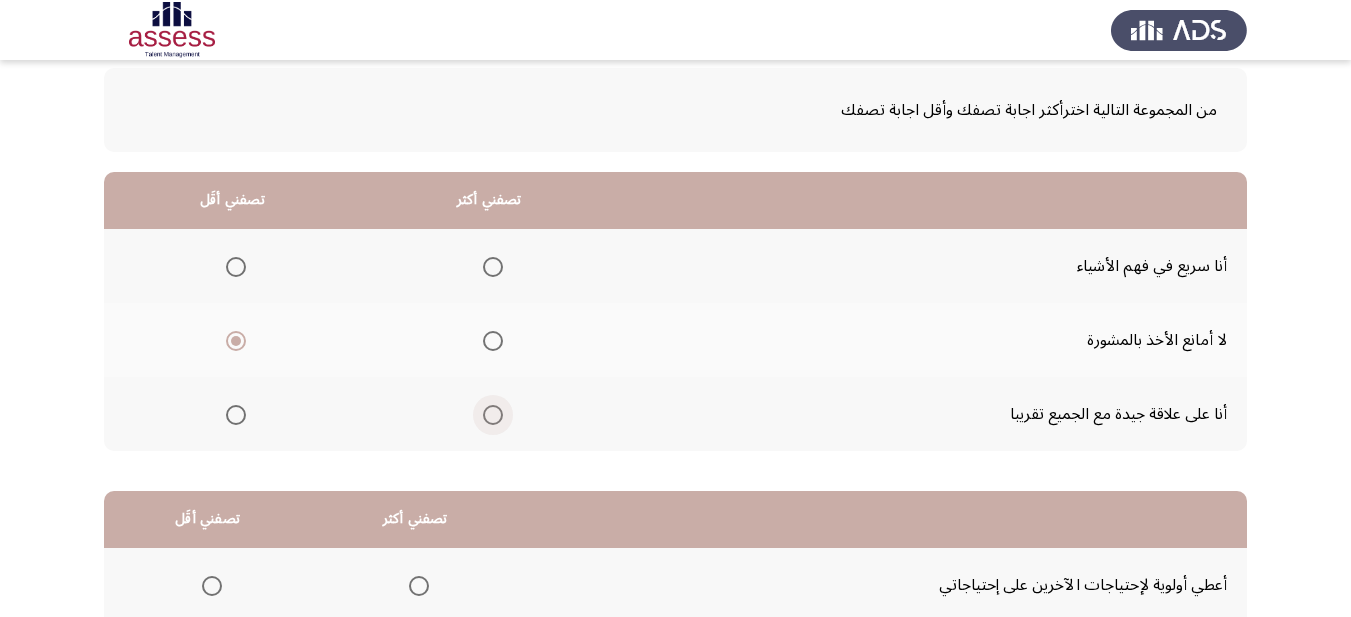 click at bounding box center (493, 415) 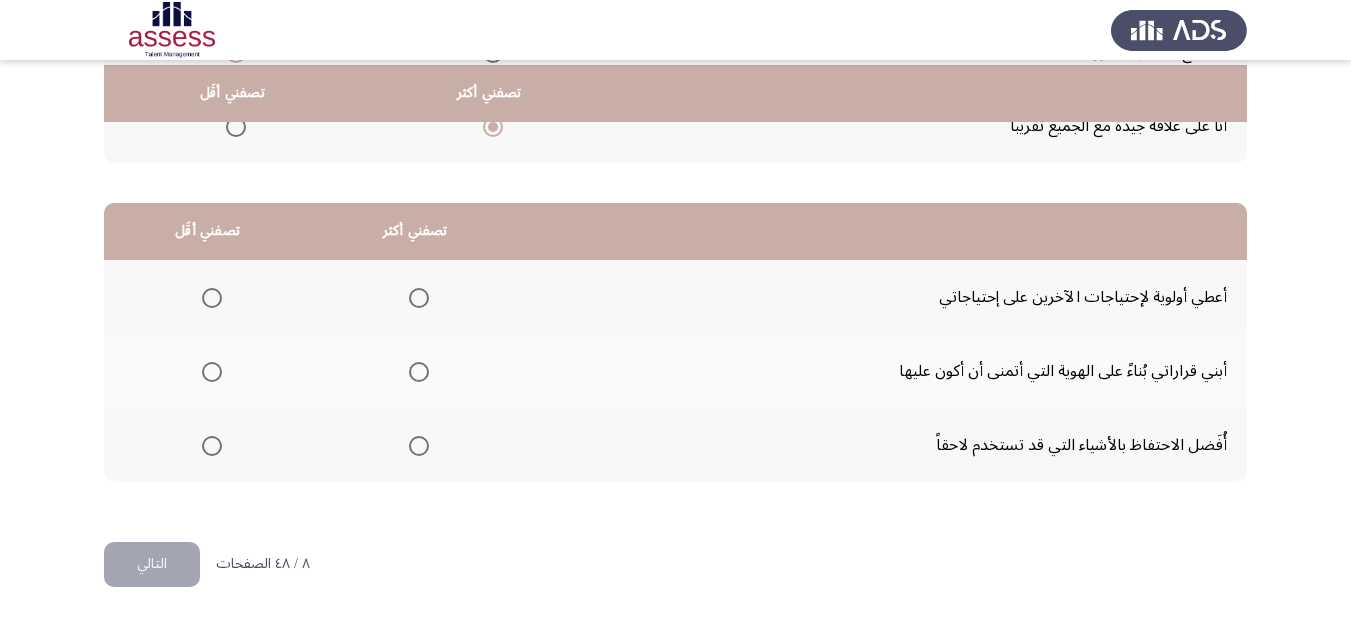 scroll, scrollTop: 393, scrollLeft: 0, axis: vertical 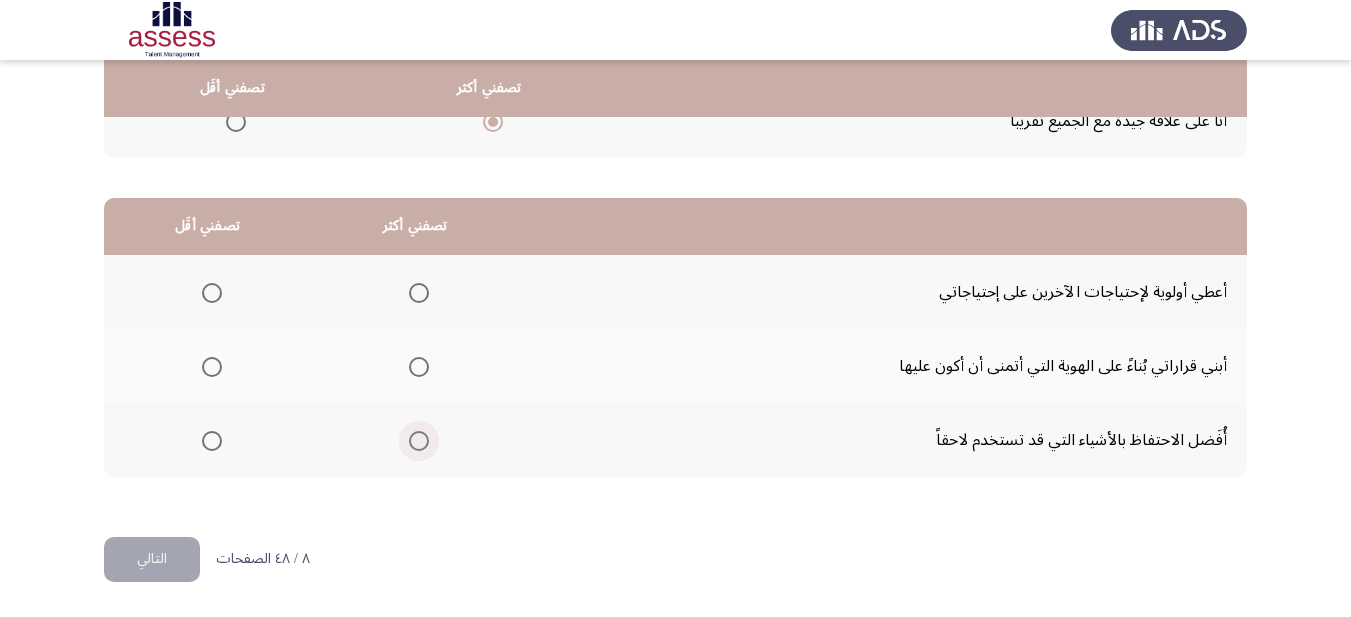 click at bounding box center (419, 441) 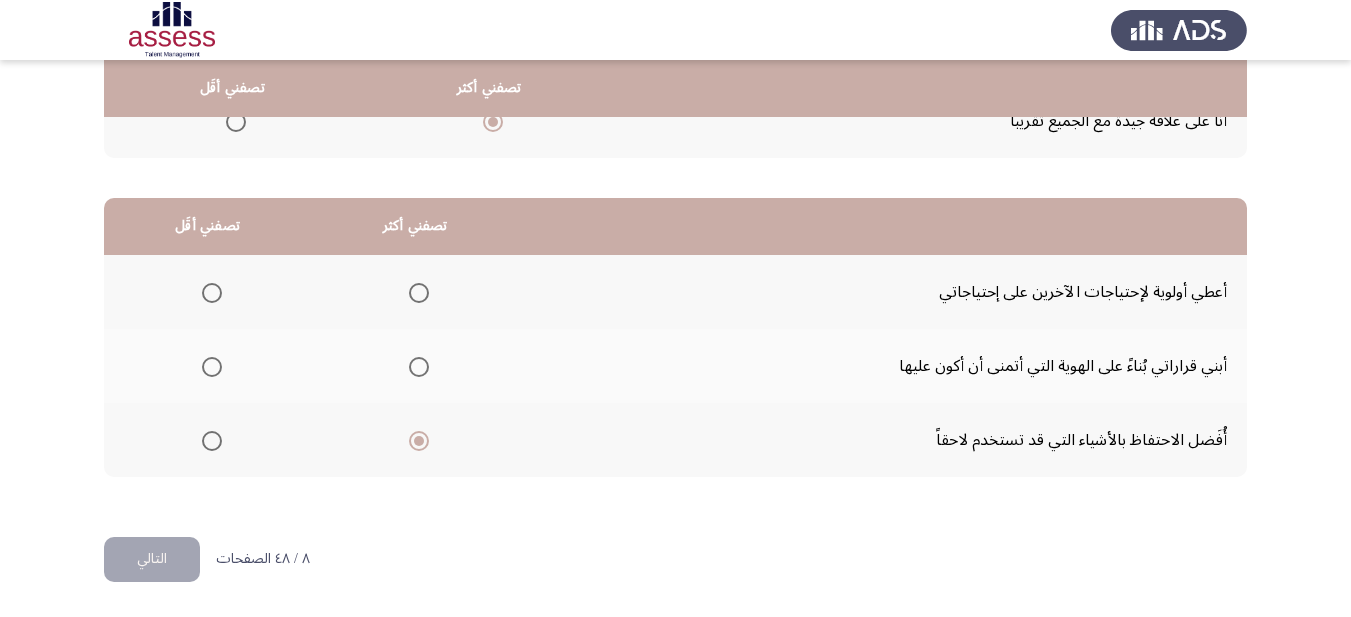 click at bounding box center (212, 293) 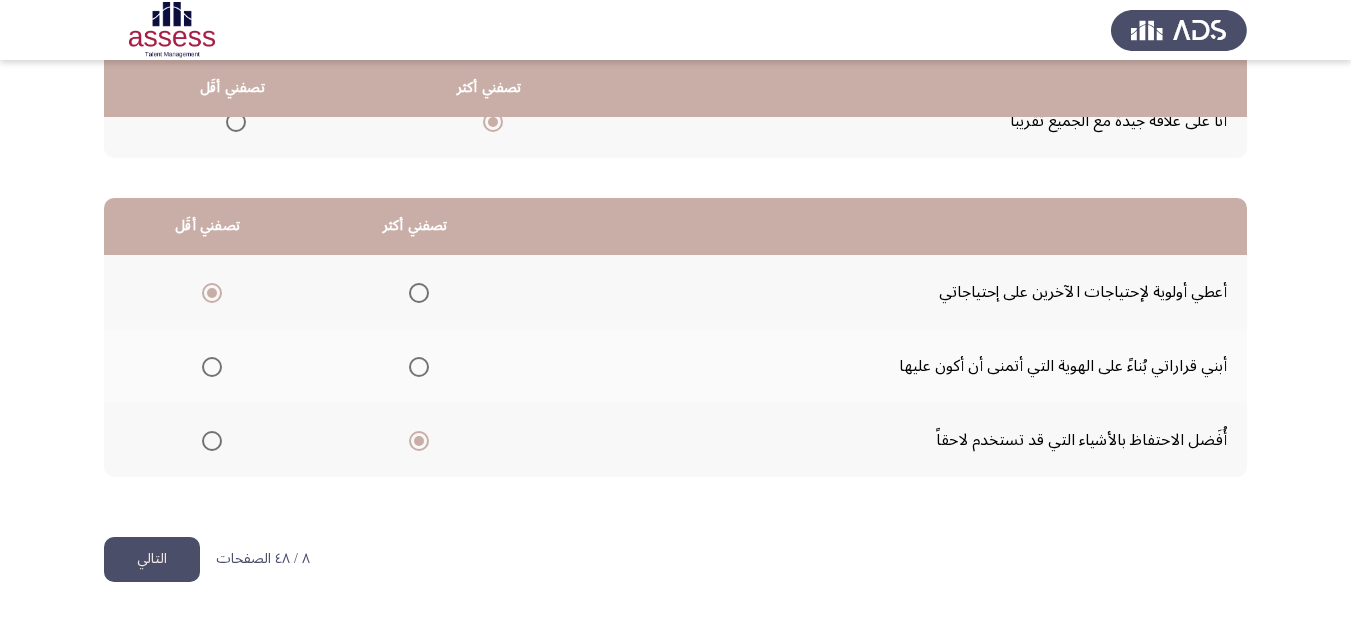 click on "التالي" 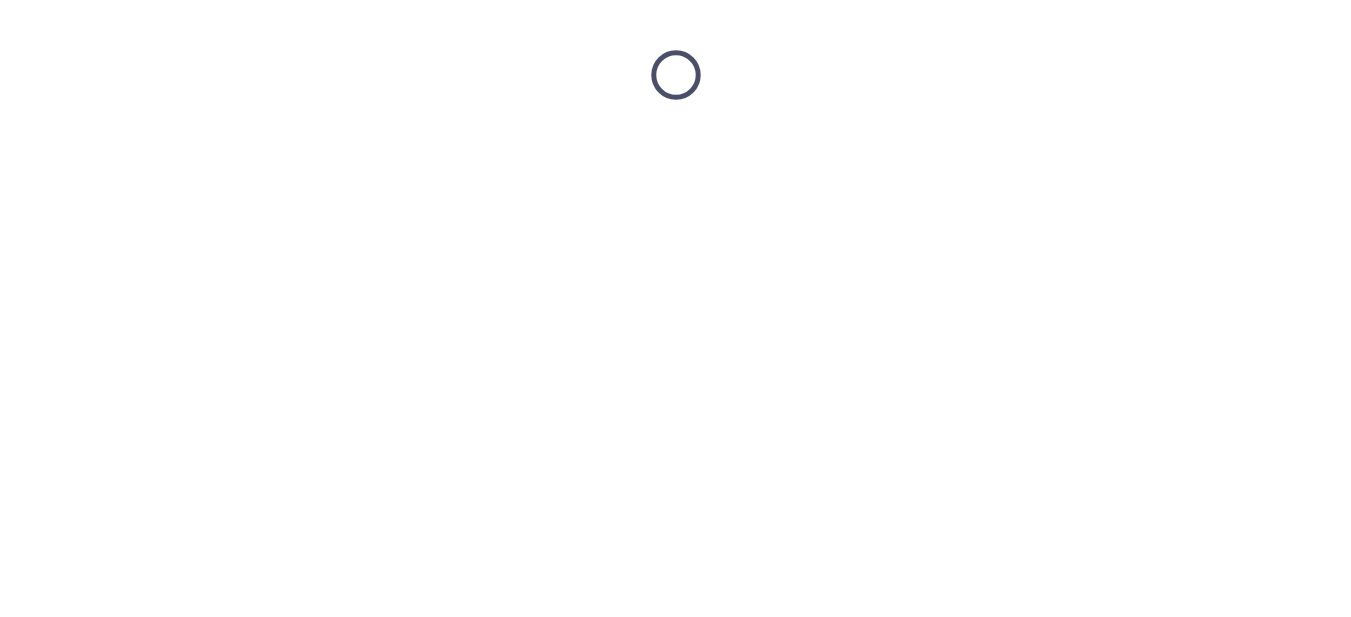 scroll, scrollTop: 0, scrollLeft: 0, axis: both 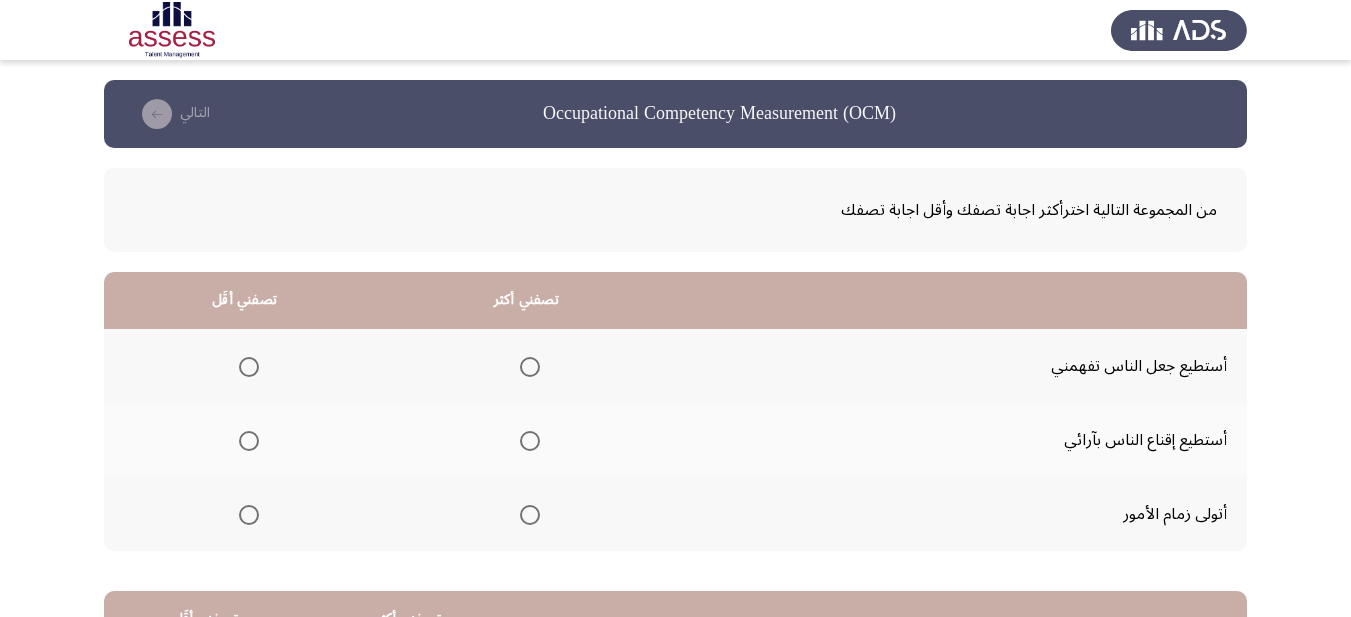 click at bounding box center [249, 515] 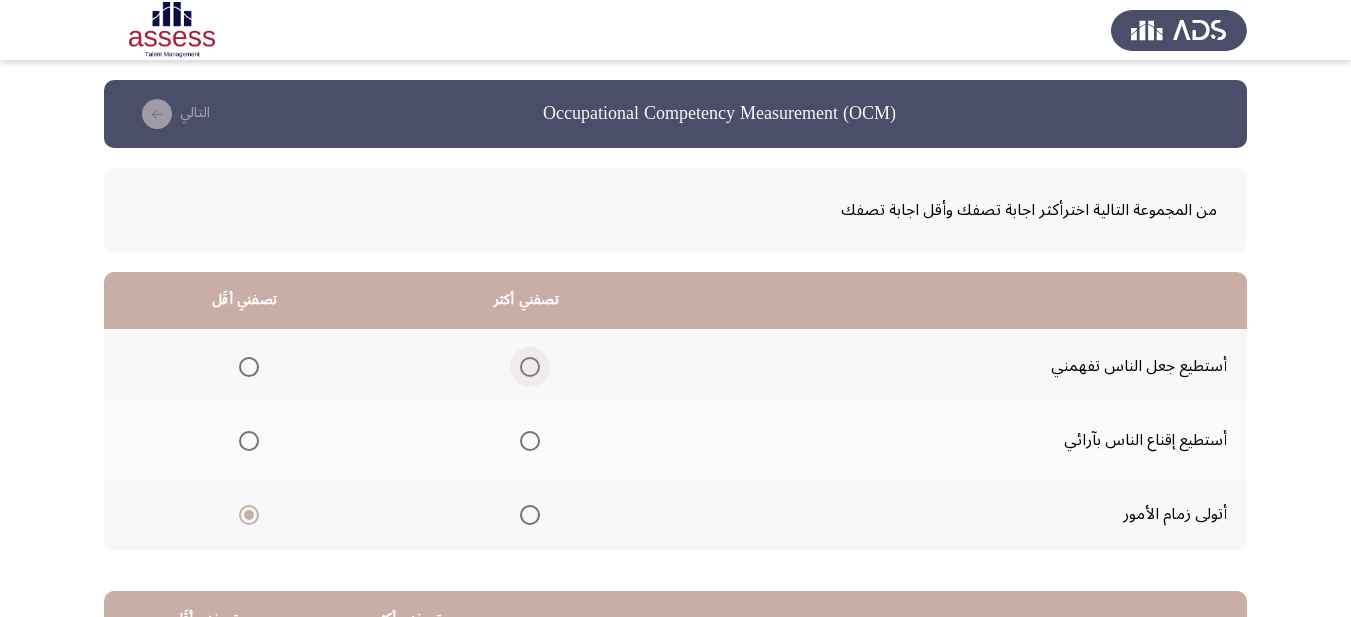 click at bounding box center [530, 367] 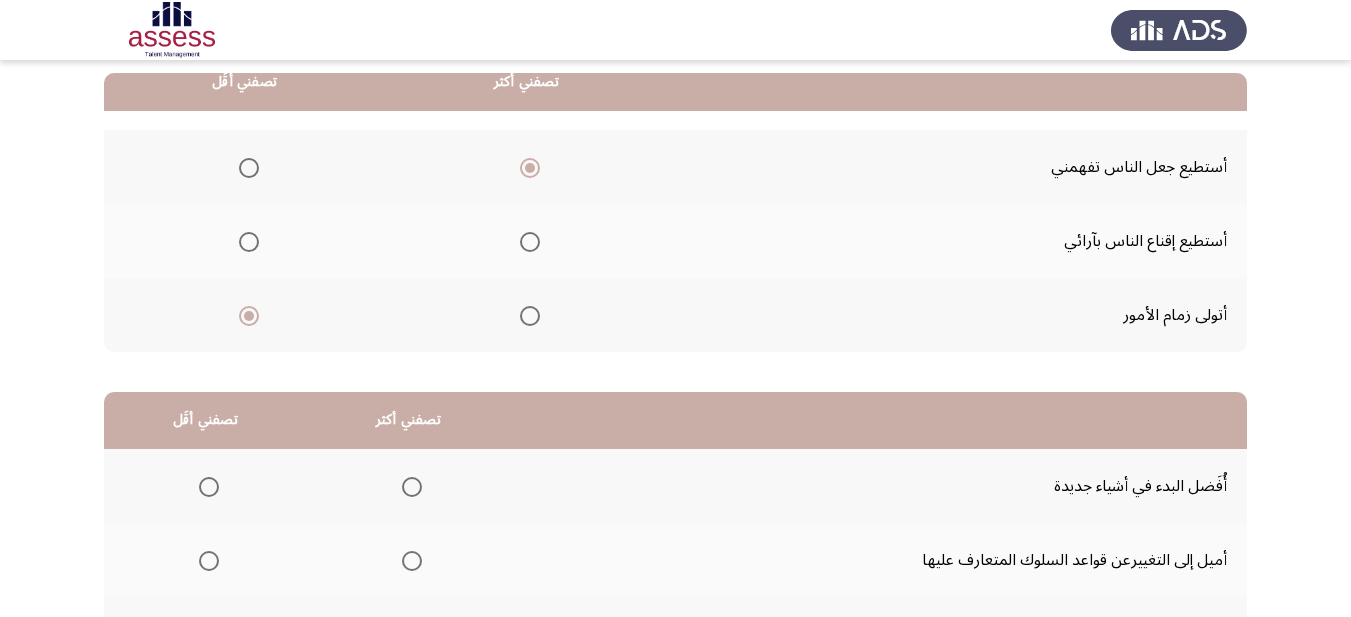 scroll, scrollTop: 193, scrollLeft: 0, axis: vertical 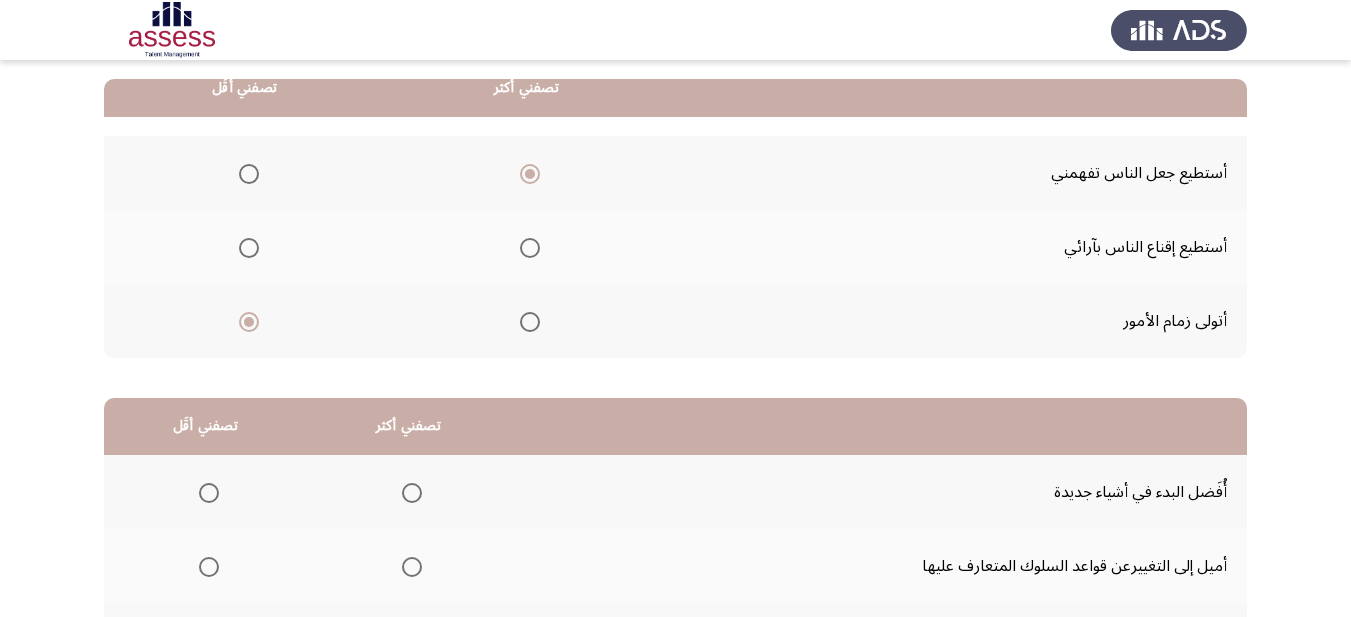 click at bounding box center [530, 248] 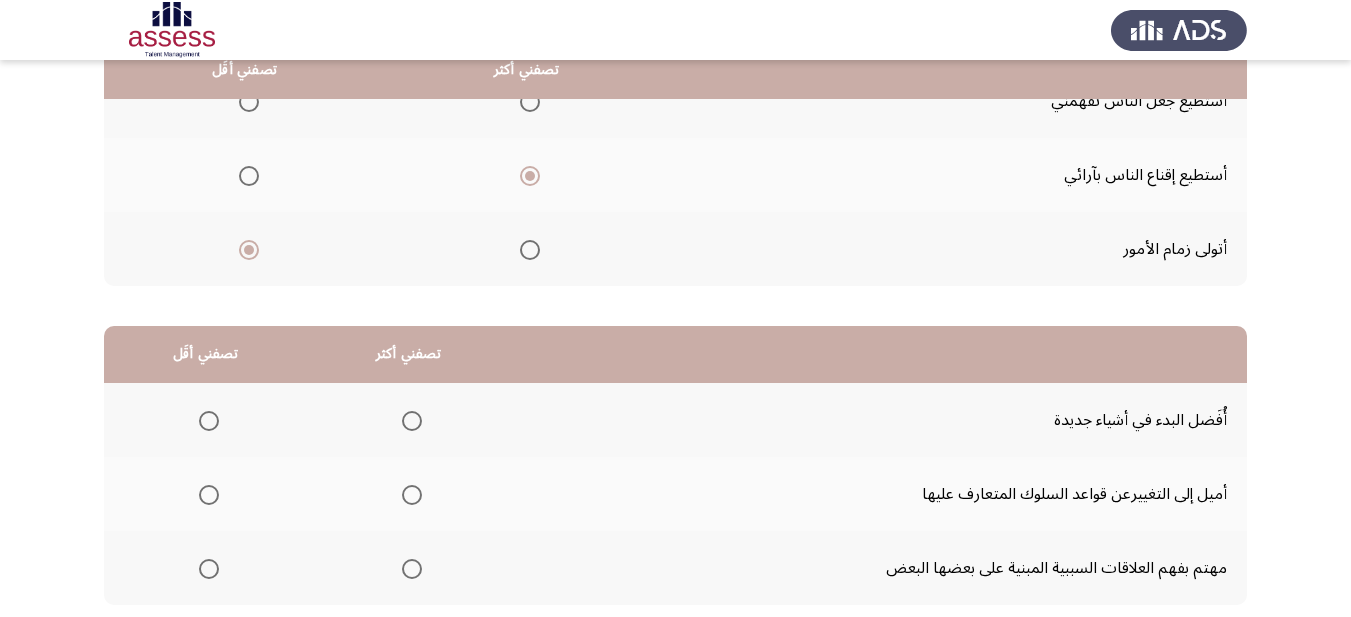 scroll, scrollTop: 393, scrollLeft: 0, axis: vertical 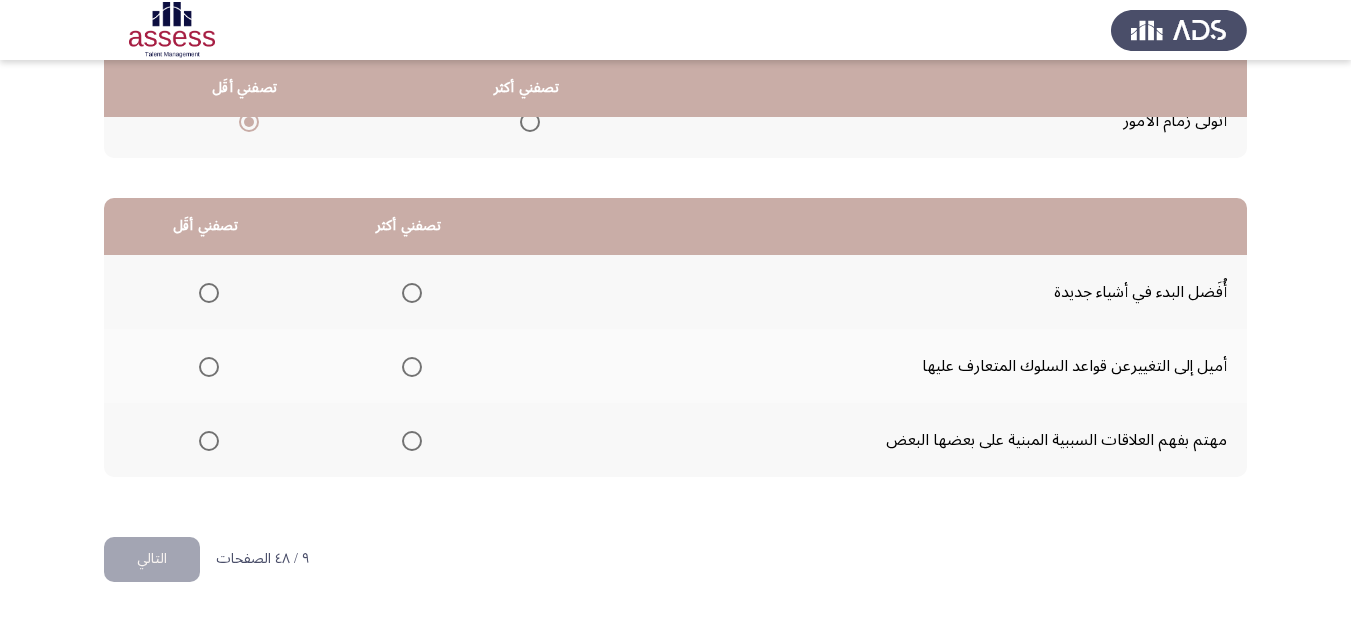 click 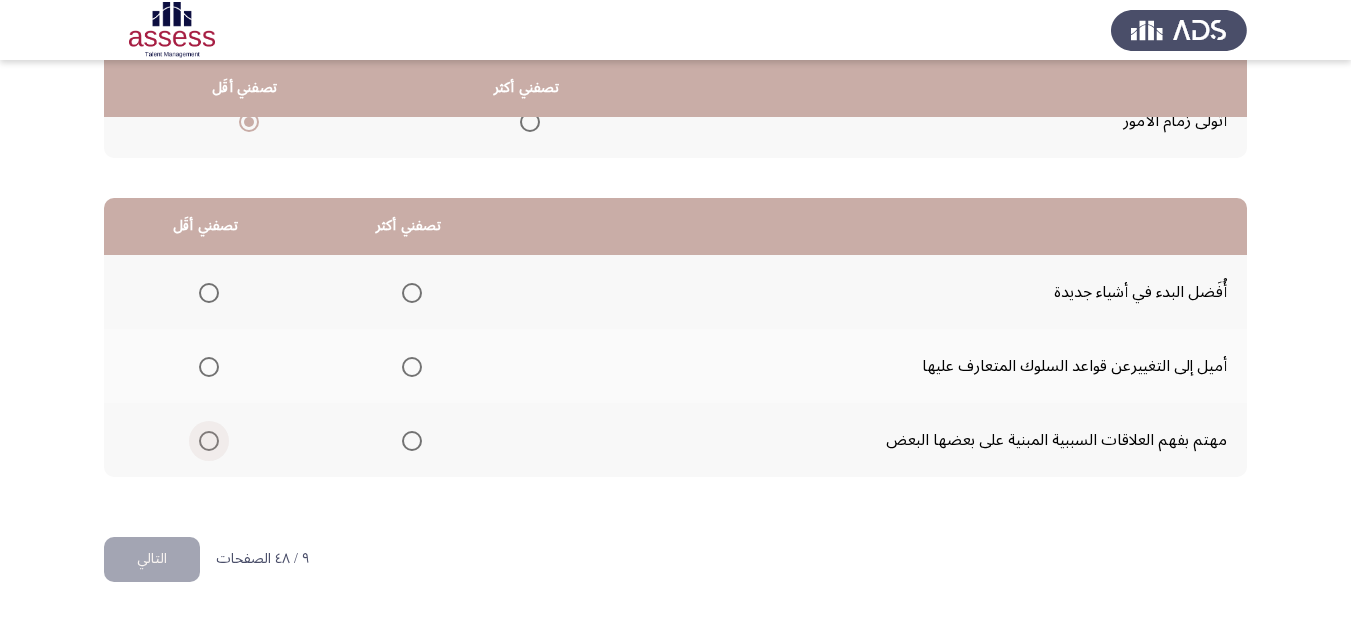 click at bounding box center [209, 441] 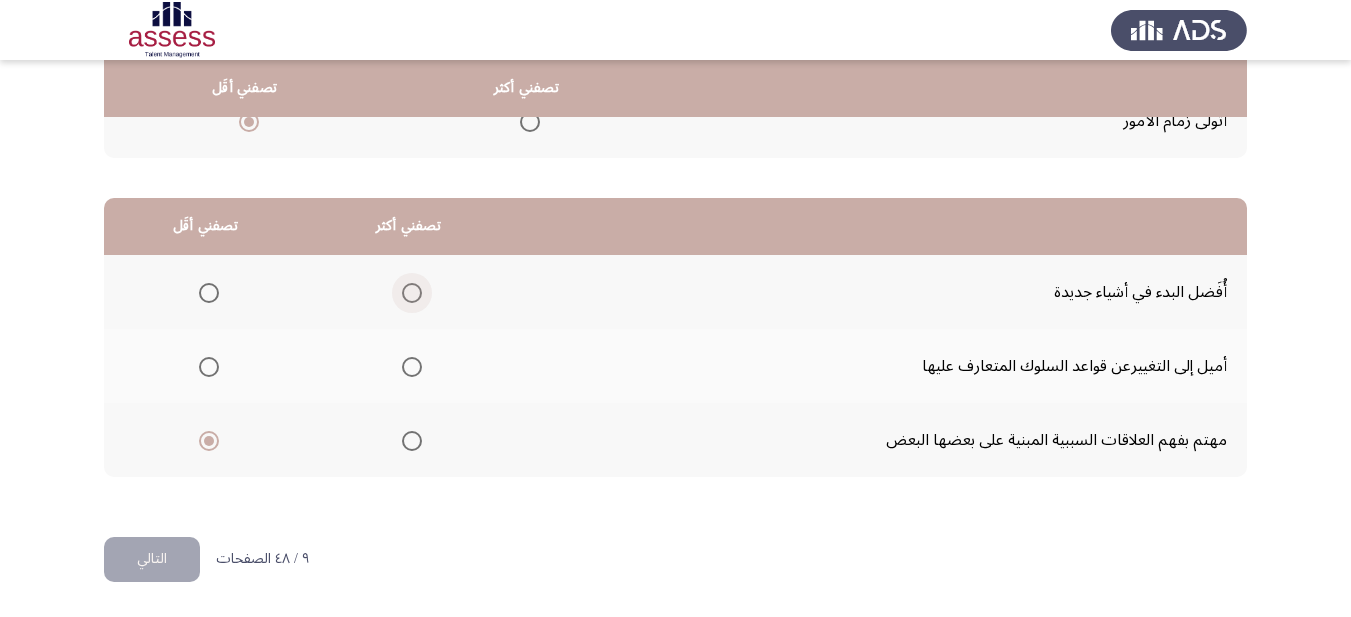click at bounding box center [412, 293] 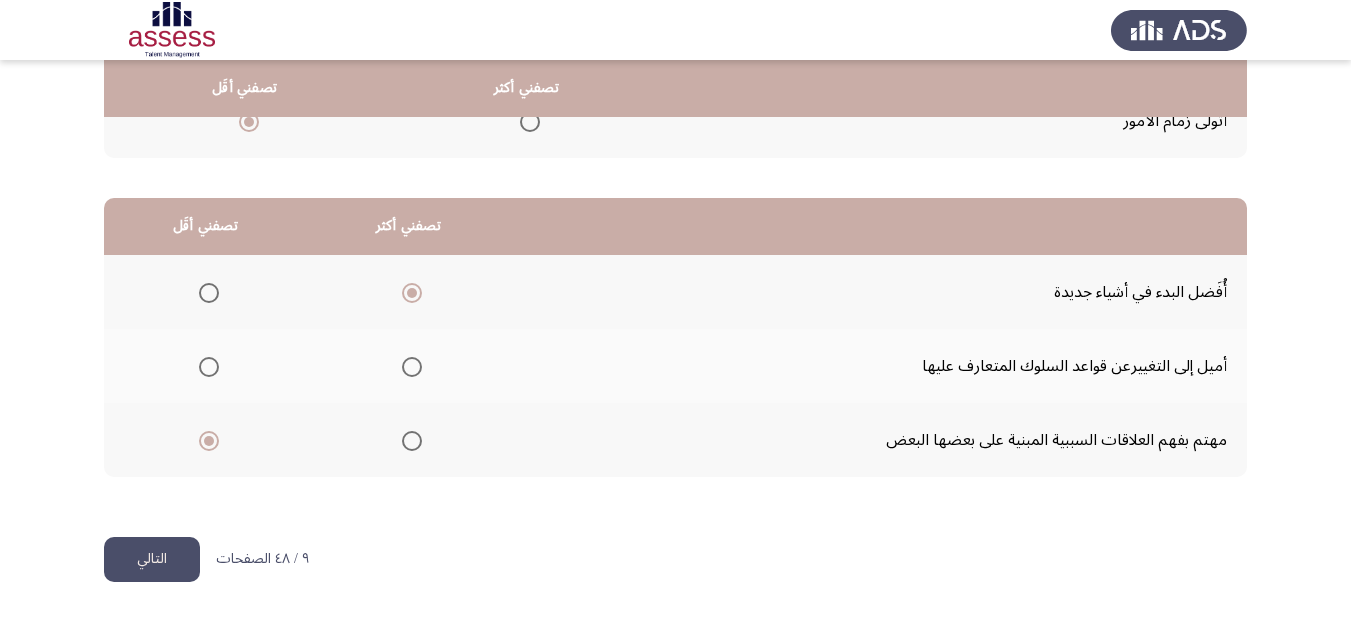 click on "التالي" 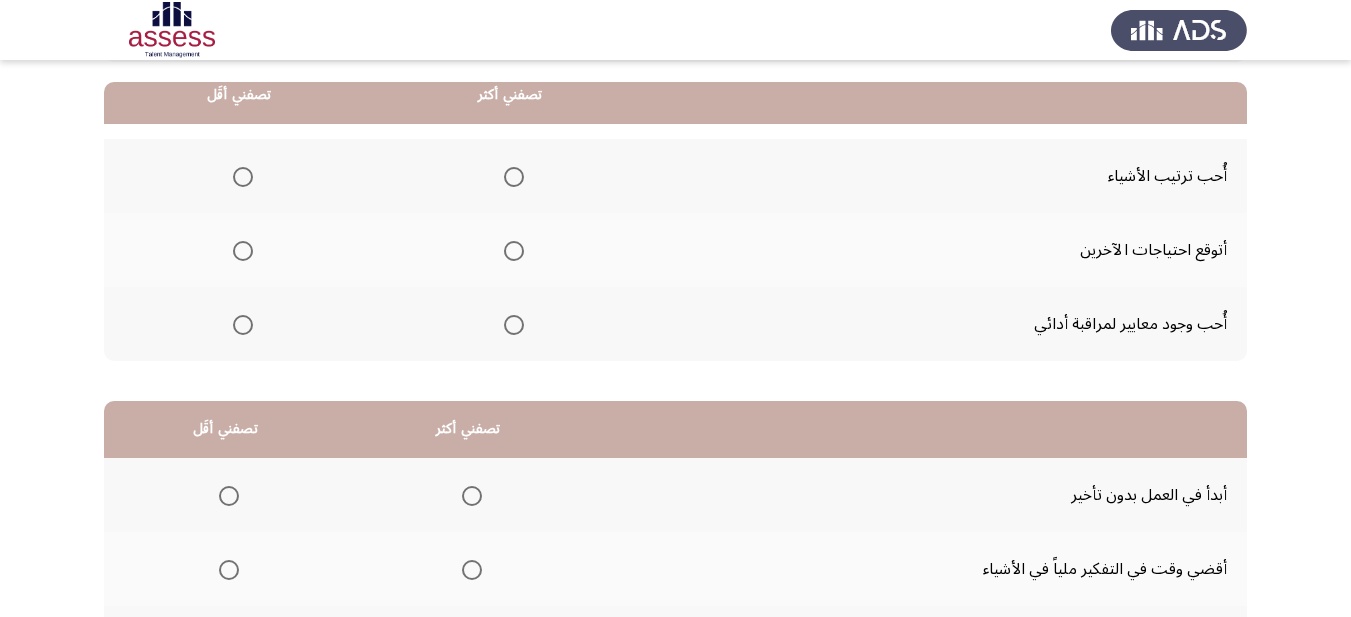 scroll, scrollTop: 200, scrollLeft: 0, axis: vertical 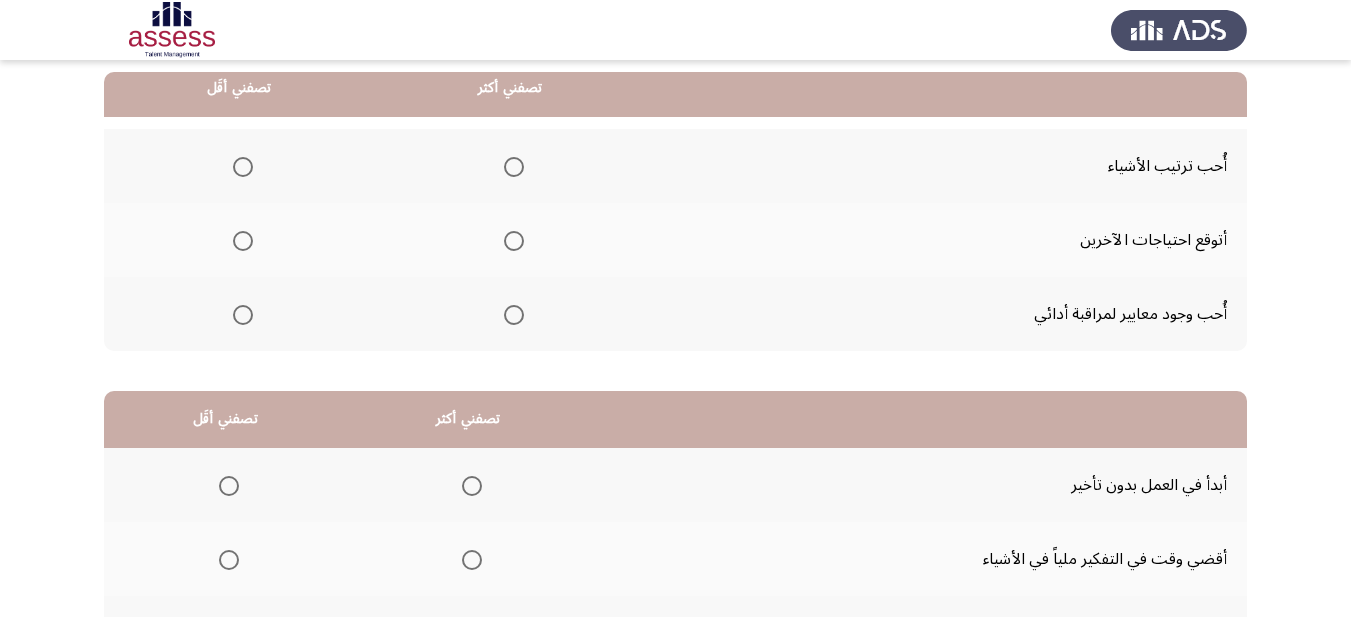 click 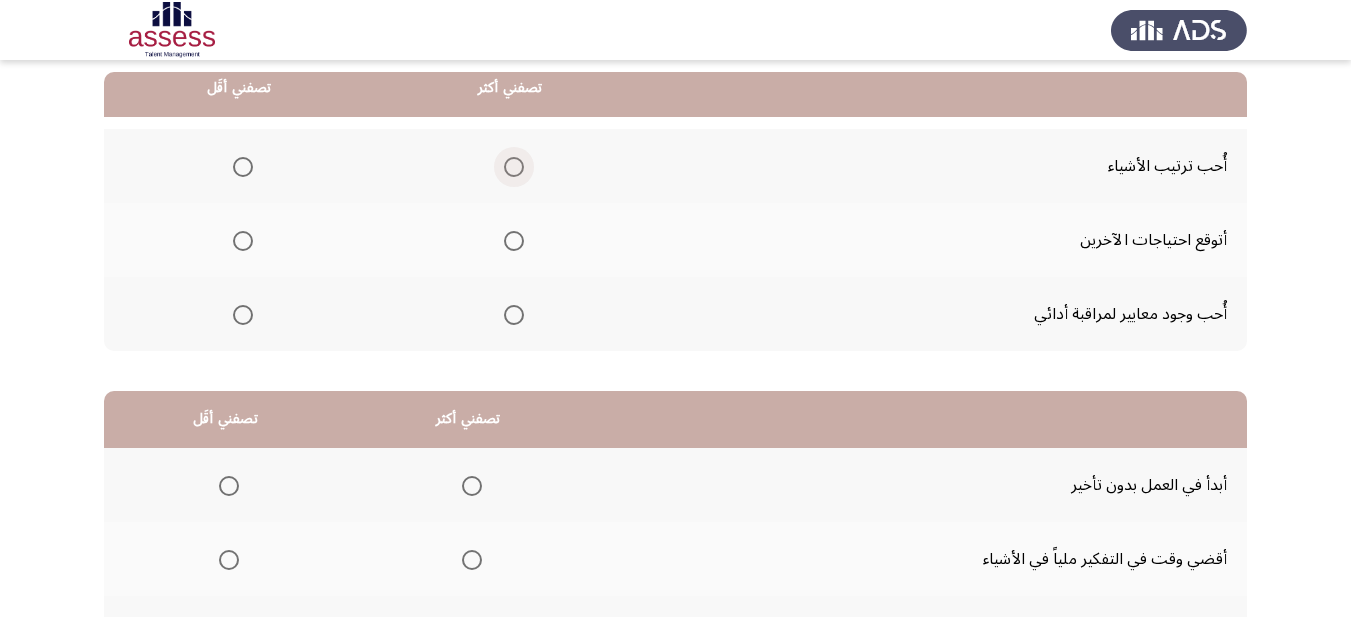 click at bounding box center [514, 167] 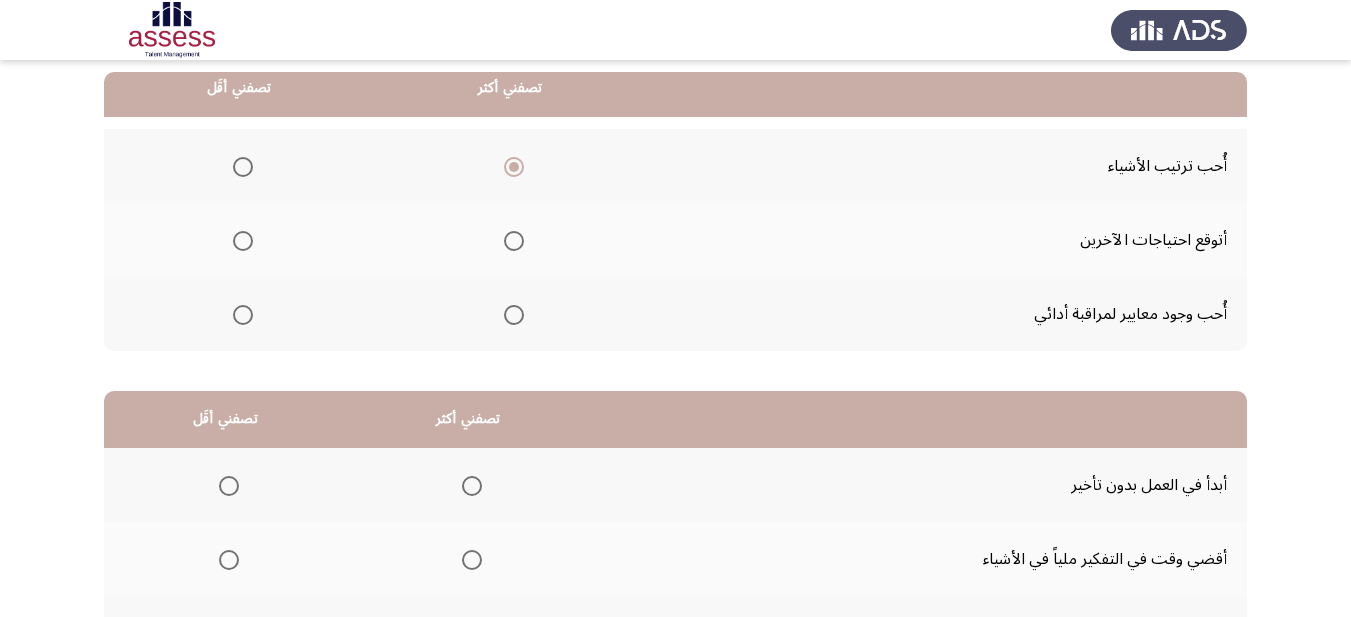 click at bounding box center [243, 315] 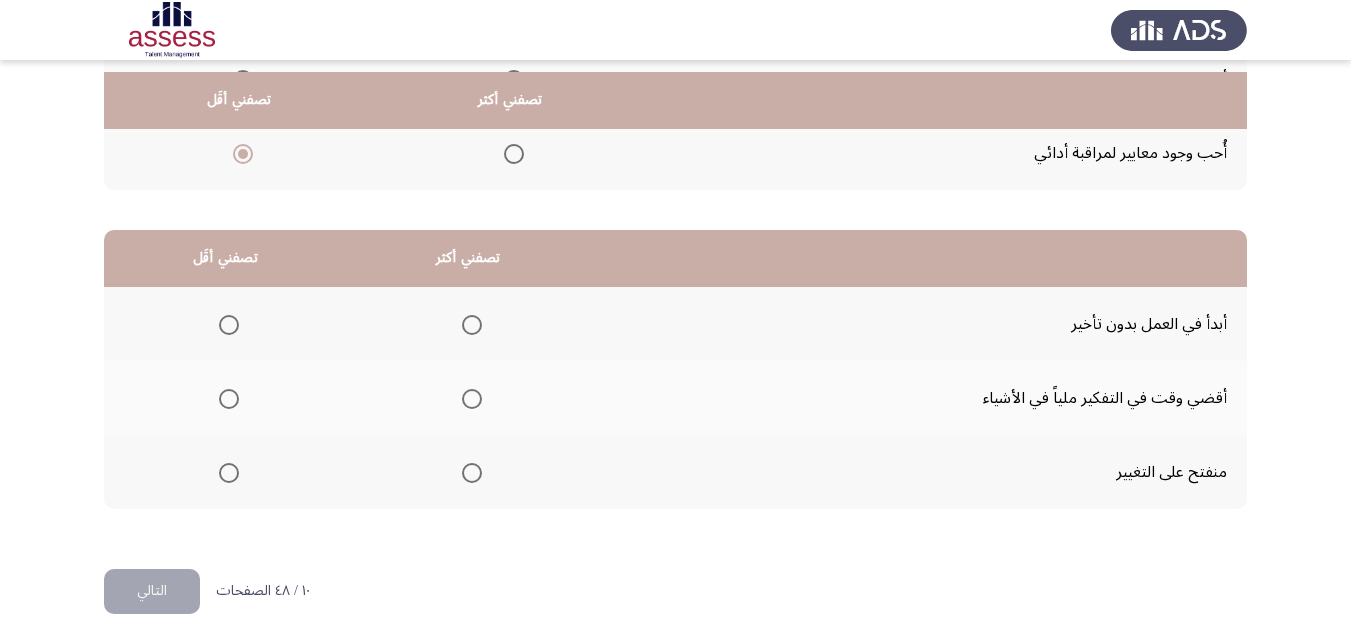 scroll, scrollTop: 393, scrollLeft: 0, axis: vertical 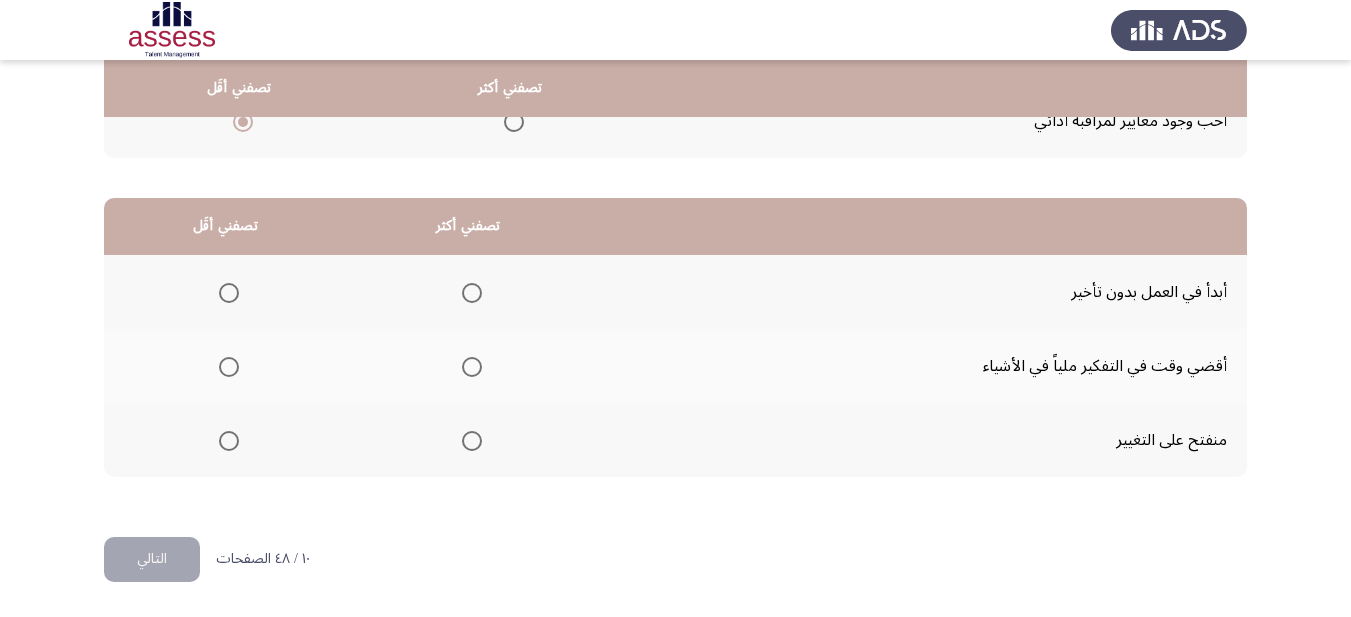 click at bounding box center (472, 293) 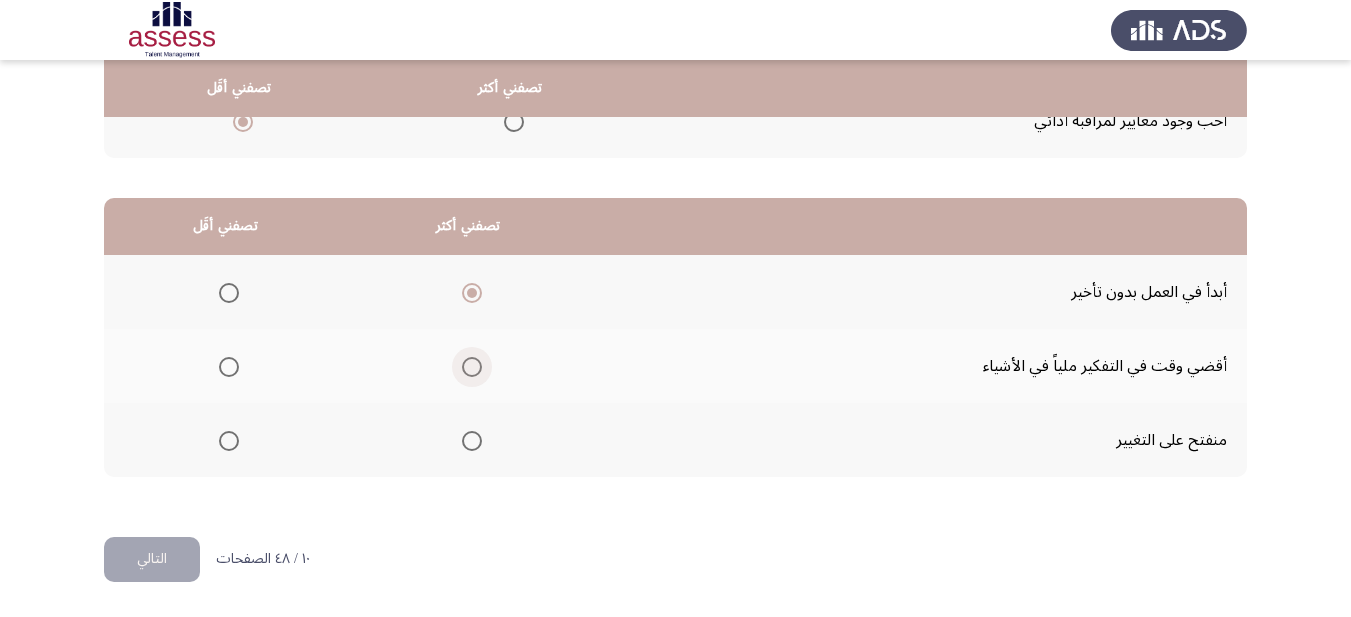 click at bounding box center (472, 367) 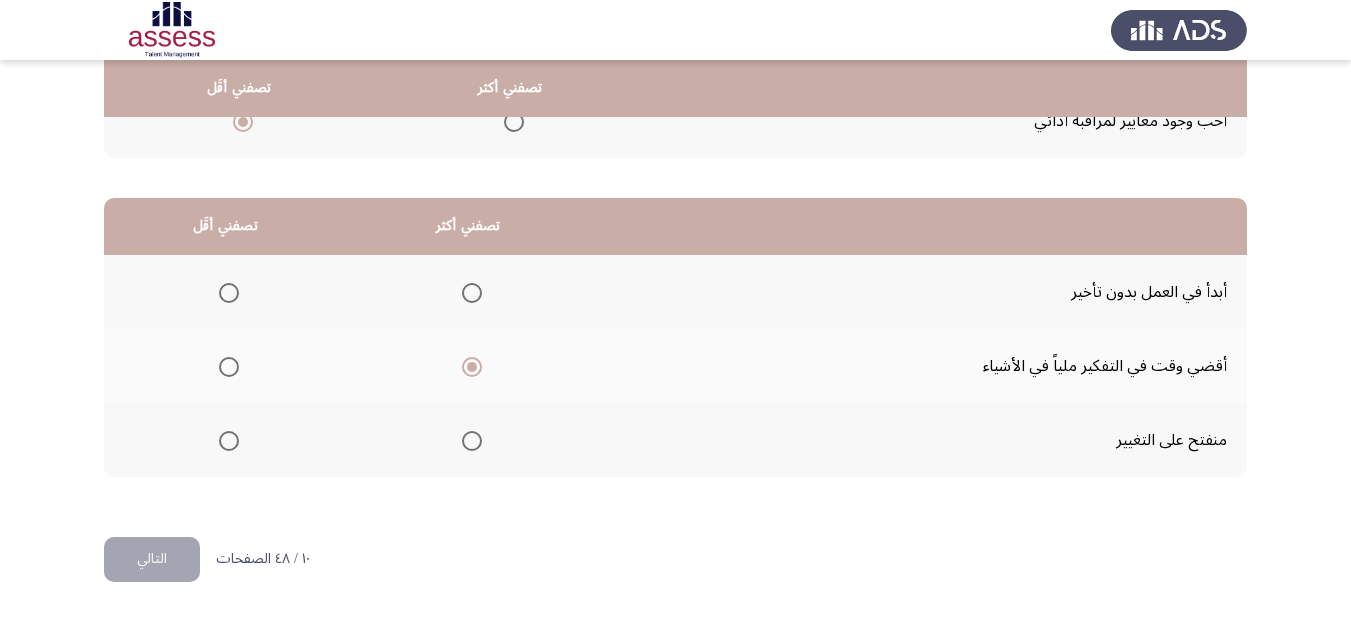 click at bounding box center [229, 441] 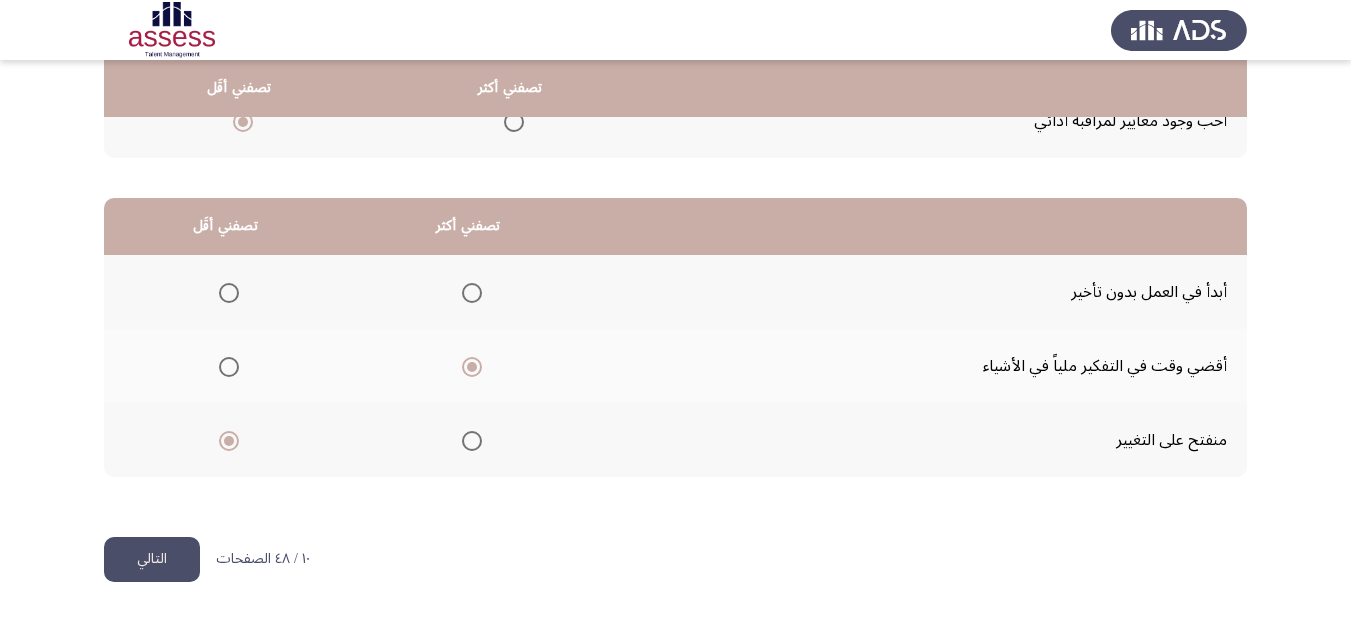click on "التالي" 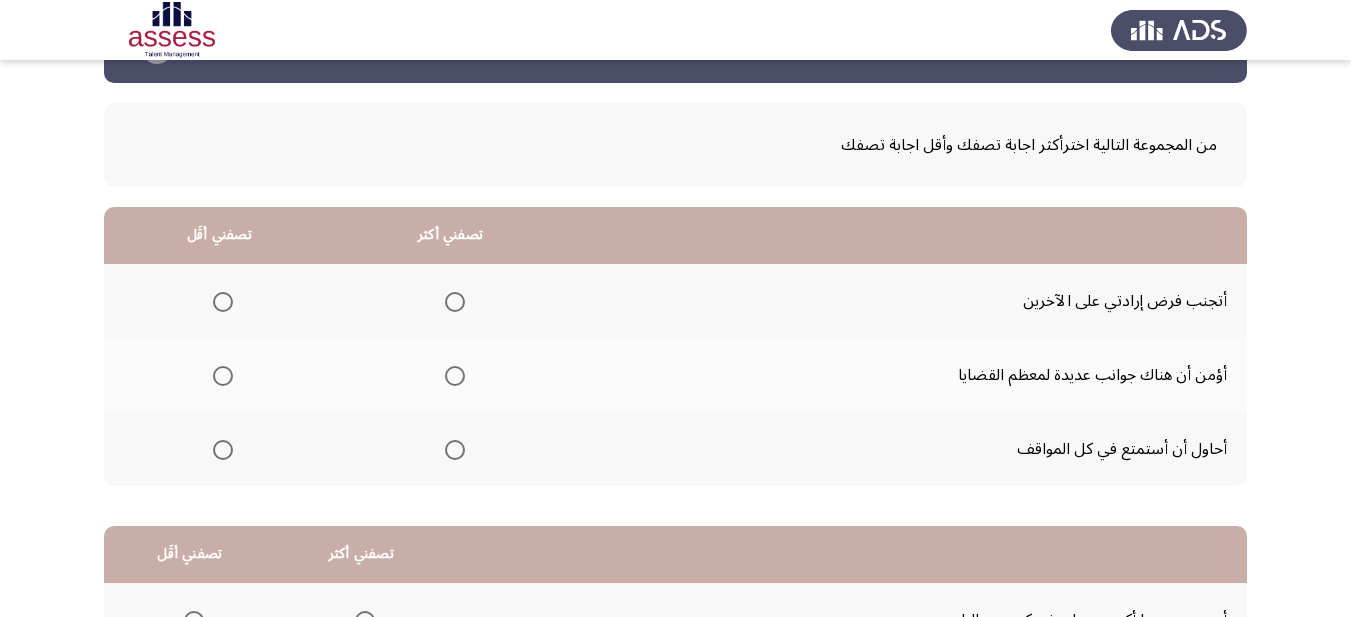 scroll, scrollTop: 100, scrollLeft: 0, axis: vertical 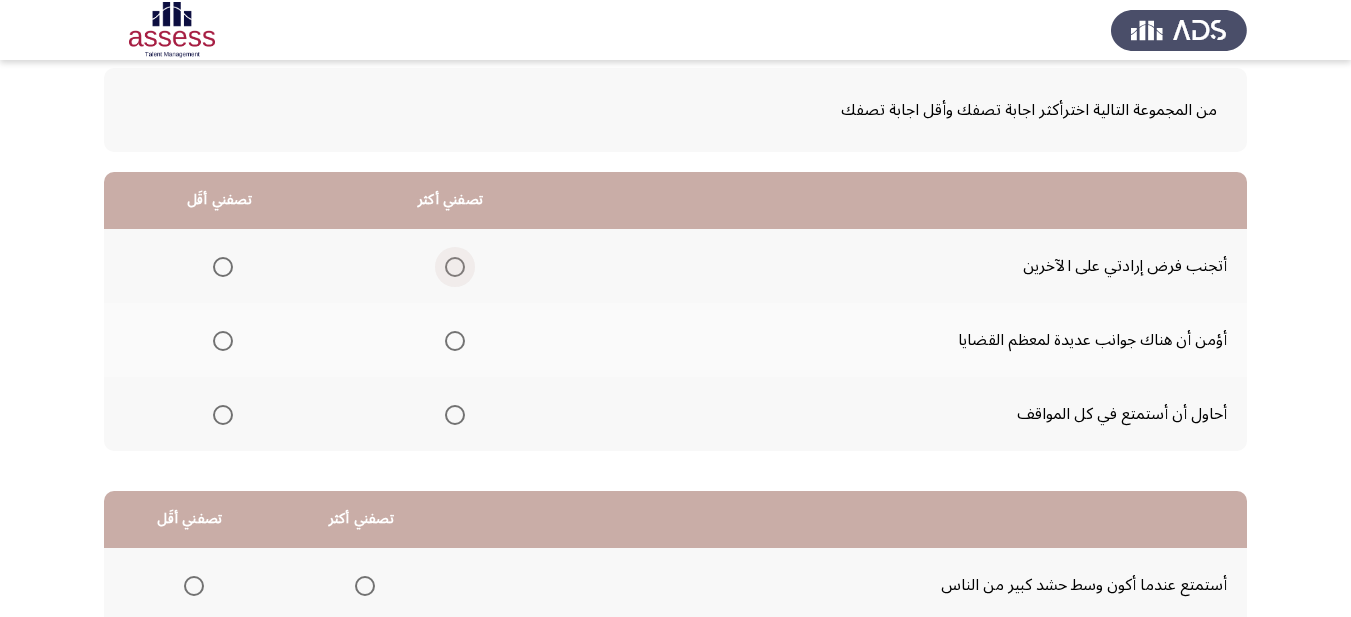 click at bounding box center [455, 267] 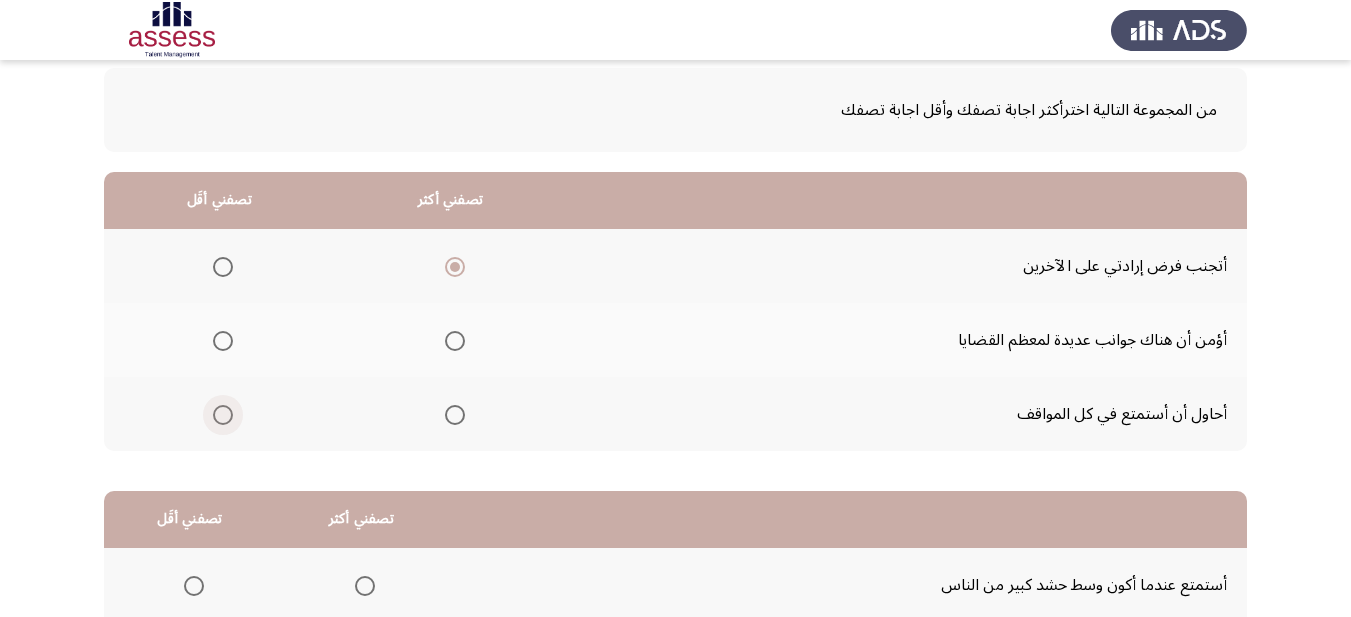 click at bounding box center (223, 415) 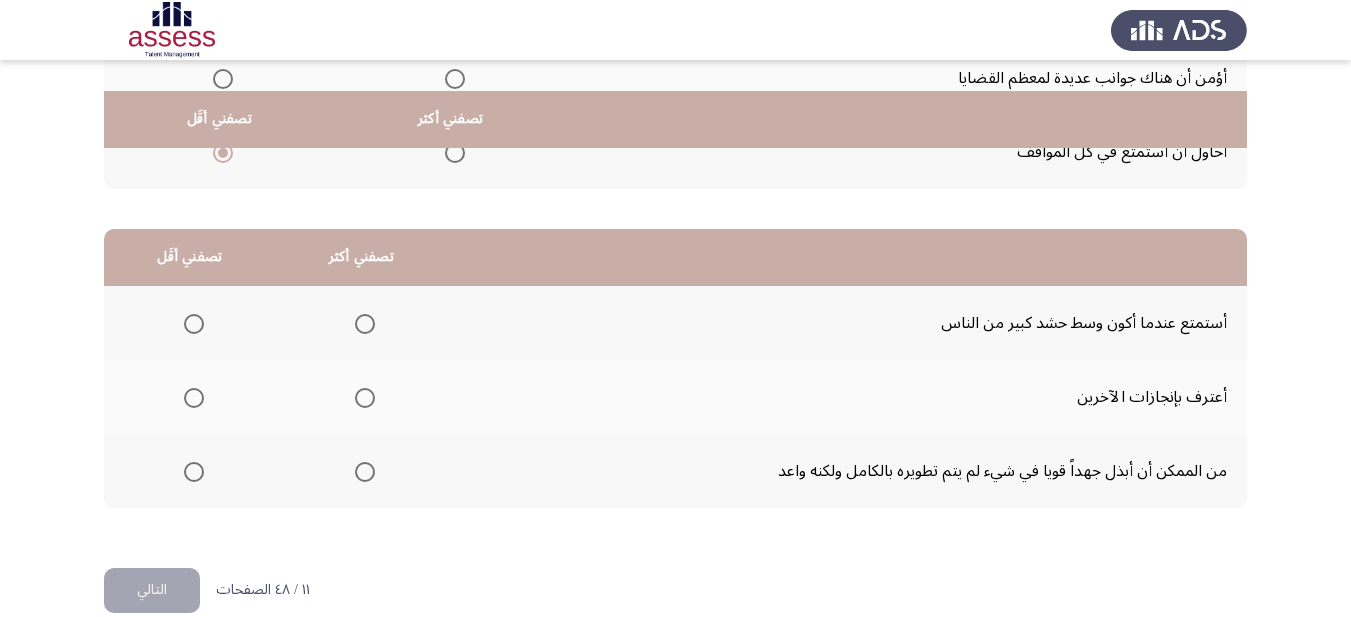 scroll, scrollTop: 393, scrollLeft: 0, axis: vertical 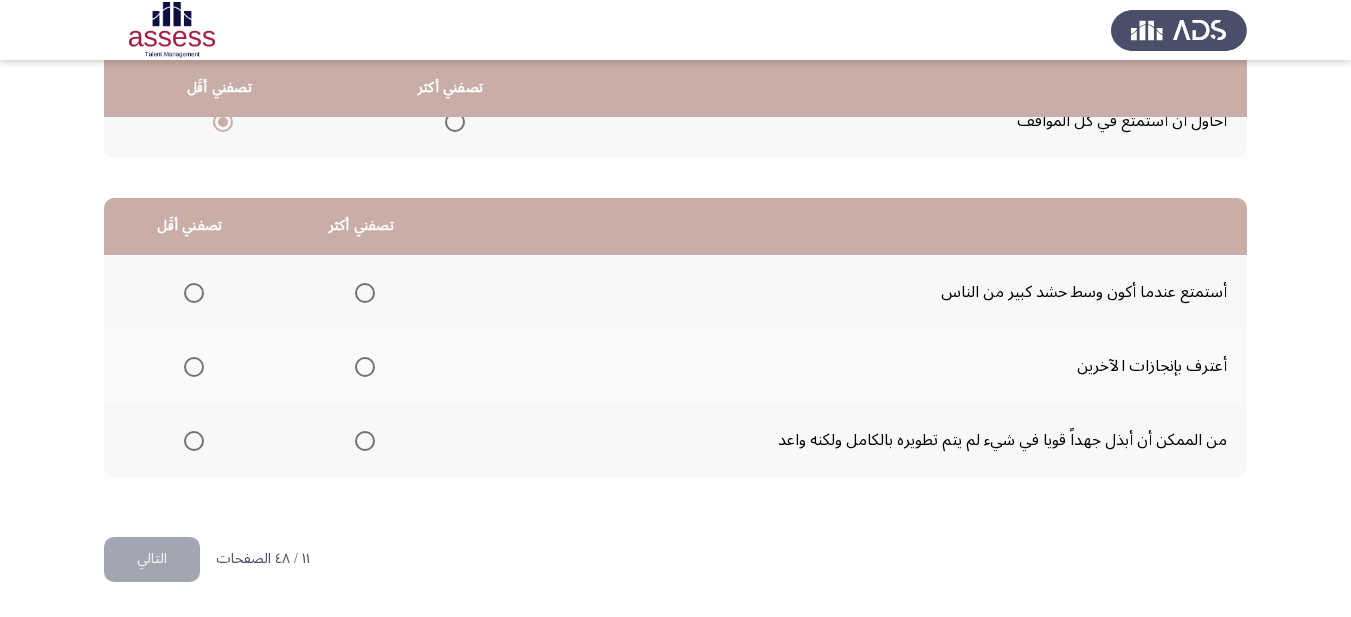 click at bounding box center [365, 367] 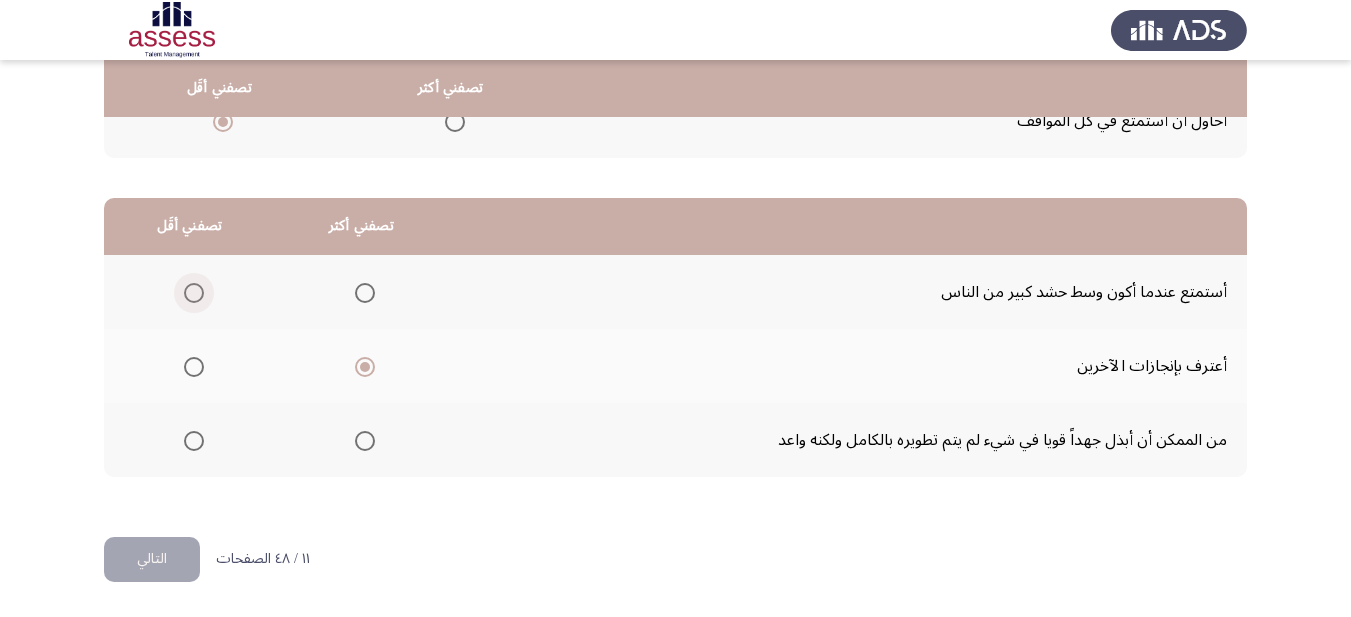 click at bounding box center [194, 293] 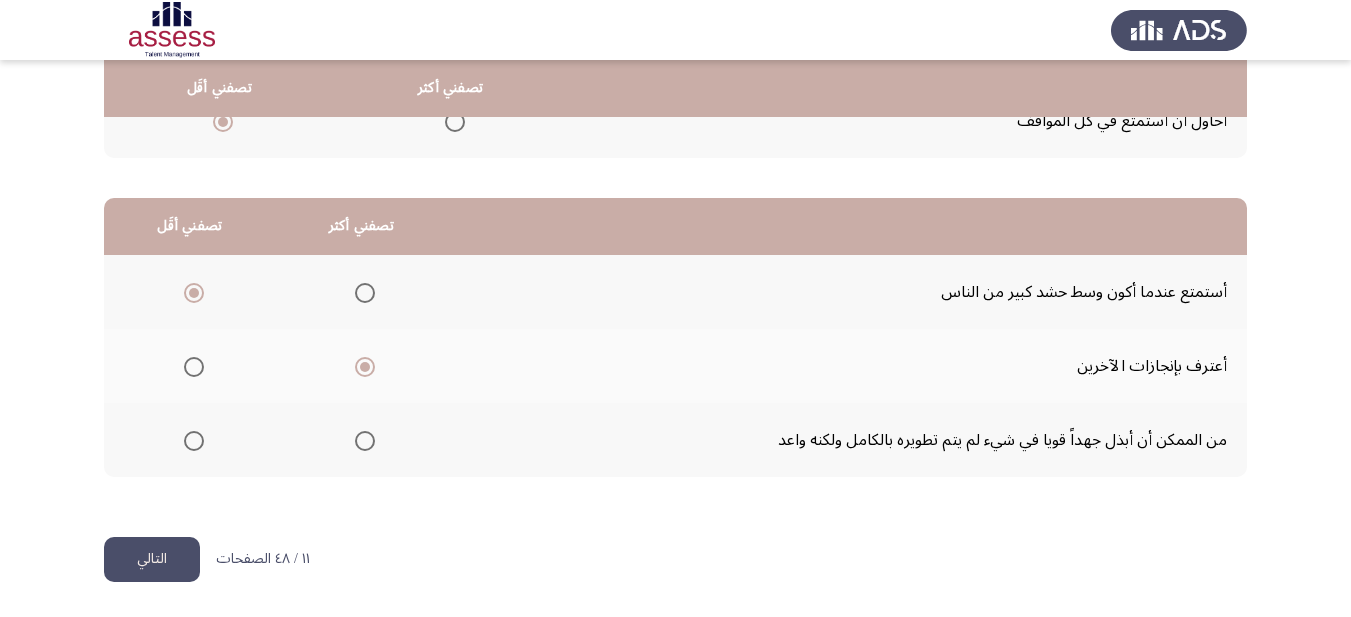 click on "التالي" 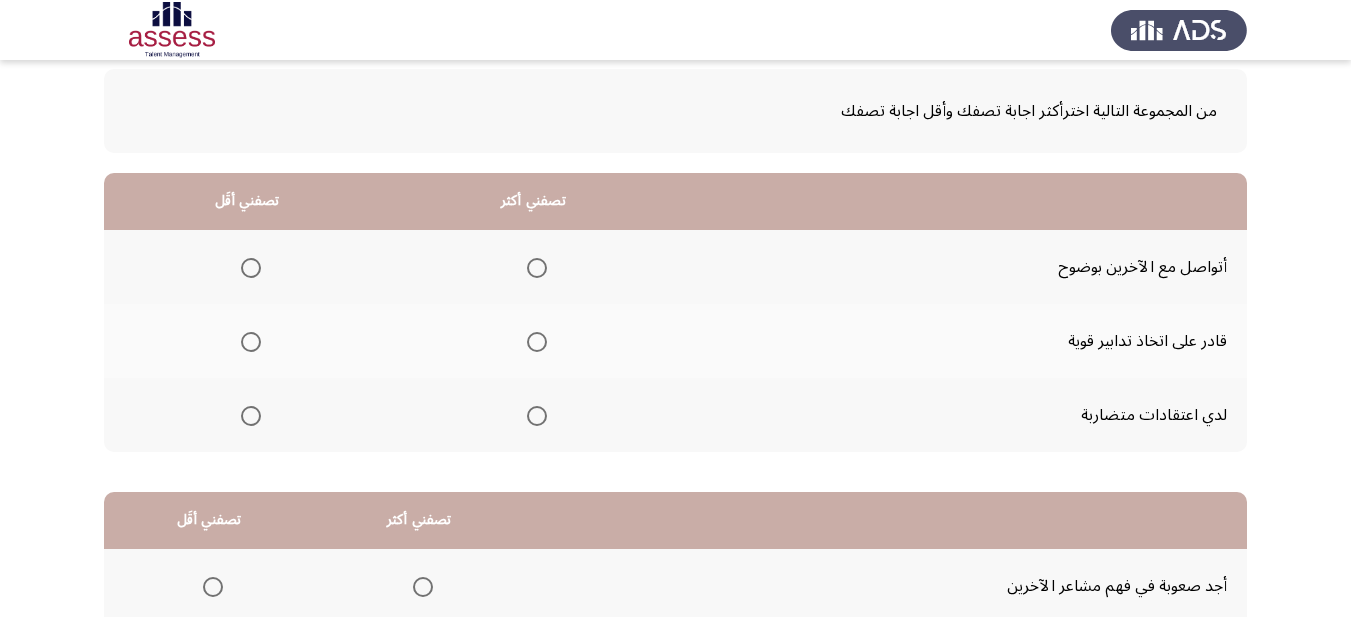 scroll, scrollTop: 100, scrollLeft: 0, axis: vertical 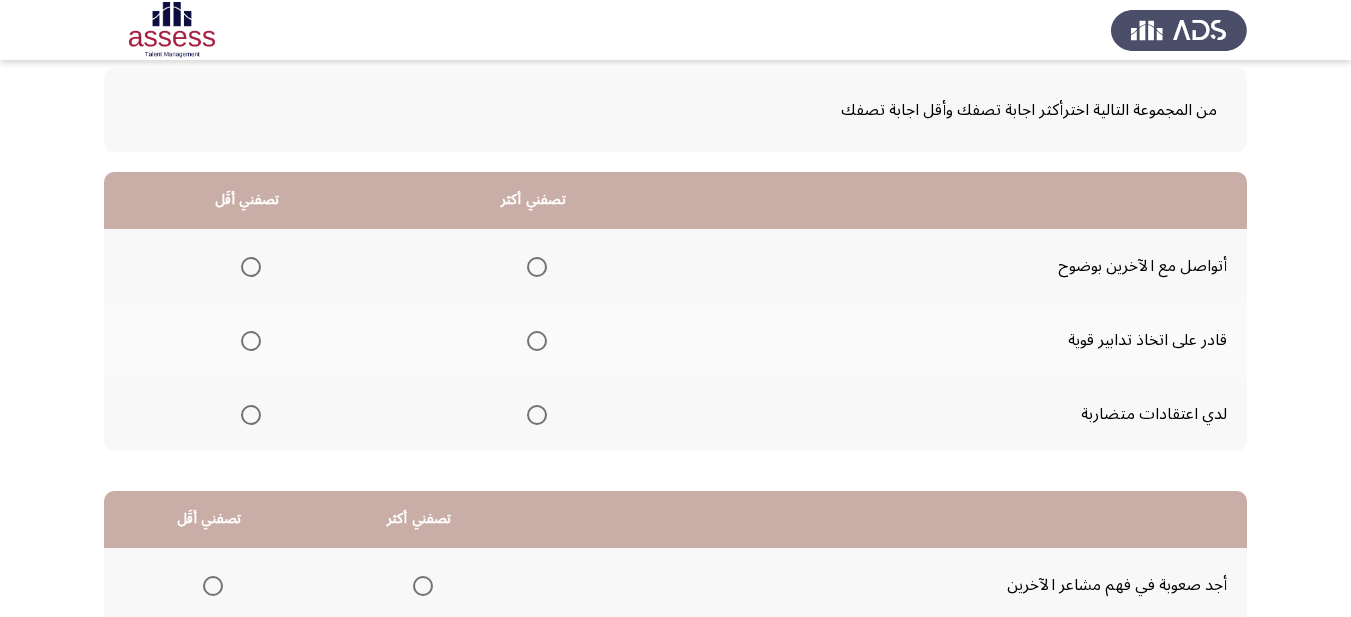 click at bounding box center (537, 267) 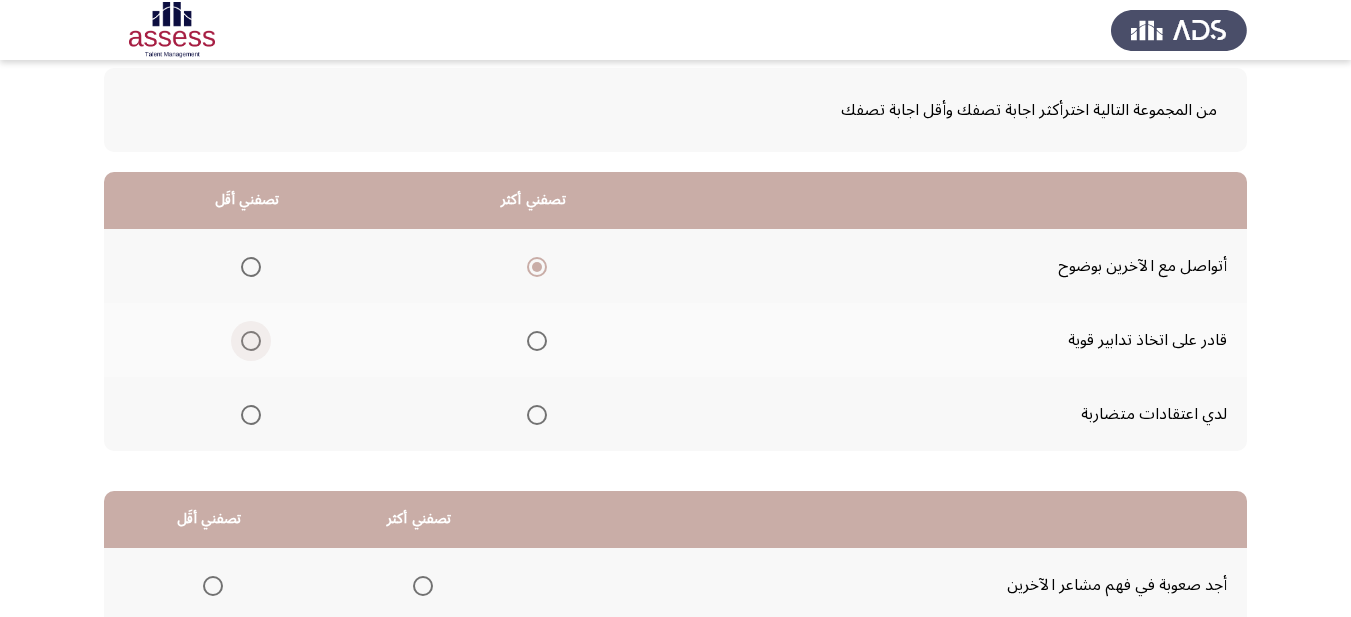click at bounding box center [251, 341] 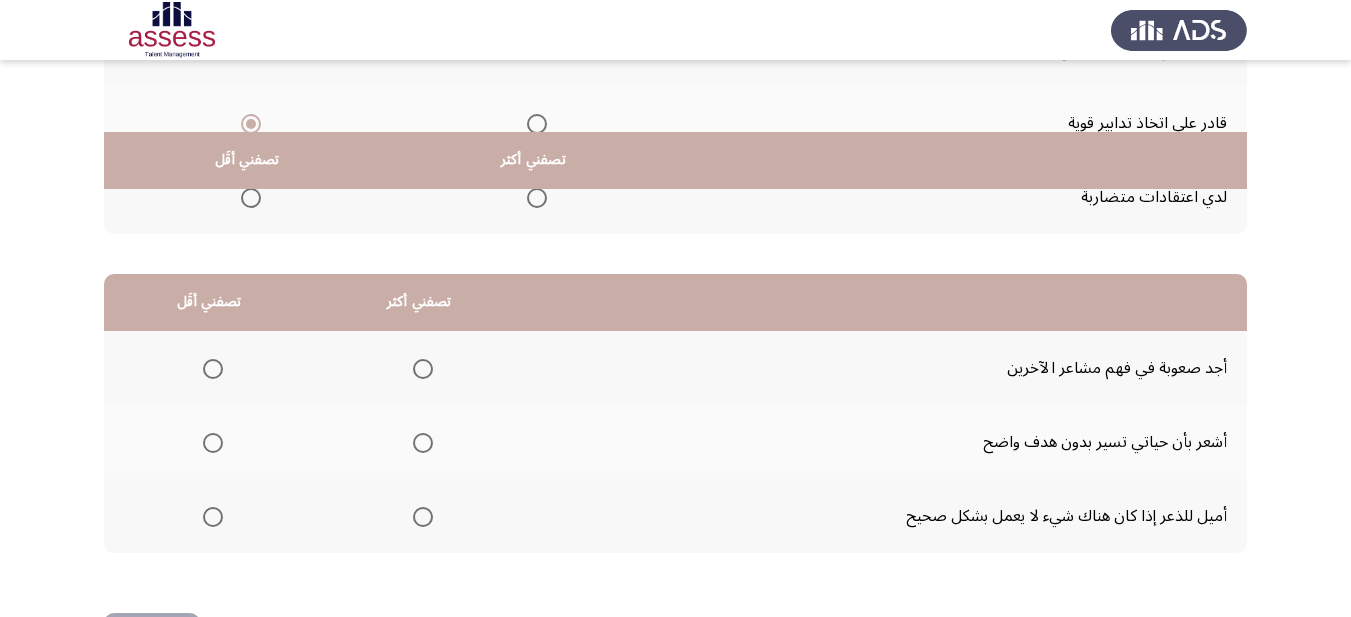 scroll, scrollTop: 393, scrollLeft: 0, axis: vertical 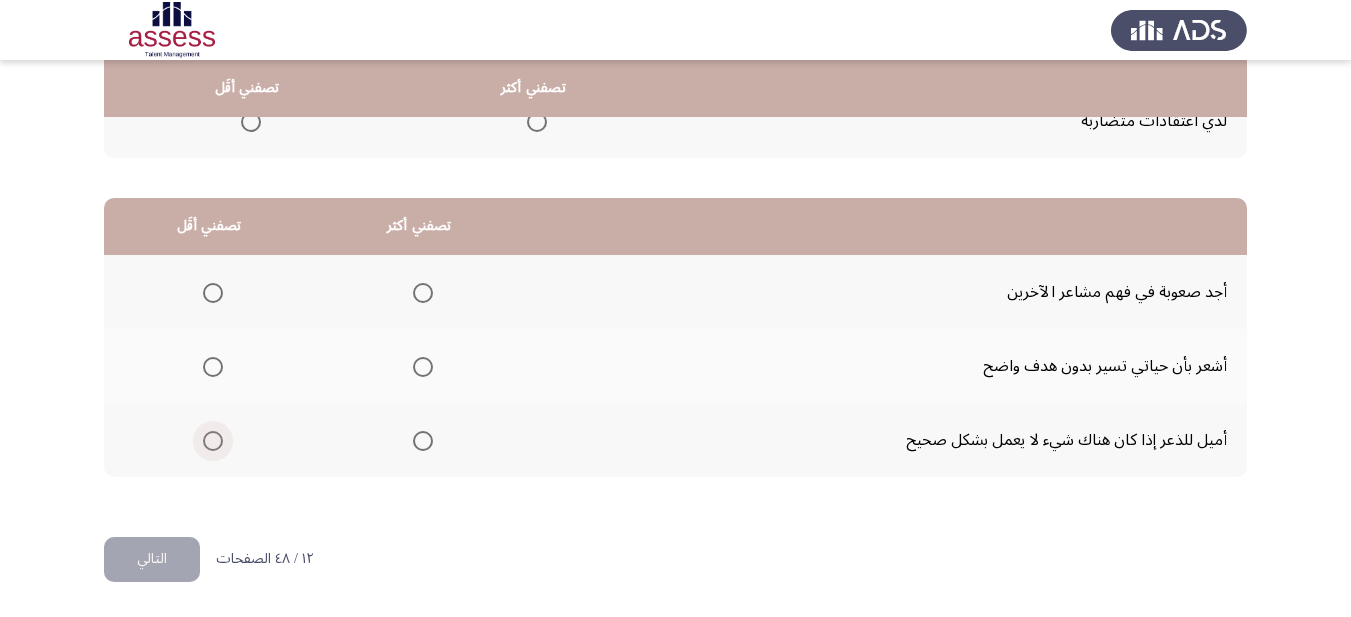click at bounding box center [213, 441] 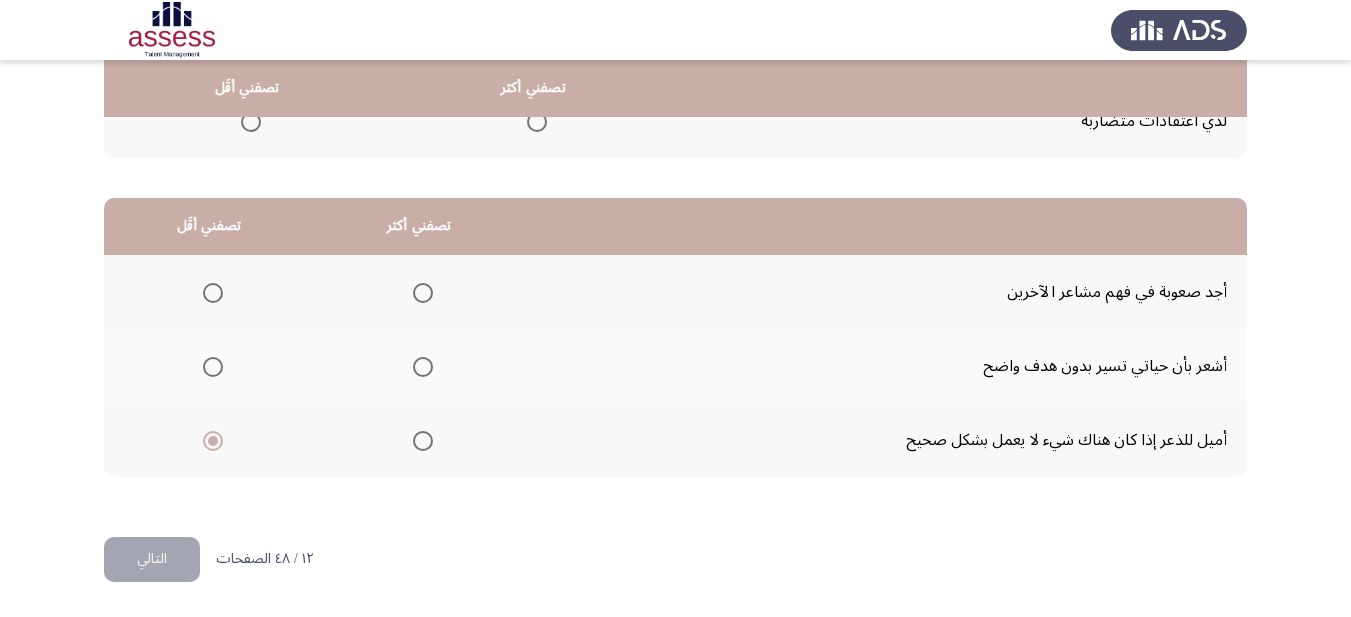 click at bounding box center (423, 293) 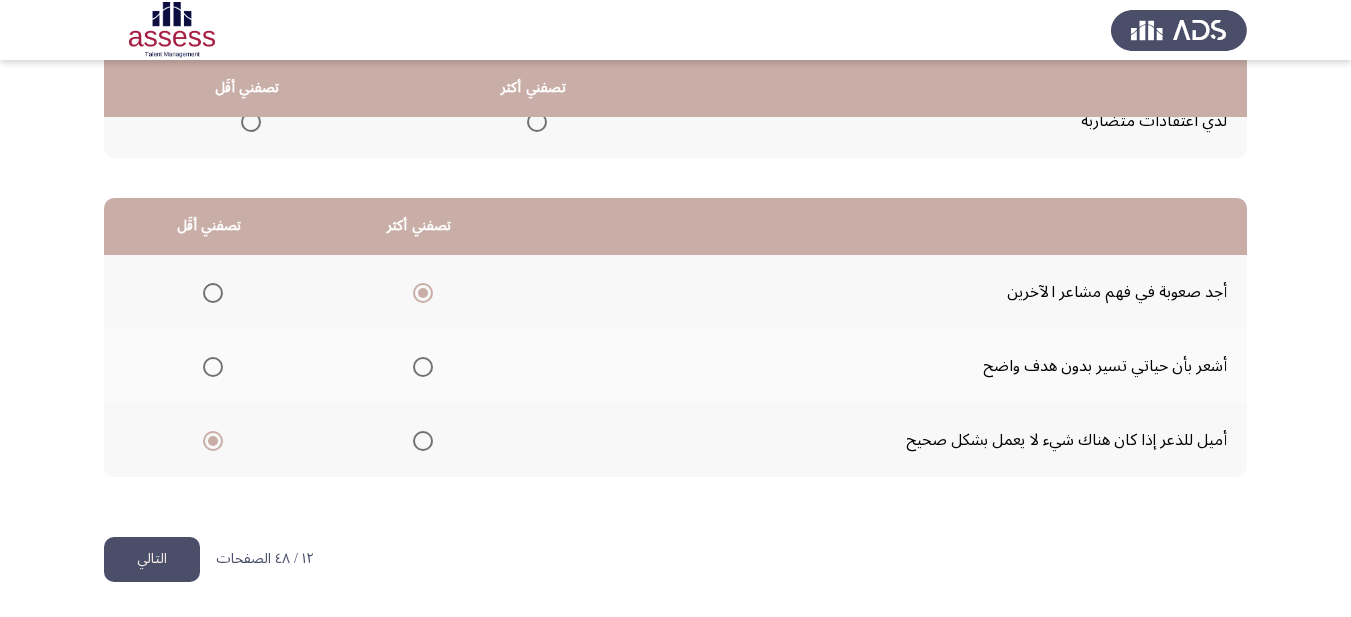 click on "التالي" 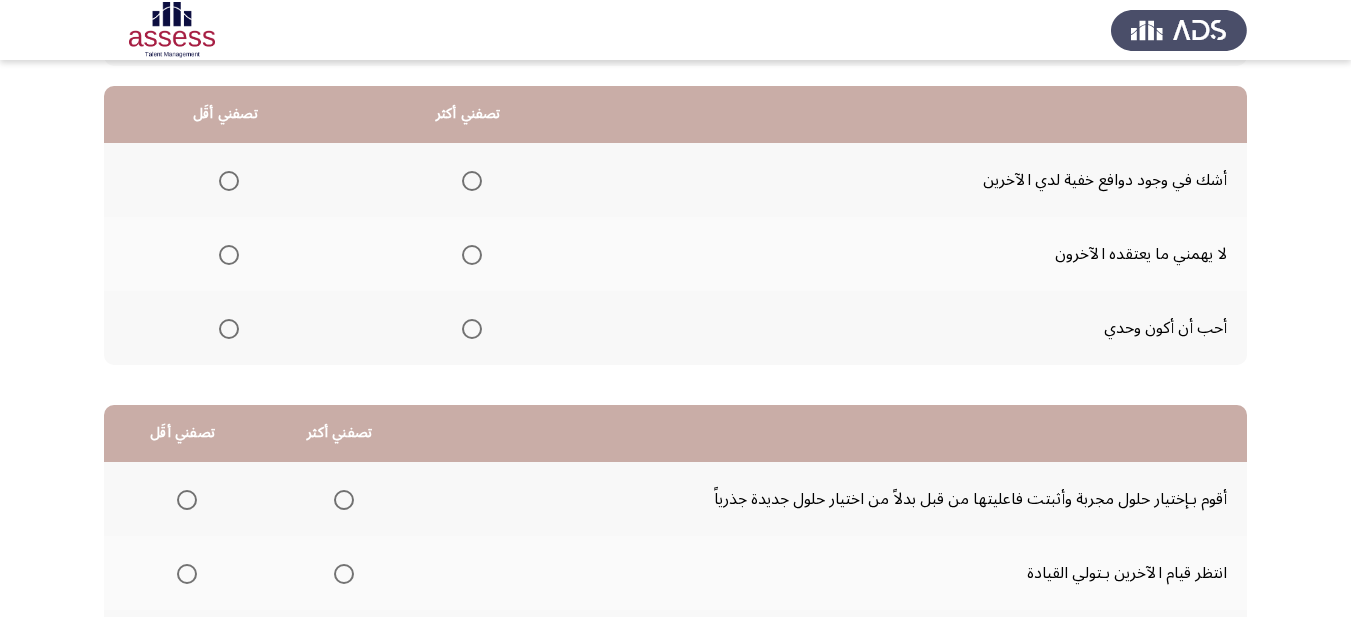 scroll, scrollTop: 200, scrollLeft: 0, axis: vertical 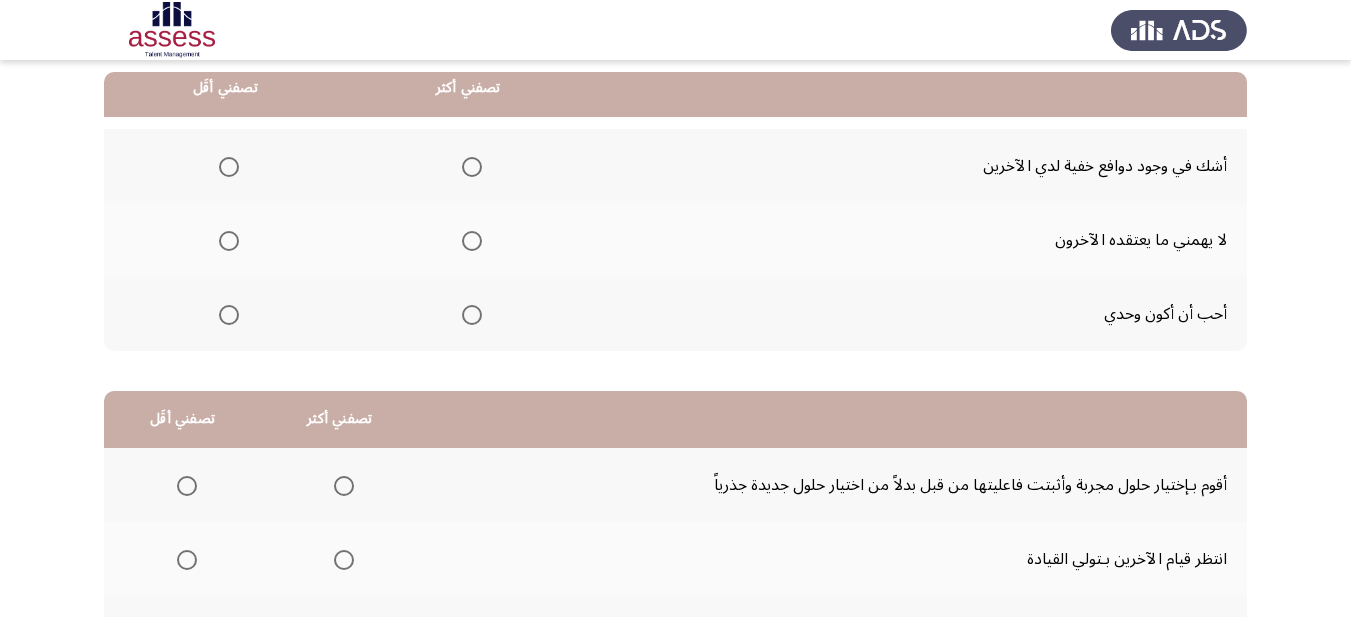click at bounding box center (472, 241) 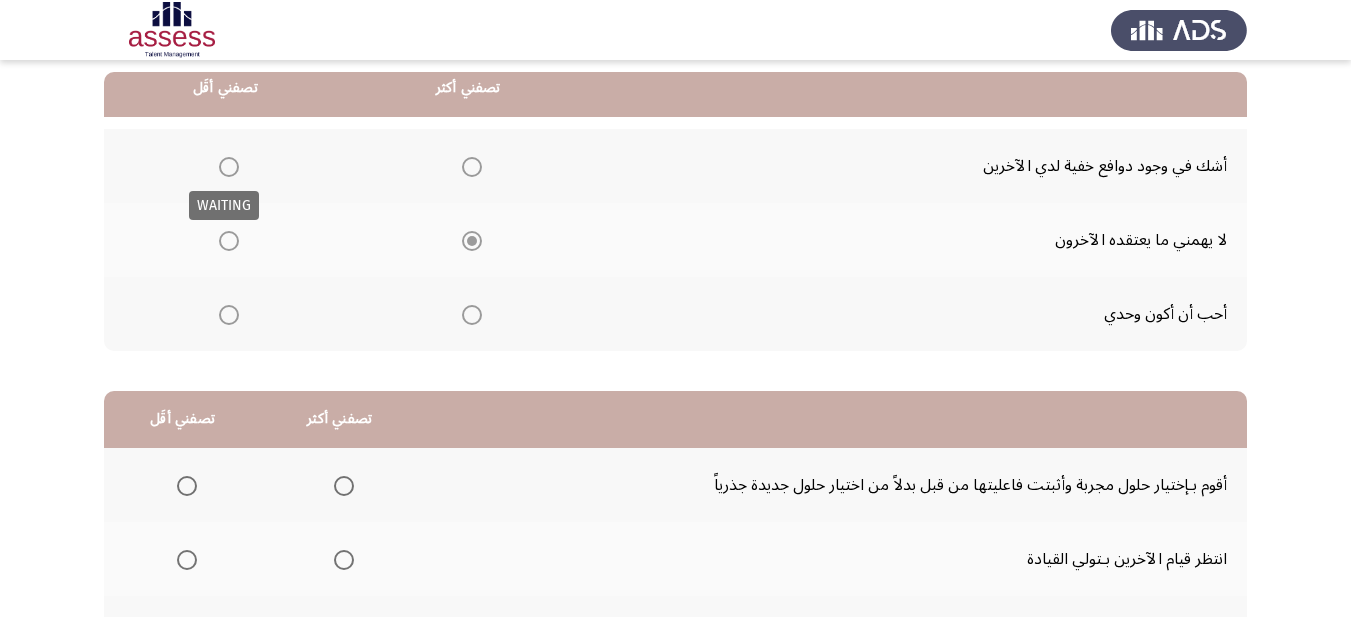 click at bounding box center [229, 167] 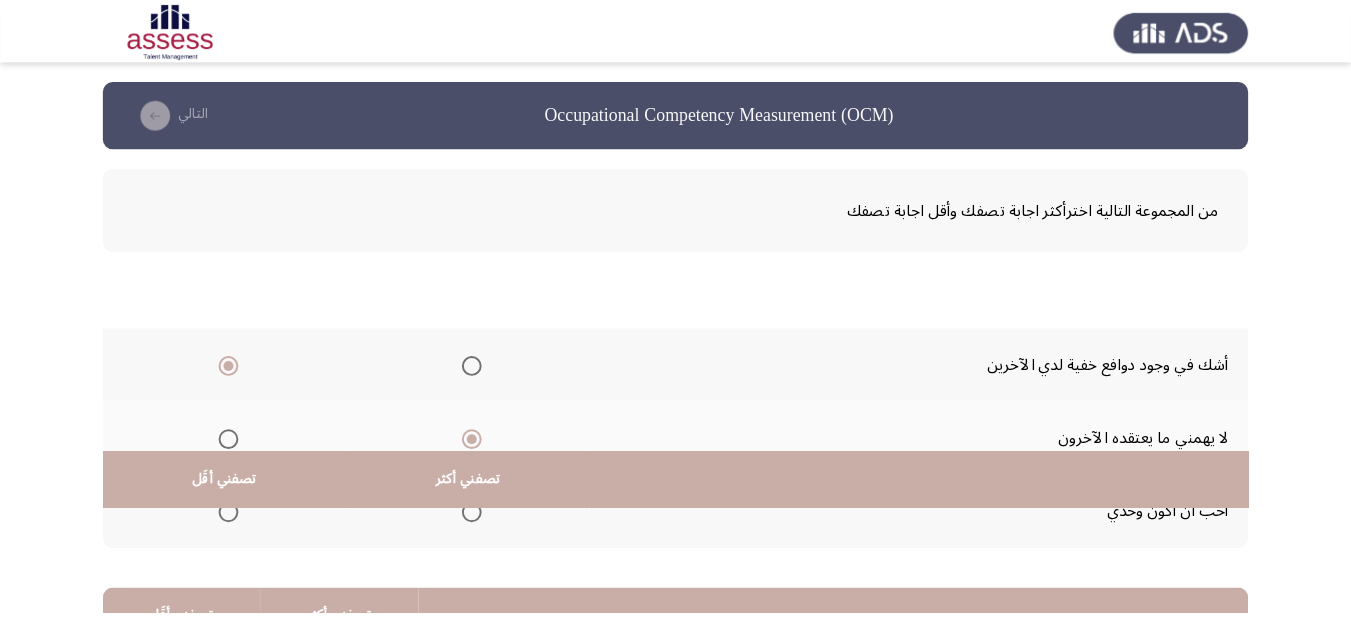 scroll, scrollTop: 393, scrollLeft: 0, axis: vertical 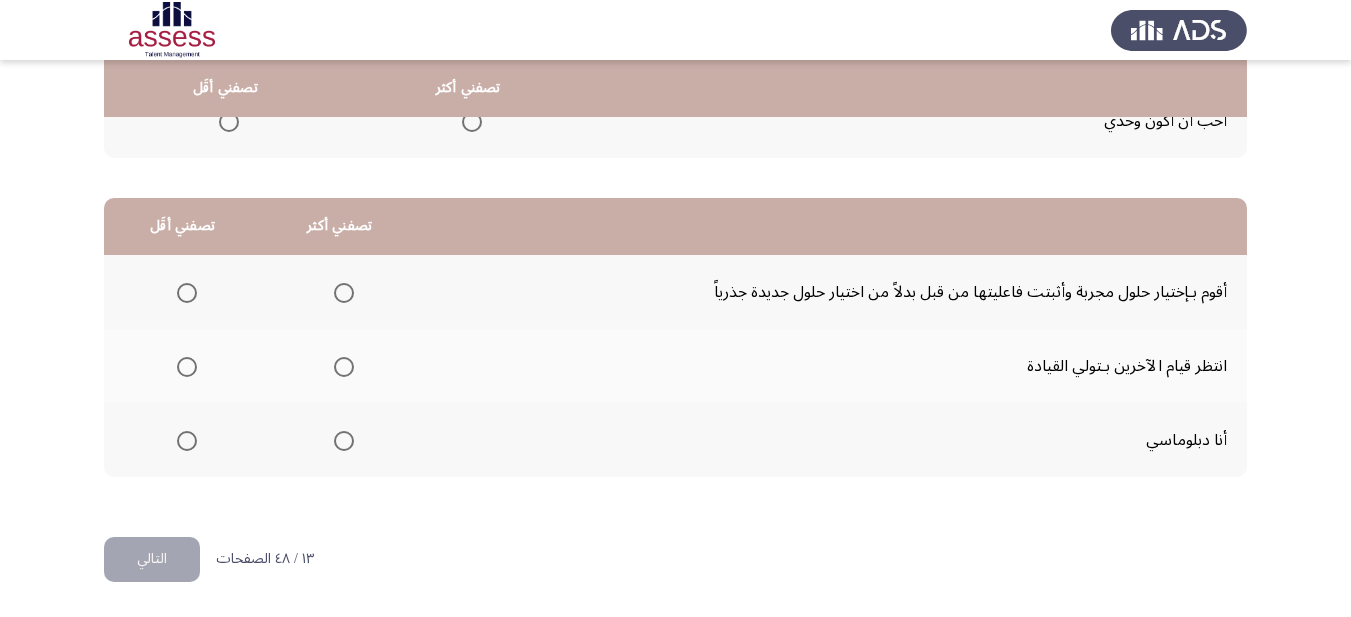 click at bounding box center [344, 293] 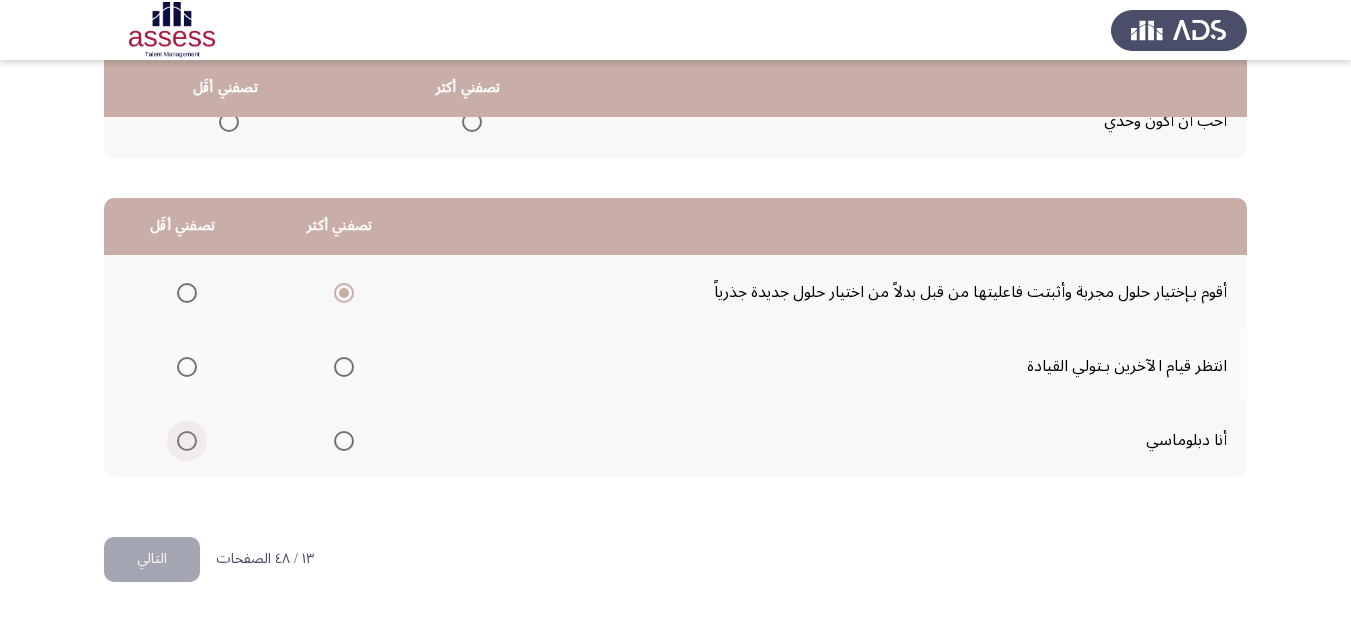 click at bounding box center (187, 441) 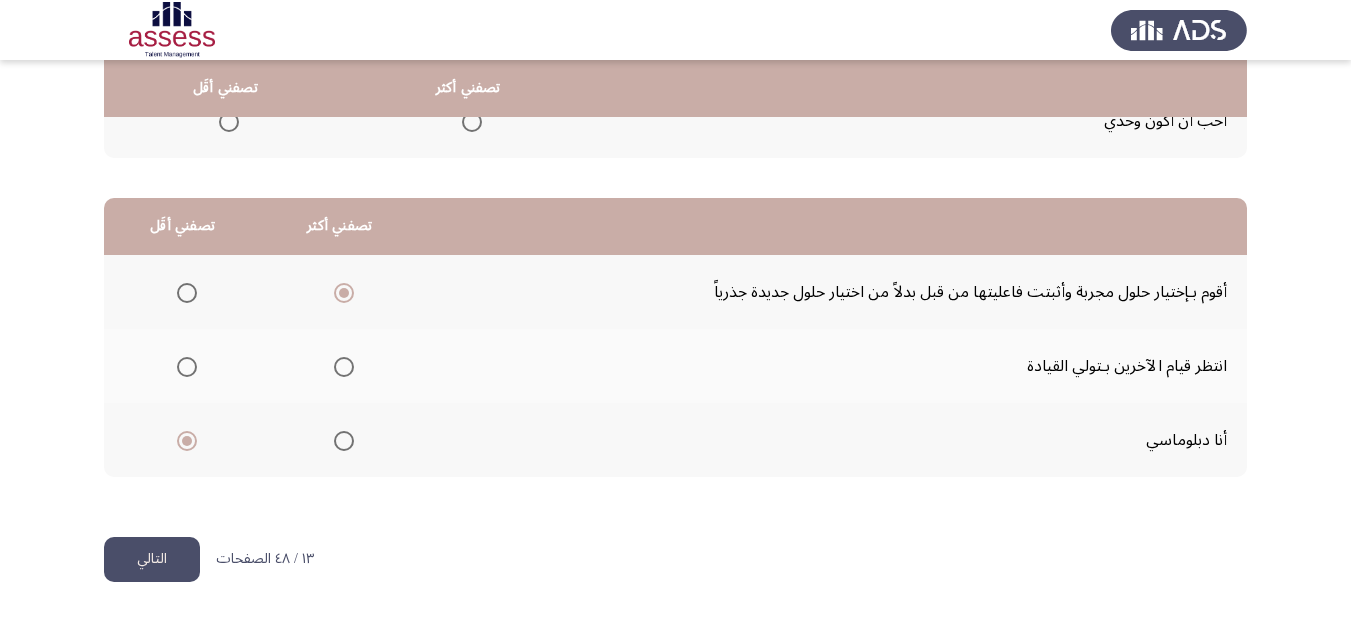 click on "التالي" 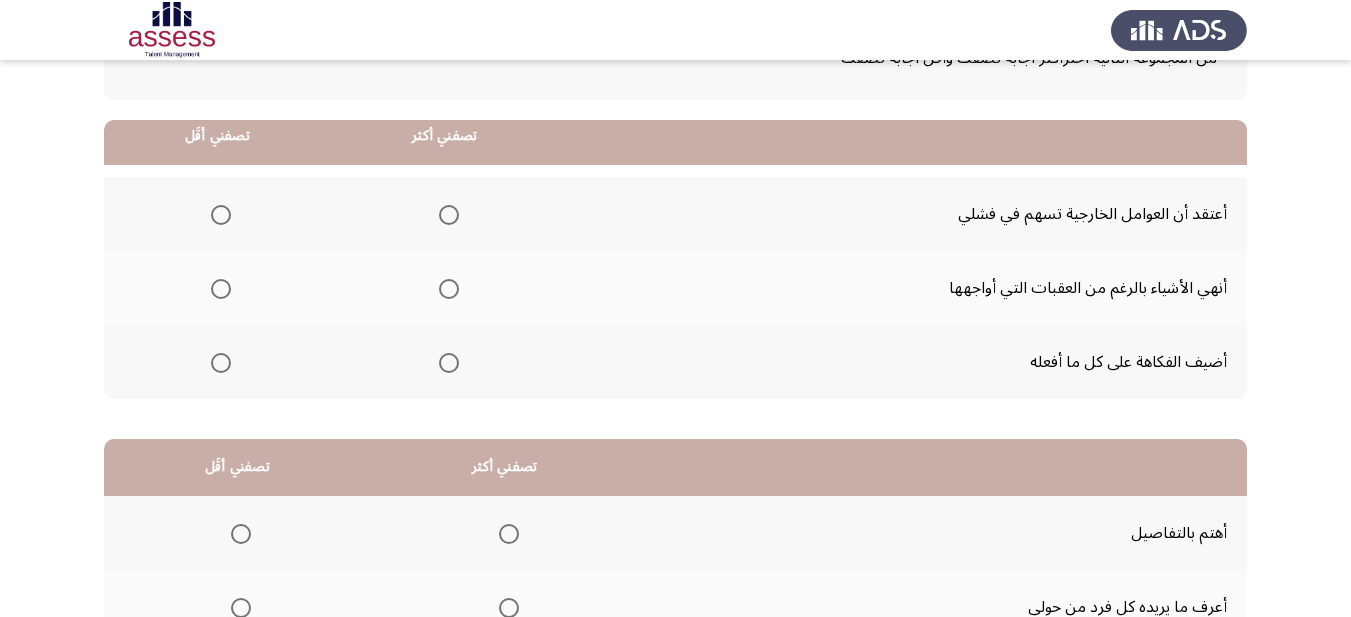 scroll, scrollTop: 200, scrollLeft: 0, axis: vertical 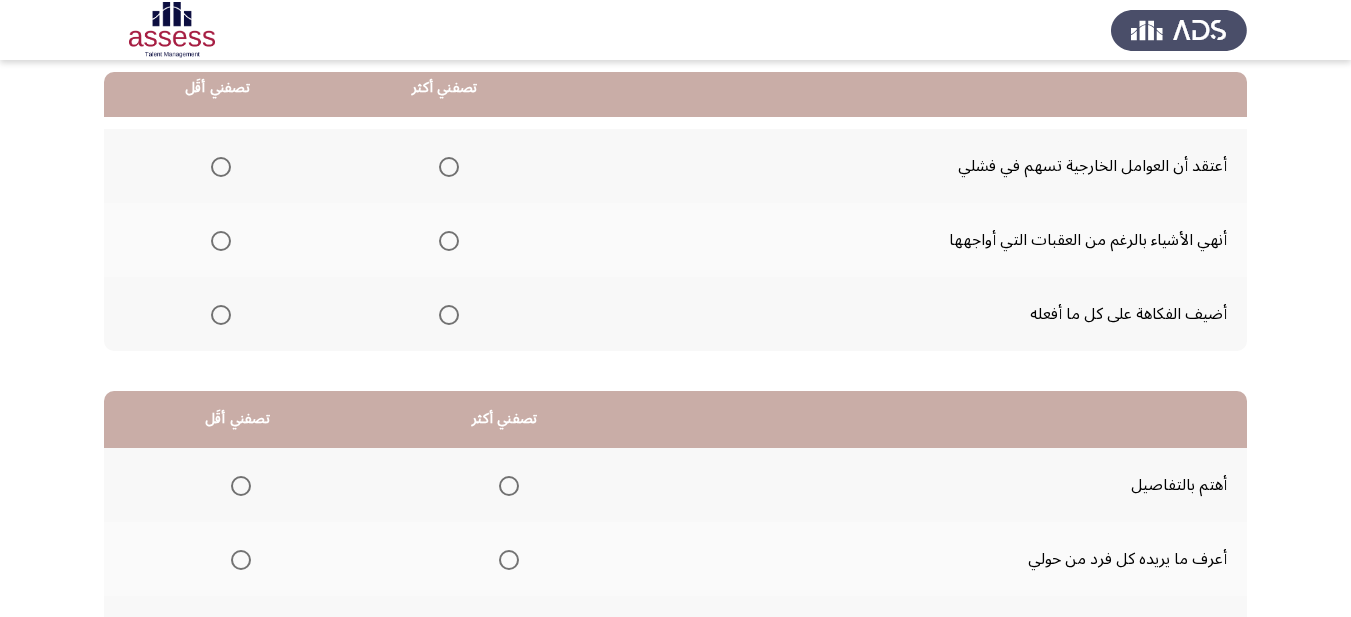 click at bounding box center [449, 315] 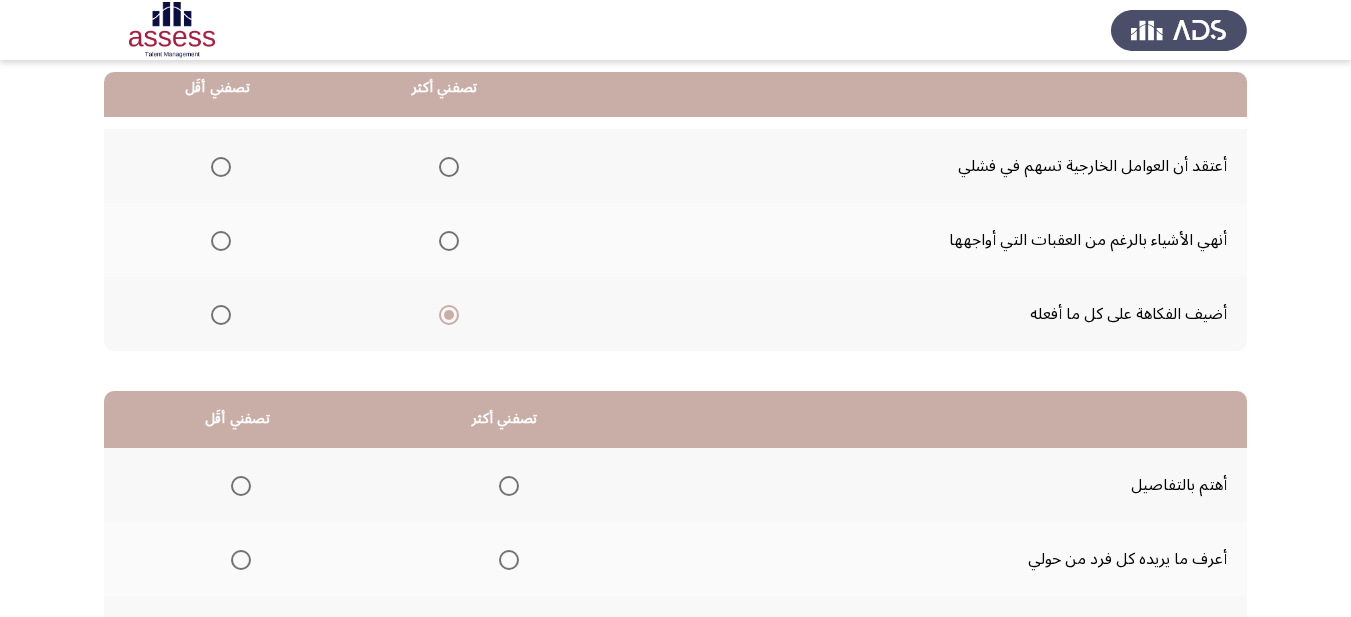 click at bounding box center [221, 241] 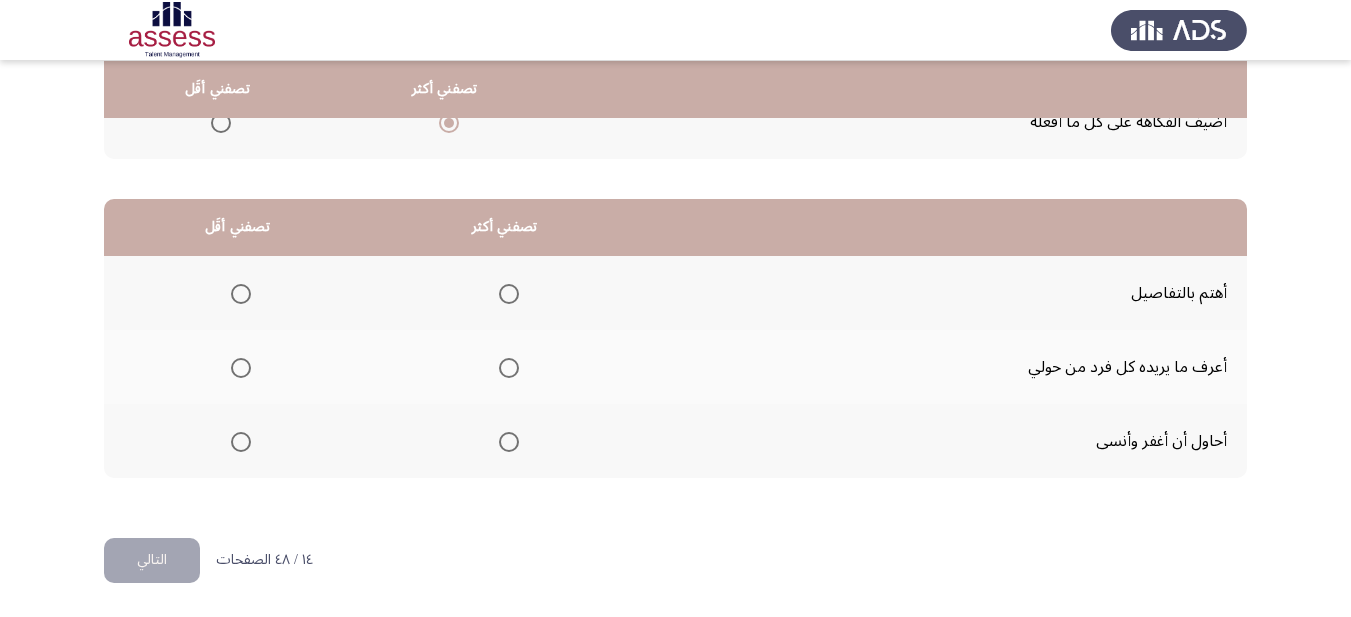 scroll, scrollTop: 393, scrollLeft: 0, axis: vertical 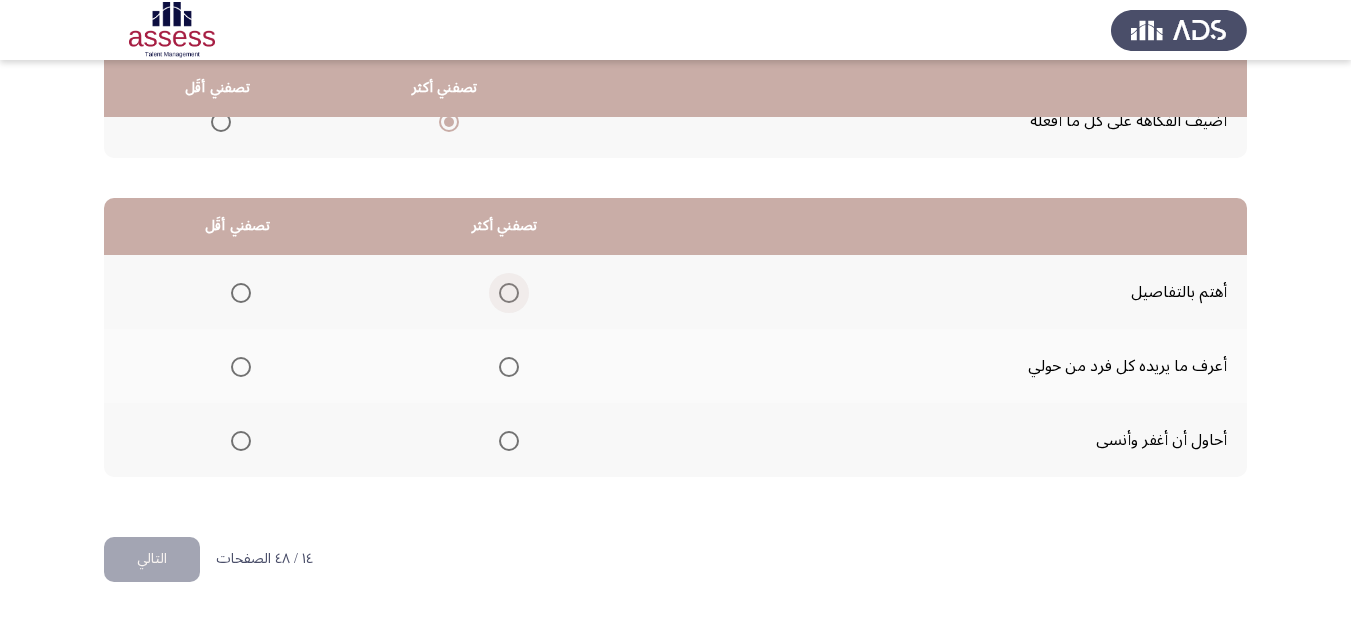 click at bounding box center (509, 293) 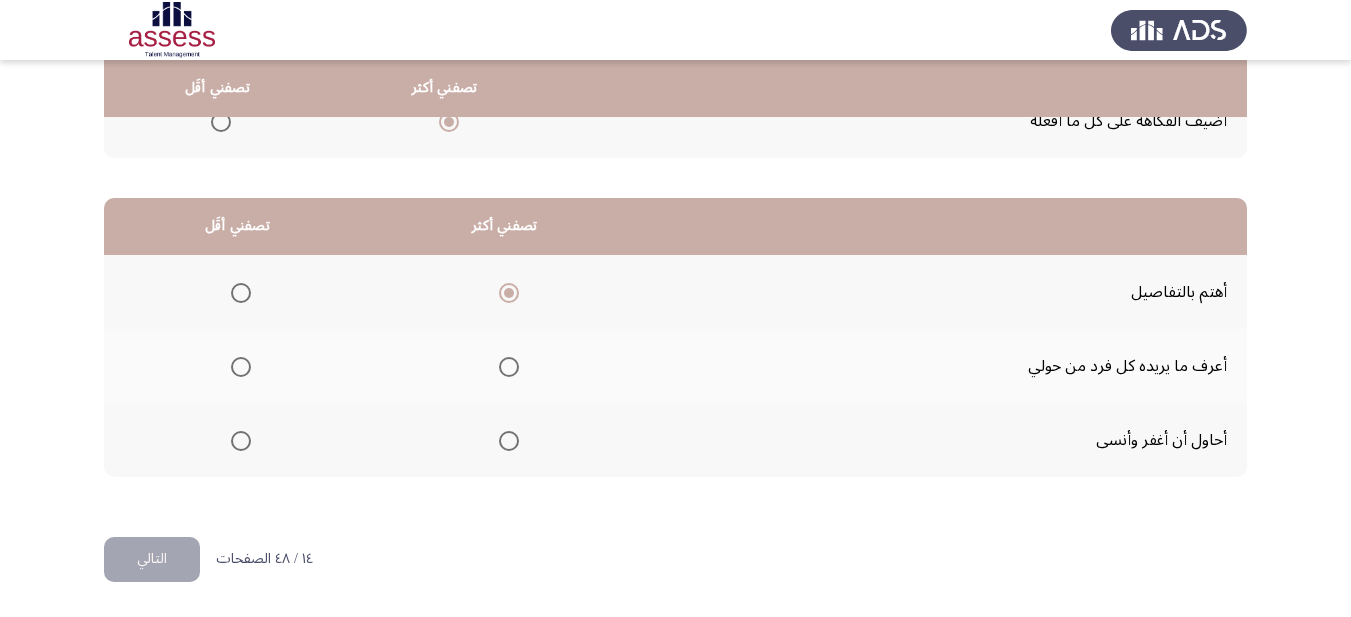click at bounding box center [241, 441] 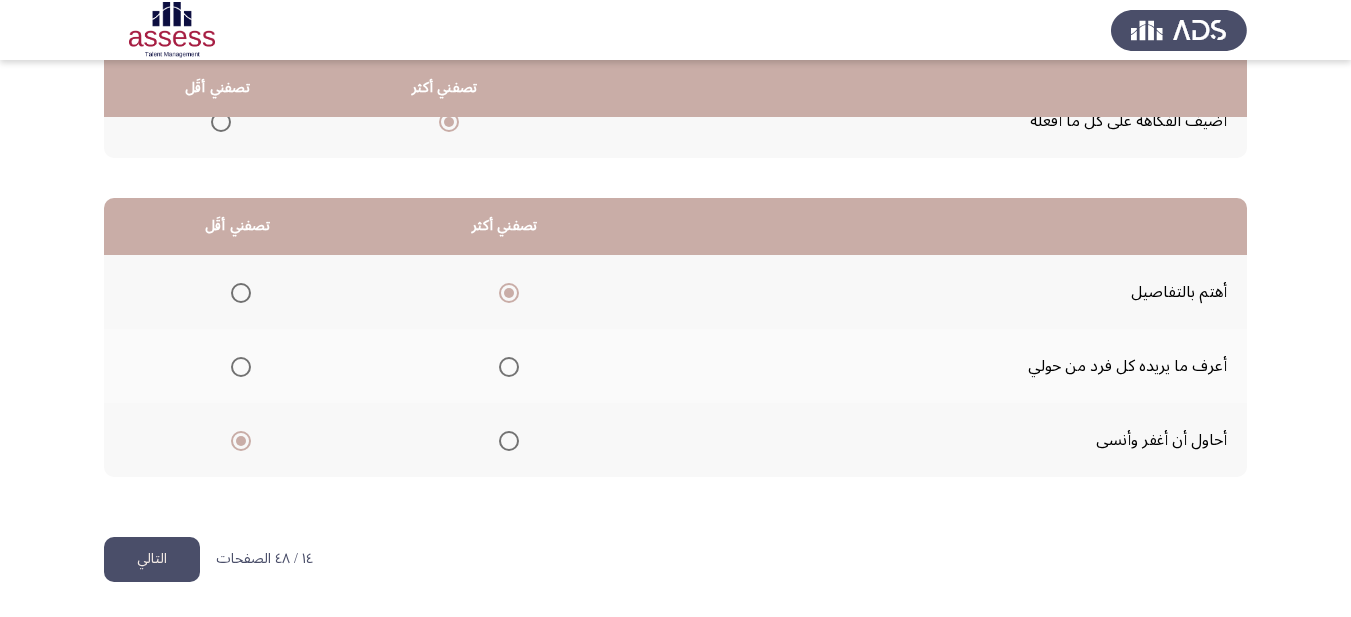 click on "التالي" 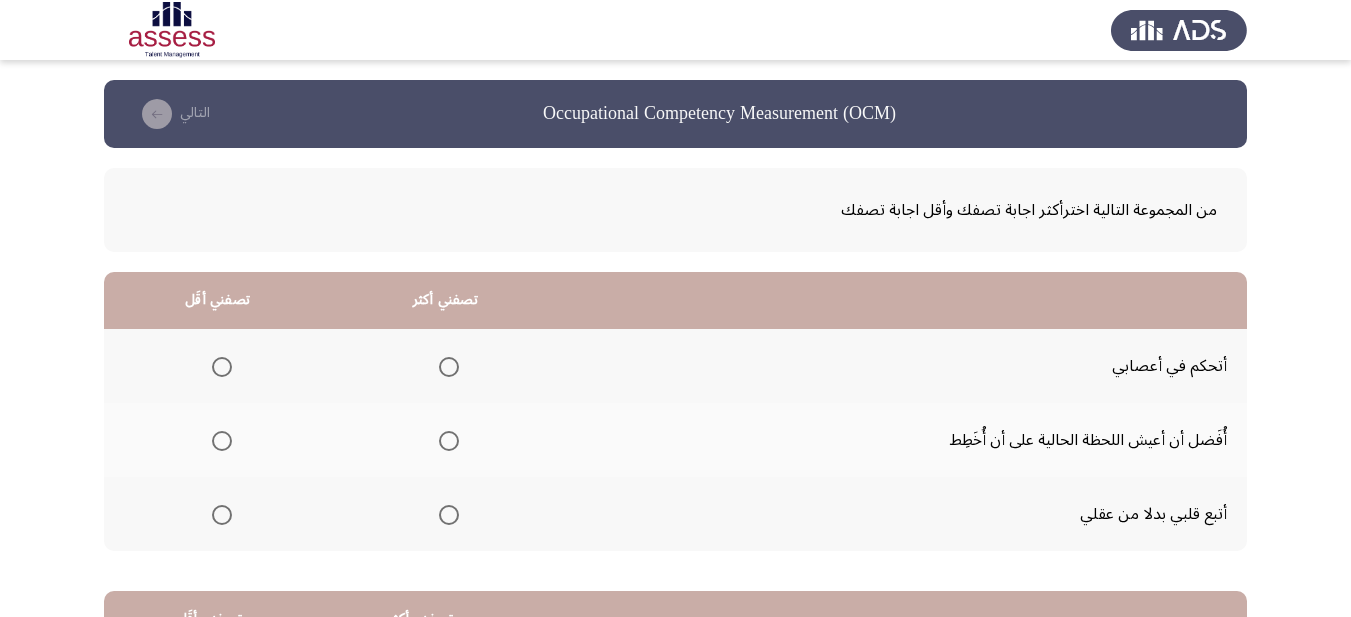 scroll, scrollTop: 100, scrollLeft: 0, axis: vertical 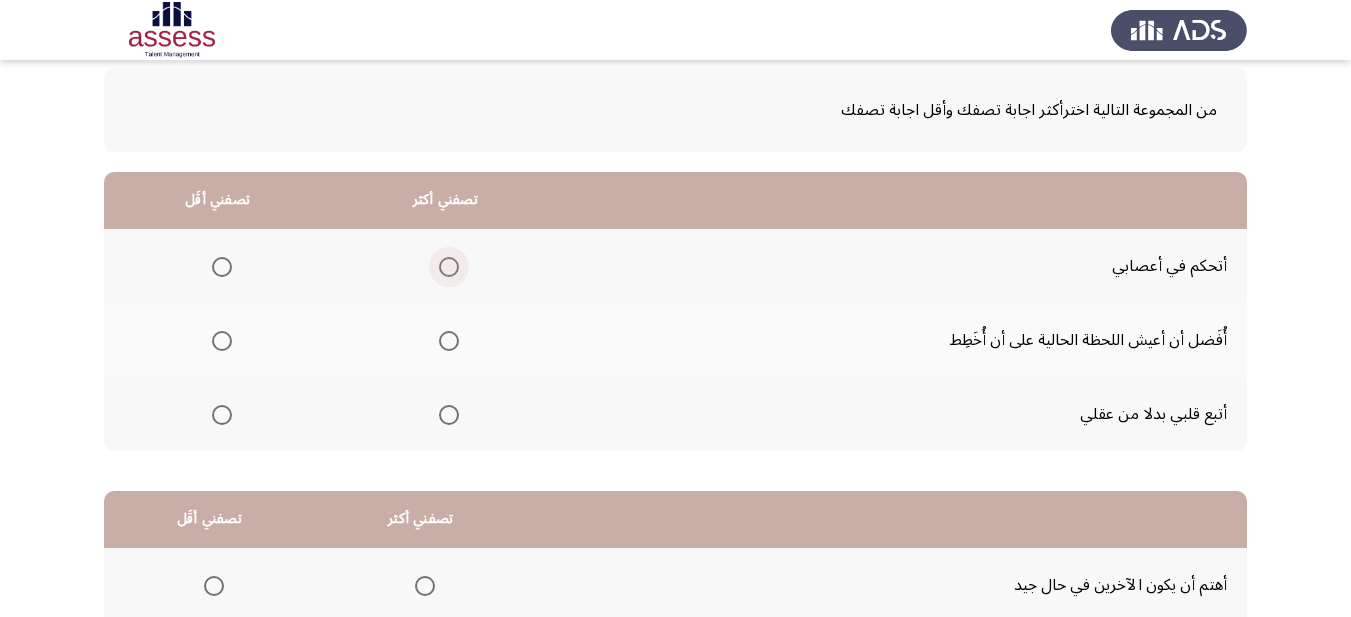 click at bounding box center [449, 267] 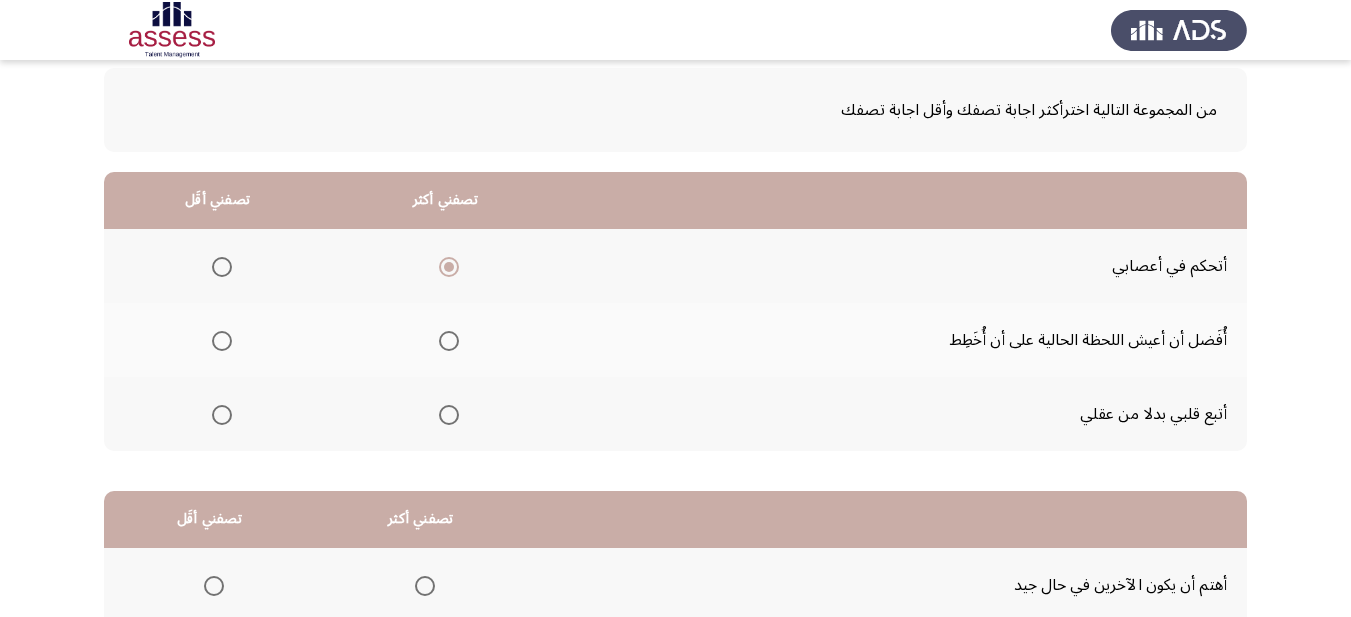 click at bounding box center [222, 341] 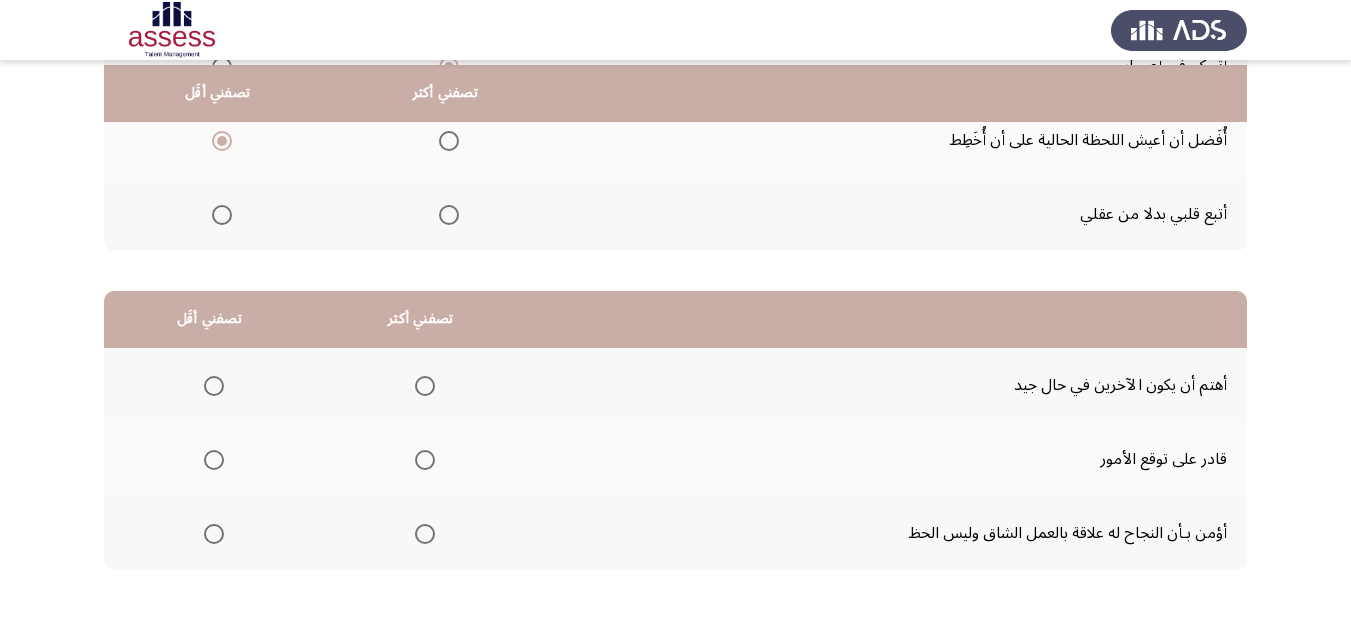 scroll, scrollTop: 393, scrollLeft: 0, axis: vertical 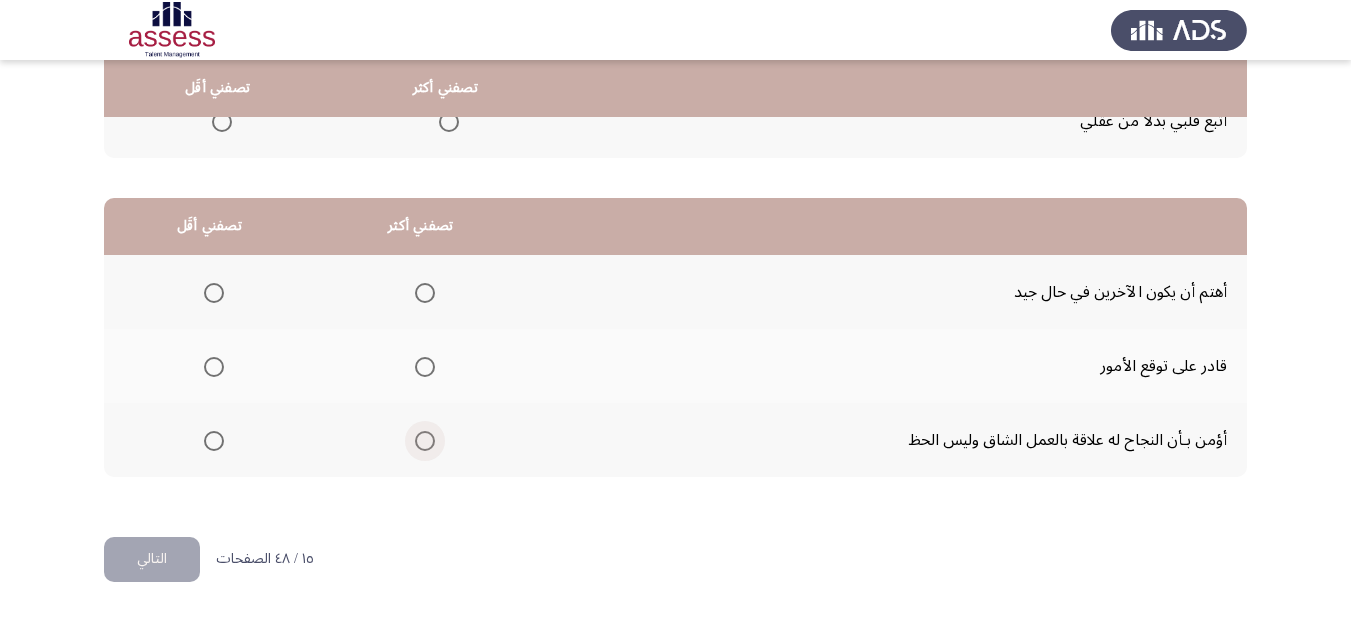 click at bounding box center [425, 441] 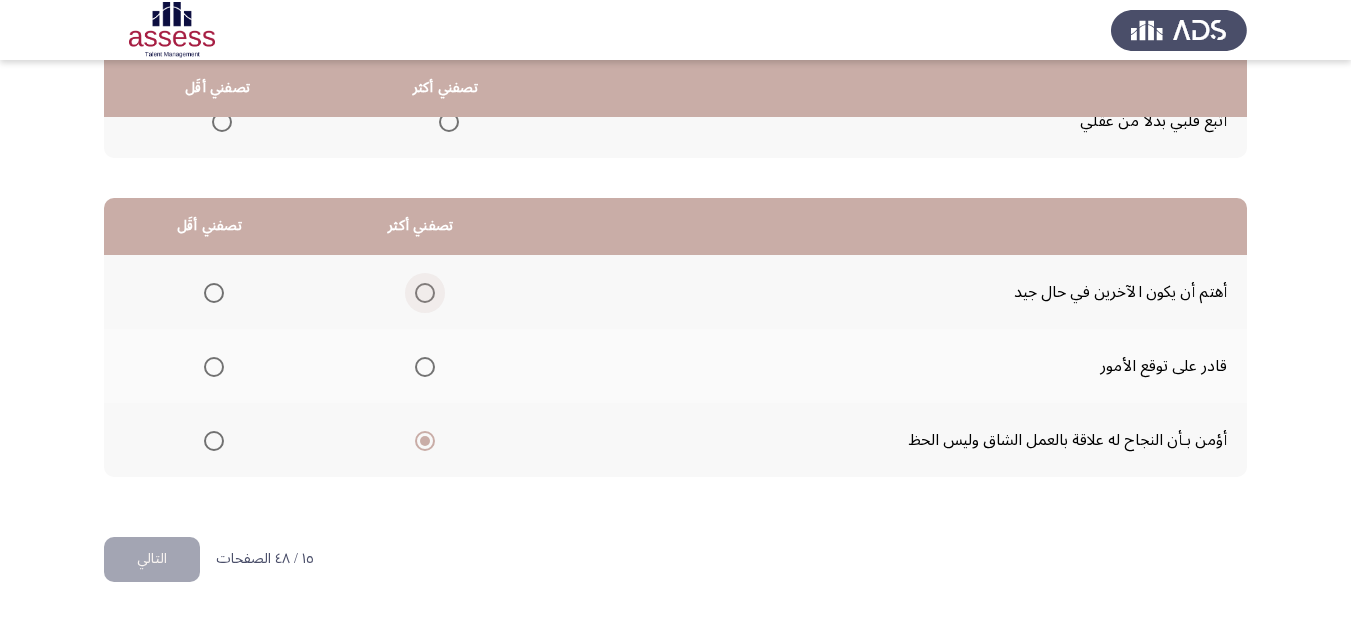 click at bounding box center [425, 293] 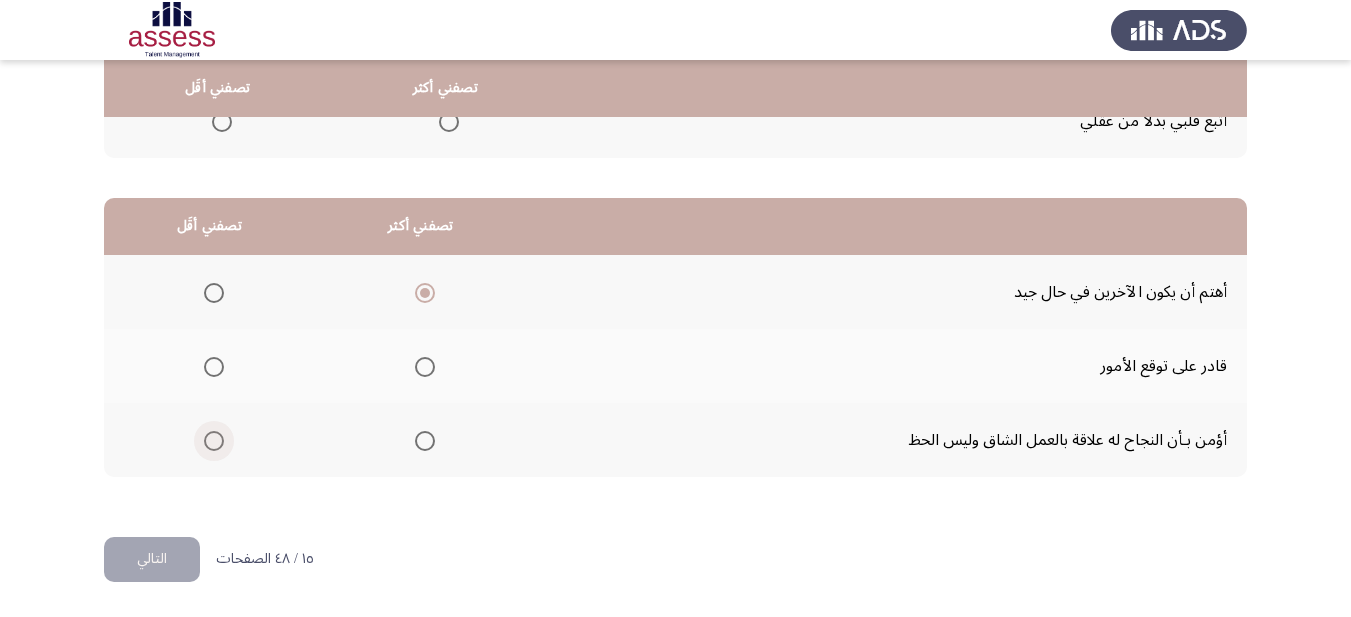 click at bounding box center [214, 441] 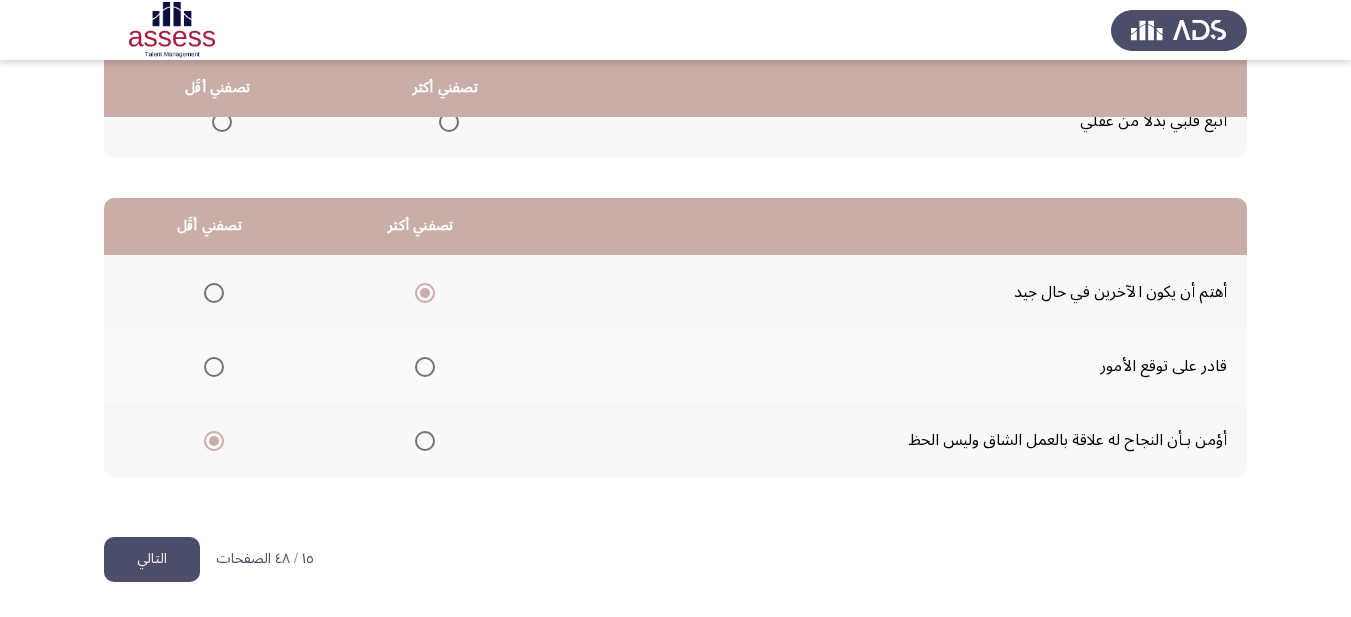 click on "التالي" 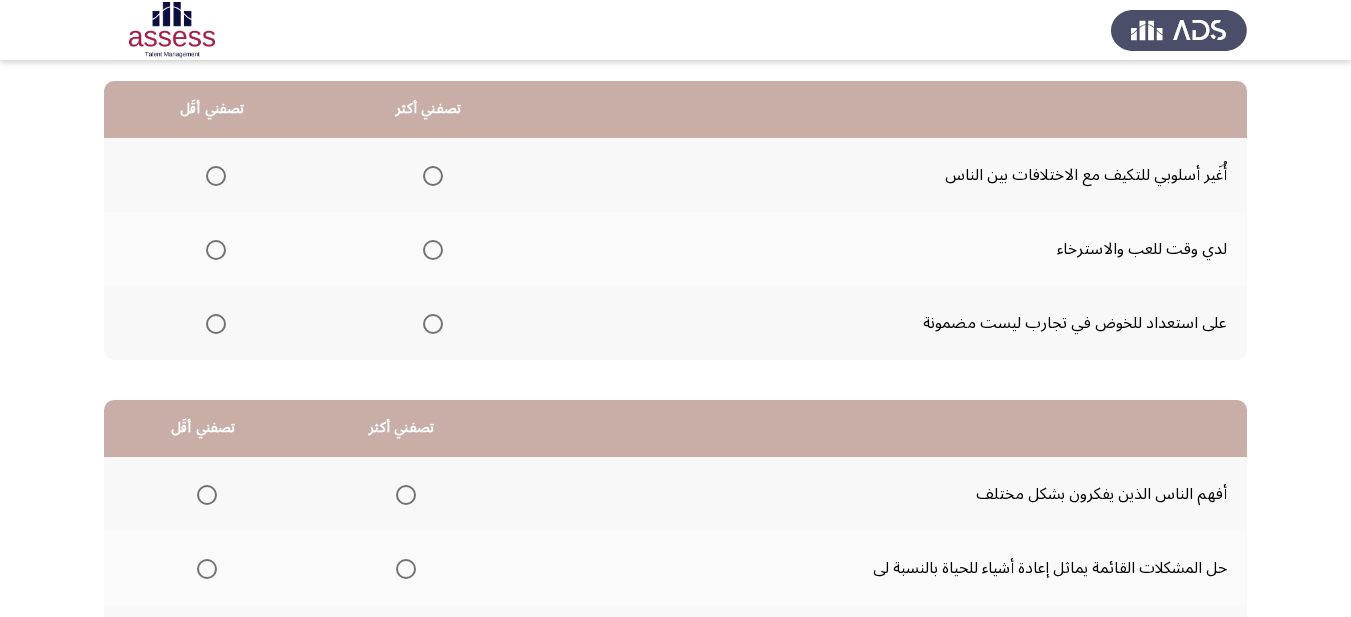 scroll, scrollTop: 200, scrollLeft: 0, axis: vertical 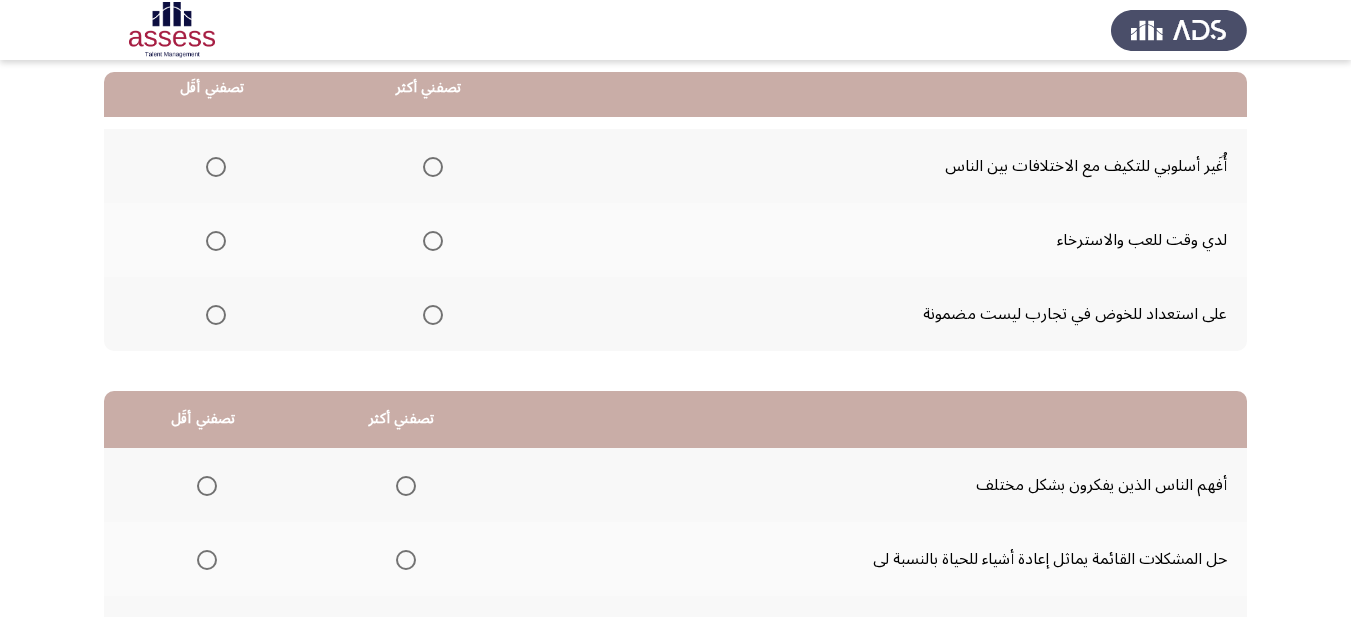 click at bounding box center (433, 167) 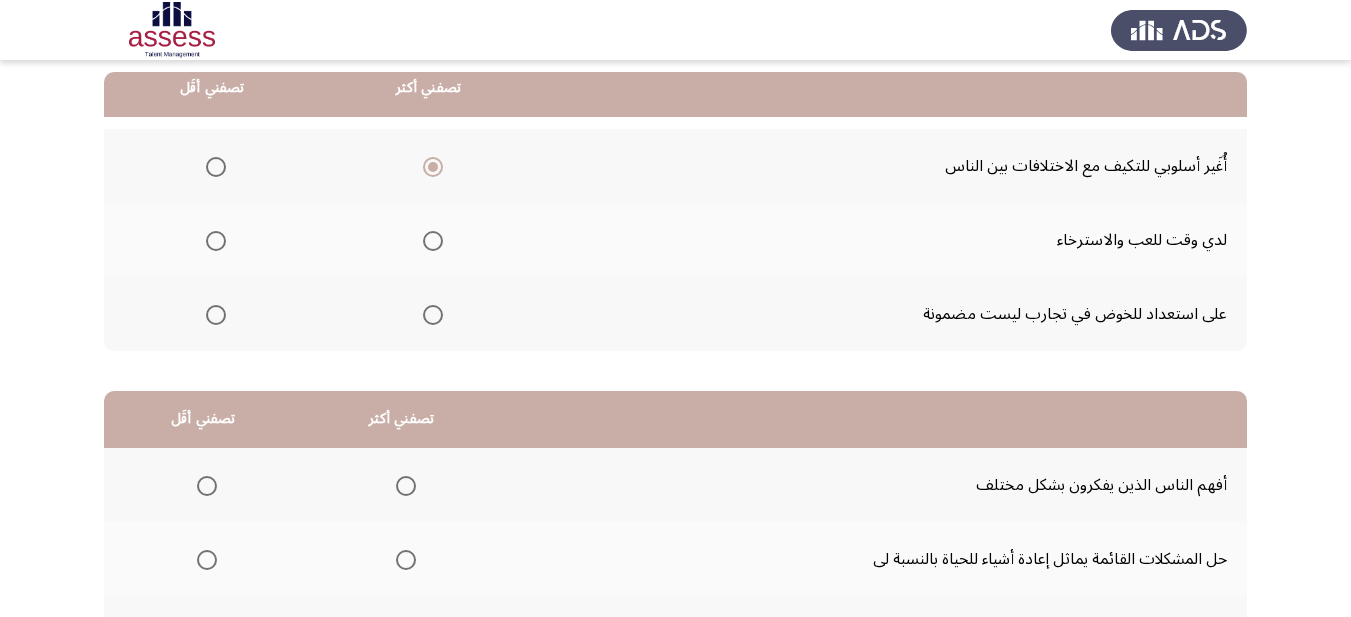 click at bounding box center [216, 315] 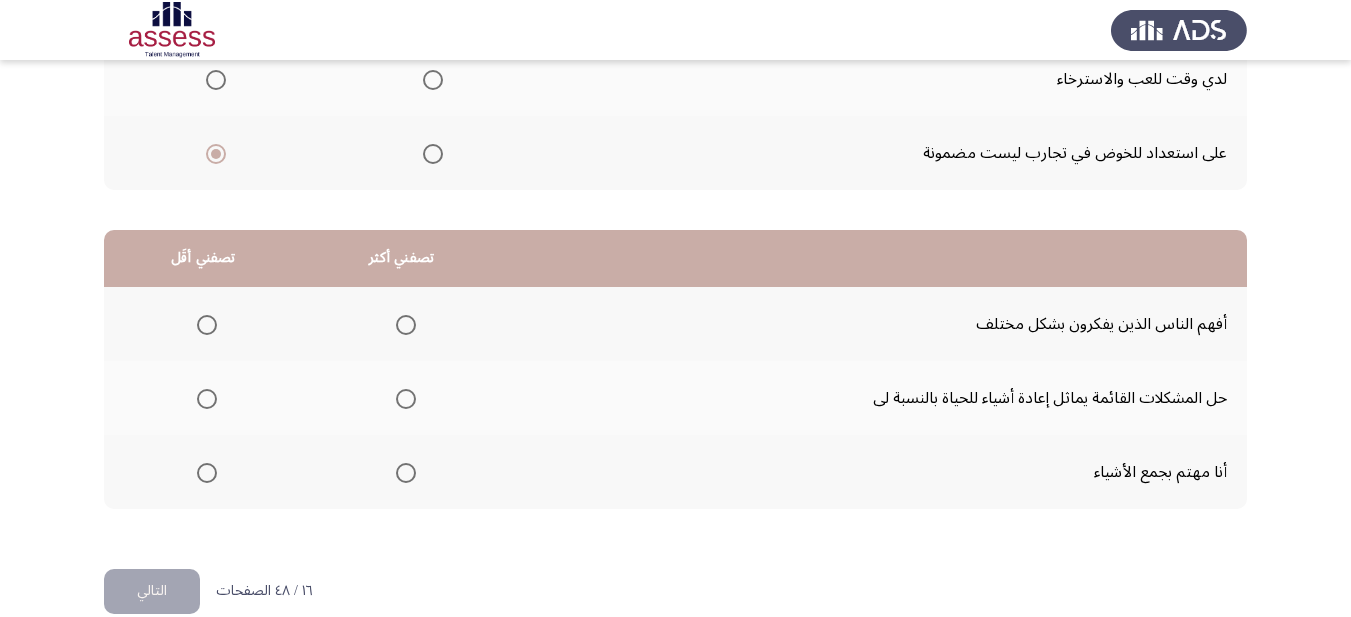 scroll, scrollTop: 393, scrollLeft: 0, axis: vertical 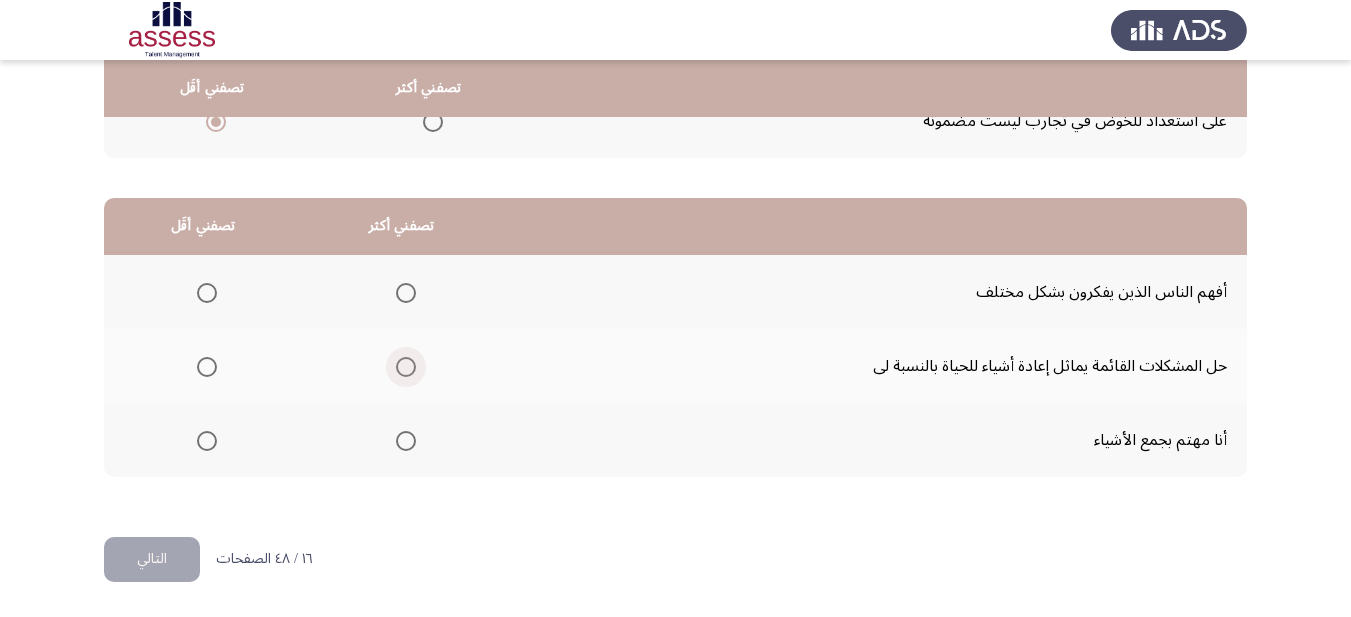 click at bounding box center [406, 367] 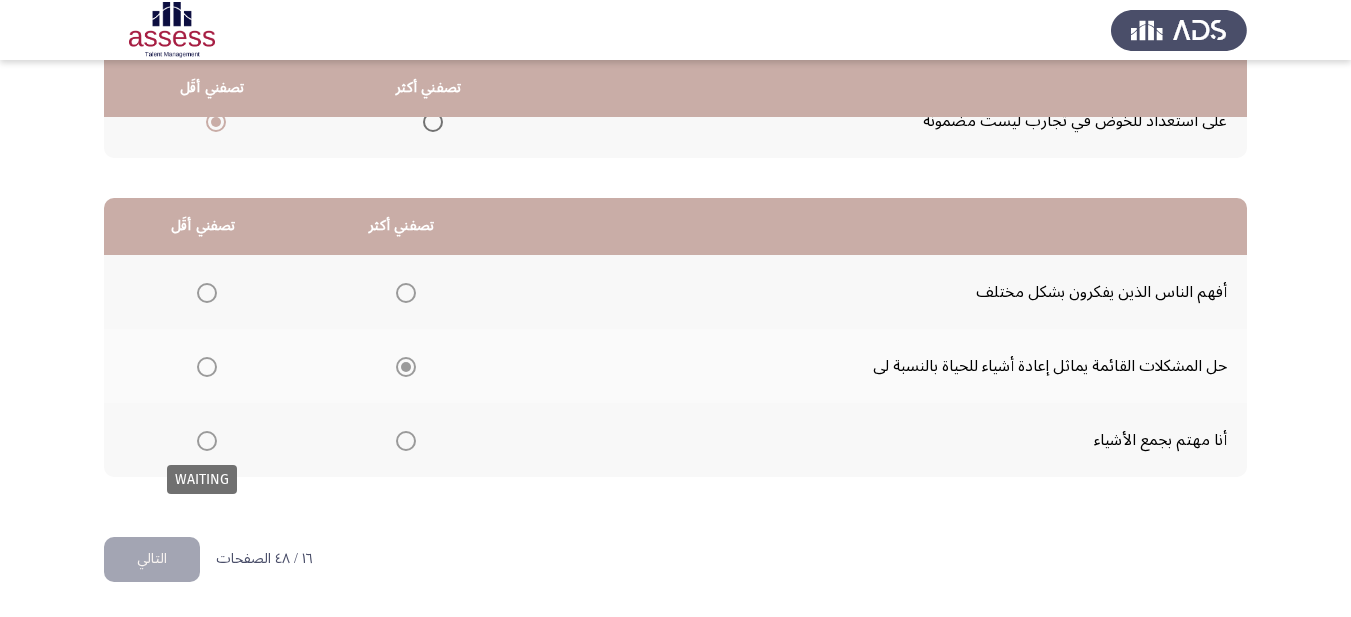 click at bounding box center (207, 441) 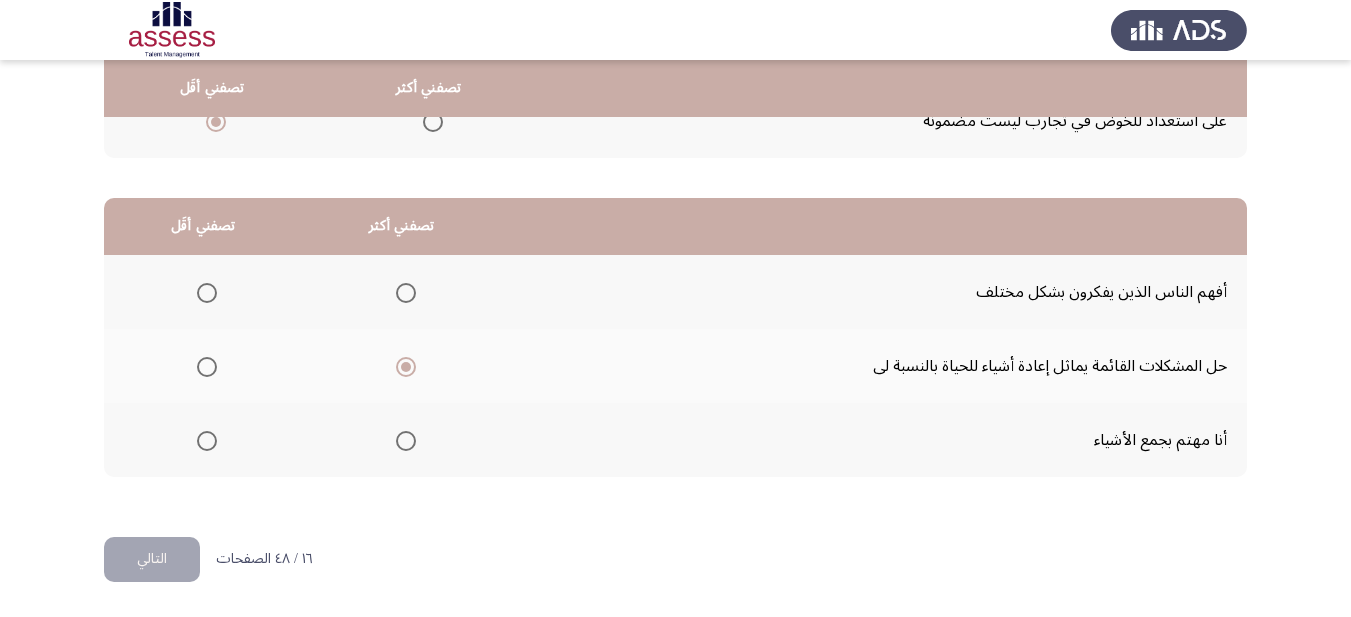 click at bounding box center [207, 441] 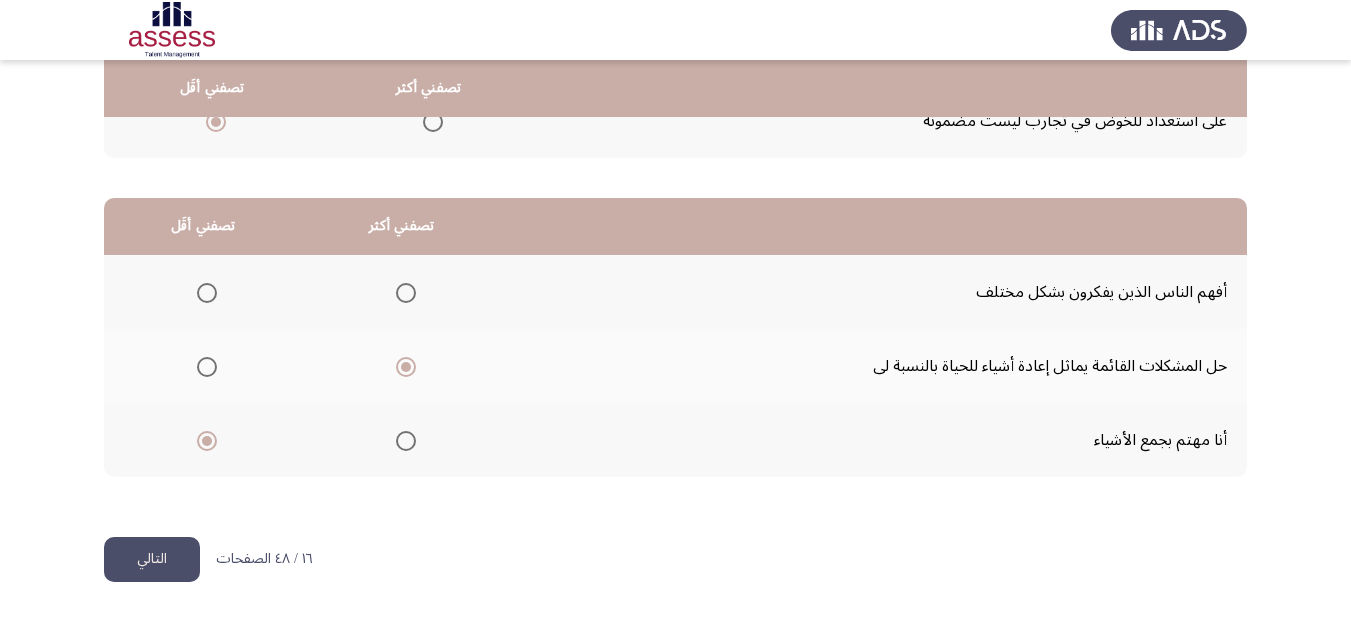 click on "التالي" 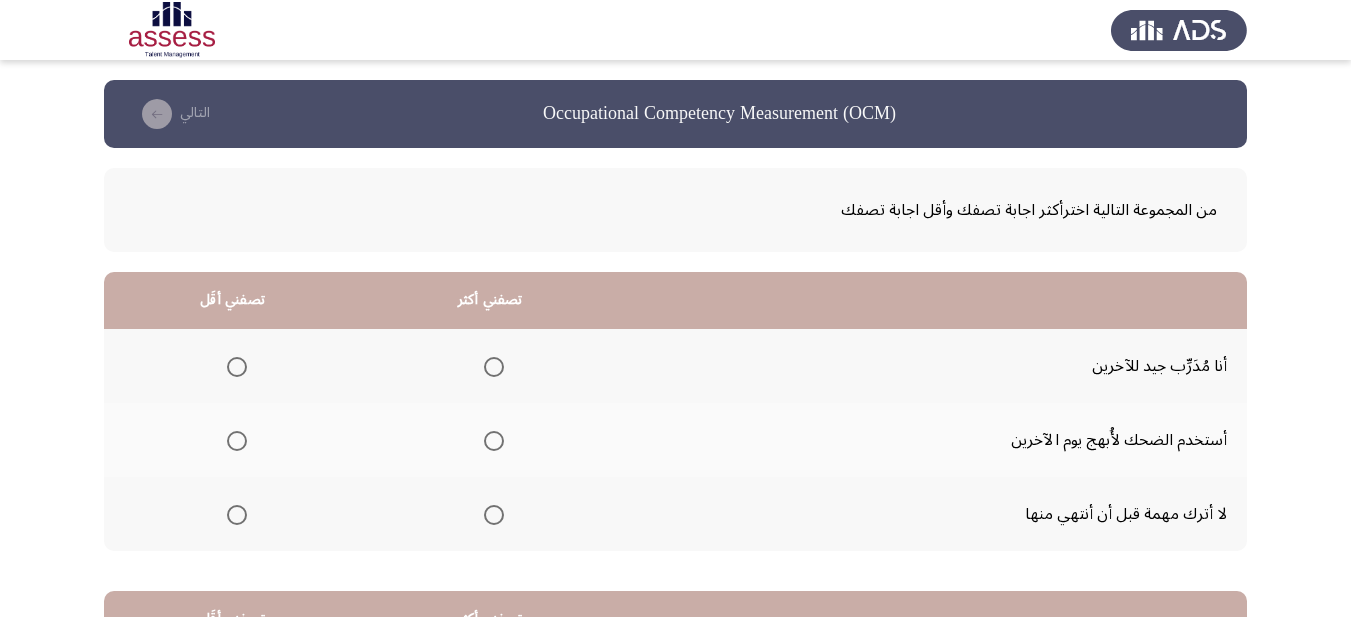 scroll, scrollTop: 100, scrollLeft: 0, axis: vertical 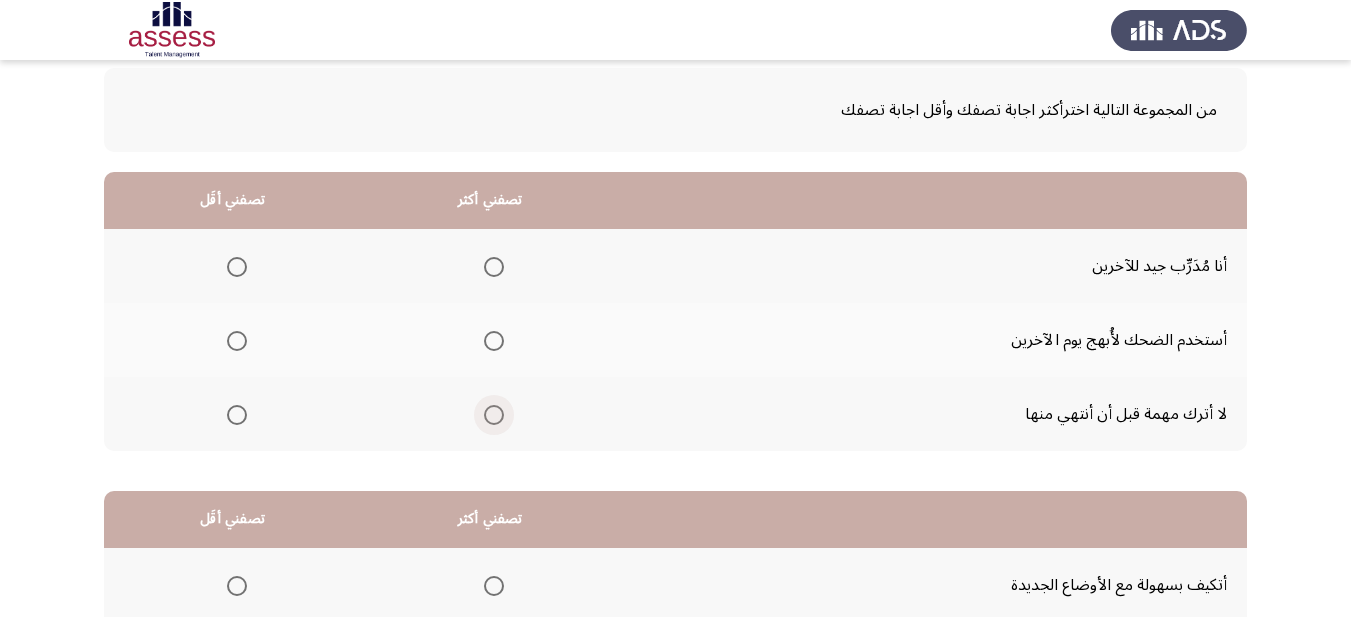 click at bounding box center (494, 415) 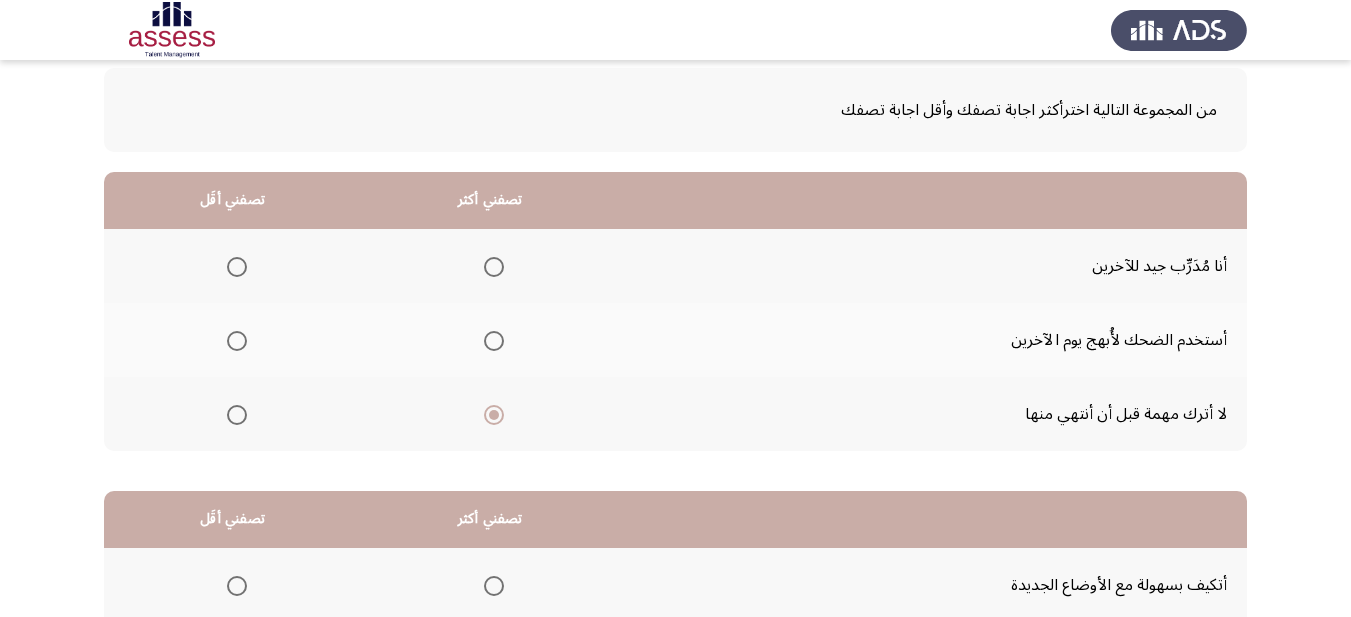 click at bounding box center [237, 341] 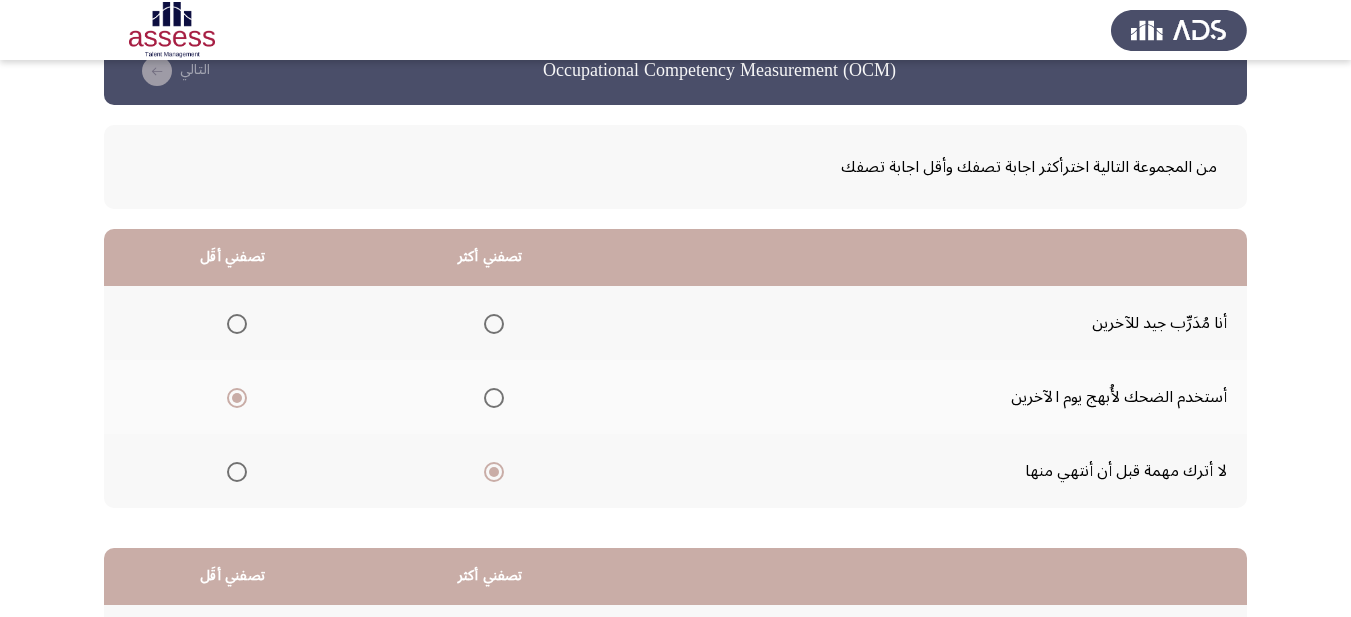 scroll, scrollTop: 0, scrollLeft: 0, axis: both 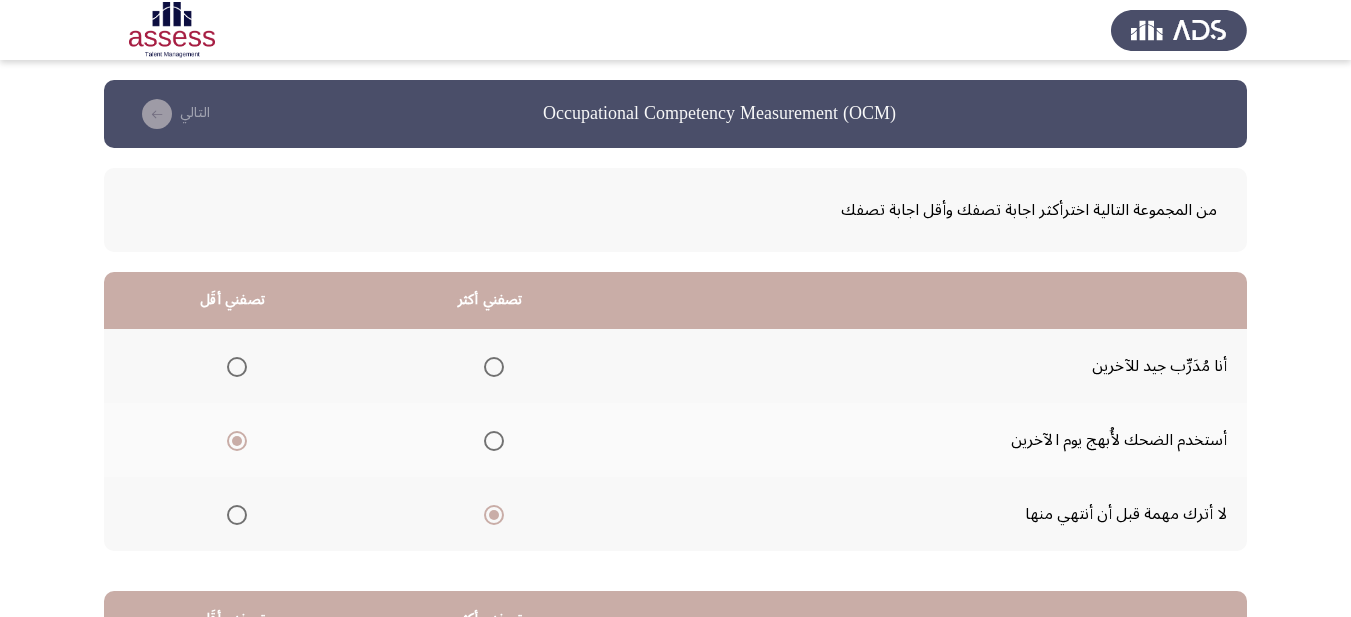 click at bounding box center (237, 367) 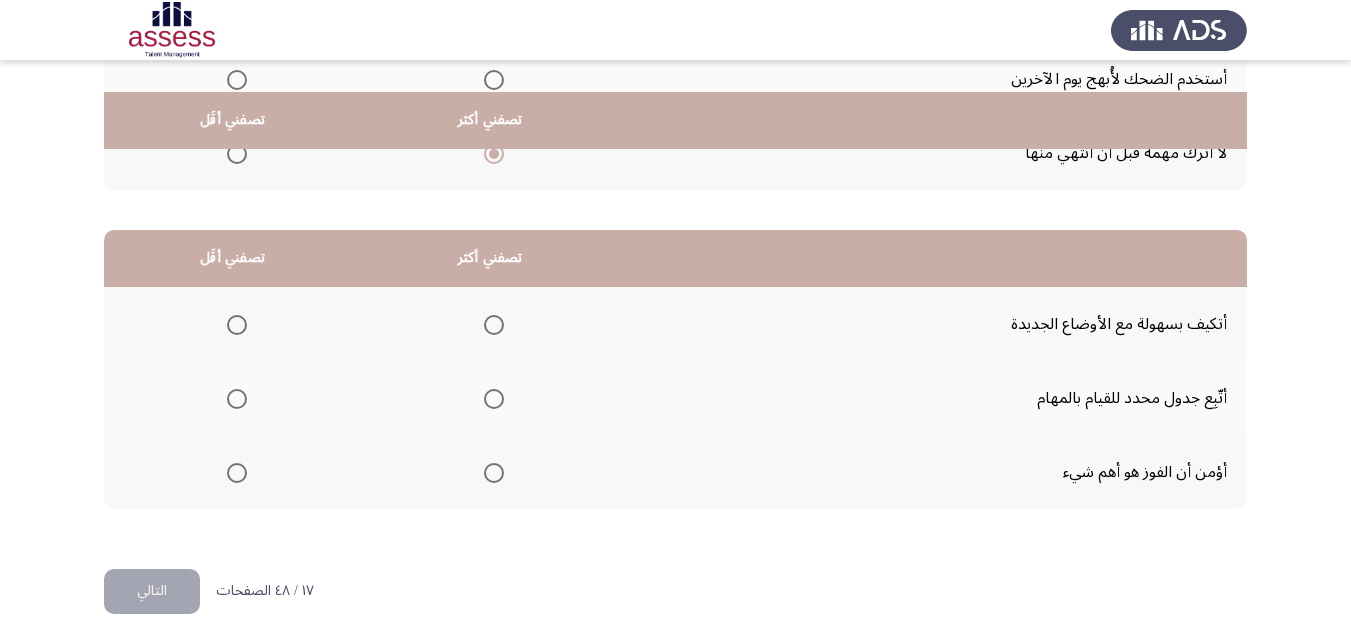 scroll, scrollTop: 393, scrollLeft: 0, axis: vertical 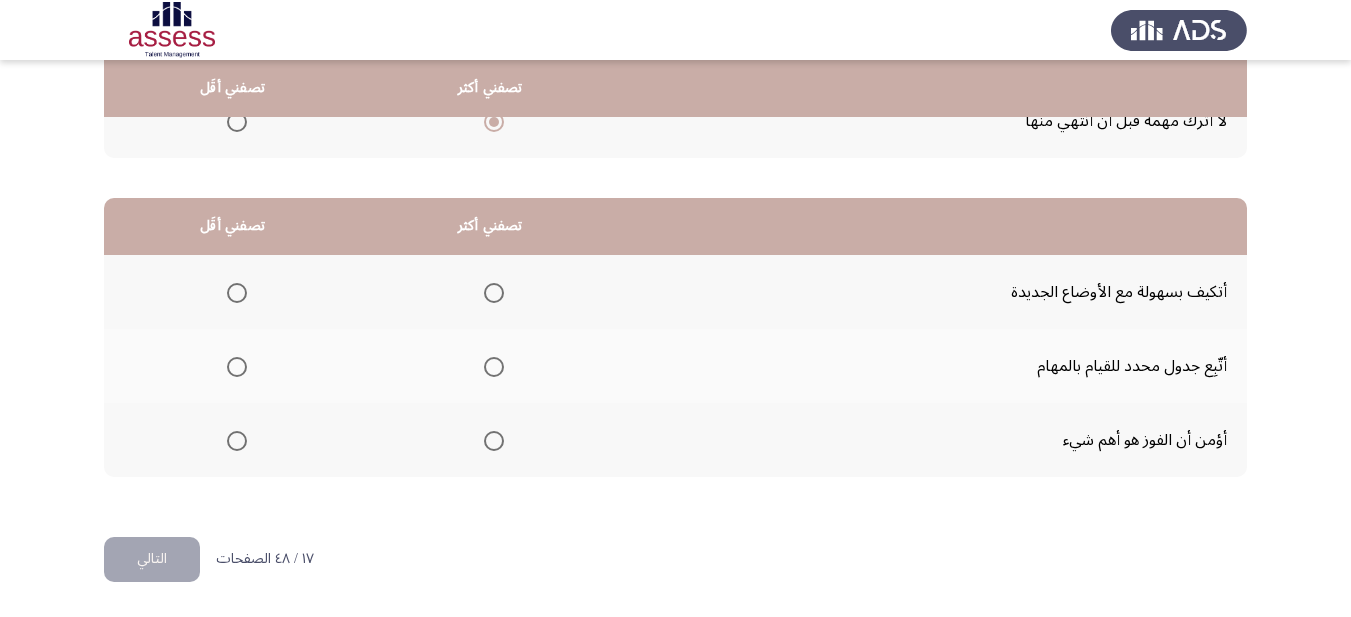 click at bounding box center (494, 293) 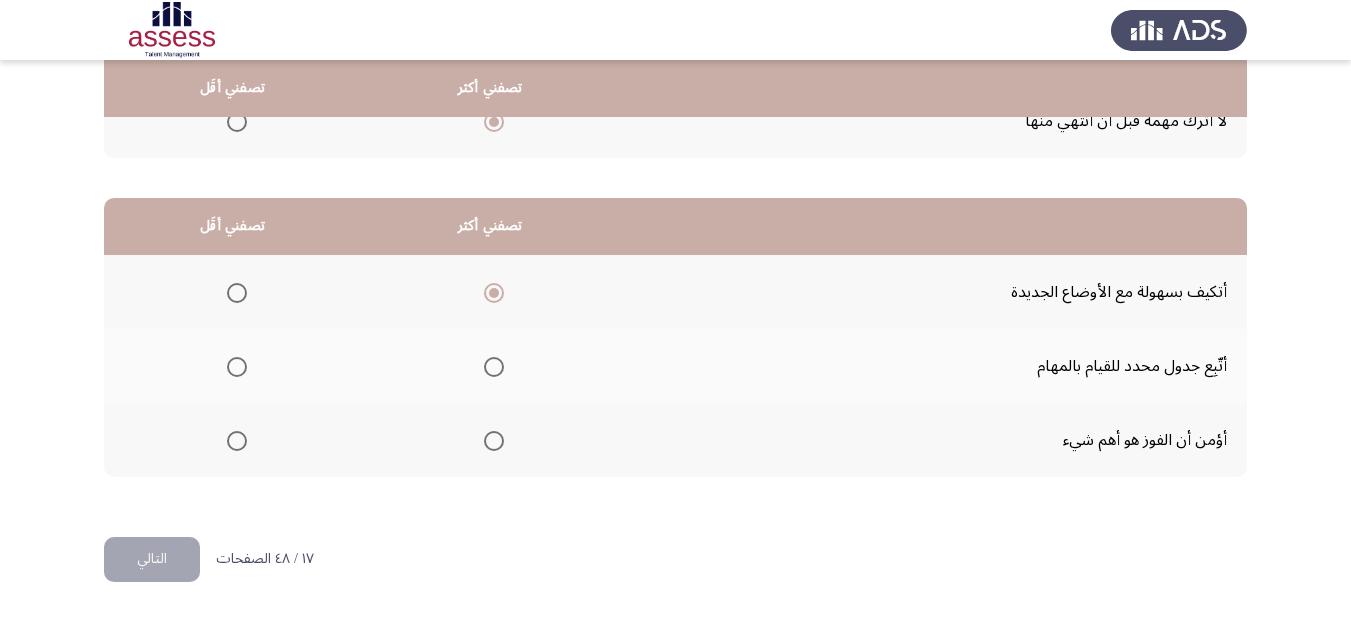 click at bounding box center [237, 367] 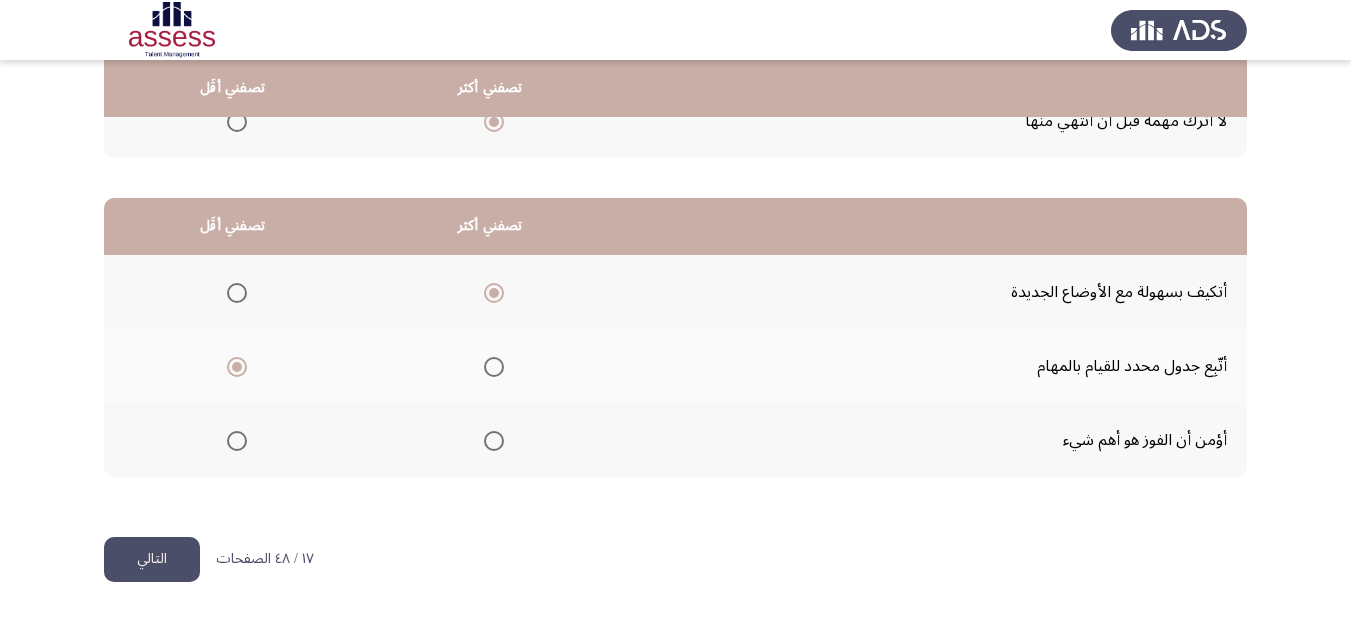 click on "التالي" 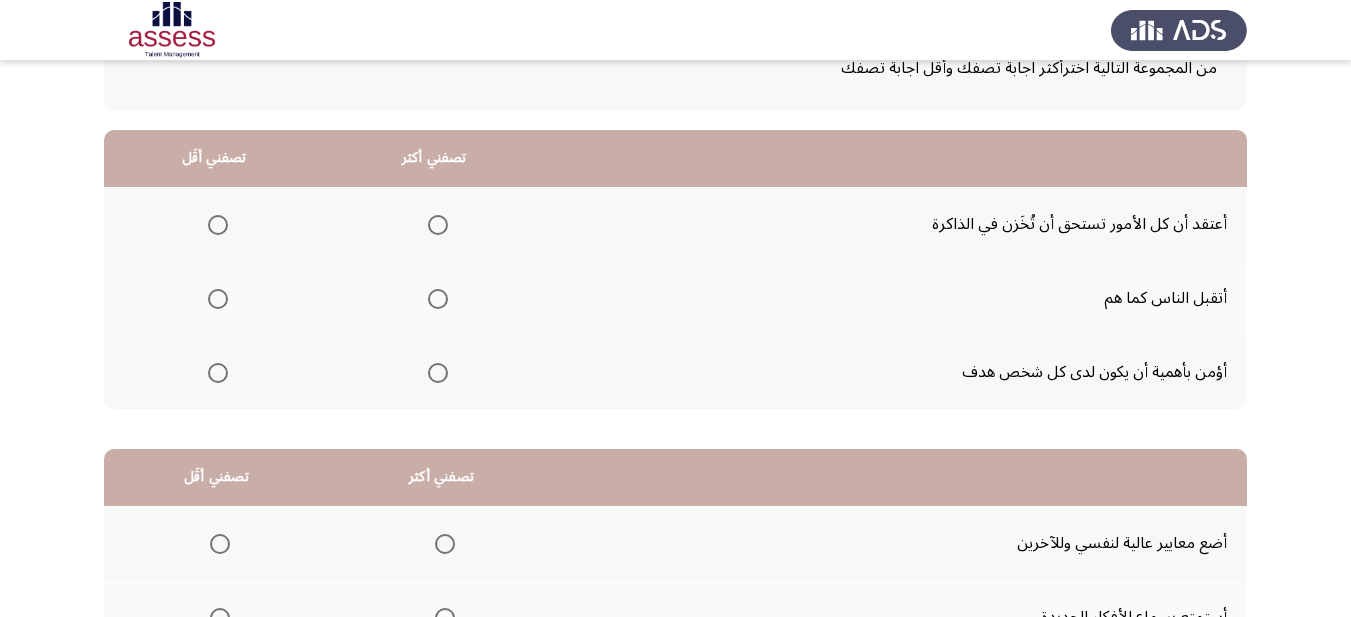 scroll, scrollTop: 200, scrollLeft: 0, axis: vertical 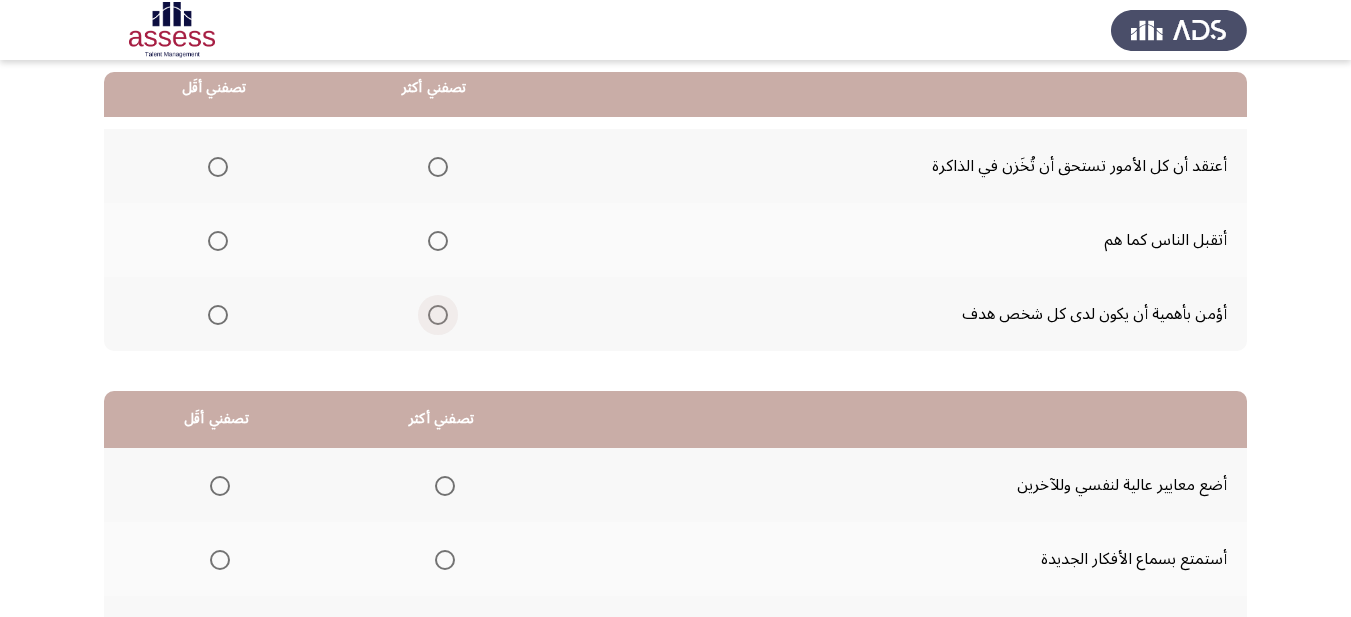 click at bounding box center [438, 315] 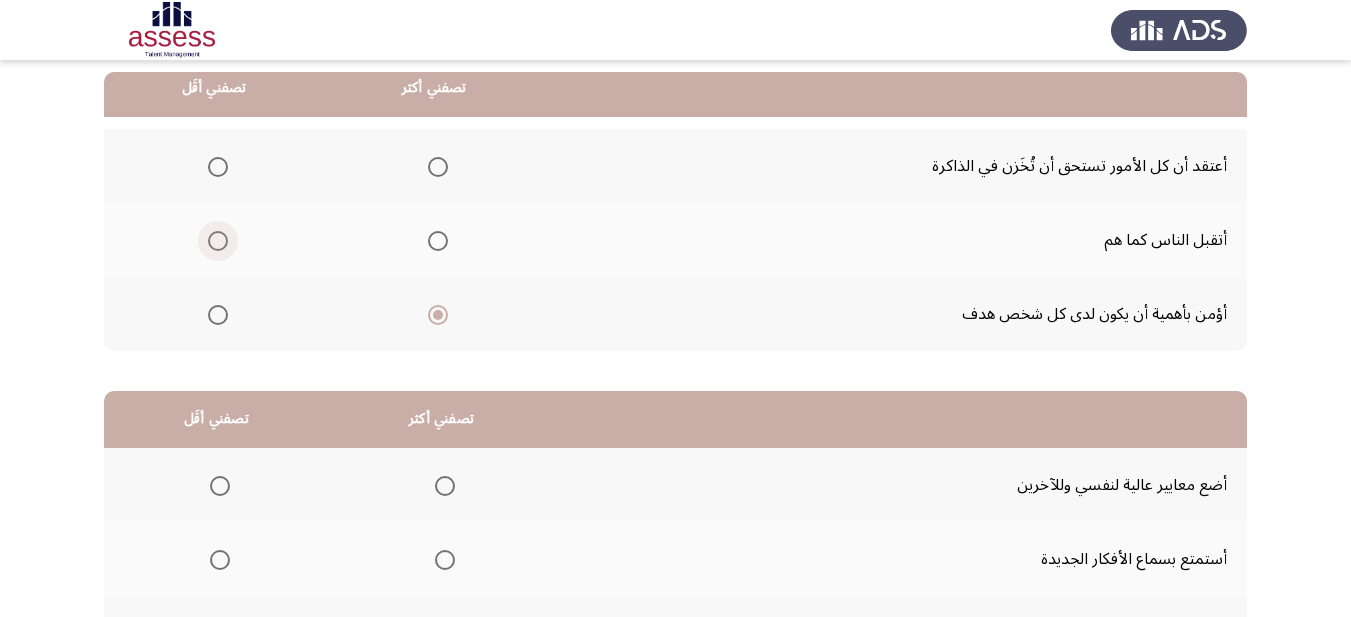 click at bounding box center (218, 241) 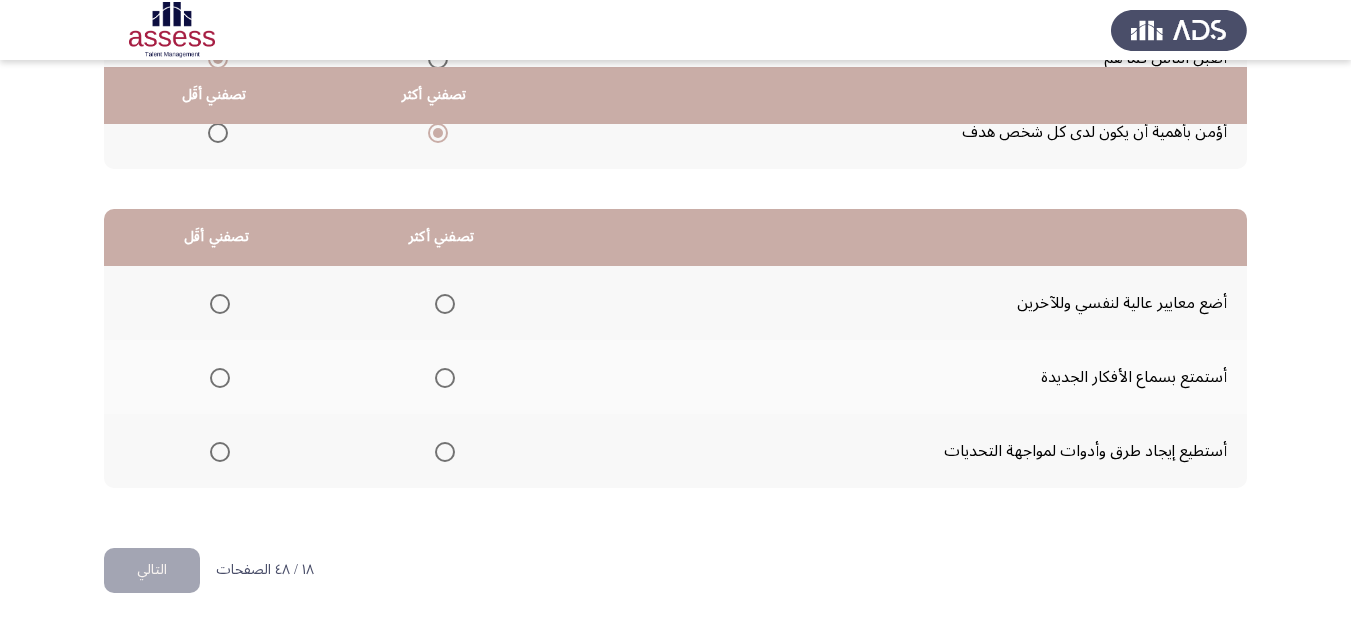 scroll, scrollTop: 393, scrollLeft: 0, axis: vertical 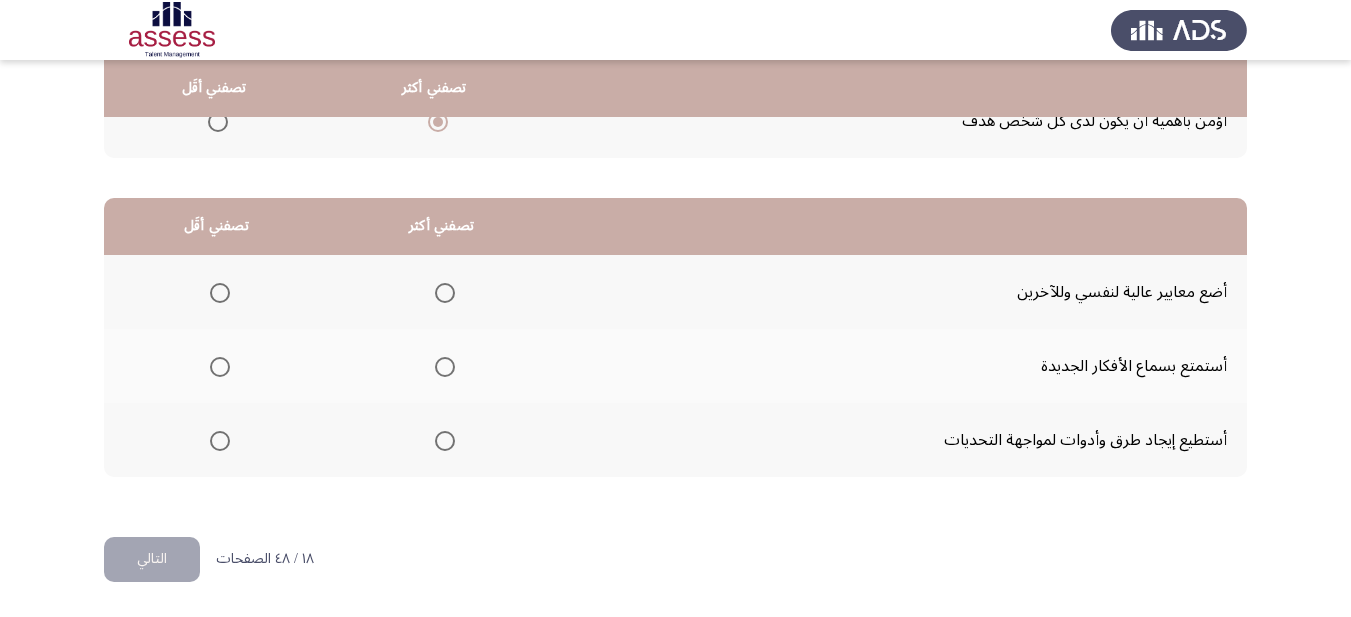 click at bounding box center (445, 367) 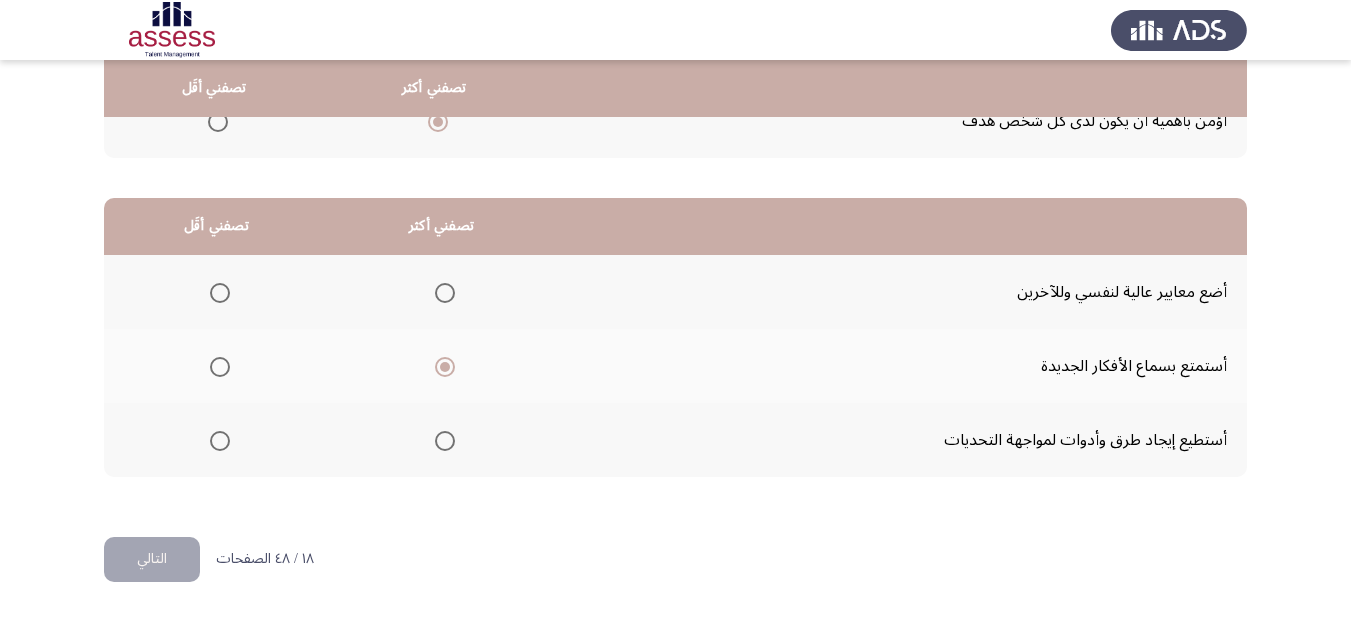 click at bounding box center (220, 293) 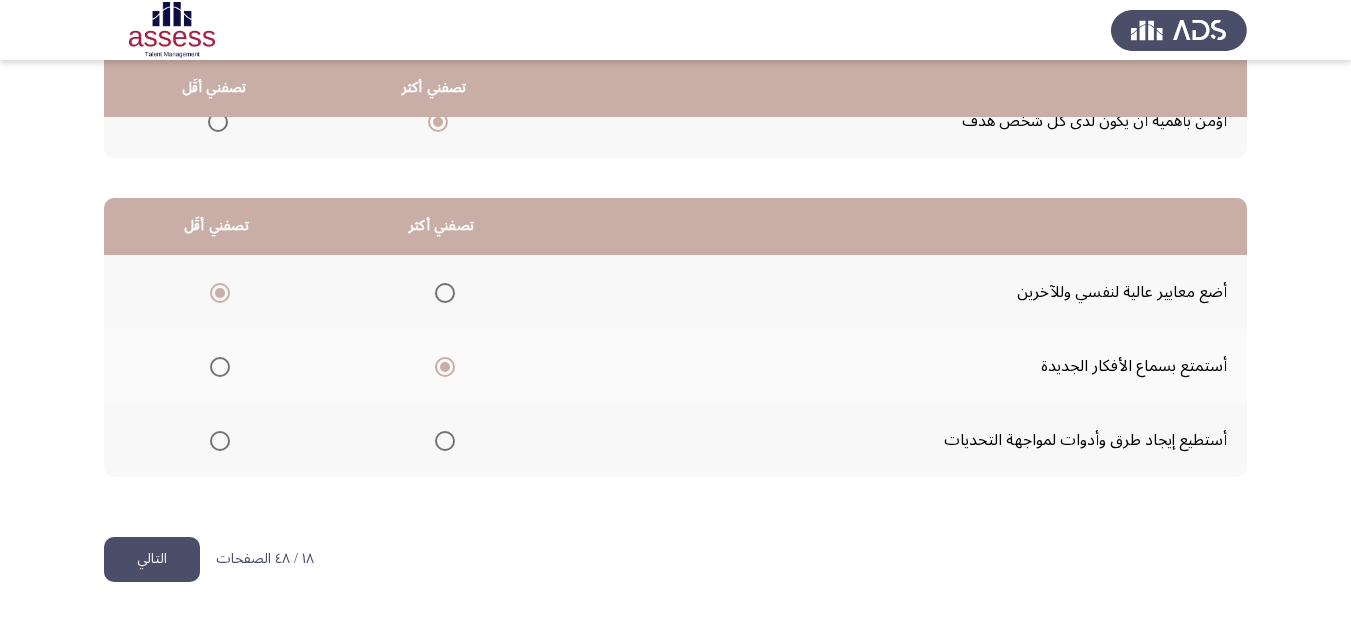 click on "التالي" 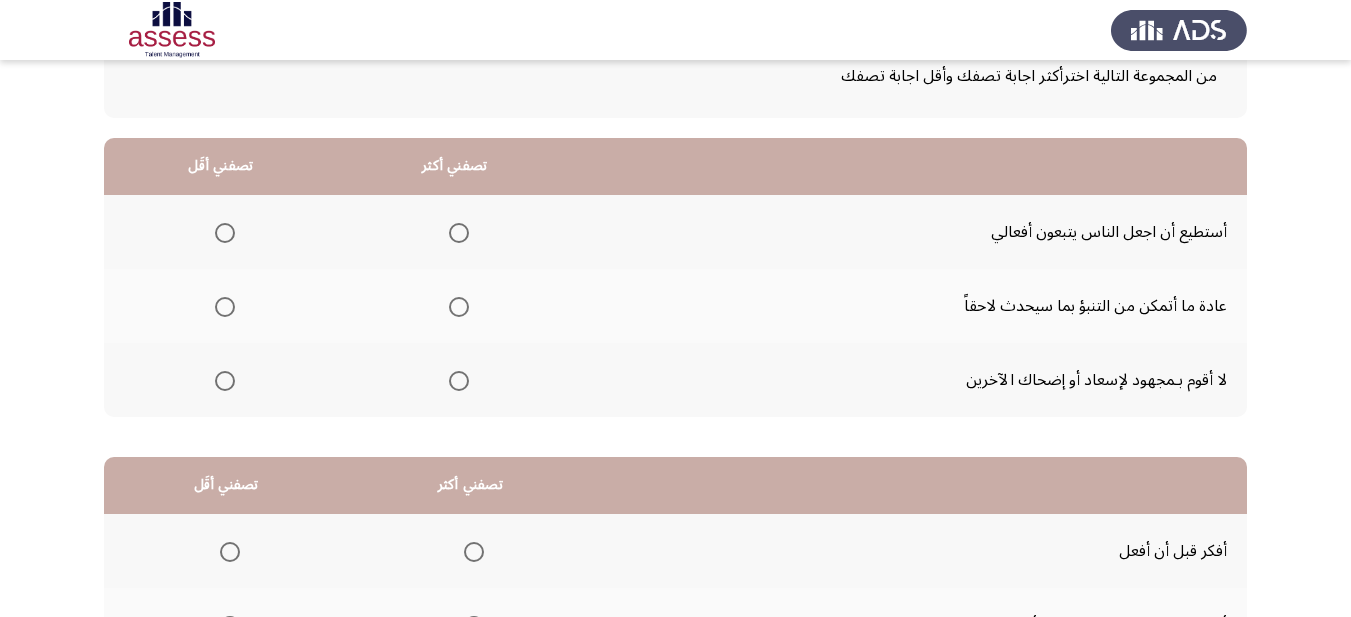 scroll, scrollTop: 100, scrollLeft: 0, axis: vertical 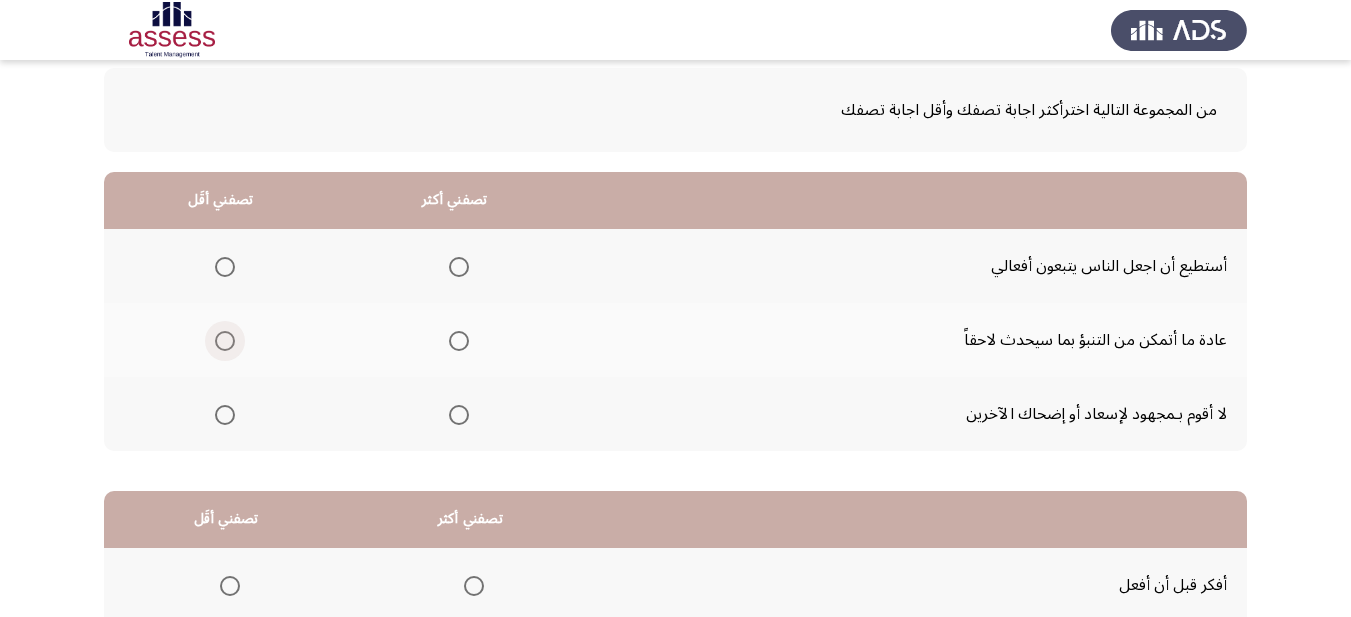 click at bounding box center [225, 341] 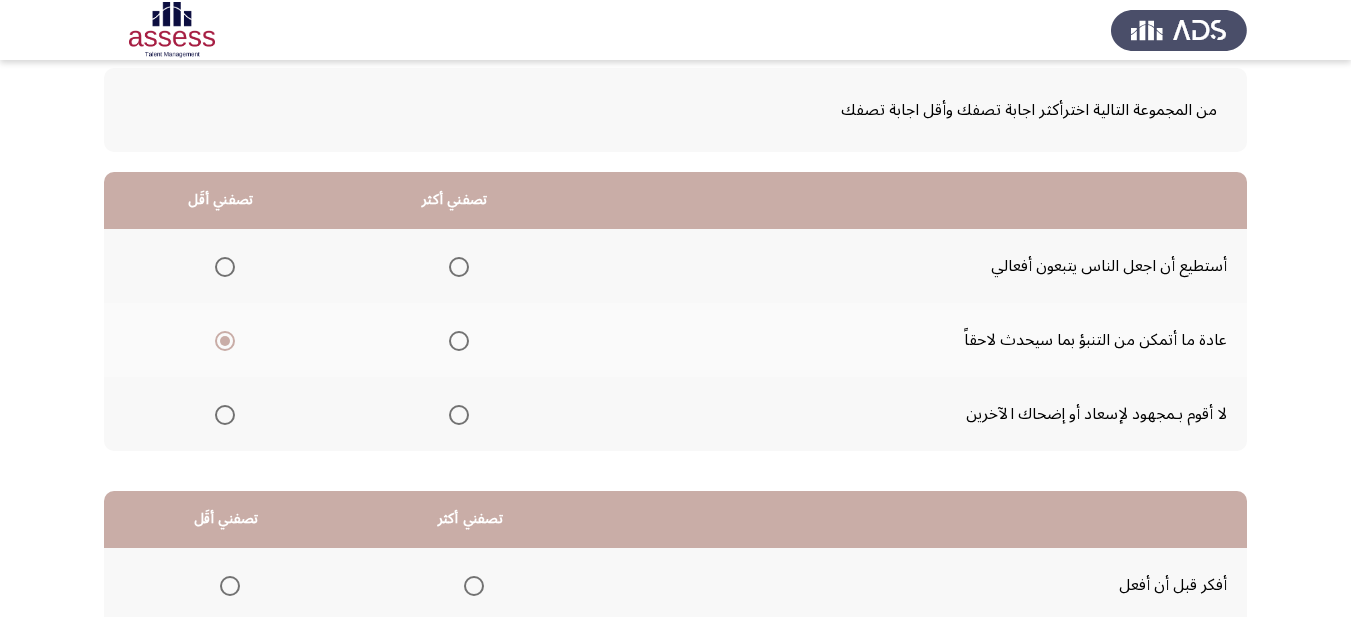 click at bounding box center [459, 267] 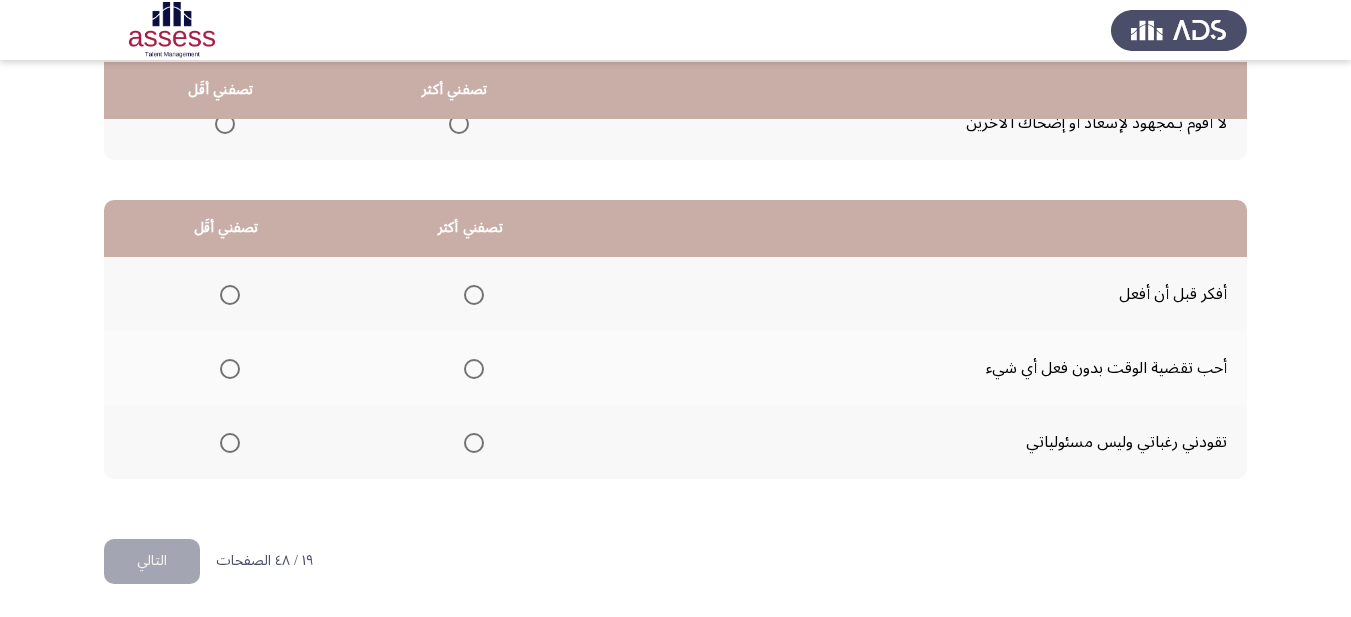 scroll, scrollTop: 393, scrollLeft: 0, axis: vertical 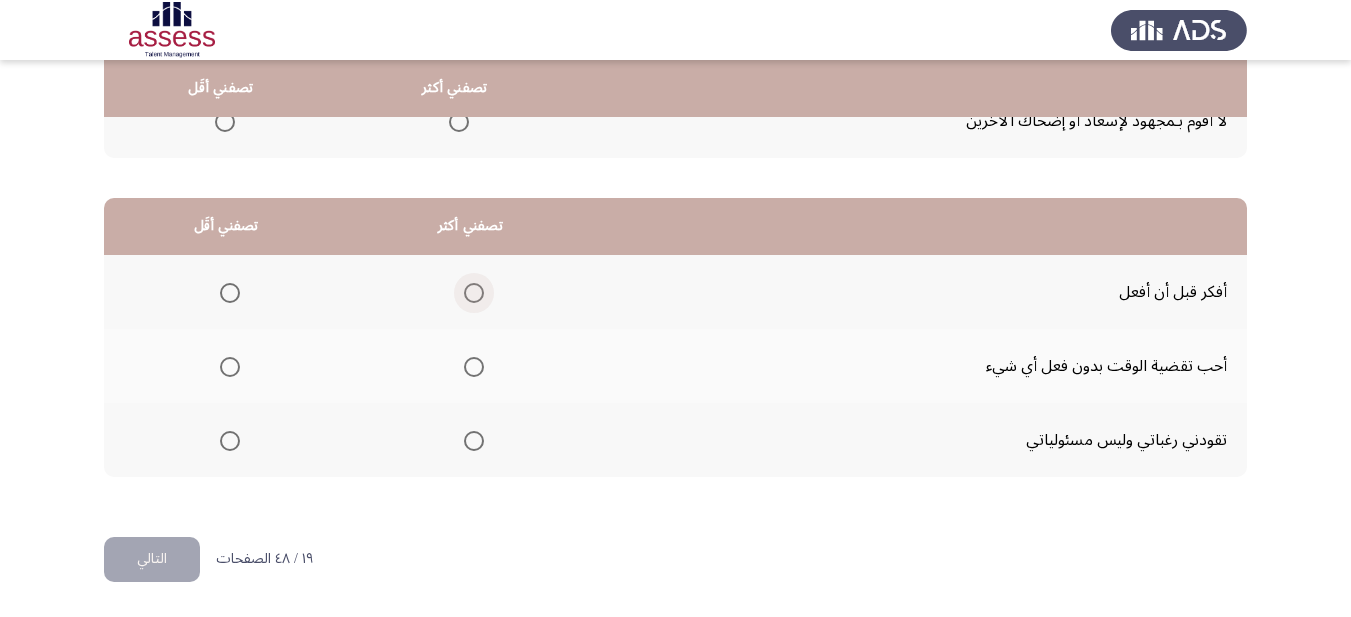 click at bounding box center (474, 293) 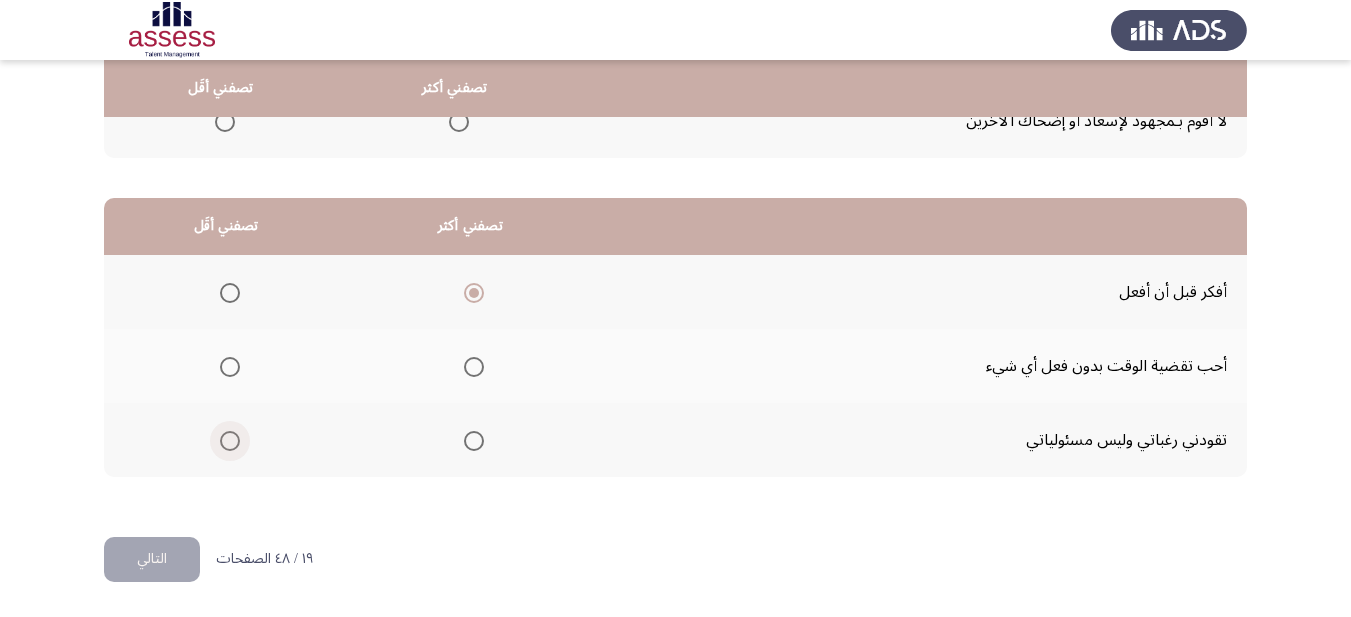 click at bounding box center [230, 441] 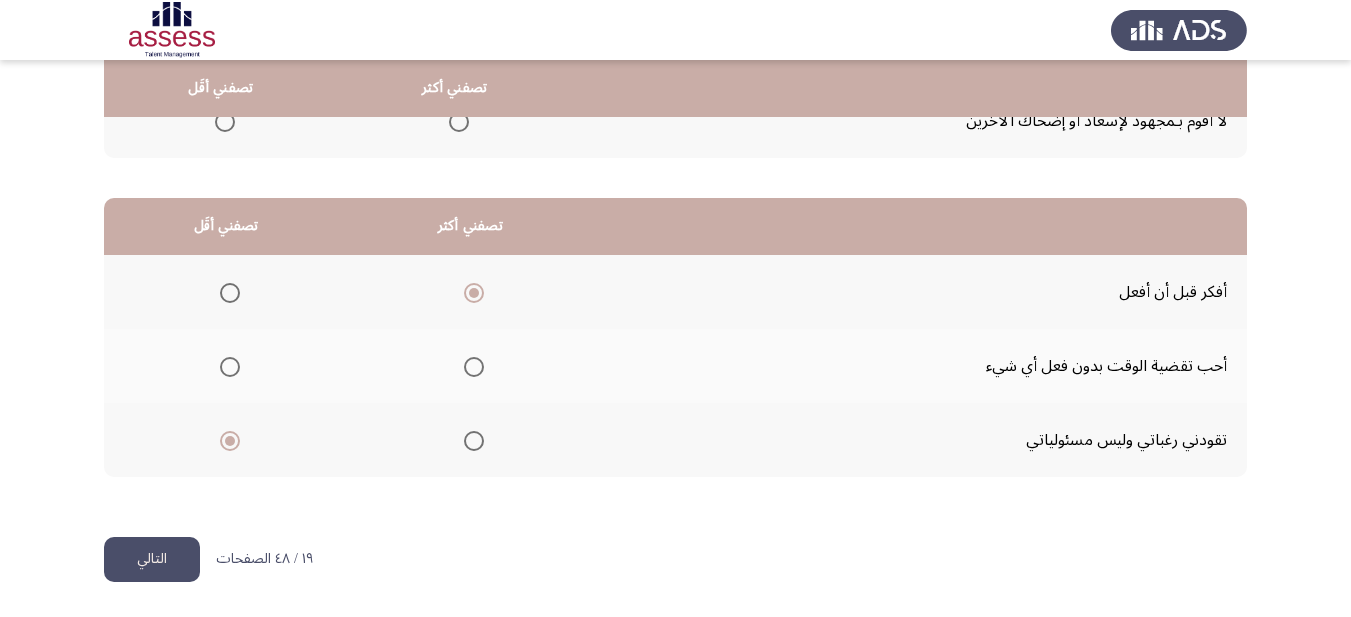 click on "التالي" 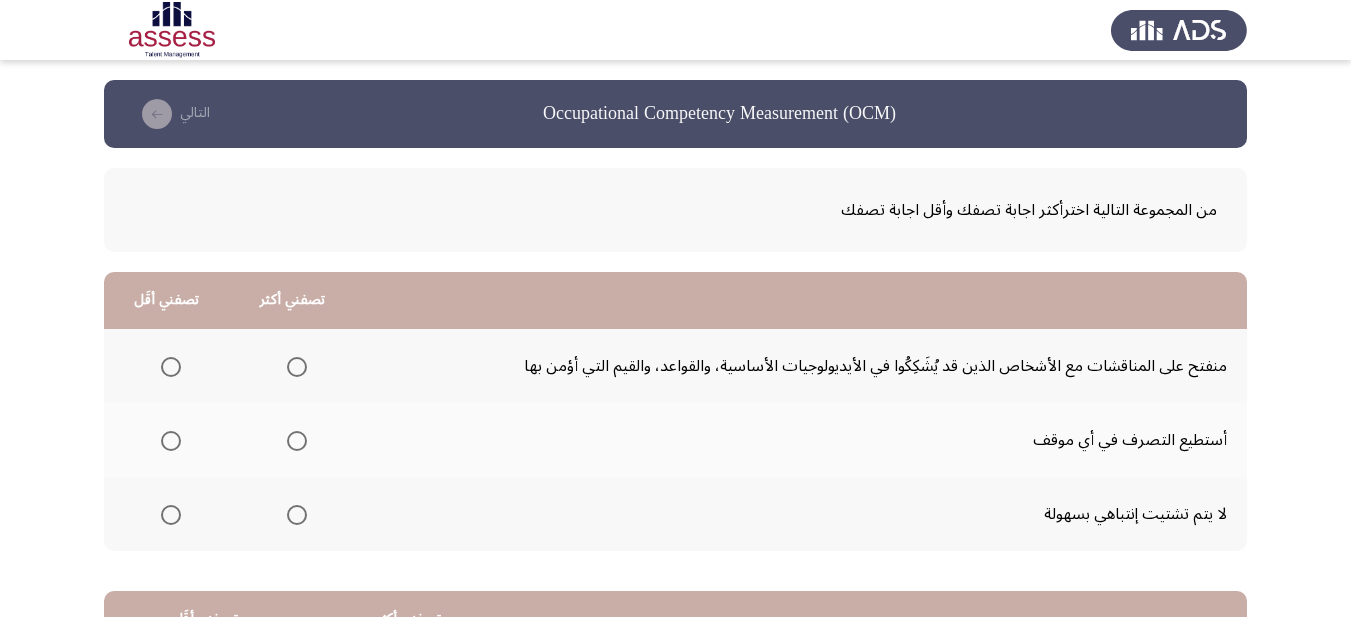 click at bounding box center (171, 441) 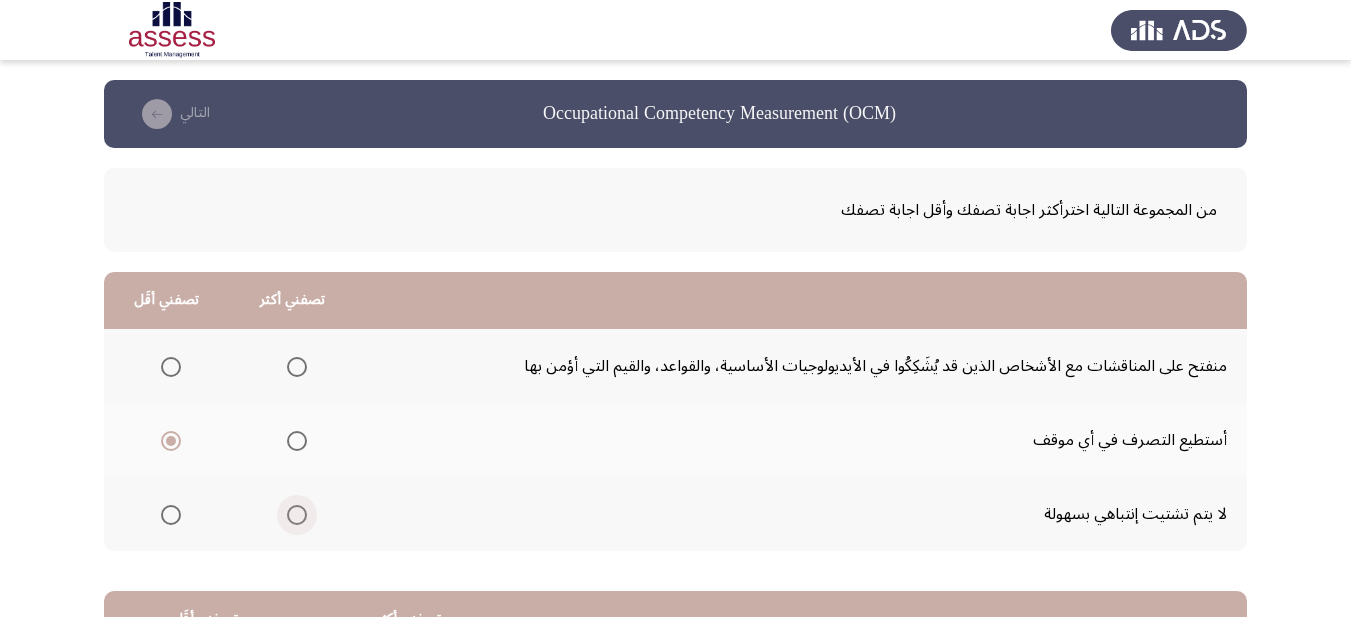 click at bounding box center [297, 515] 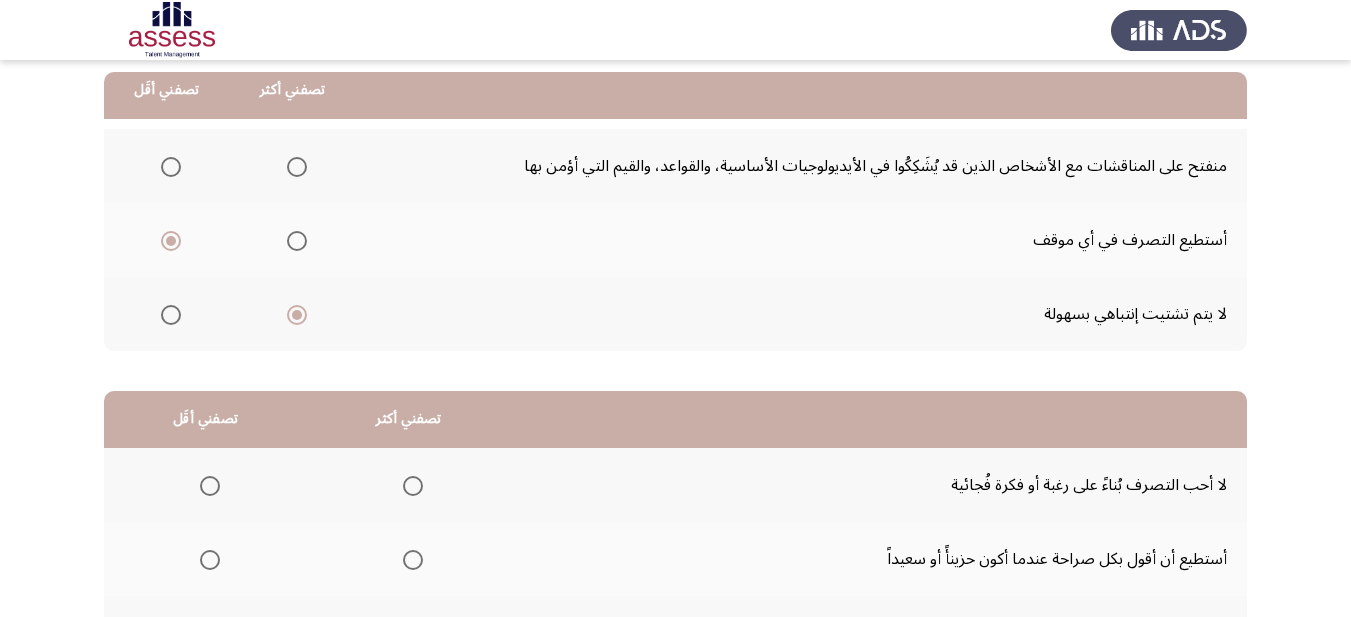 scroll, scrollTop: 300, scrollLeft: 0, axis: vertical 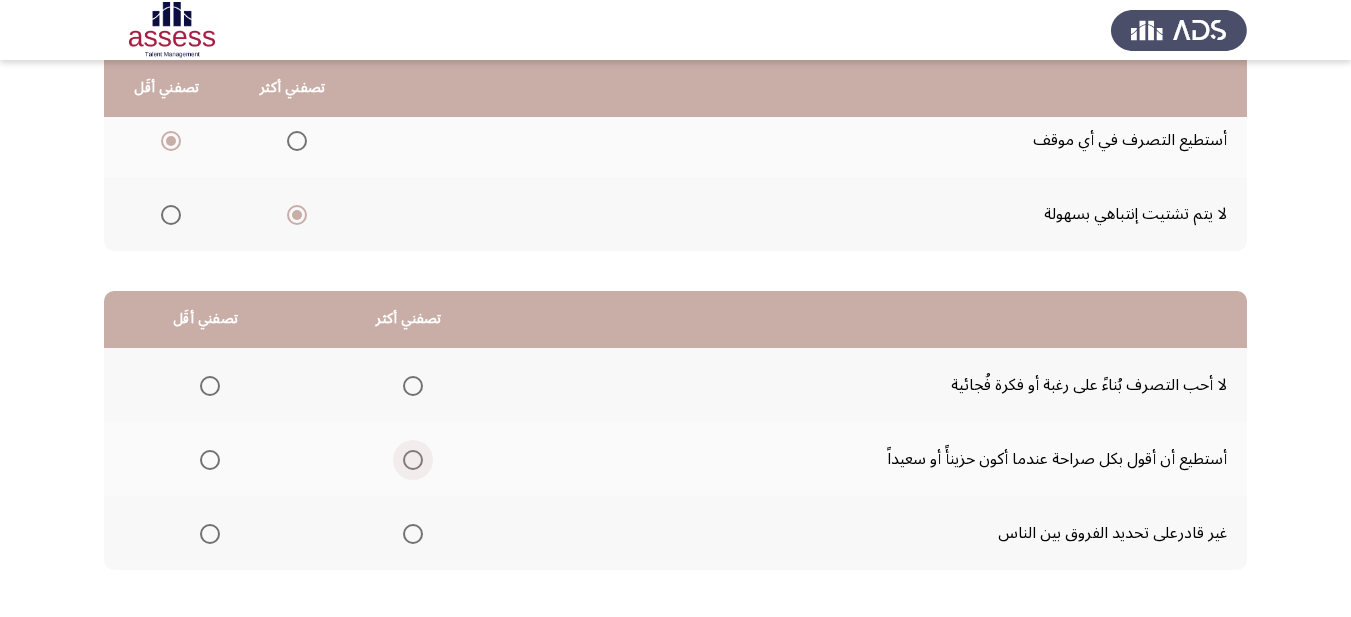 click at bounding box center [413, 460] 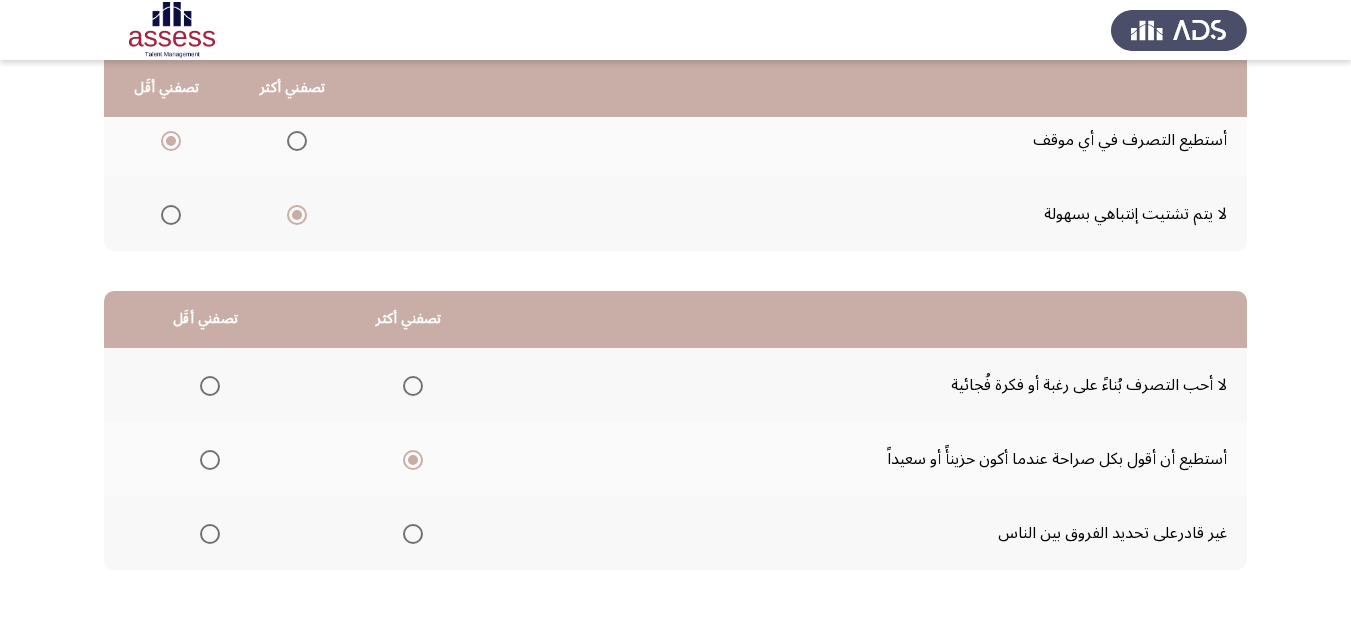click at bounding box center [210, 386] 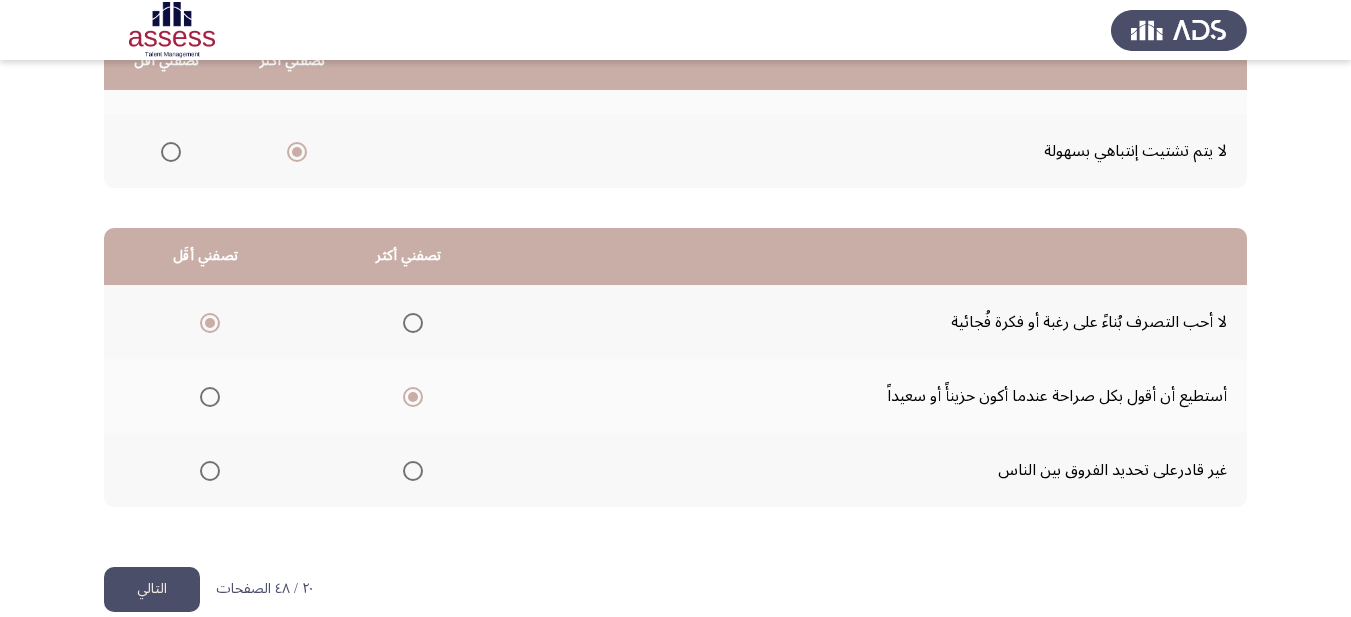 scroll, scrollTop: 393, scrollLeft: 0, axis: vertical 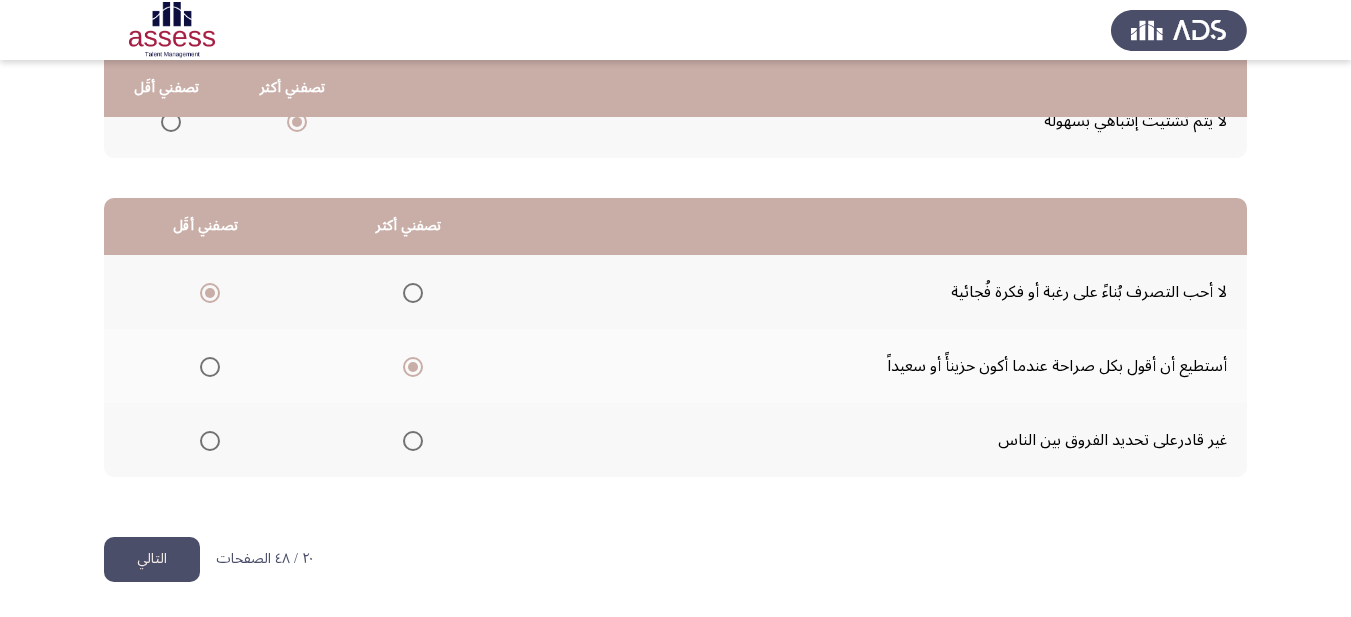 click on "التالي" 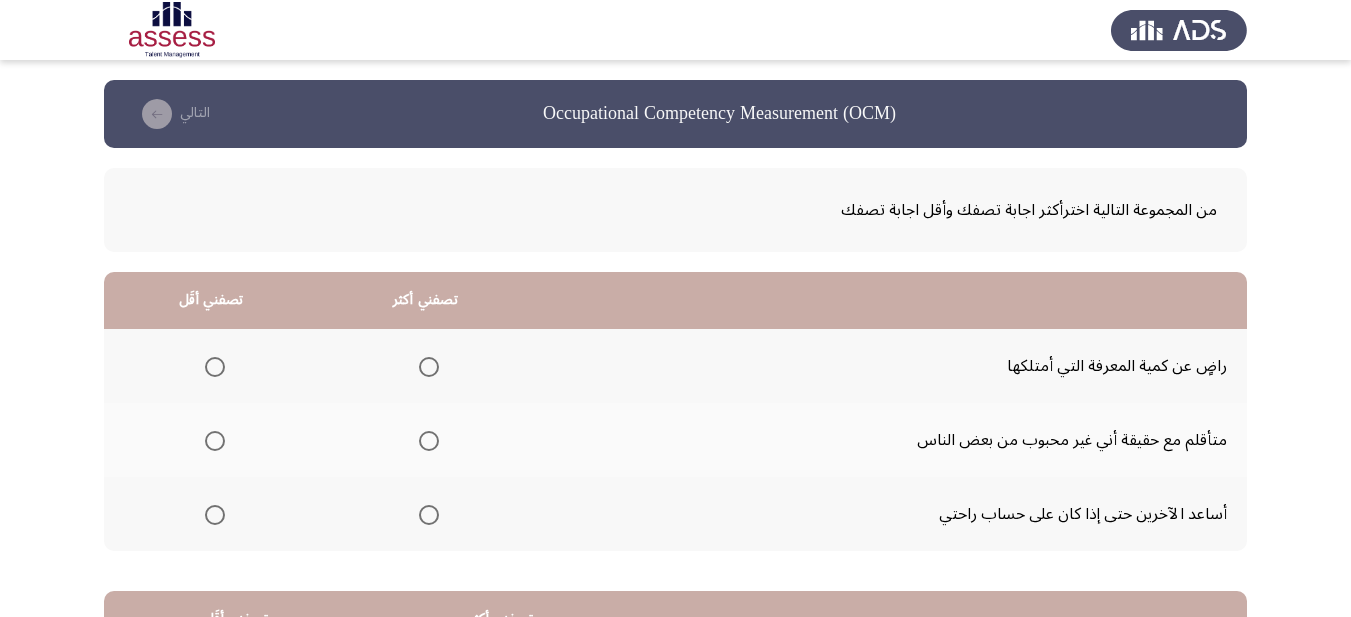 click 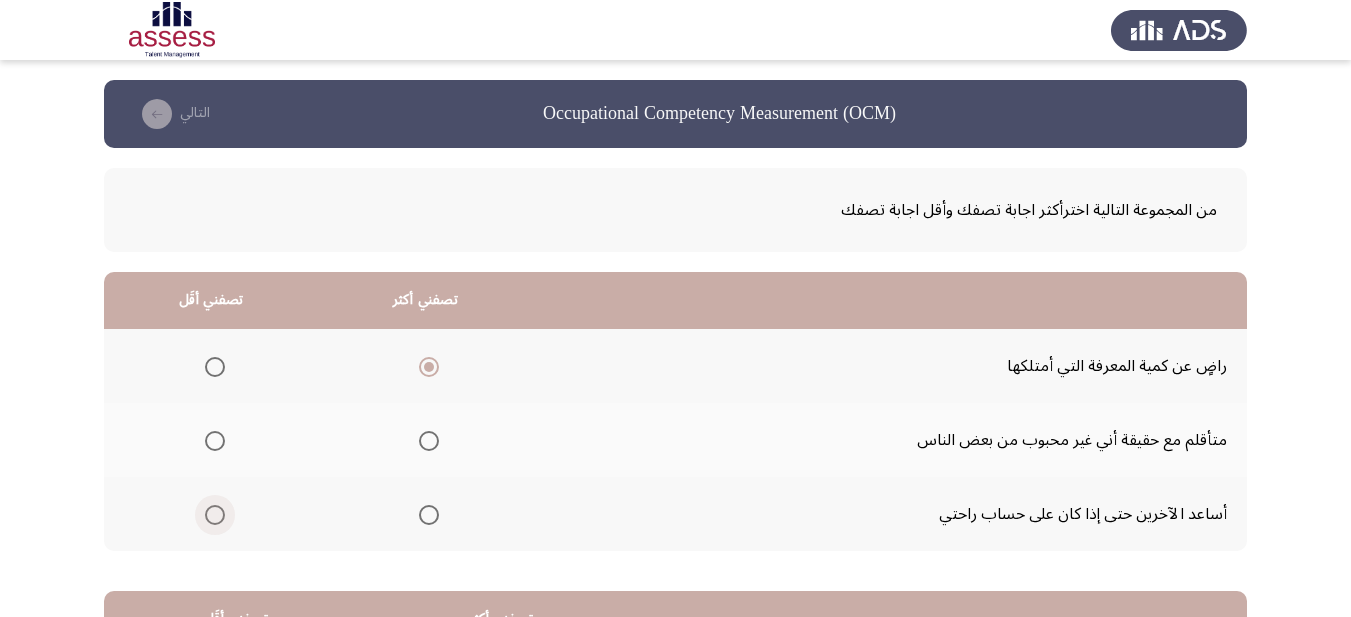 click at bounding box center [215, 515] 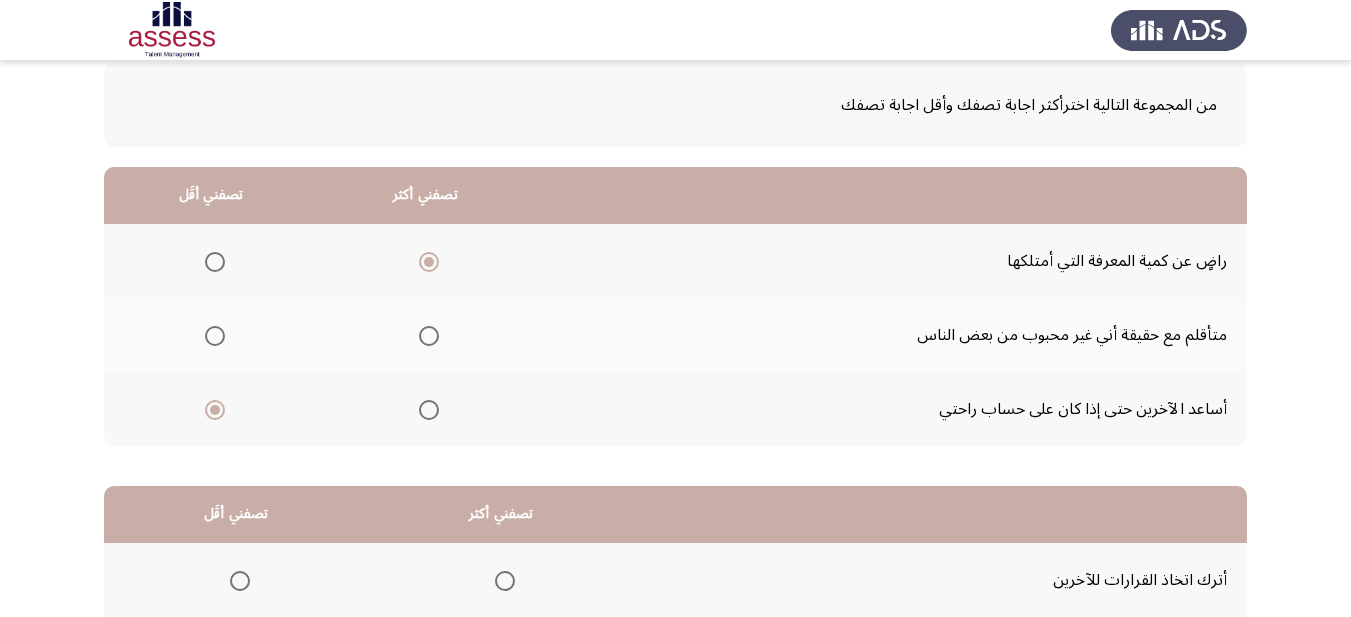 scroll, scrollTop: 393, scrollLeft: 0, axis: vertical 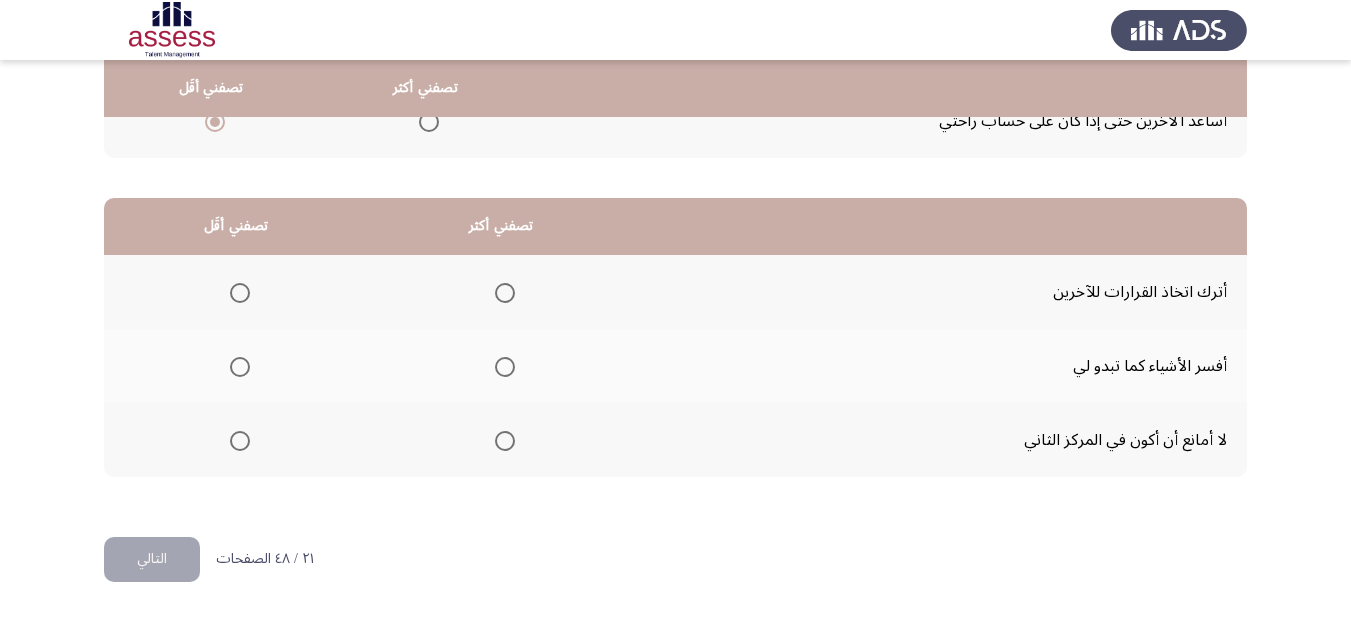 click at bounding box center (240, 441) 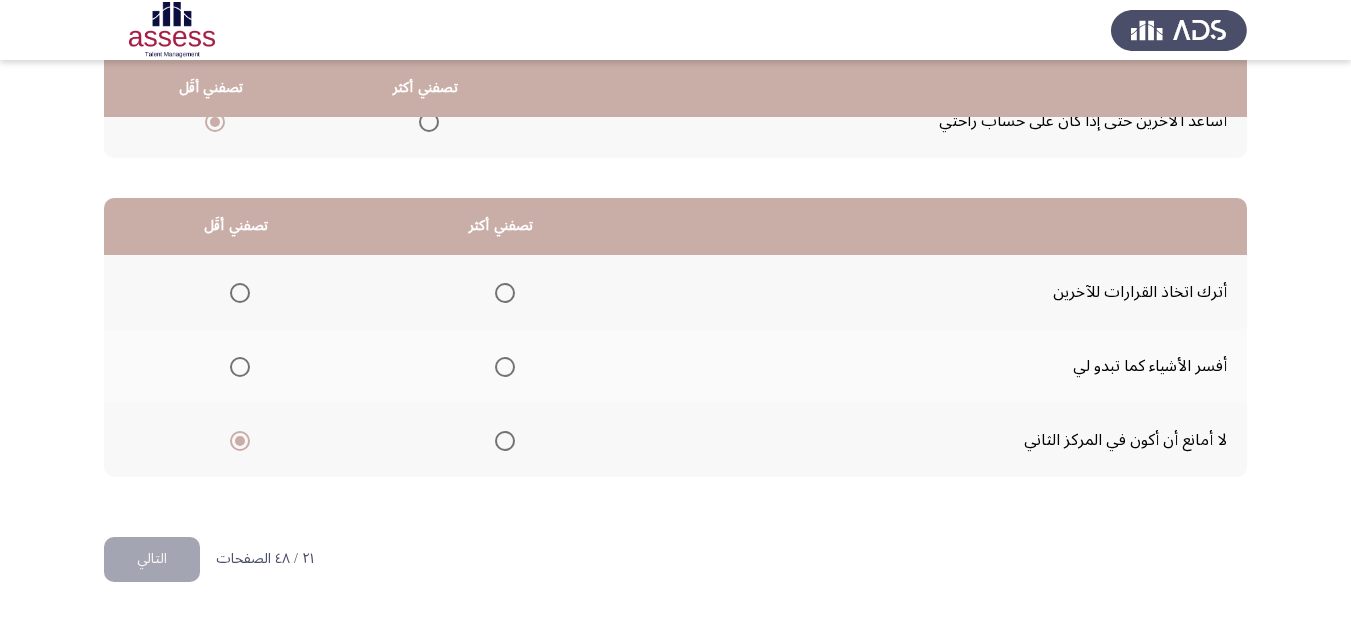click at bounding box center (505, 441) 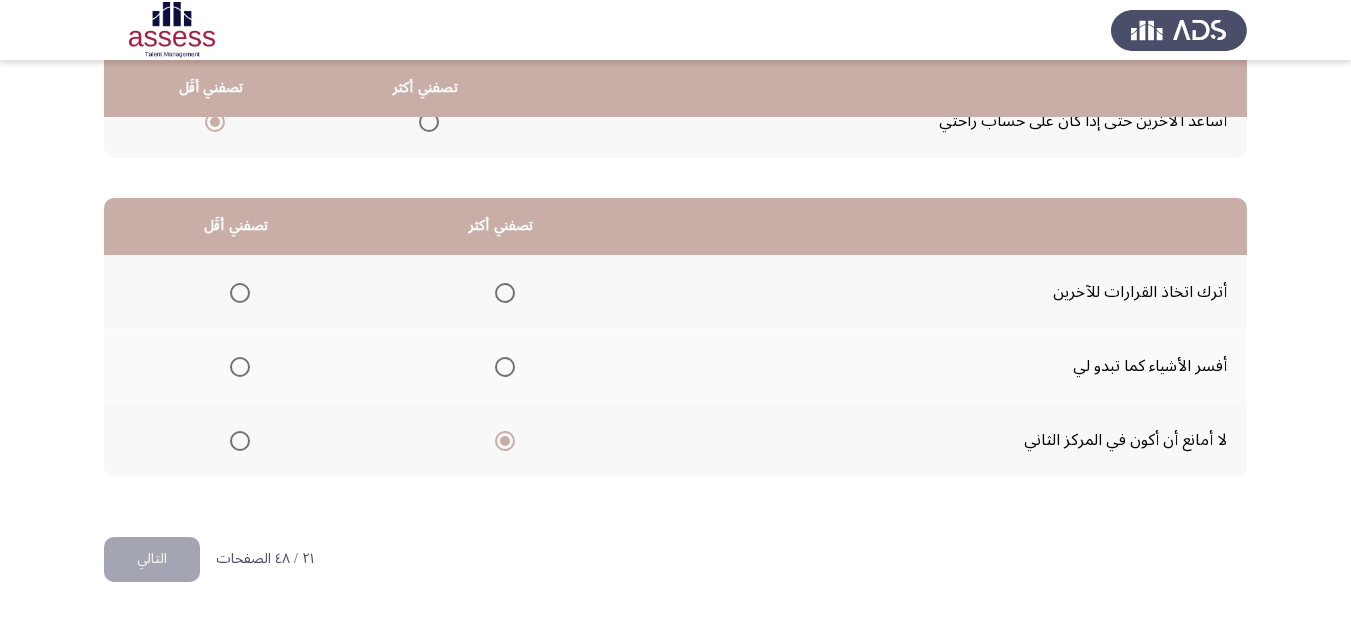 click at bounding box center (505, 293) 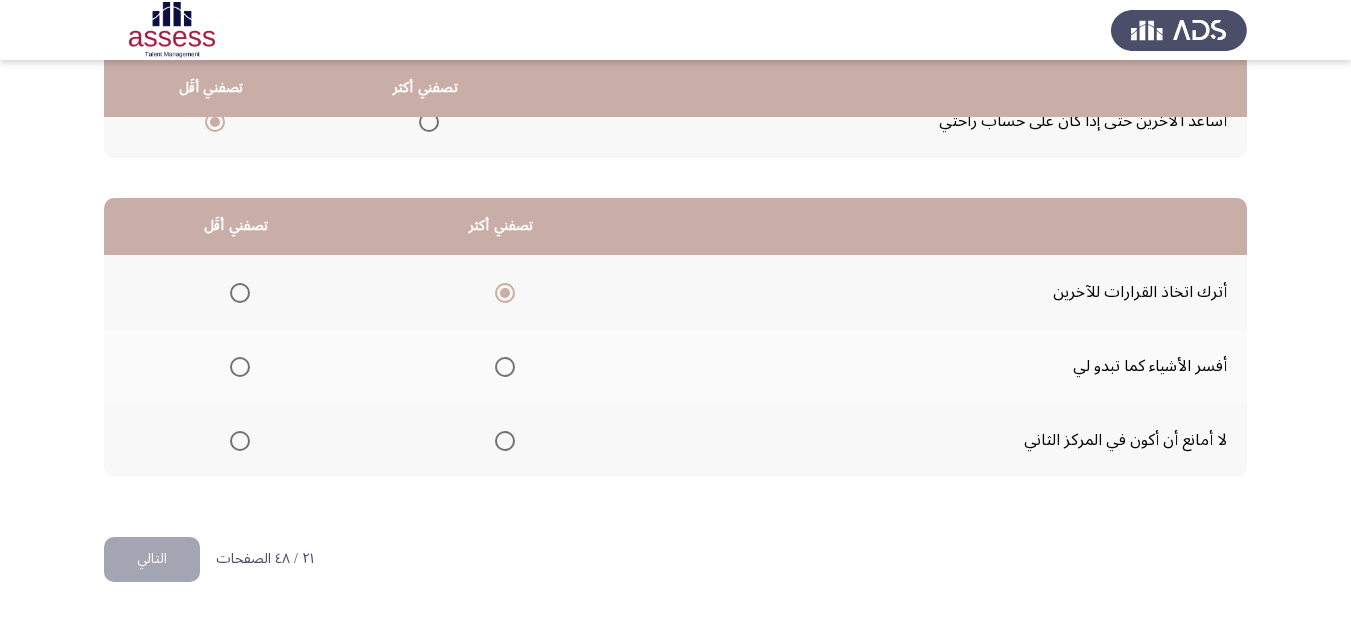 click at bounding box center [240, 441] 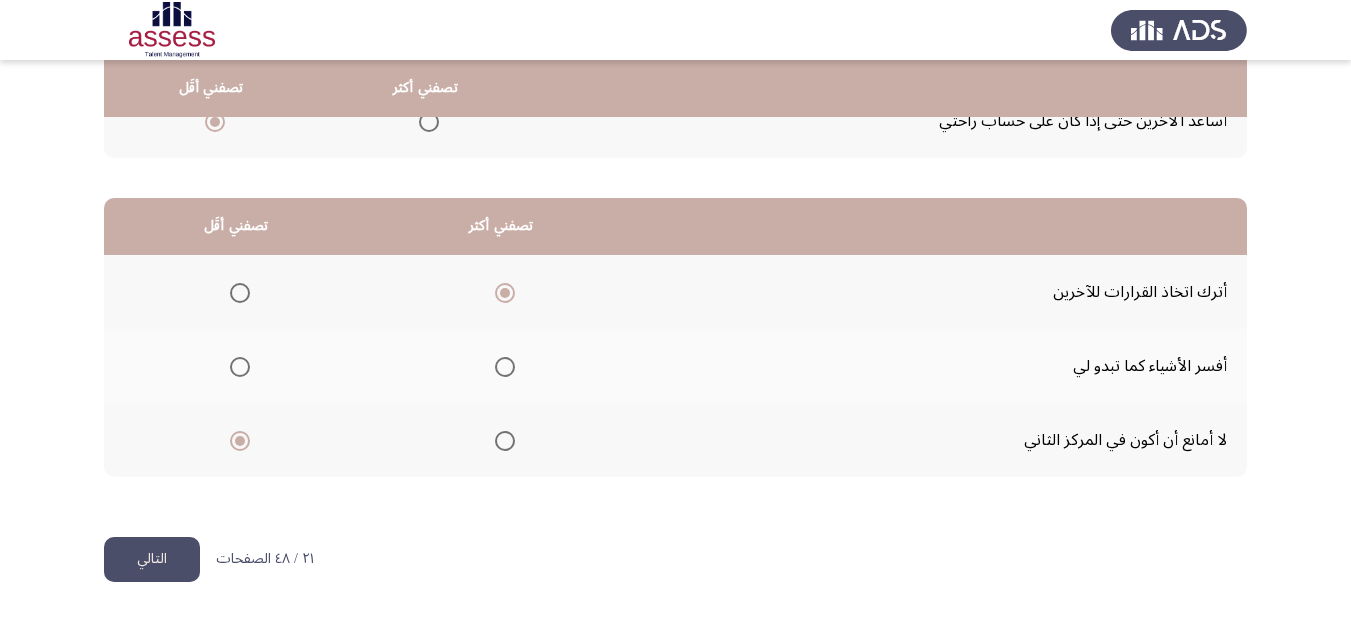 click on "التالي" 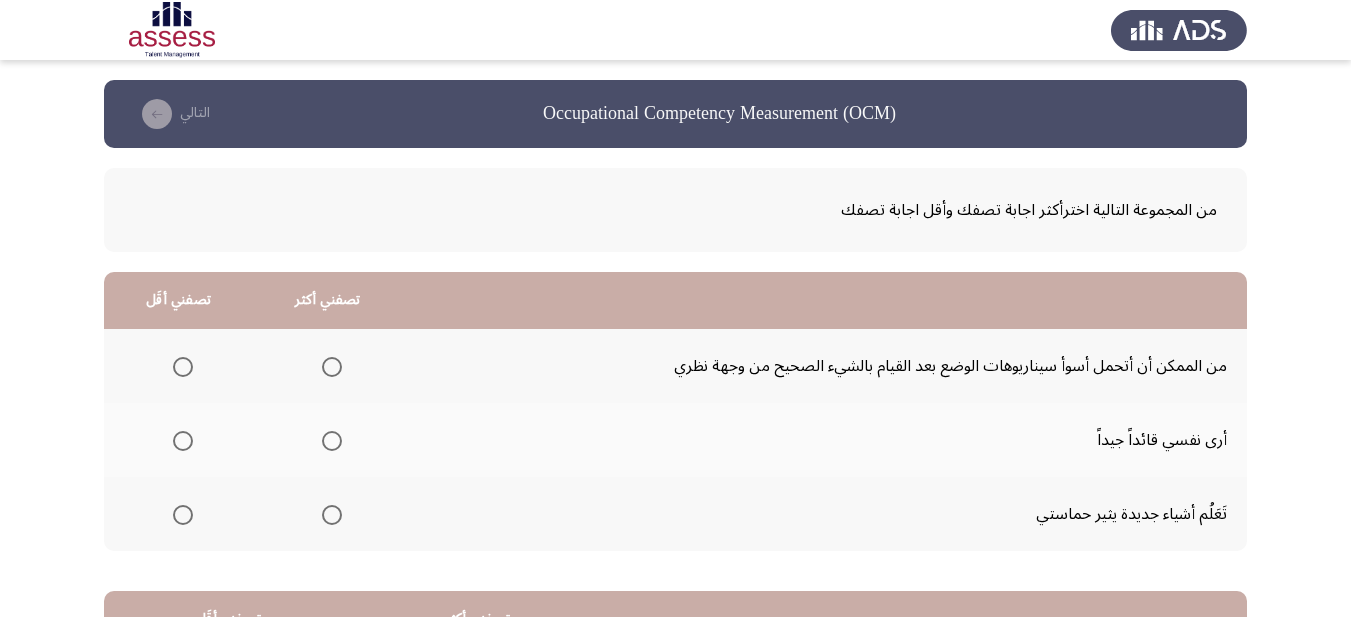 click at bounding box center [332, 515] 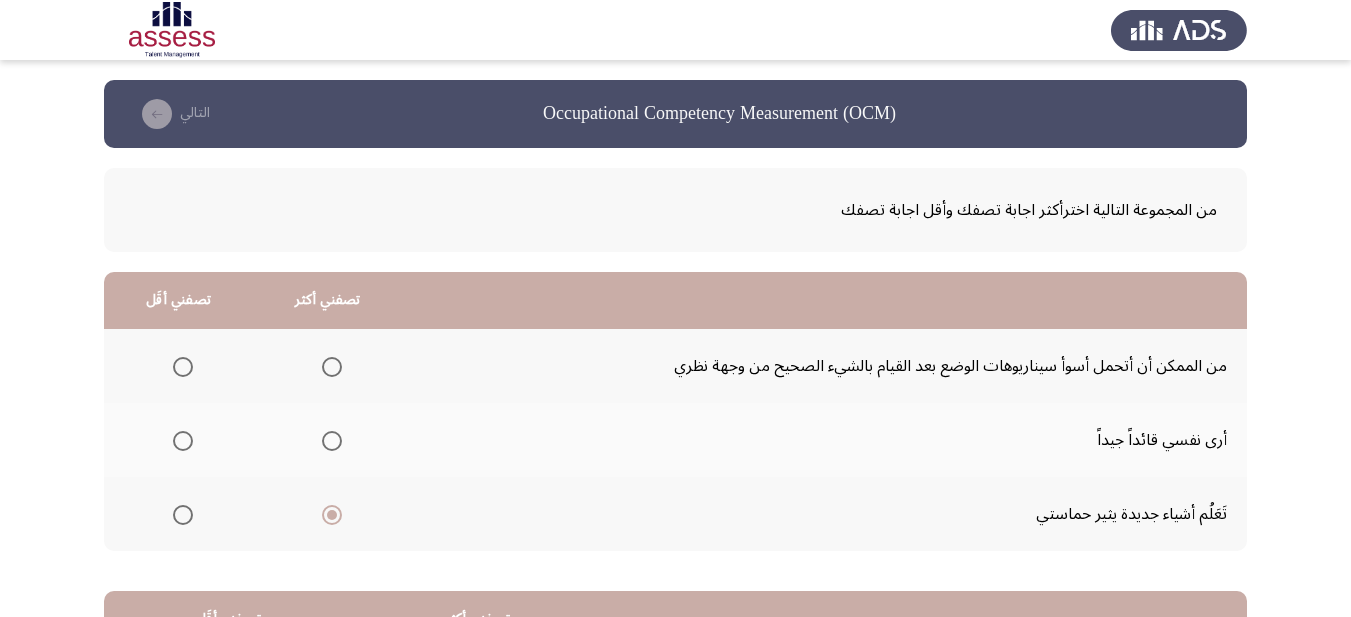 click at bounding box center [183, 441] 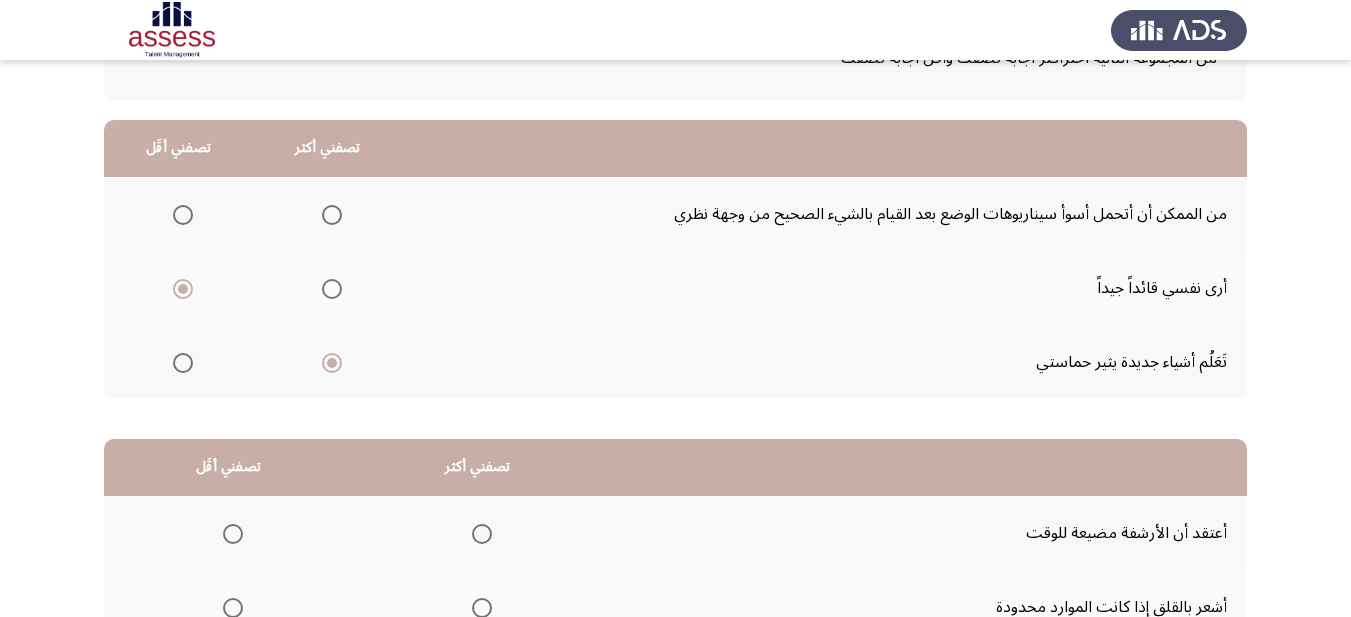 scroll, scrollTop: 100, scrollLeft: 0, axis: vertical 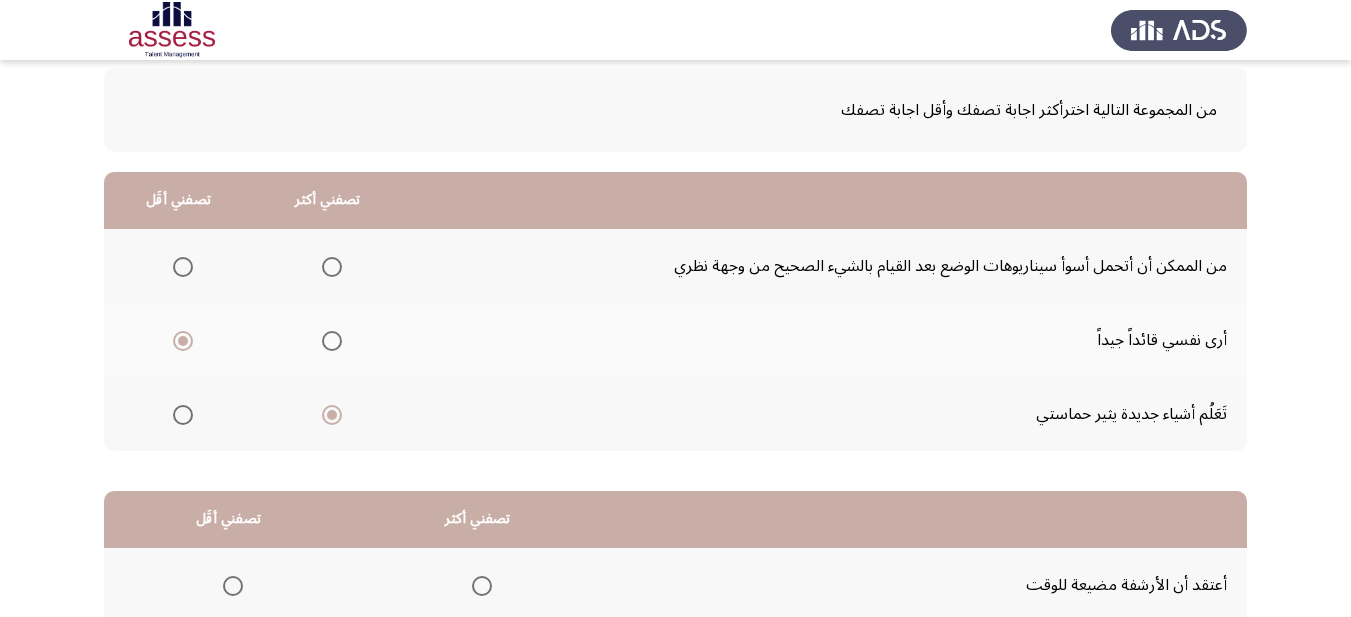 click at bounding box center (183, 267) 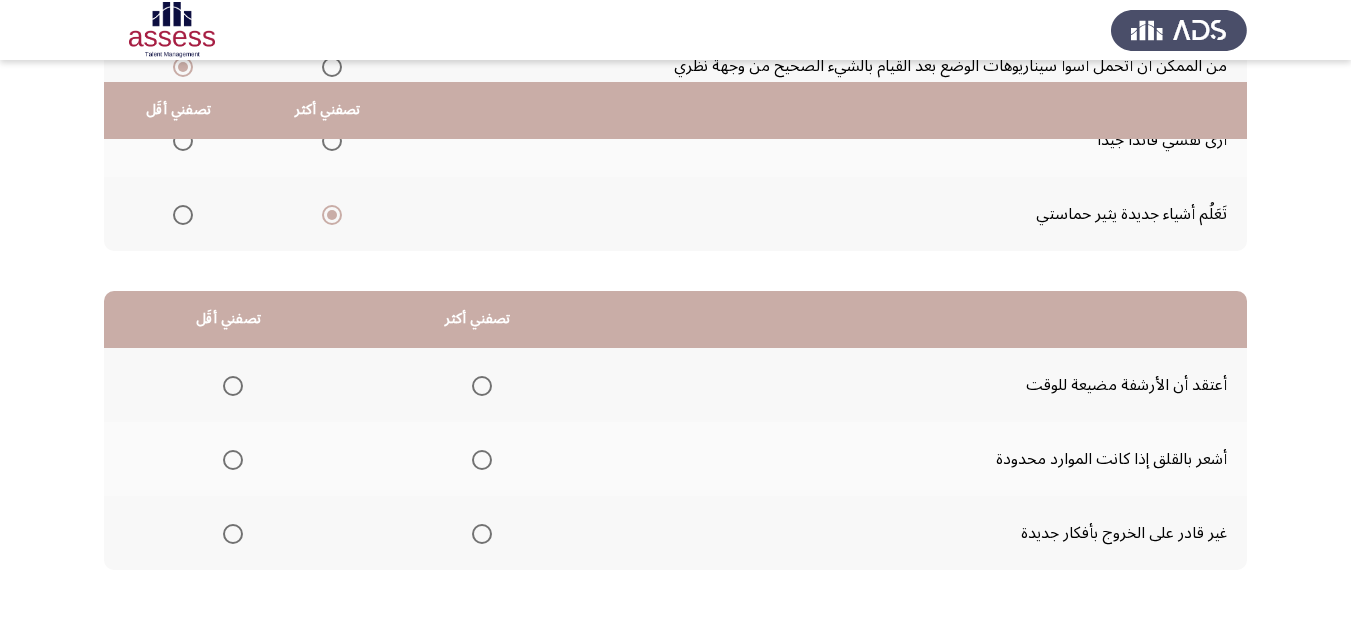 scroll, scrollTop: 393, scrollLeft: 0, axis: vertical 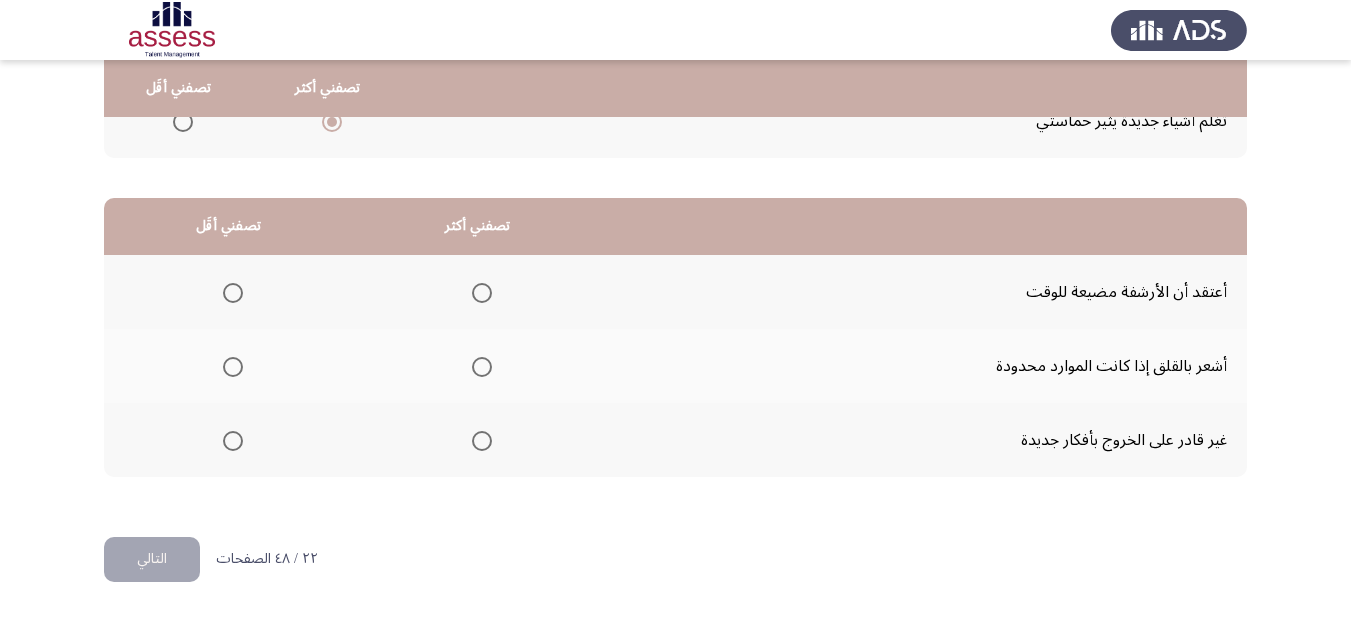 click 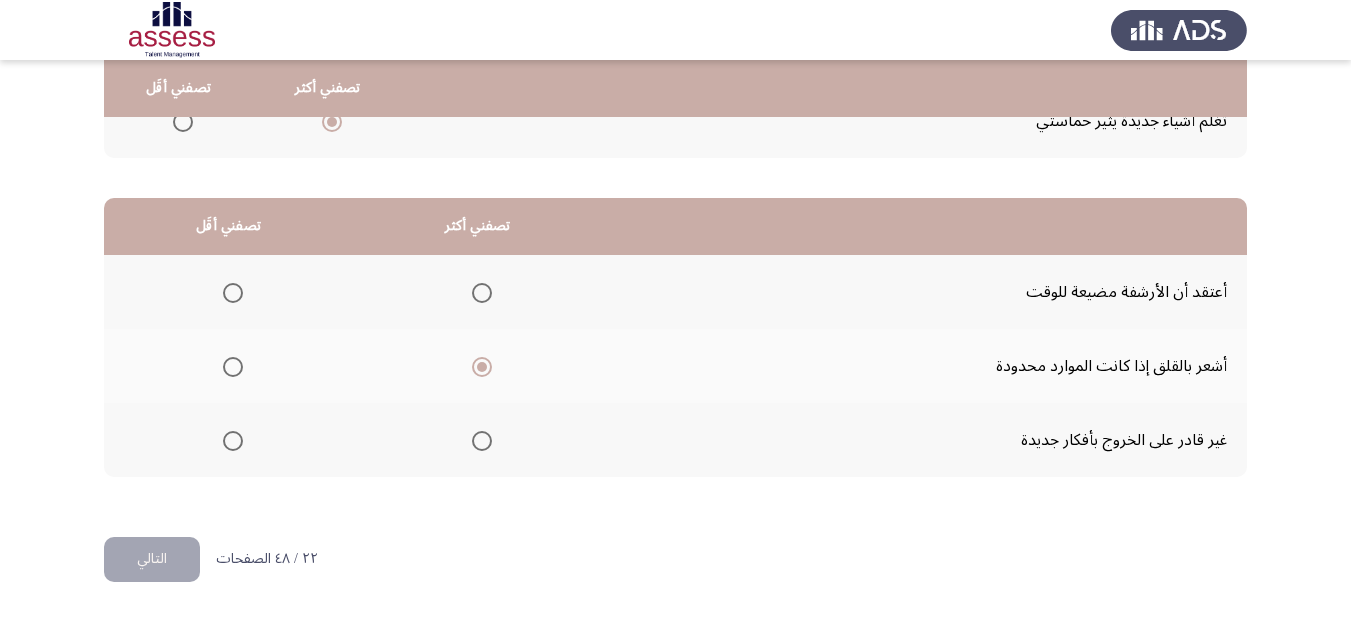 click 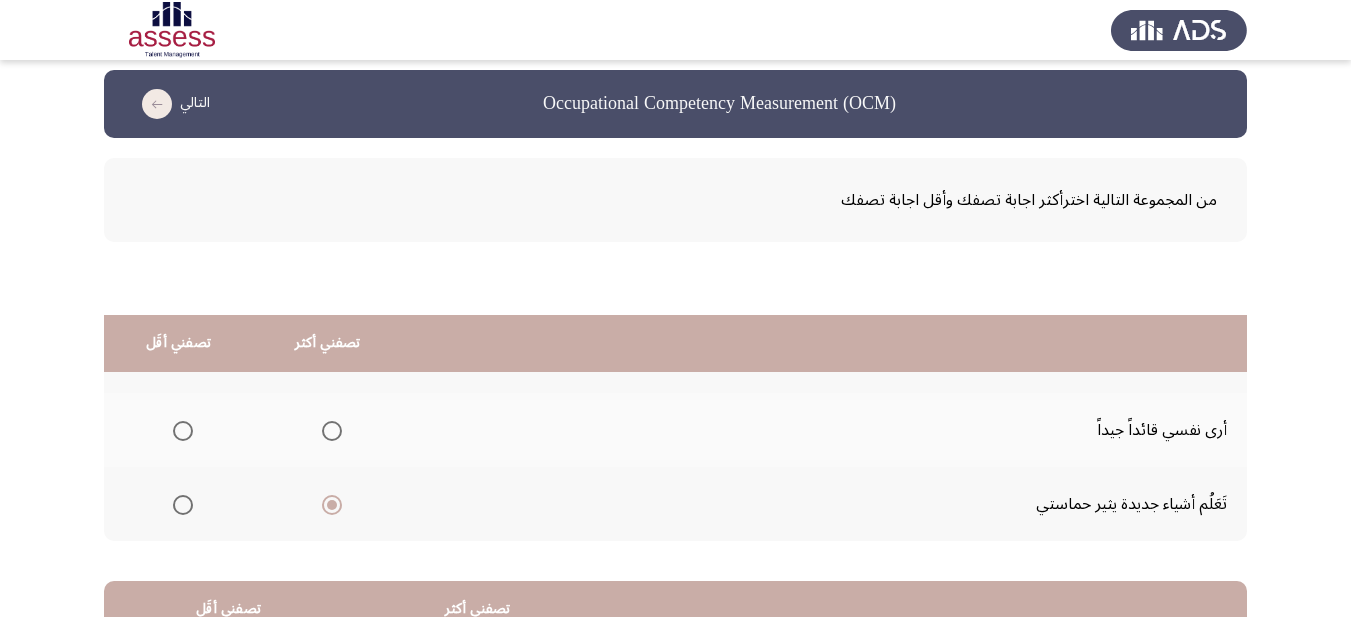 scroll, scrollTop: 0, scrollLeft: 0, axis: both 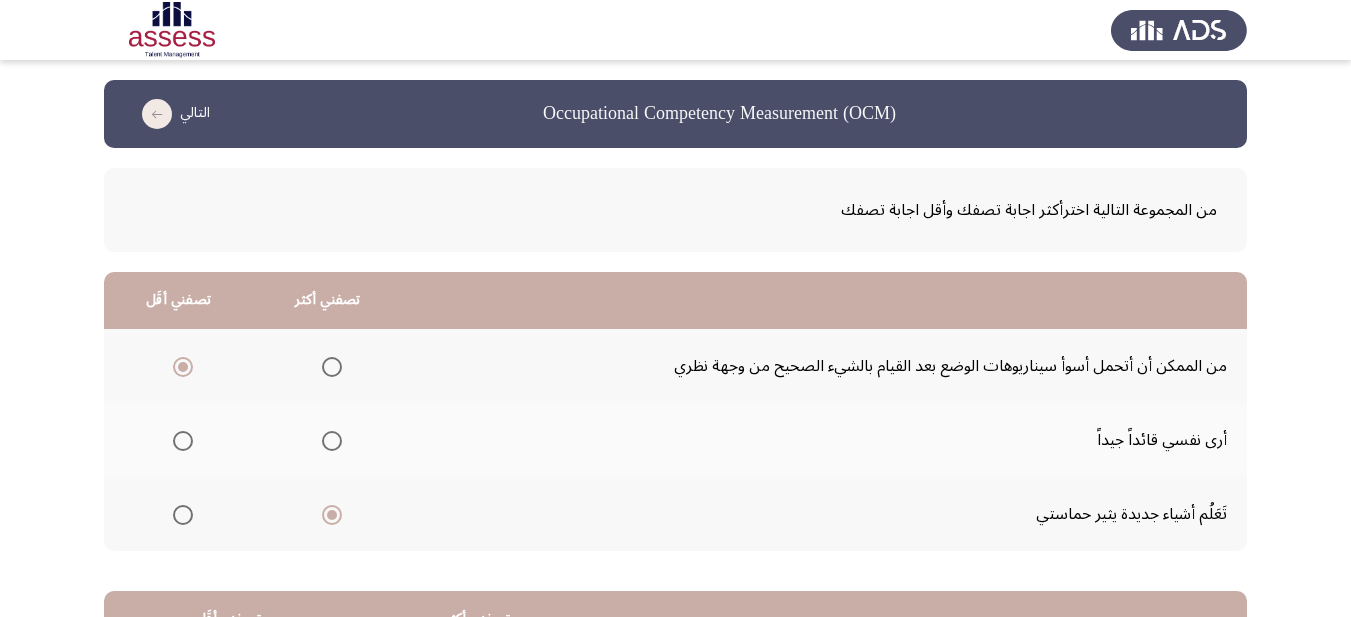 click at bounding box center [183, 441] 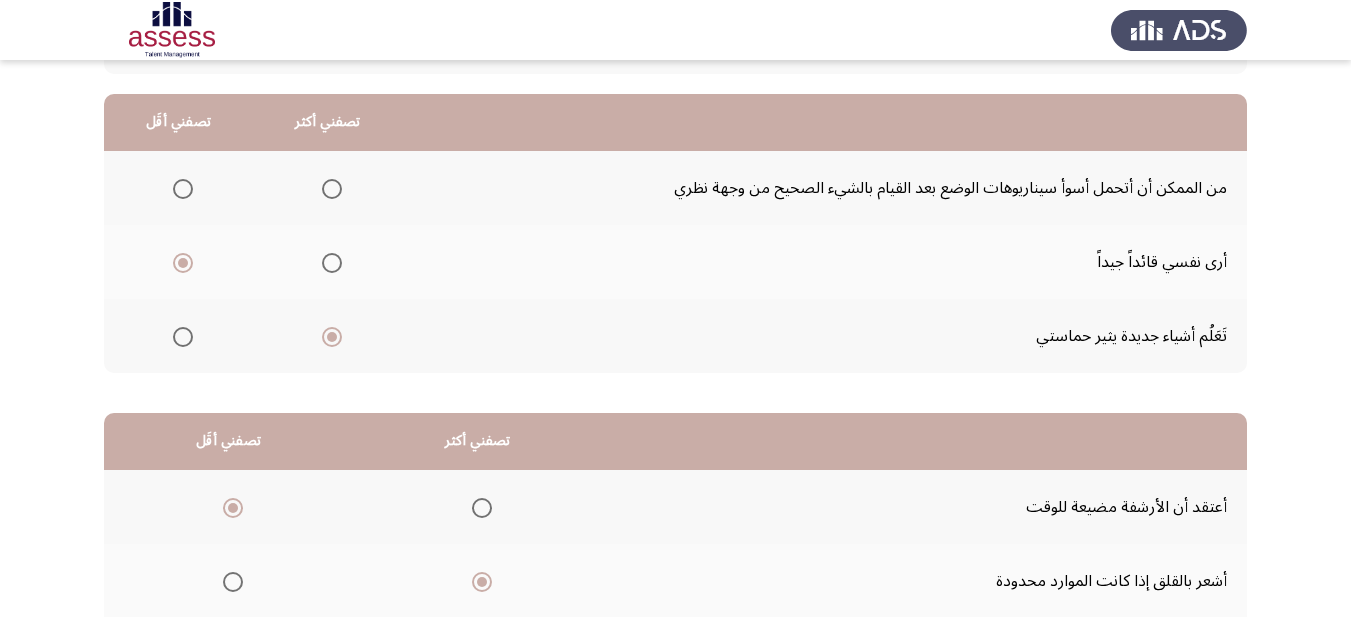 scroll, scrollTop: 393, scrollLeft: 0, axis: vertical 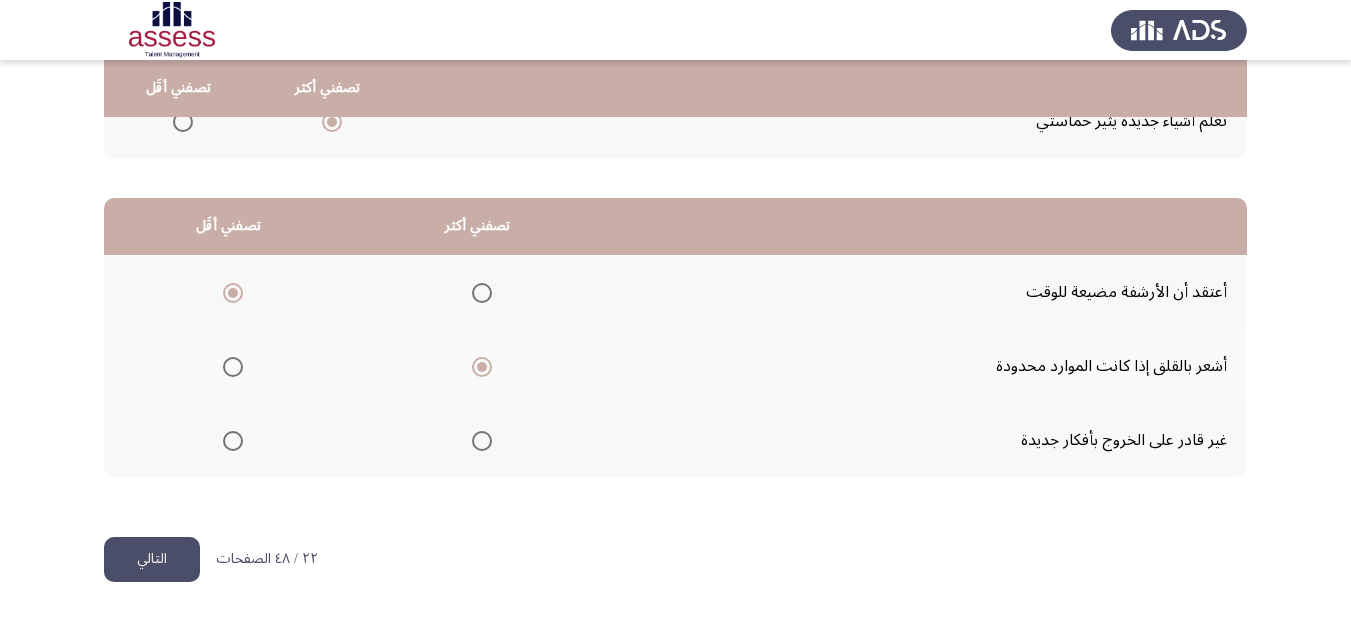 click on "التالي" 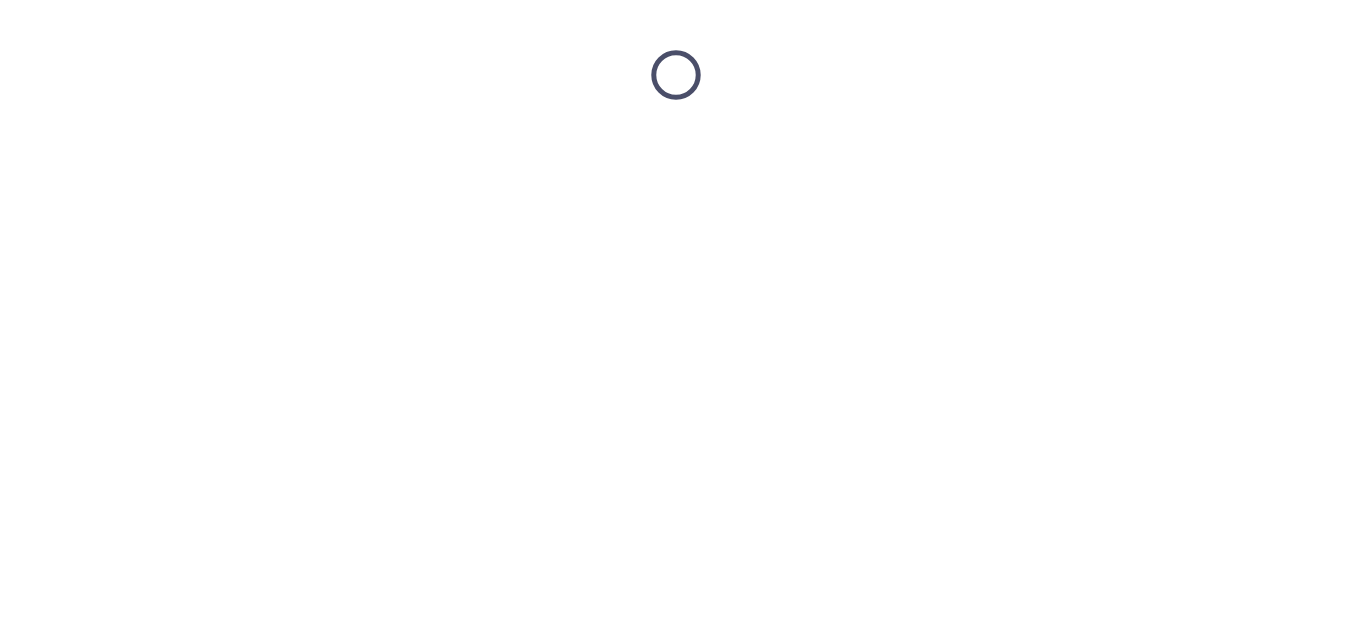 scroll, scrollTop: 0, scrollLeft: 0, axis: both 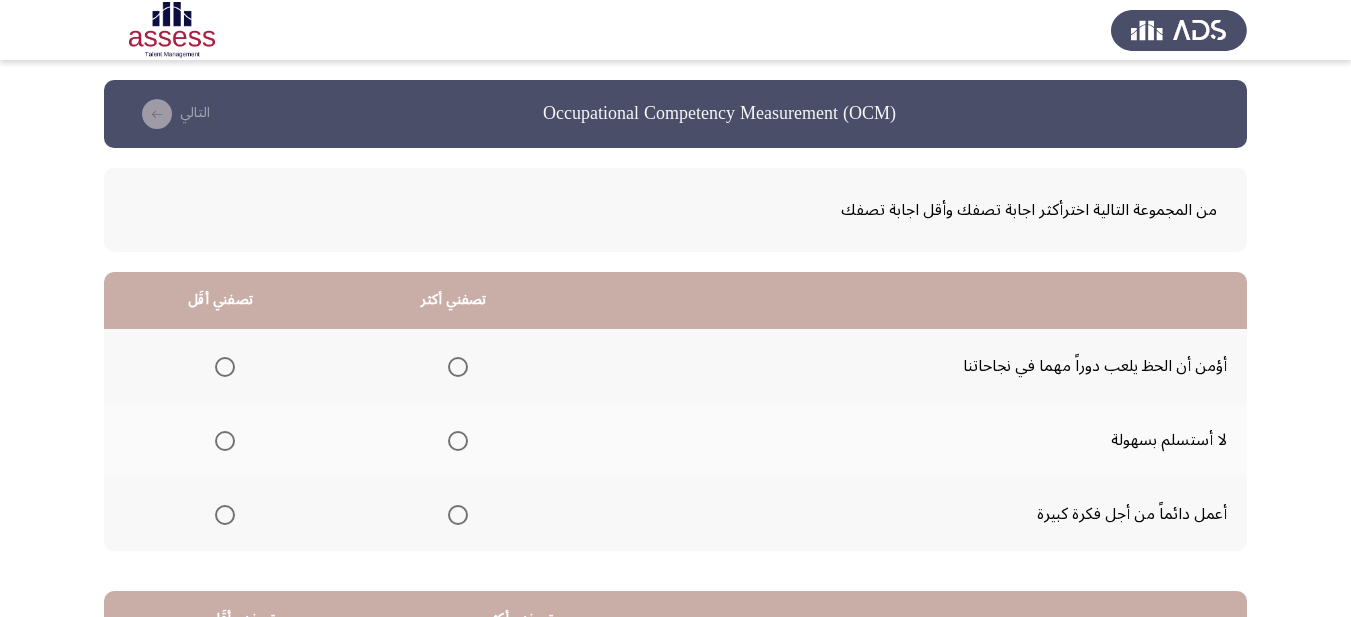 click 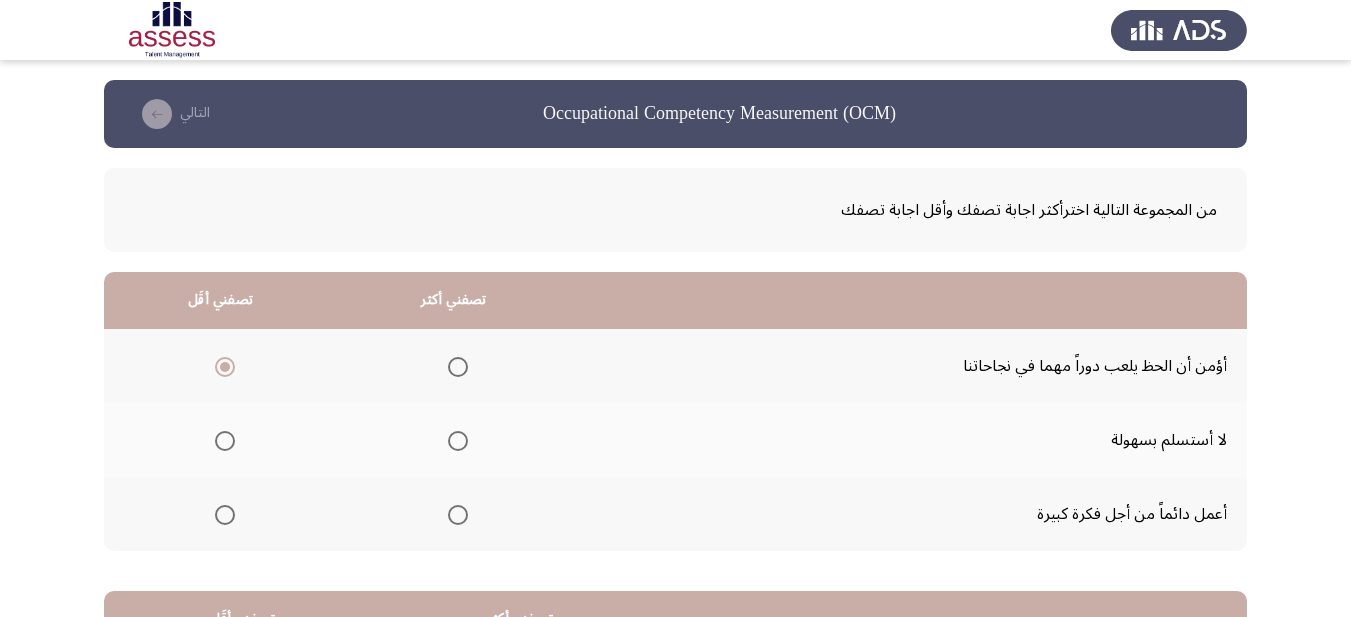 click at bounding box center (458, 441) 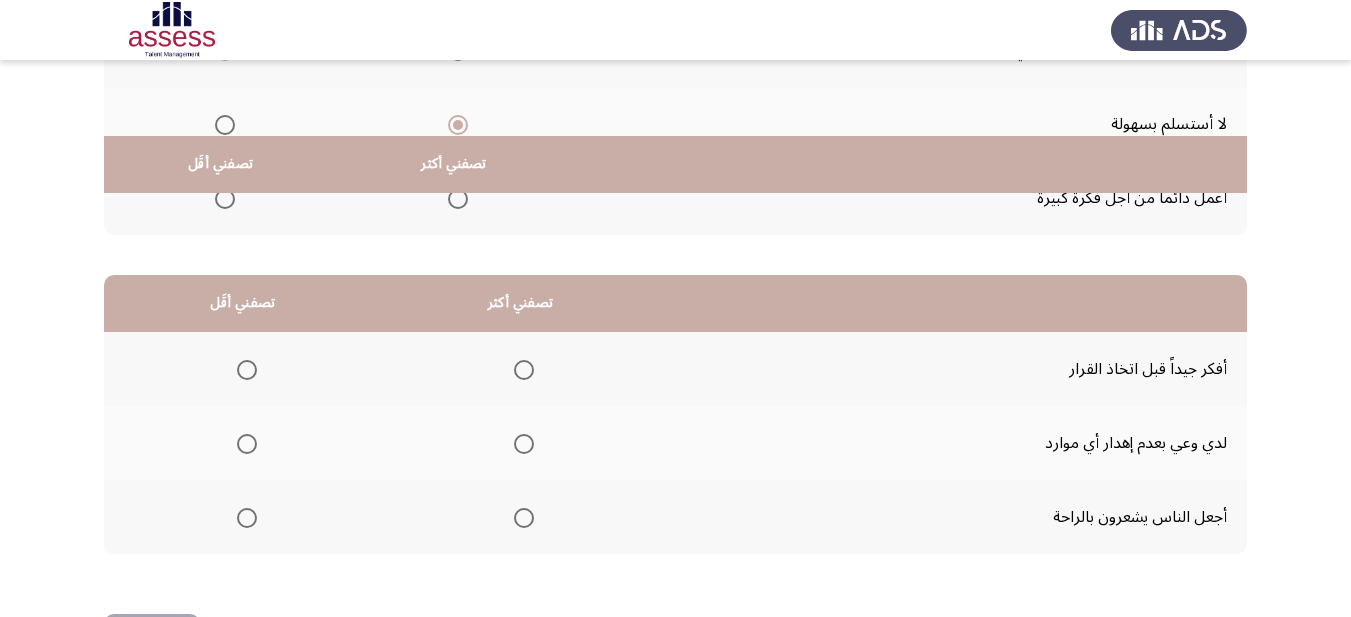 scroll, scrollTop: 393, scrollLeft: 0, axis: vertical 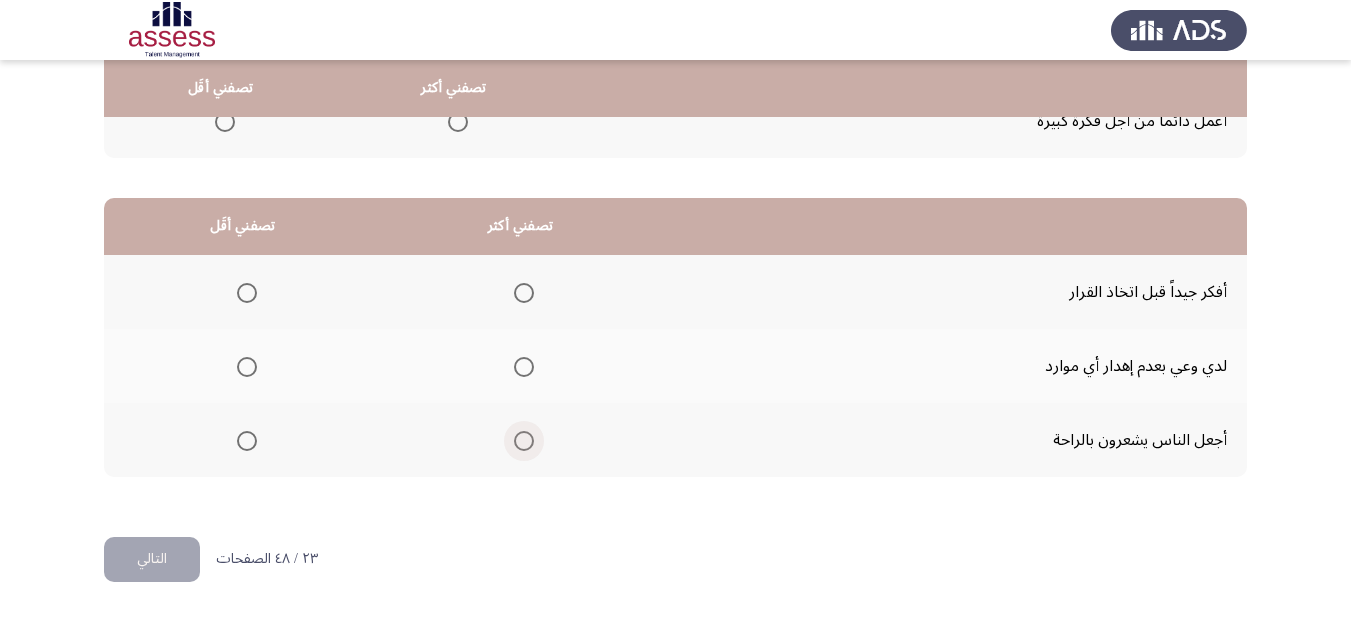 click at bounding box center [524, 441] 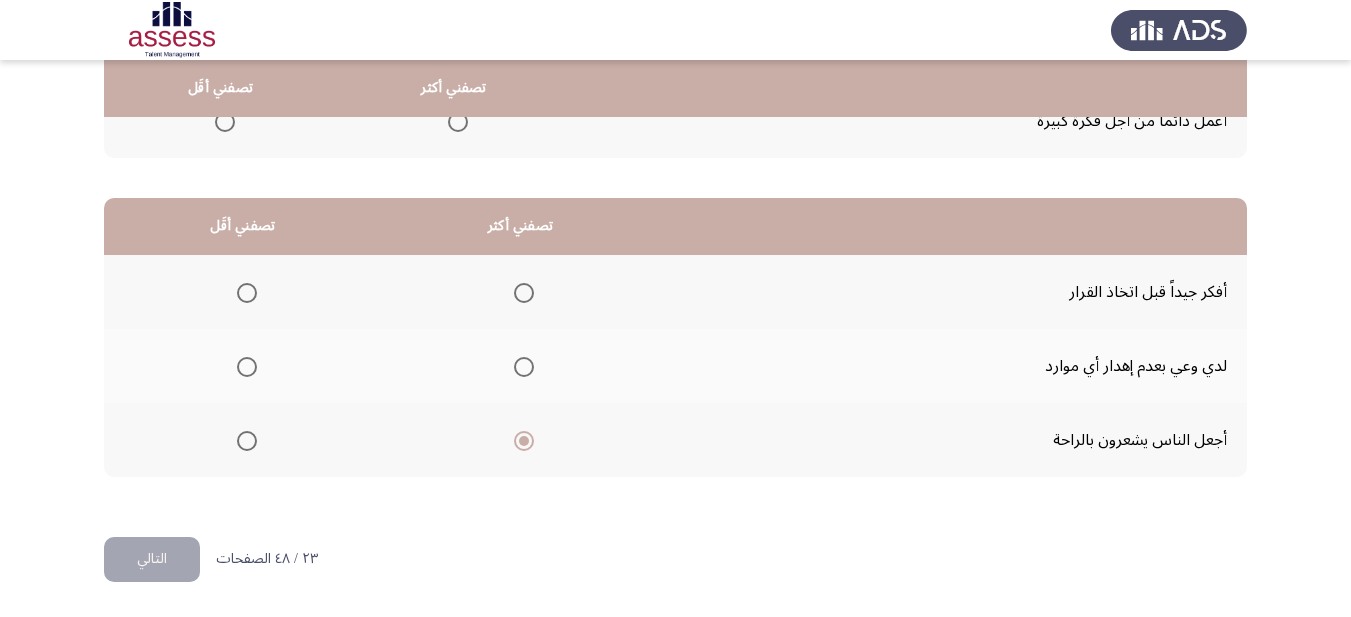 click at bounding box center [247, 441] 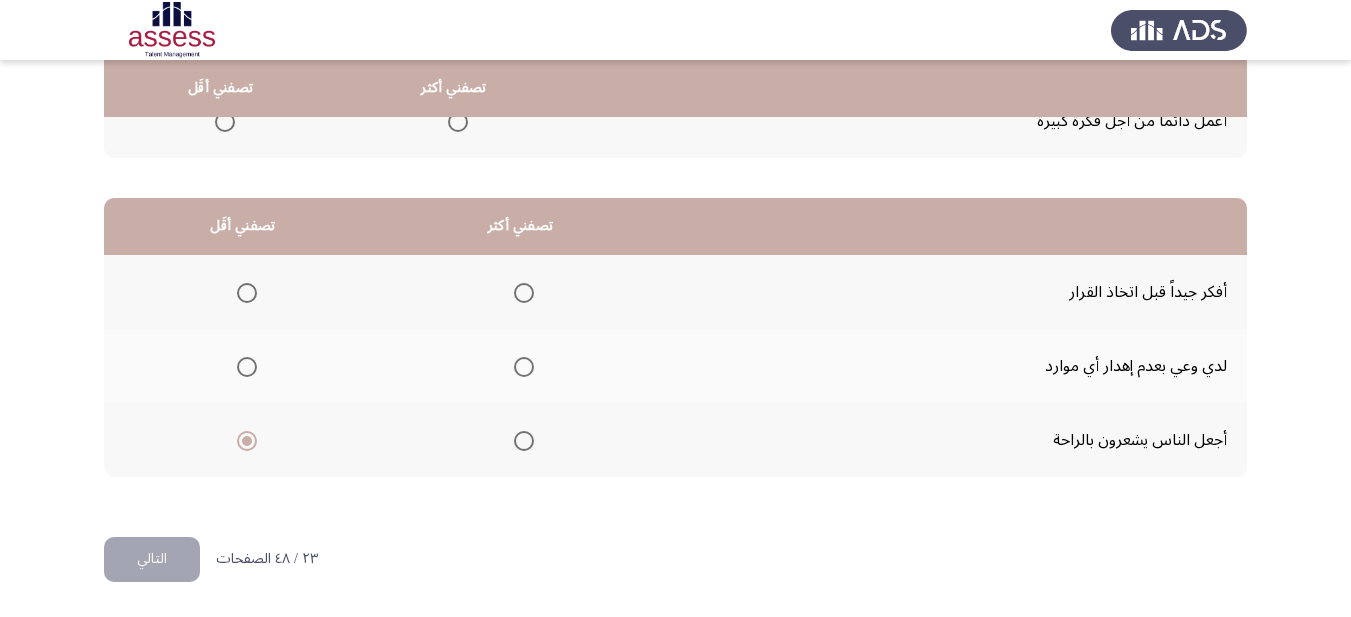 click 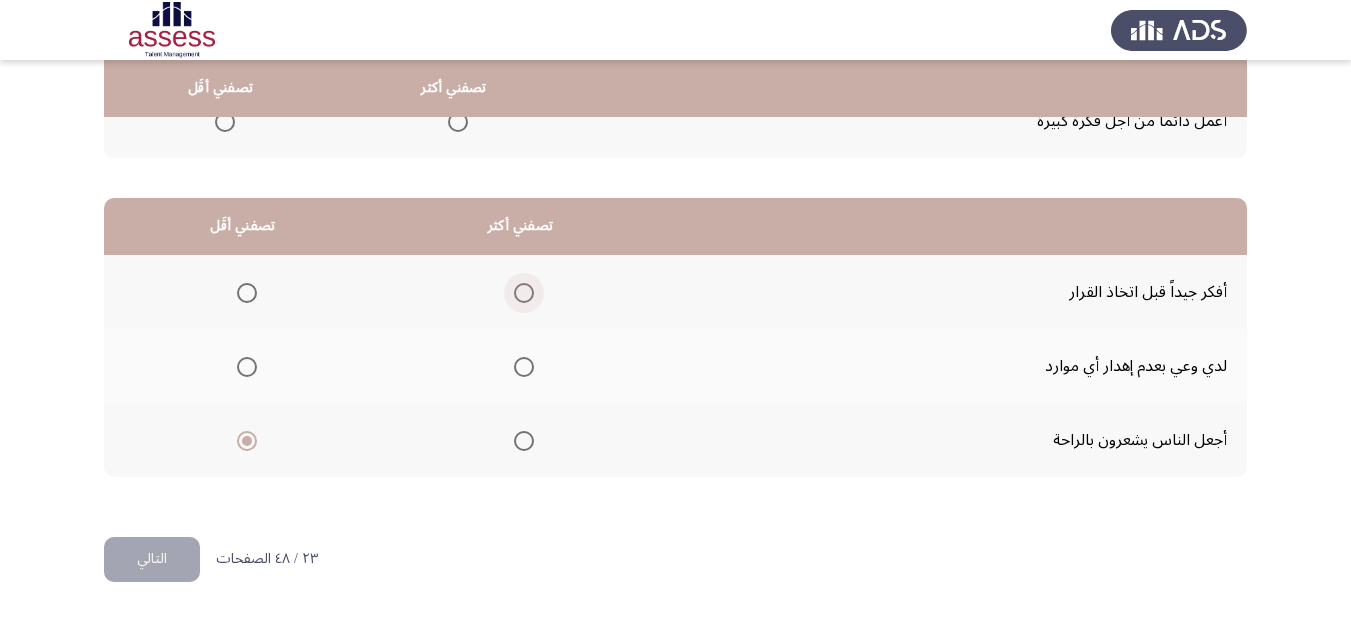click at bounding box center (524, 293) 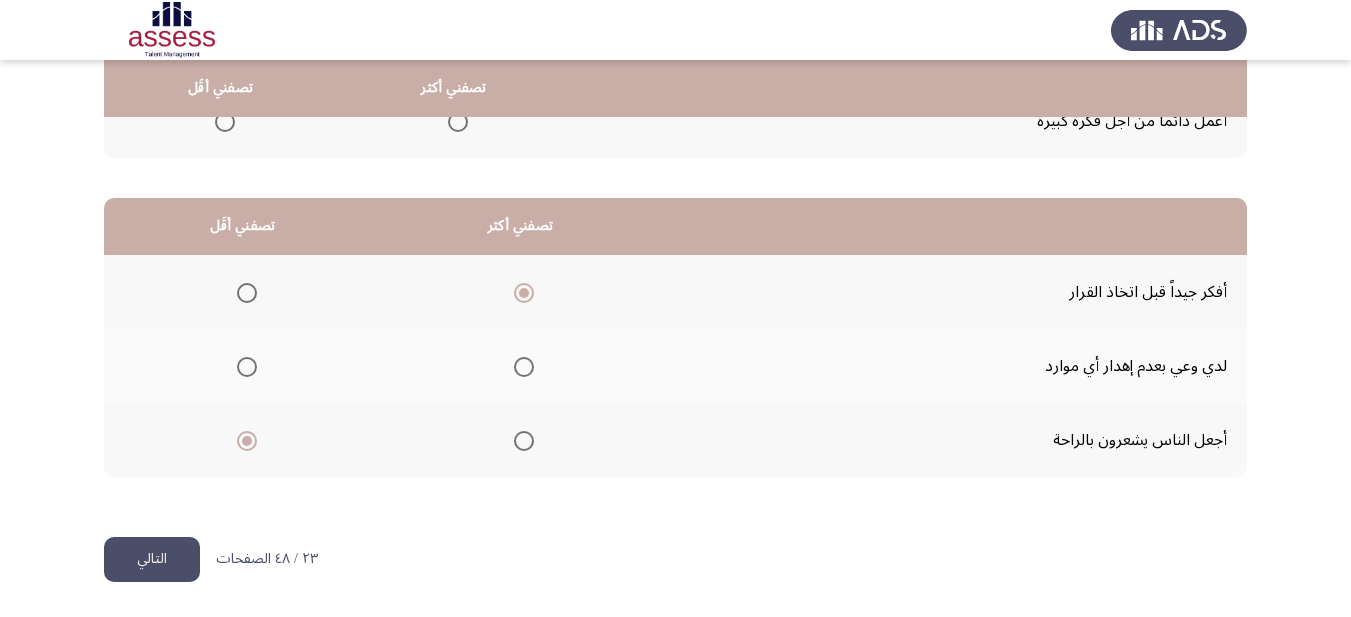 click on "التالي" 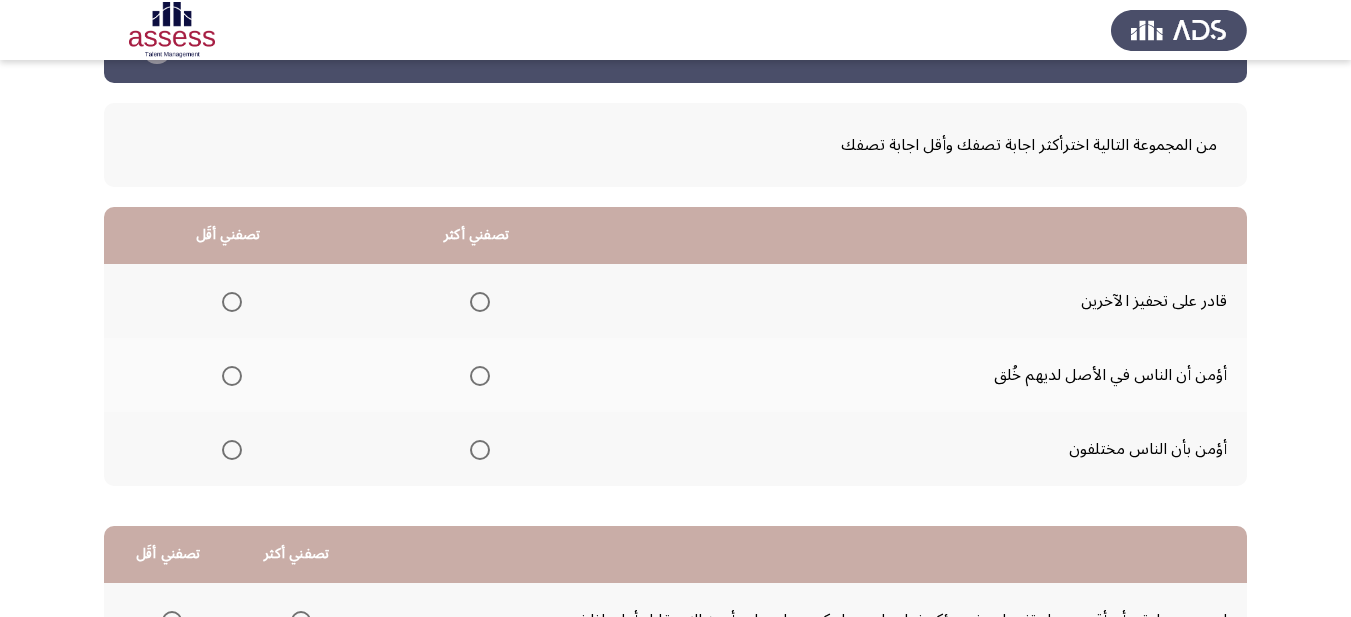 scroll, scrollTop: 100, scrollLeft: 0, axis: vertical 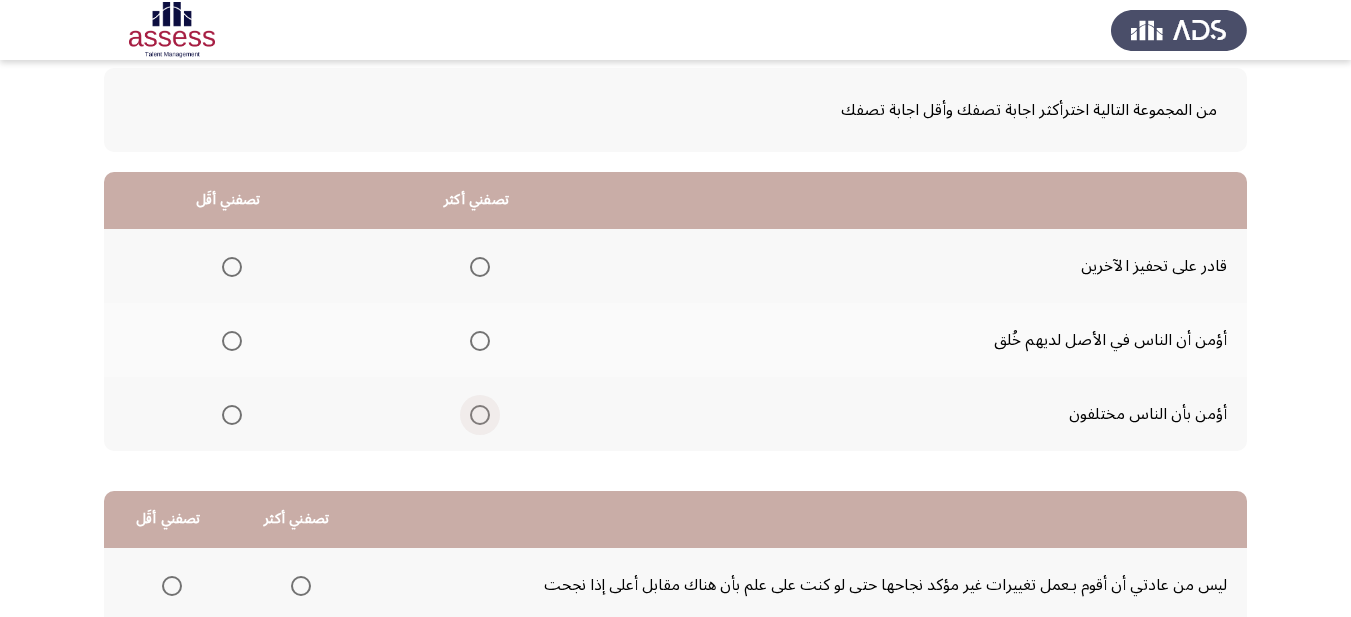 click at bounding box center [480, 415] 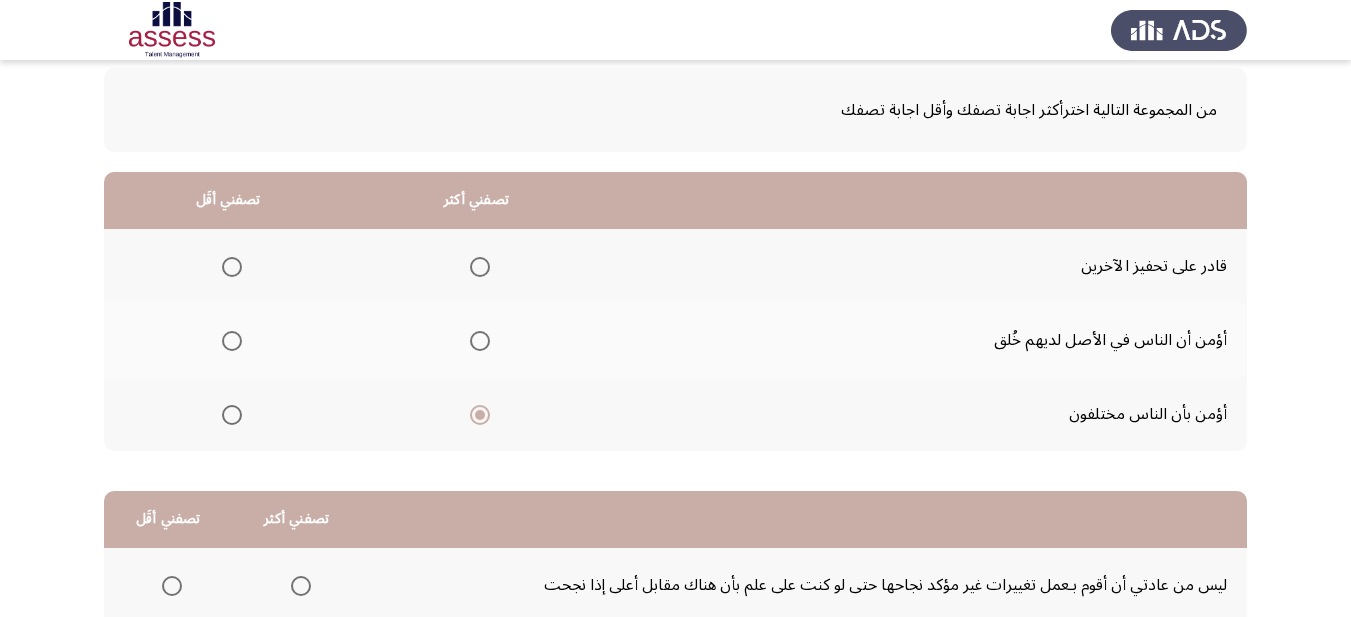 click at bounding box center (232, 267) 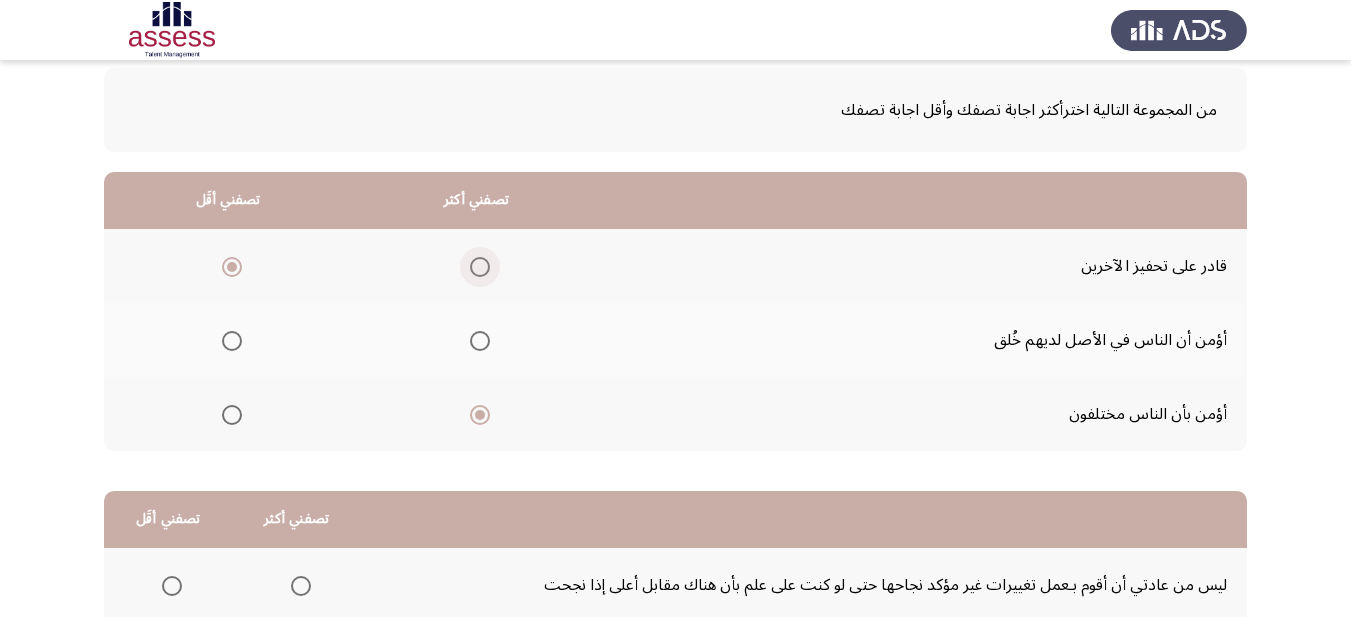 click at bounding box center (480, 267) 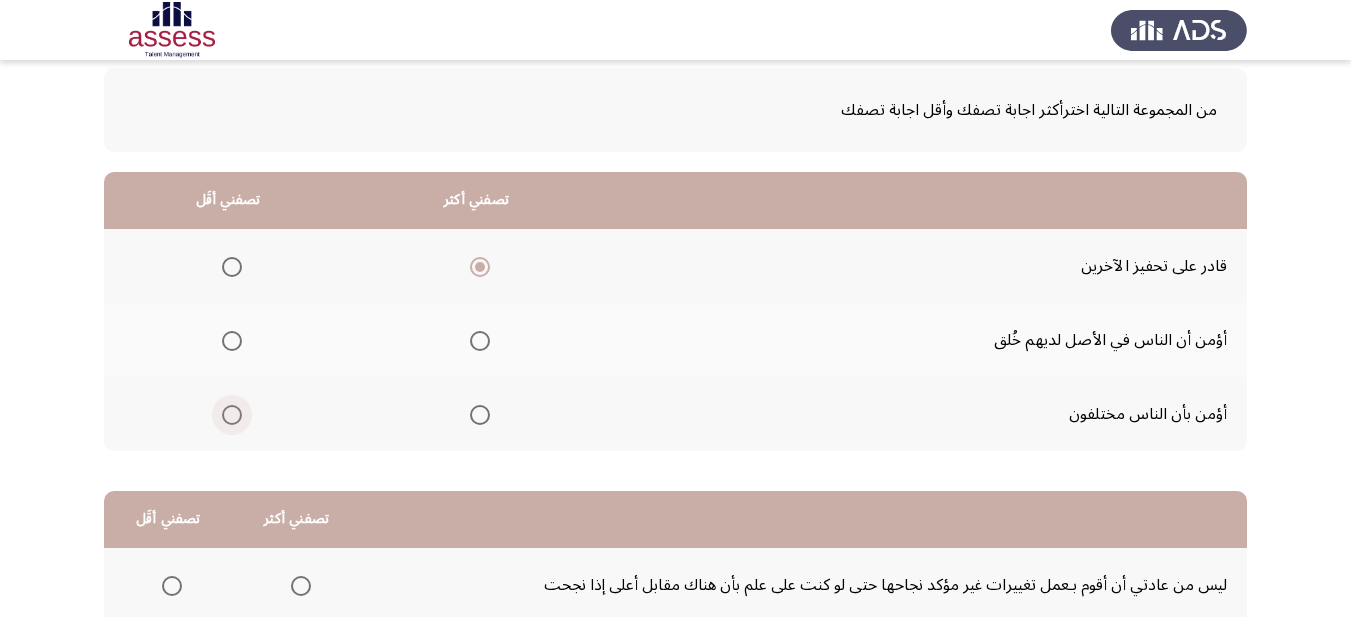 click at bounding box center (232, 415) 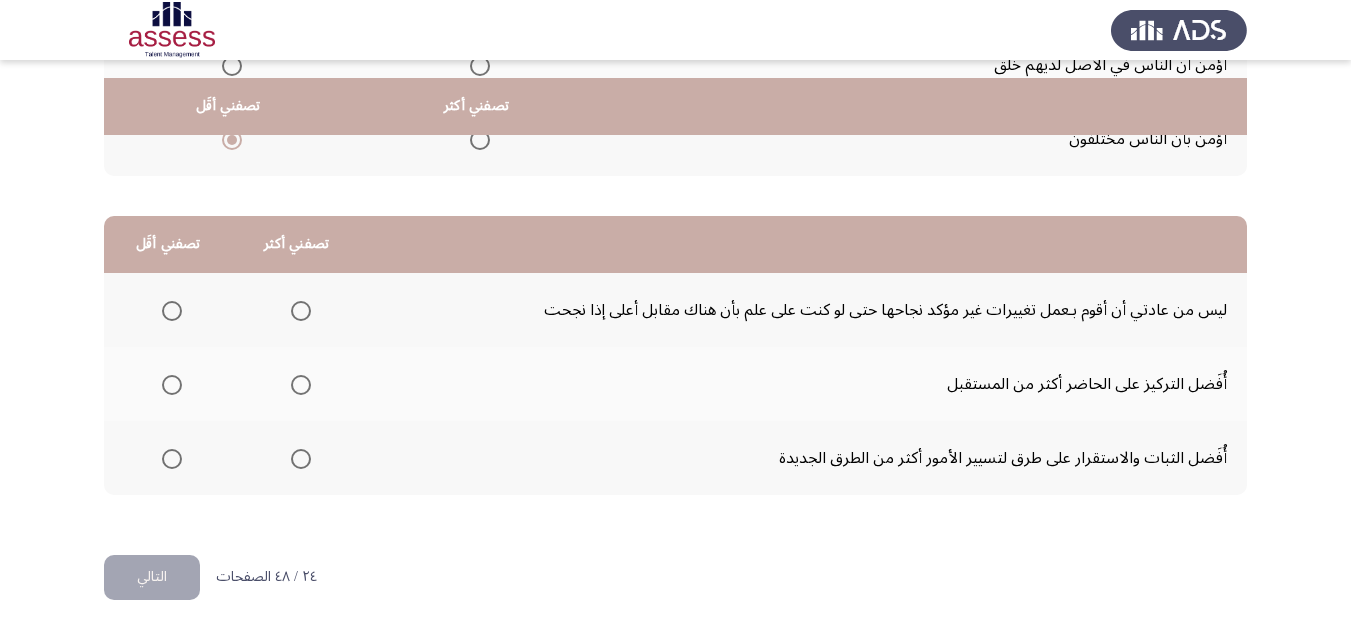 scroll, scrollTop: 393, scrollLeft: 0, axis: vertical 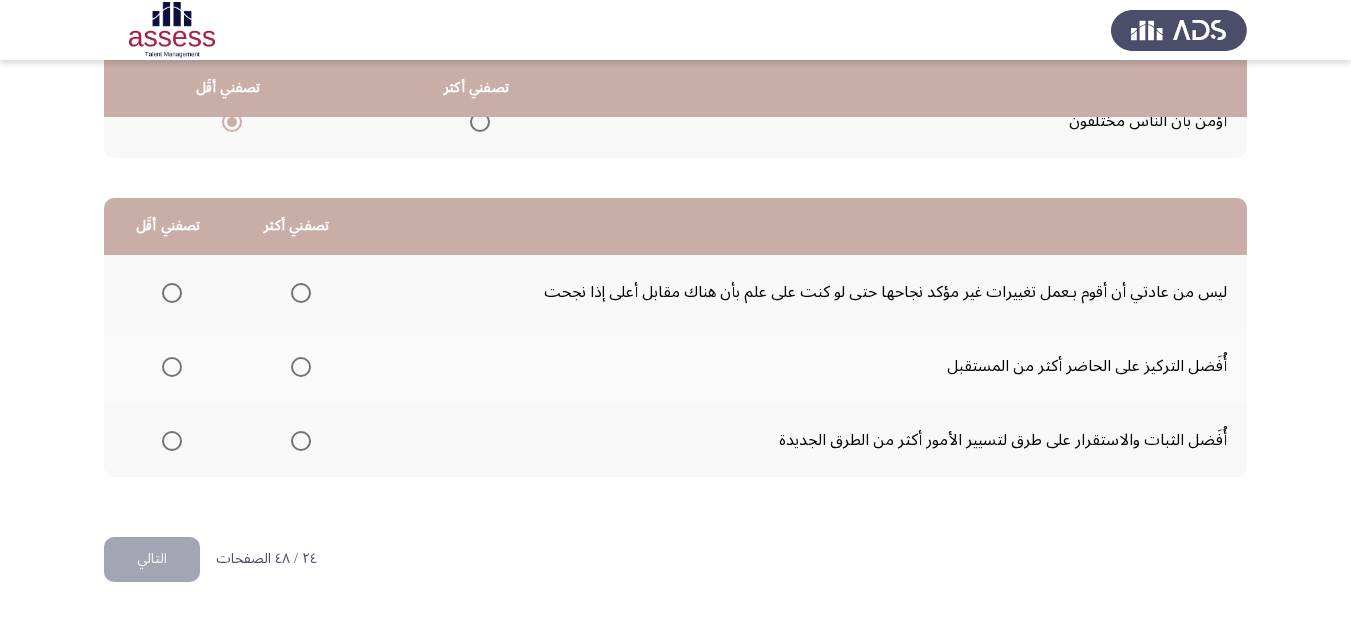 click at bounding box center [301, 367] 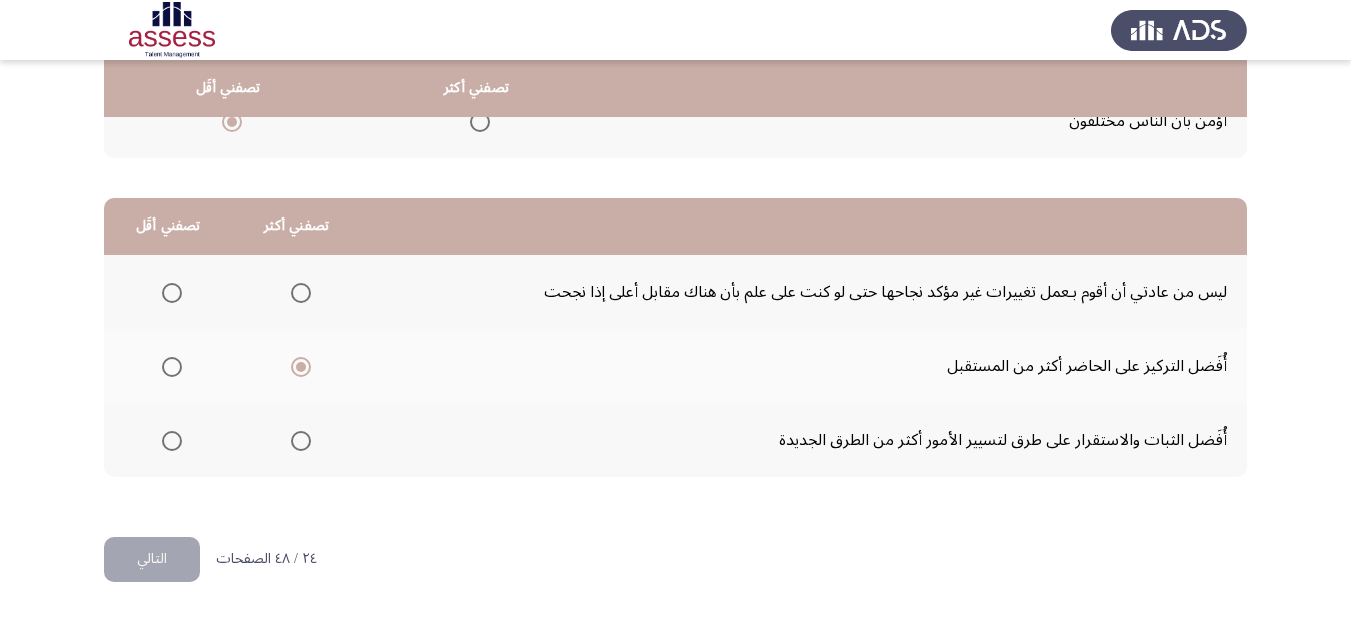 click at bounding box center (172, 293) 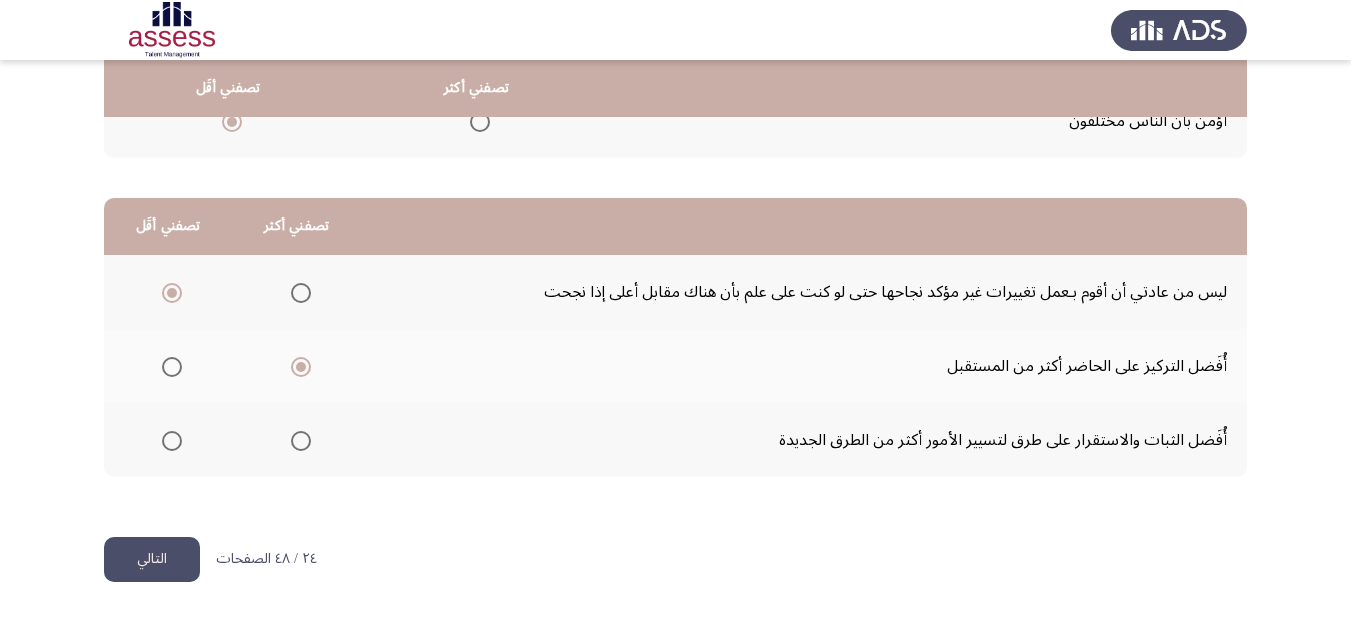 click on "التالي" 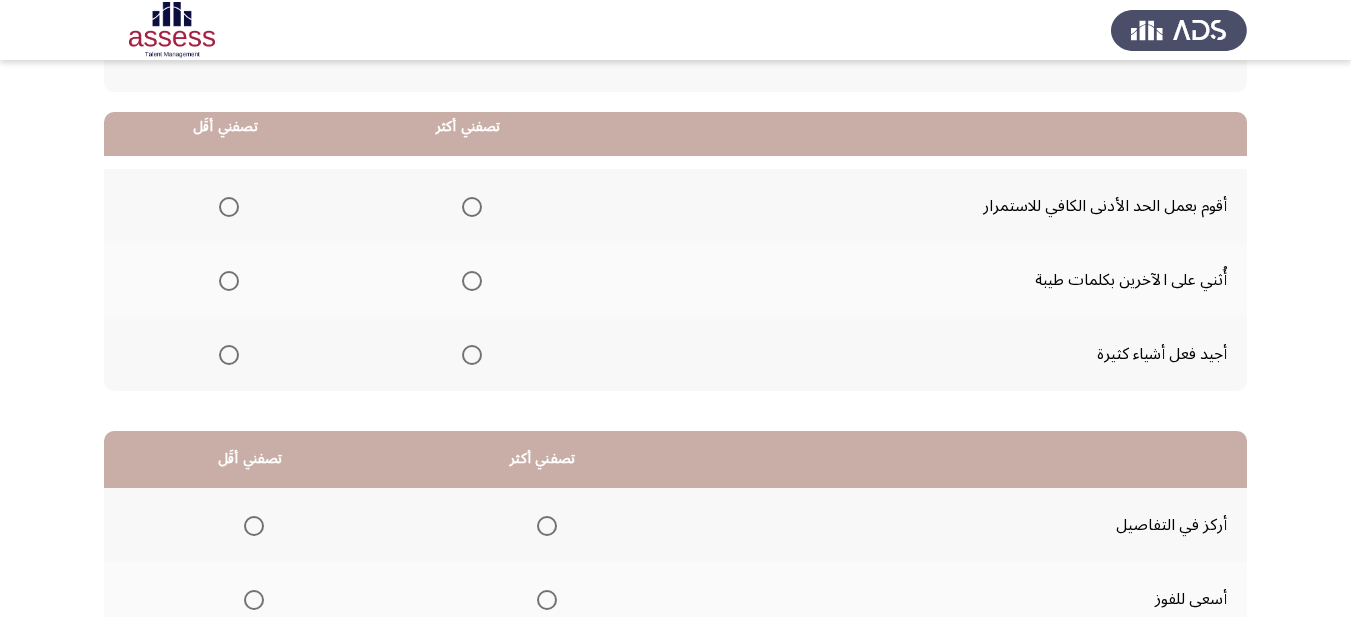 scroll, scrollTop: 200, scrollLeft: 0, axis: vertical 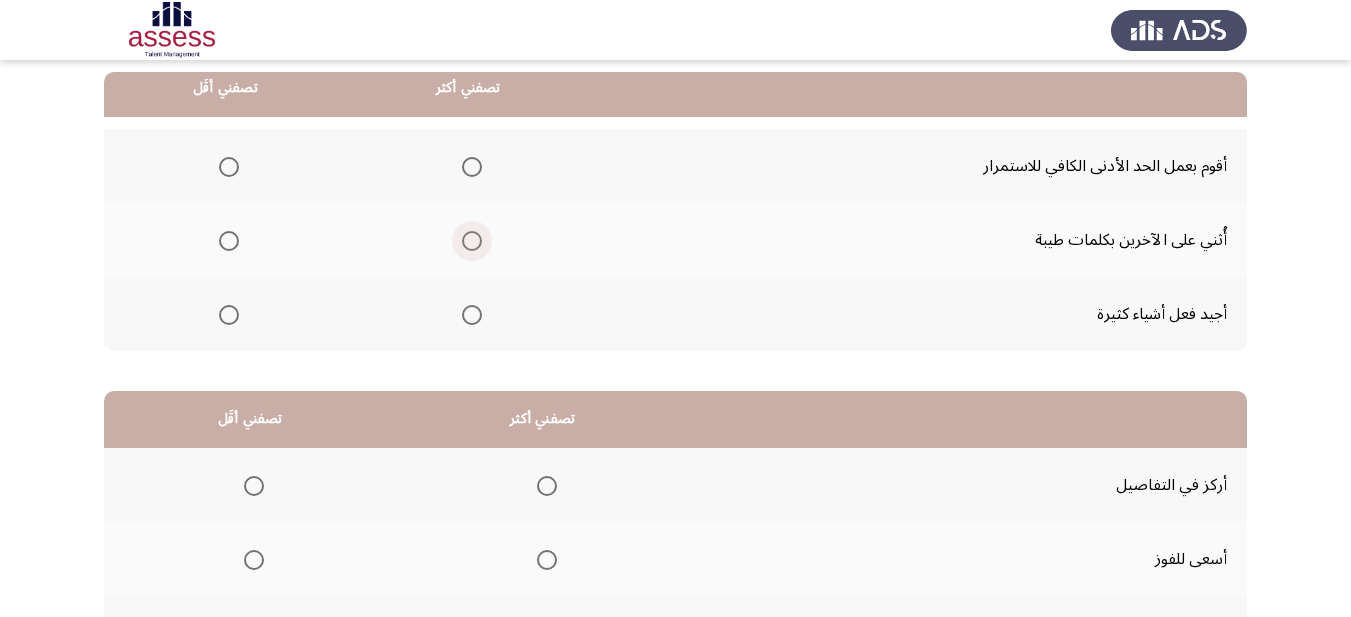 click at bounding box center [472, 241] 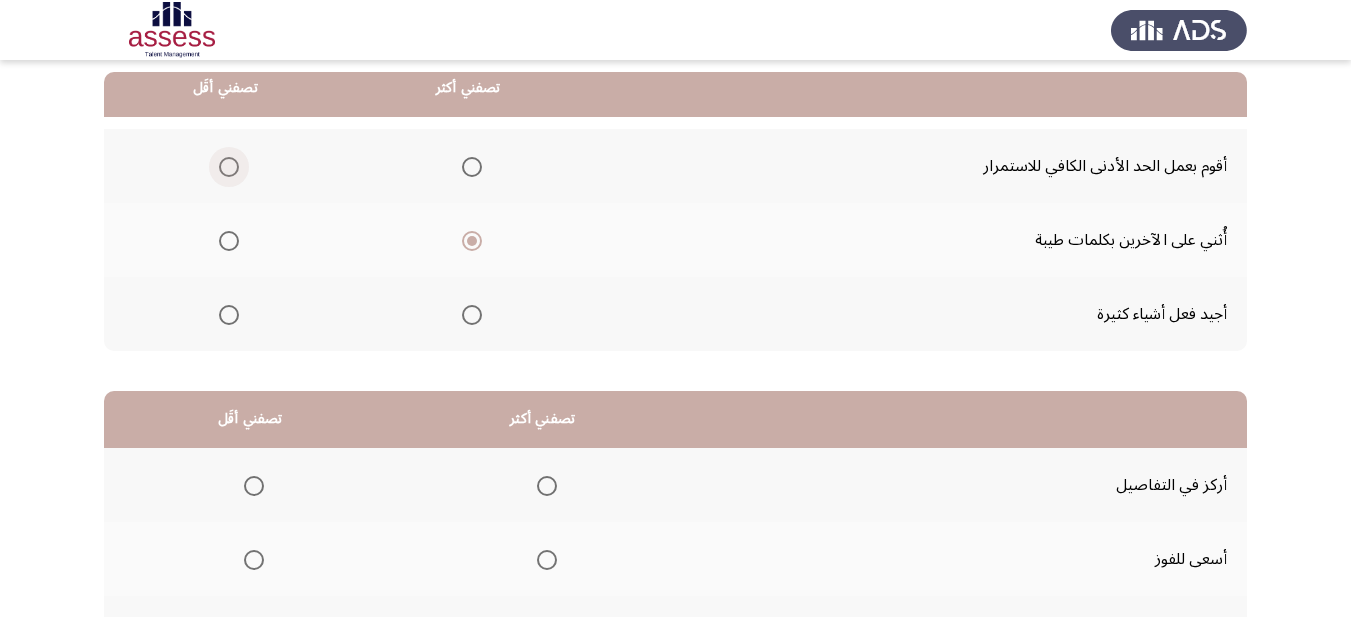 click at bounding box center [229, 167] 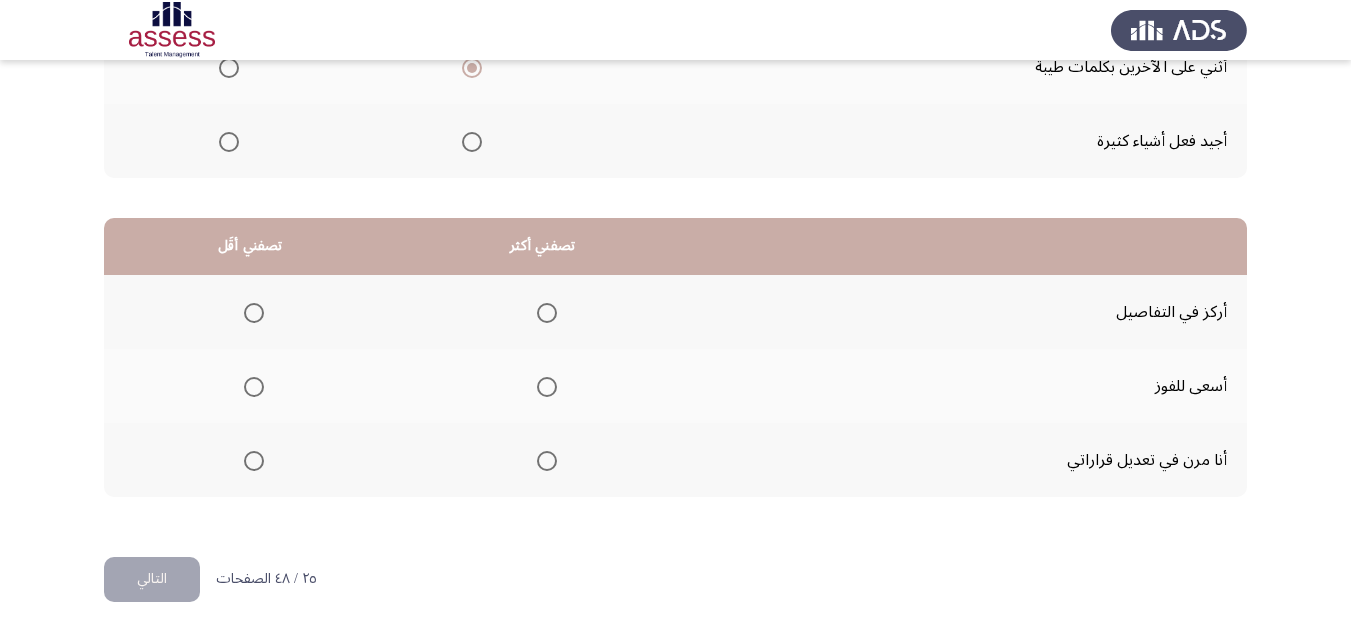 scroll, scrollTop: 393, scrollLeft: 0, axis: vertical 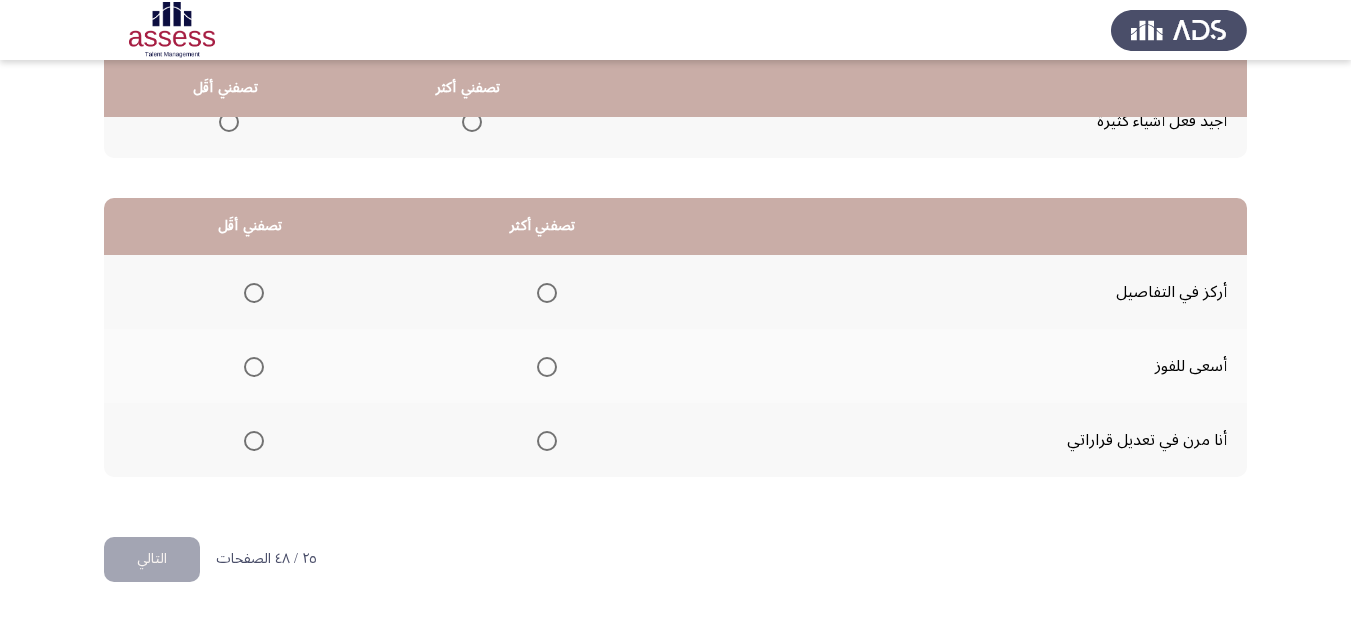 click 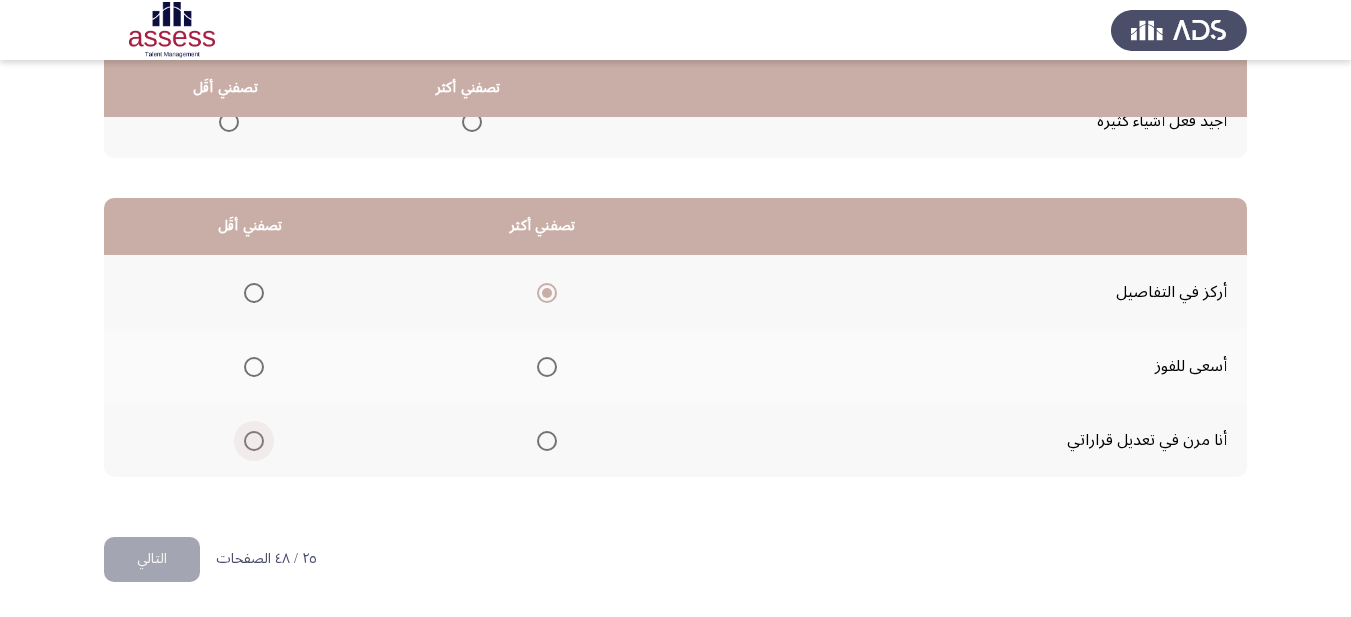 click at bounding box center [254, 441] 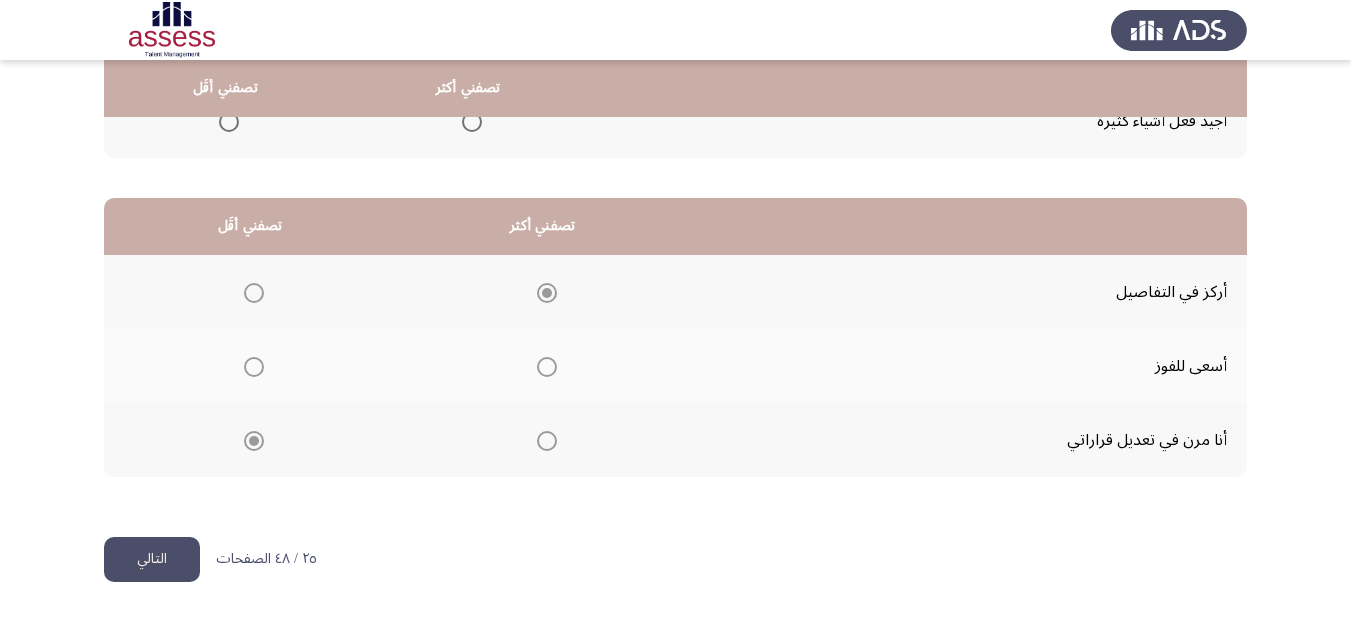 click on "التالي" 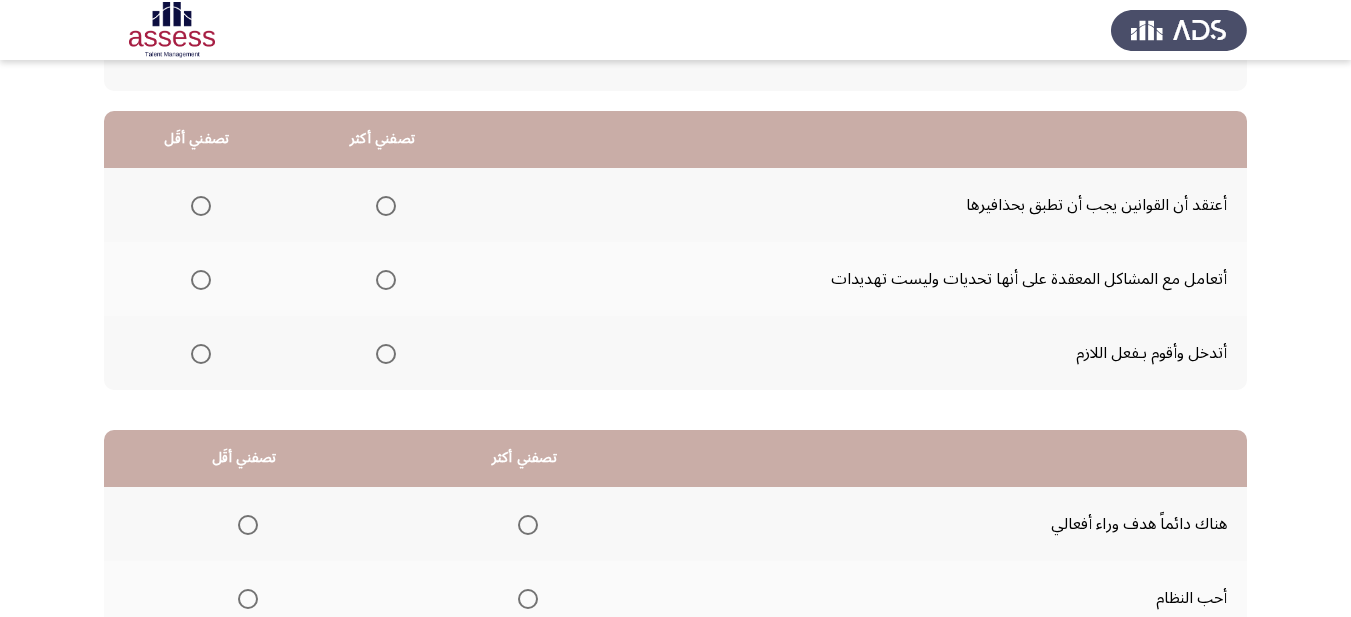 scroll, scrollTop: 200, scrollLeft: 0, axis: vertical 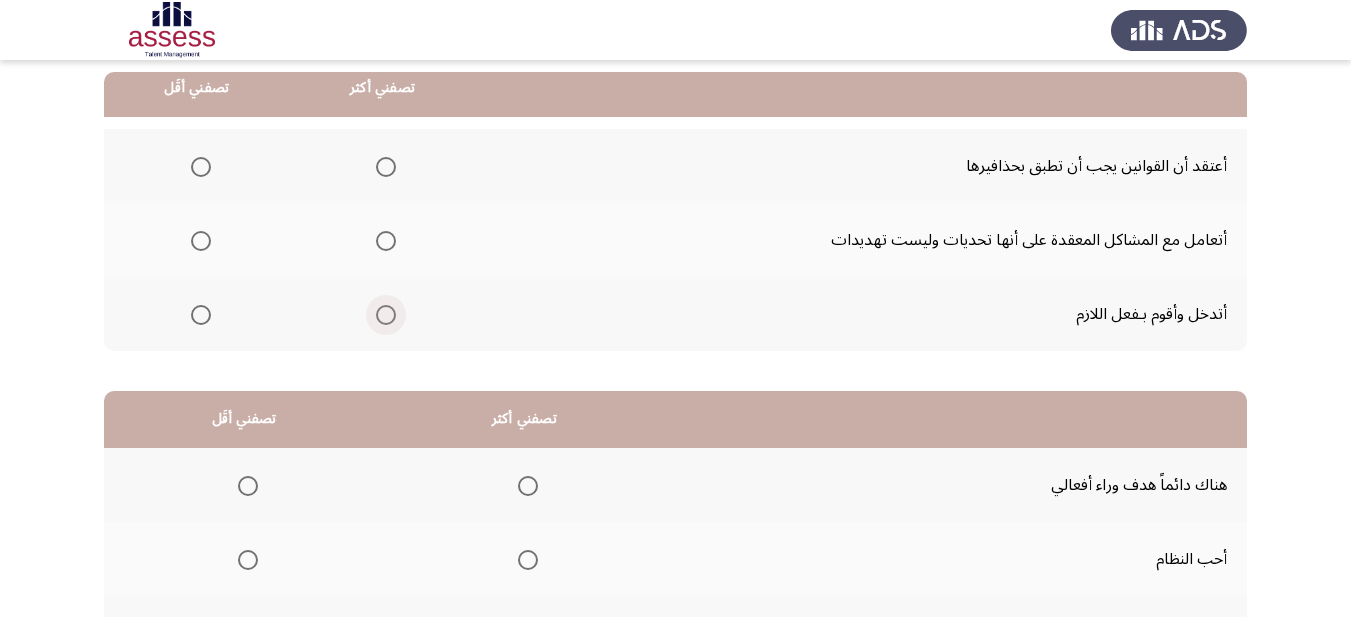 click at bounding box center (386, 315) 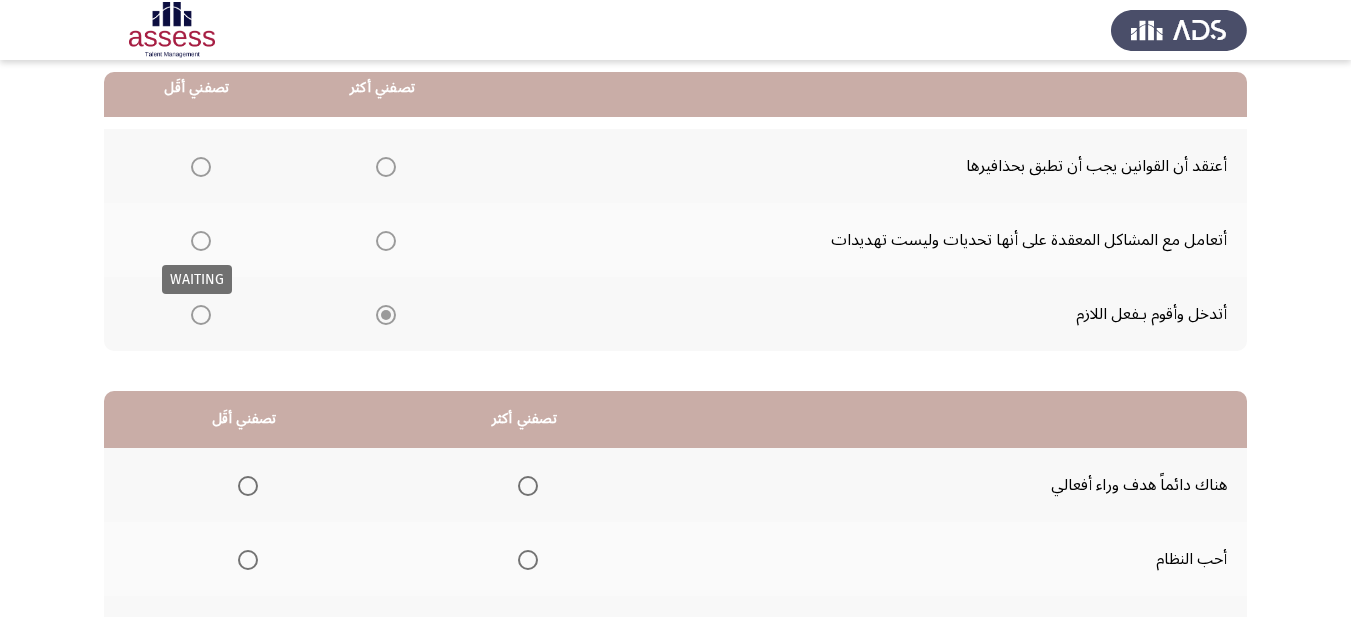 click at bounding box center [201, 241] 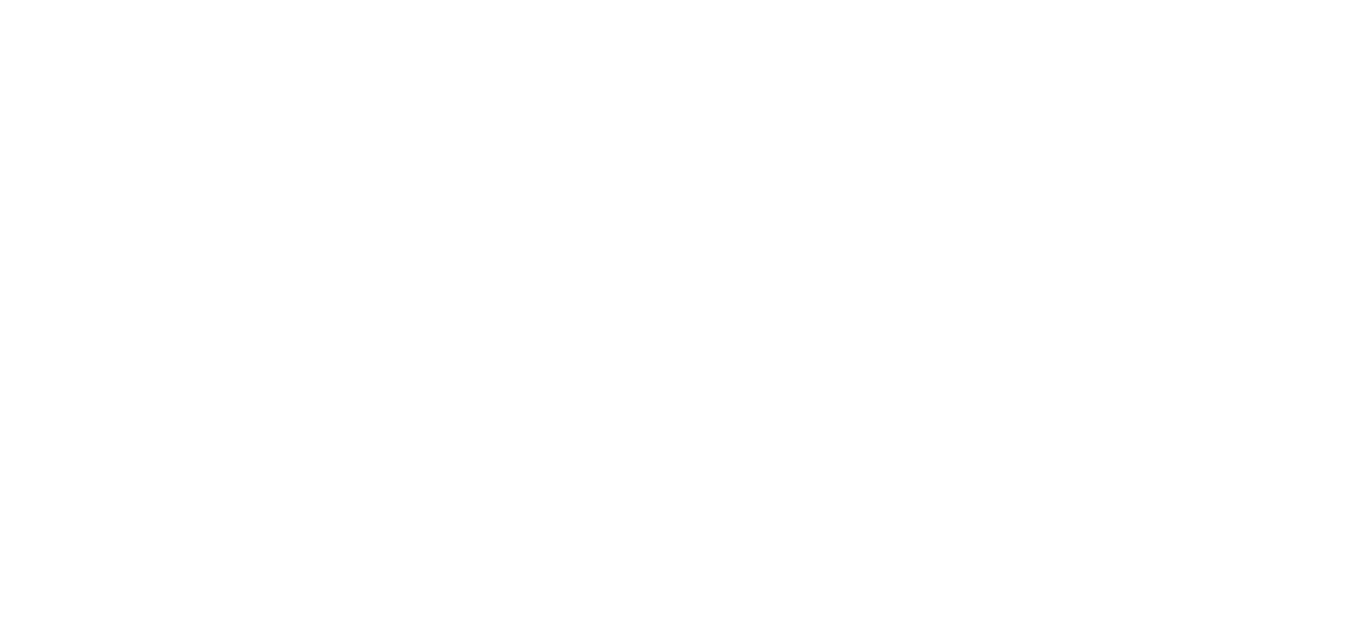scroll, scrollTop: 0, scrollLeft: 0, axis: both 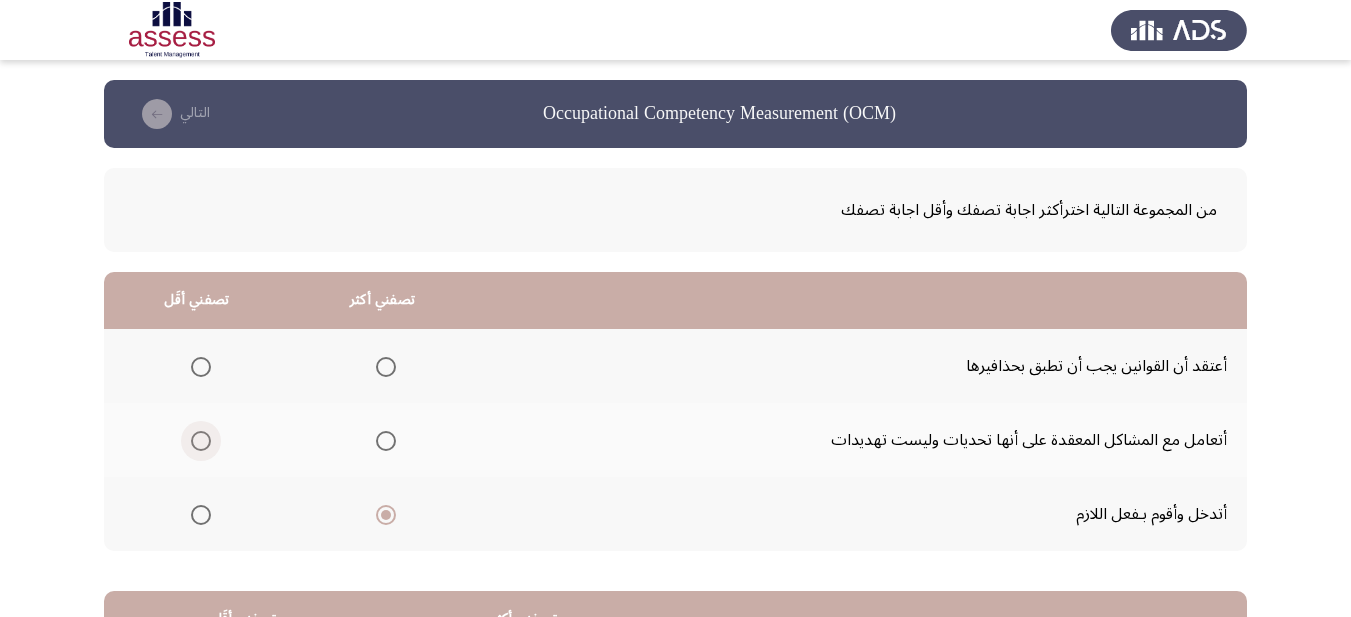 click at bounding box center (201, 441) 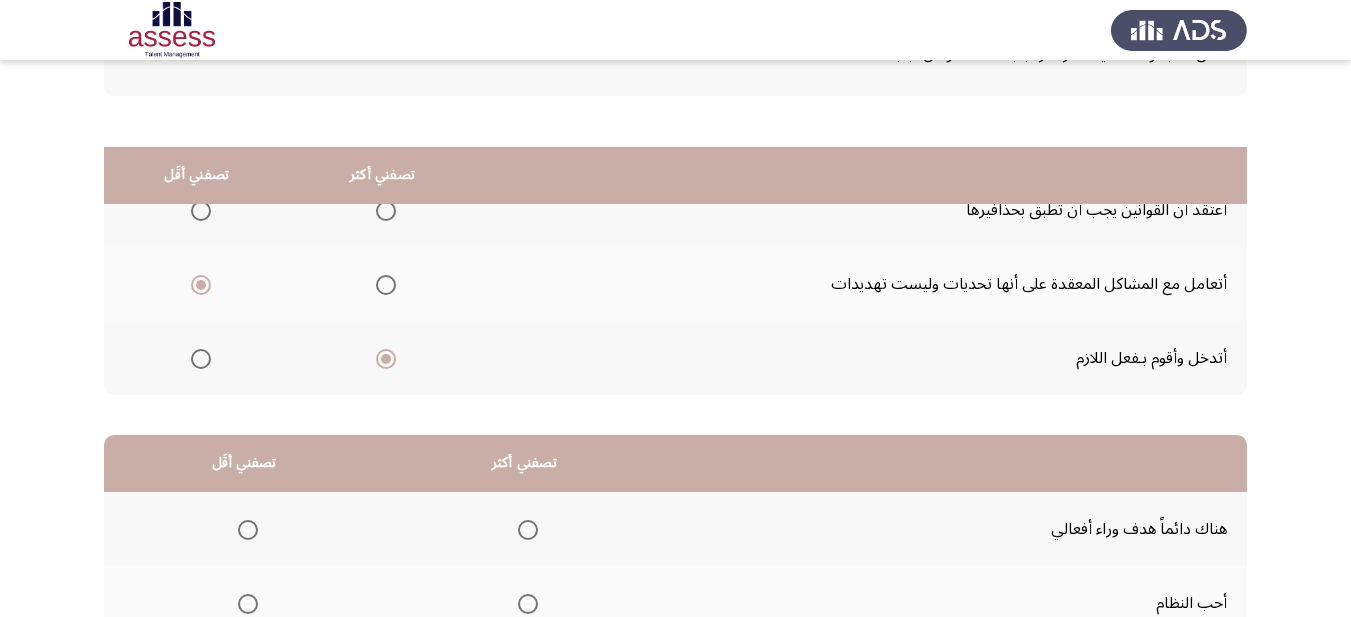 scroll, scrollTop: 93, scrollLeft: 0, axis: vertical 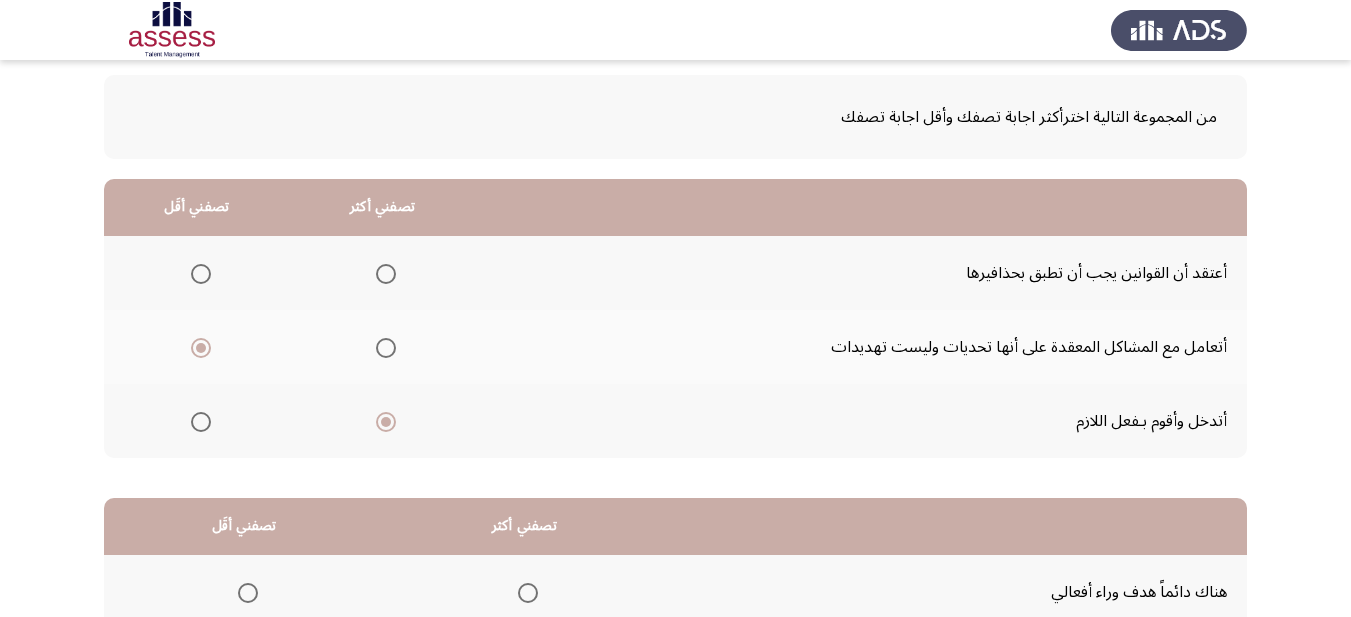 click at bounding box center [201, 274] 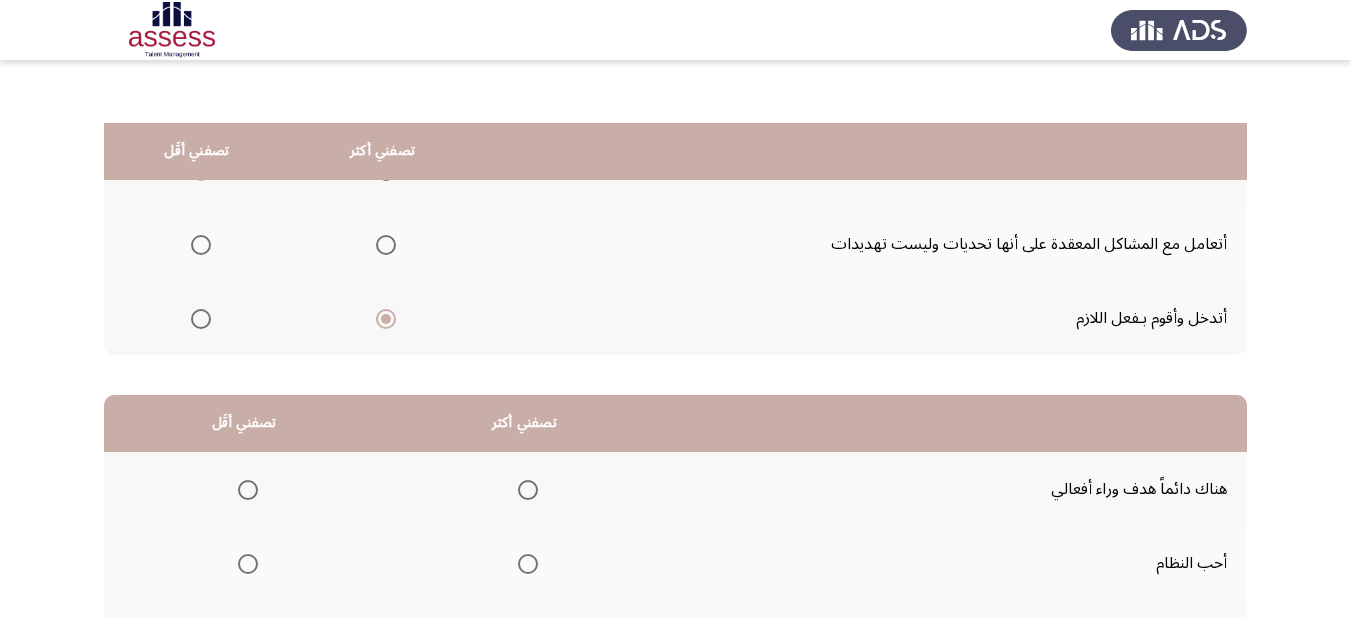 scroll, scrollTop: 393, scrollLeft: 0, axis: vertical 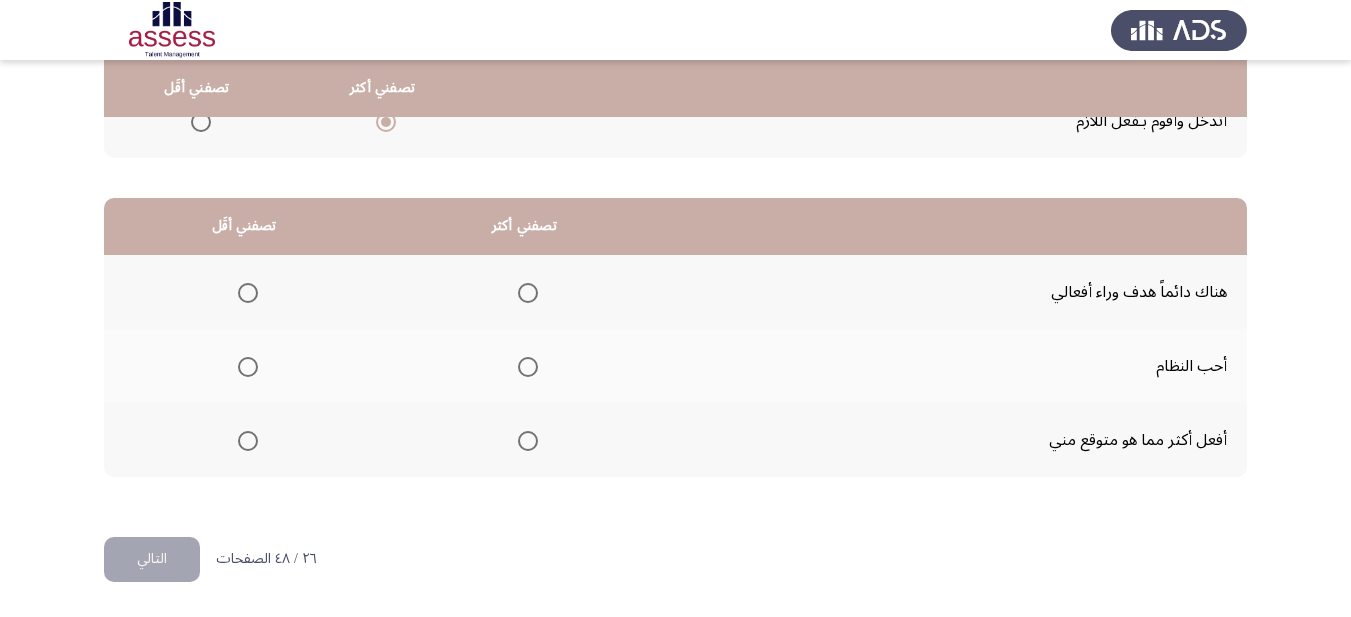 click at bounding box center (528, 367) 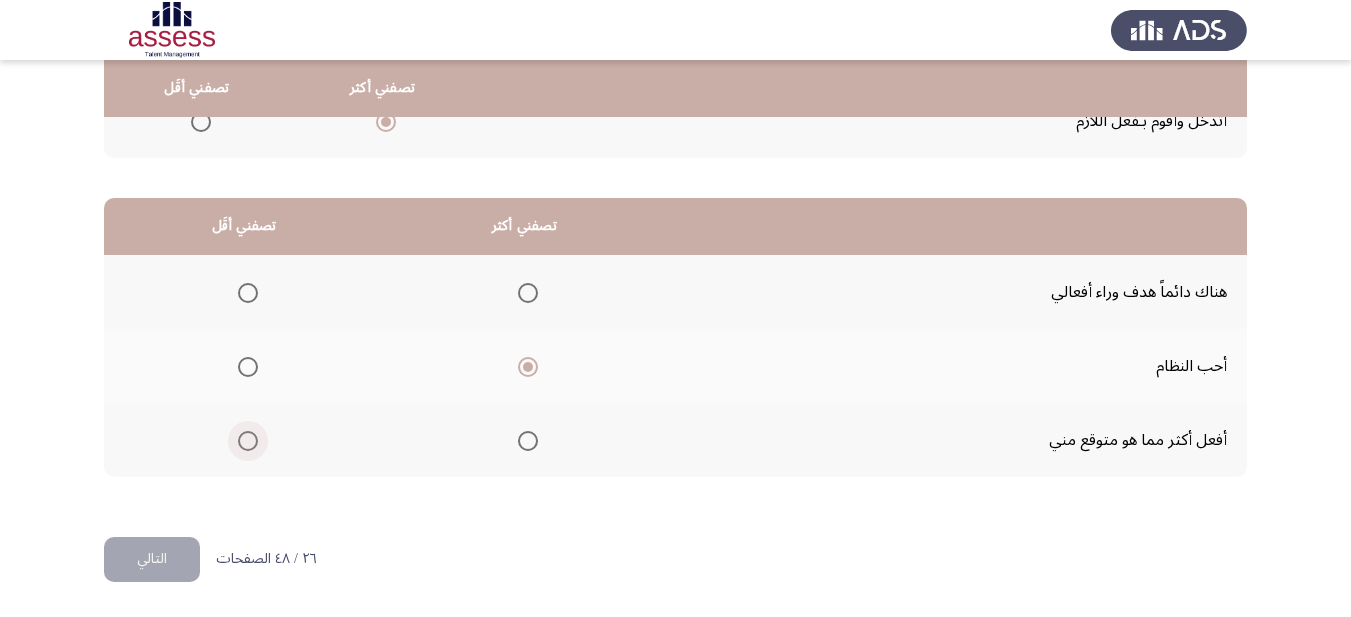 click at bounding box center [248, 441] 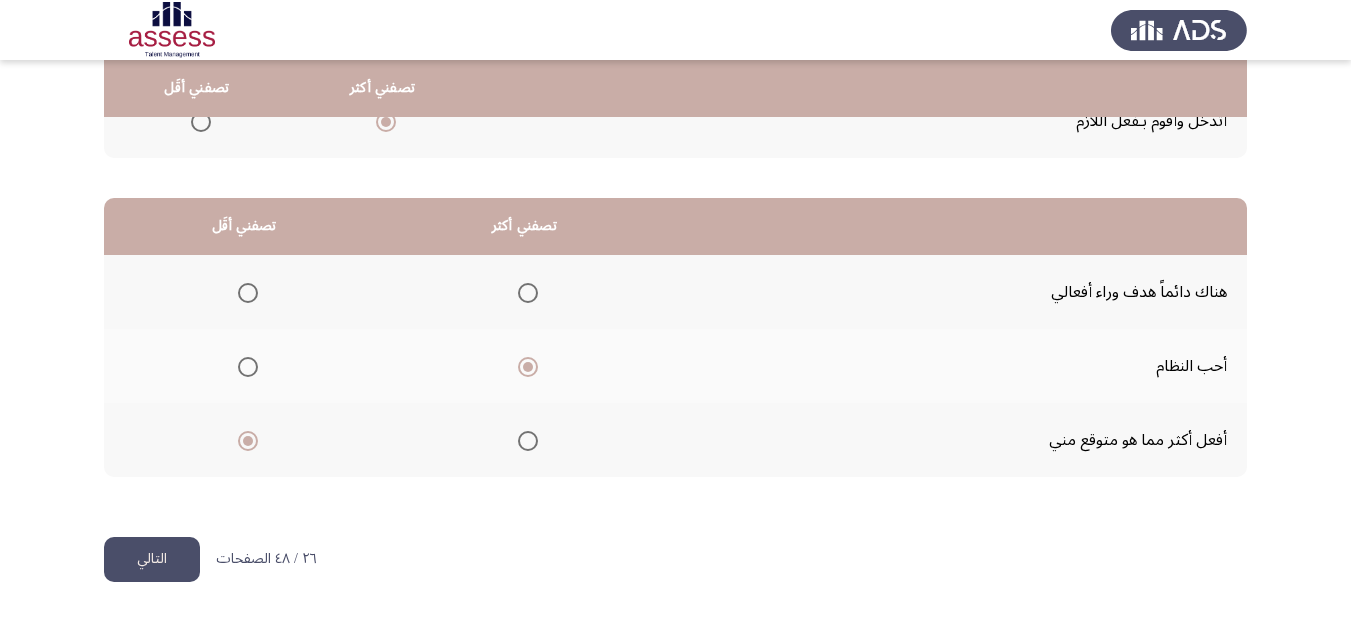 click on "التالي" 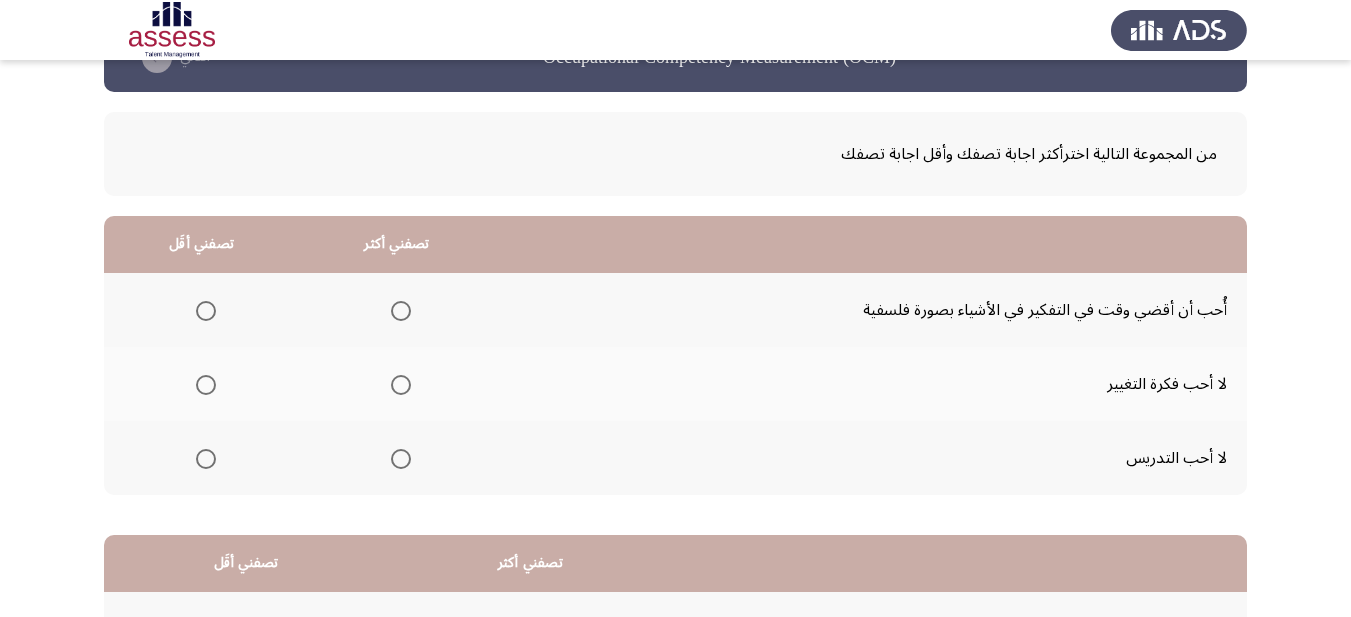 scroll, scrollTop: 100, scrollLeft: 0, axis: vertical 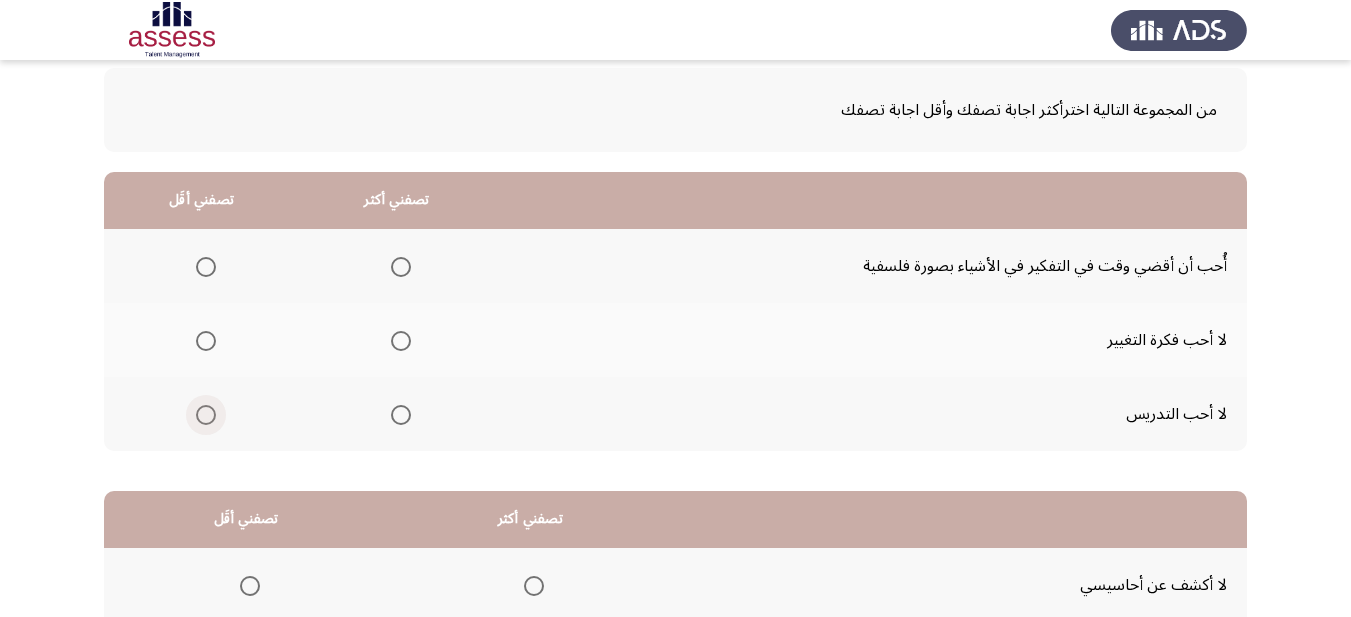 click at bounding box center [206, 415] 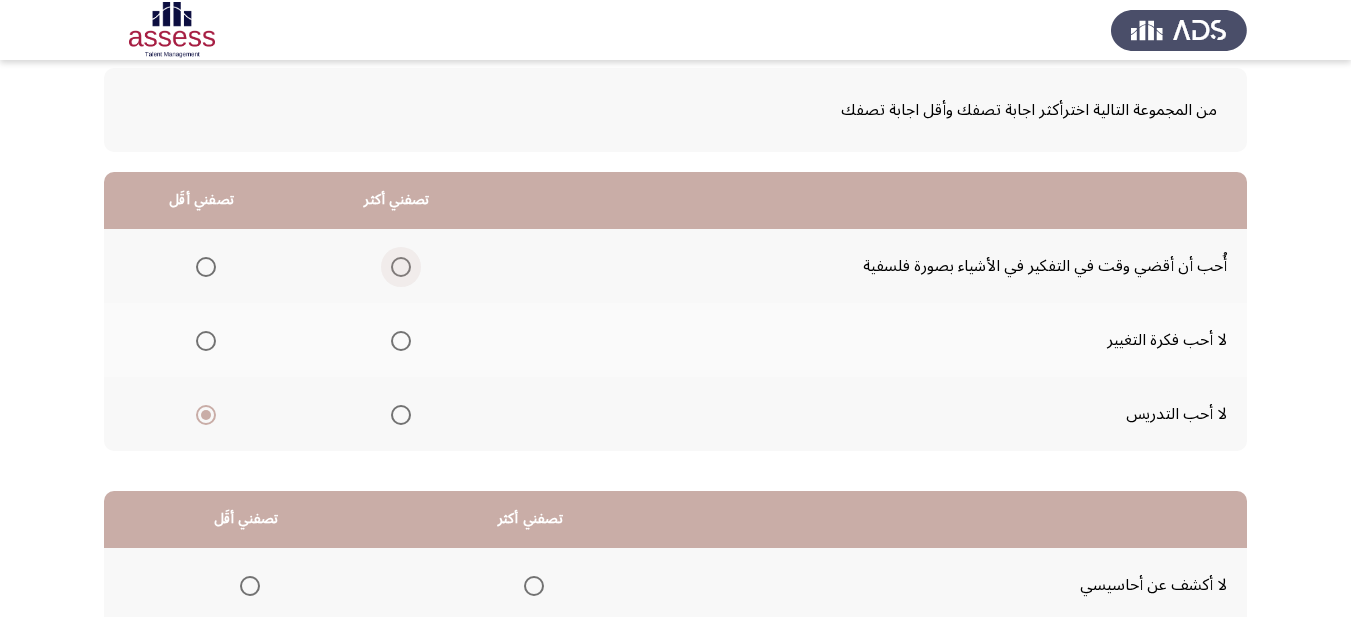 click at bounding box center [401, 267] 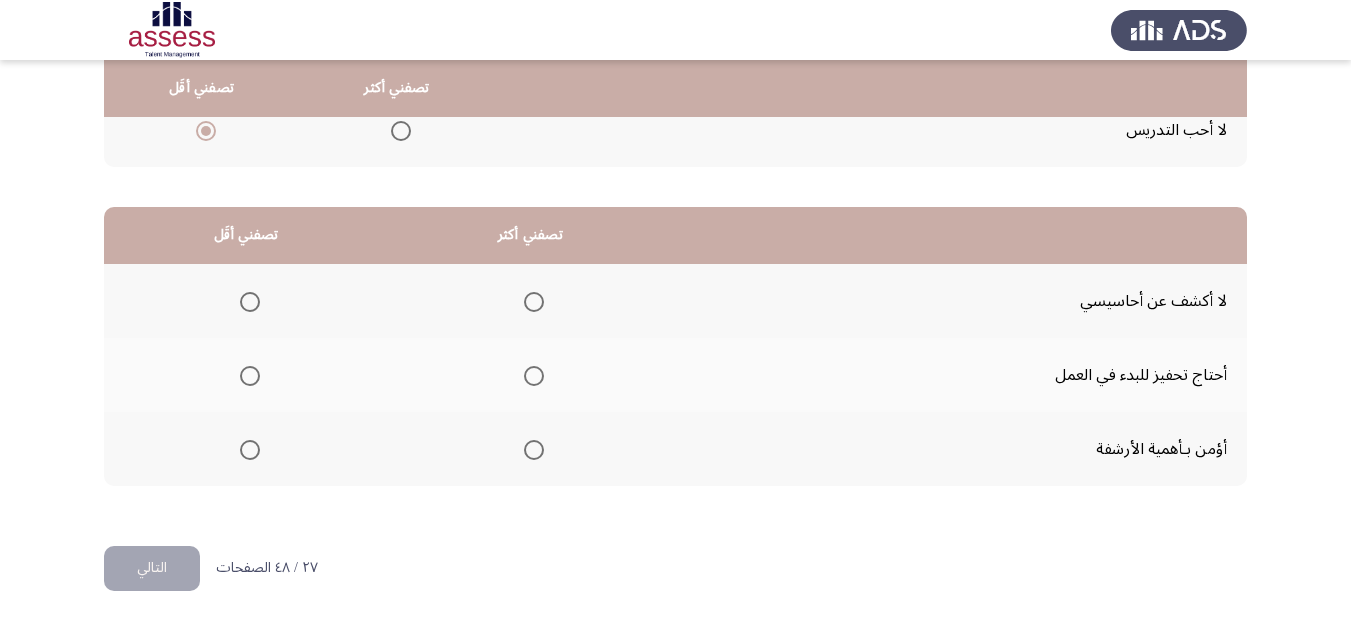 scroll, scrollTop: 393, scrollLeft: 0, axis: vertical 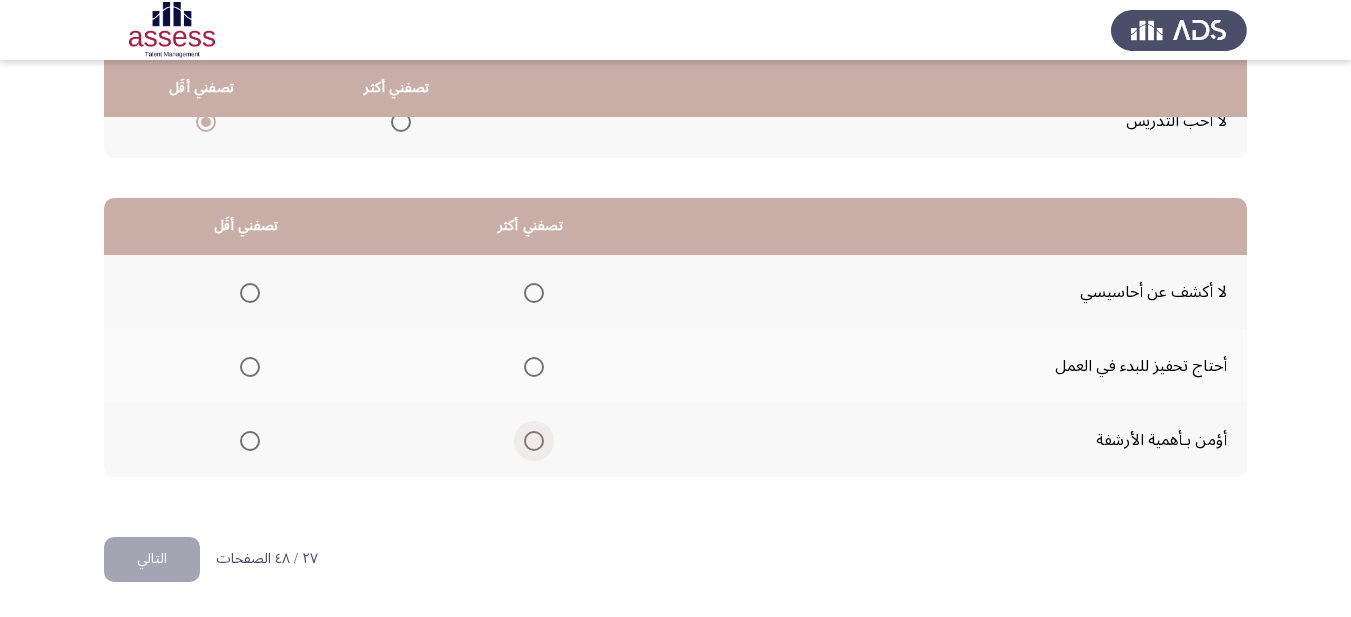 click at bounding box center (534, 441) 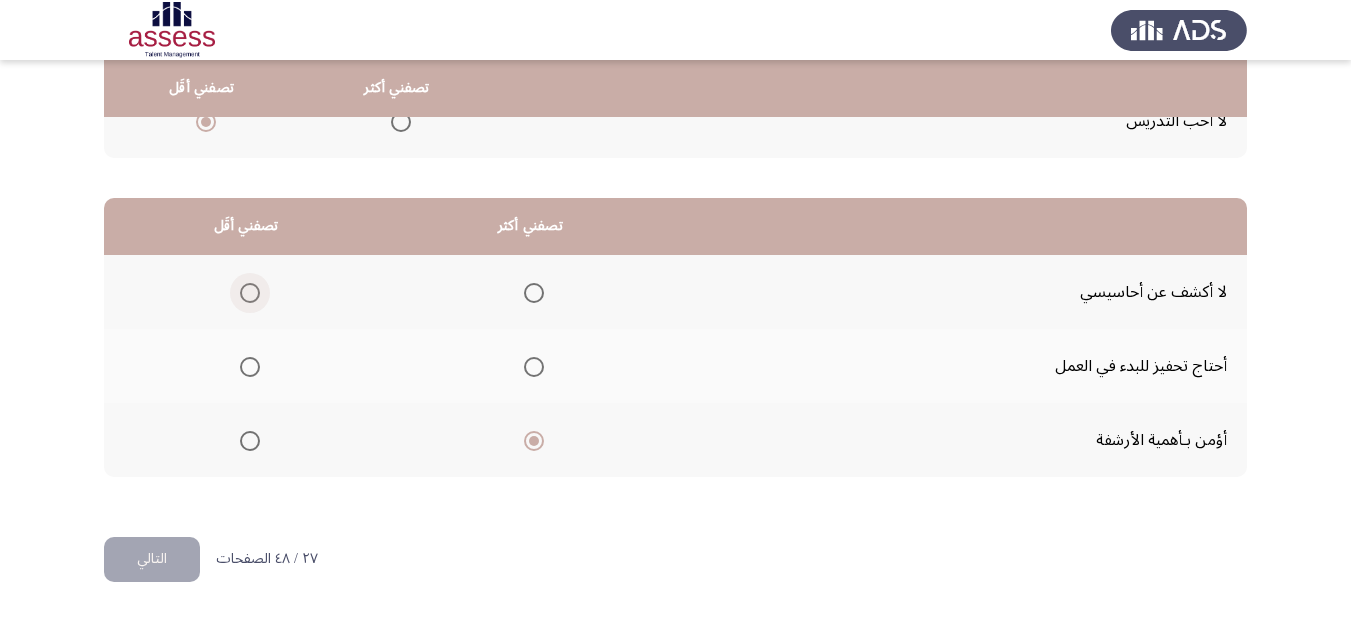 click at bounding box center [250, 293] 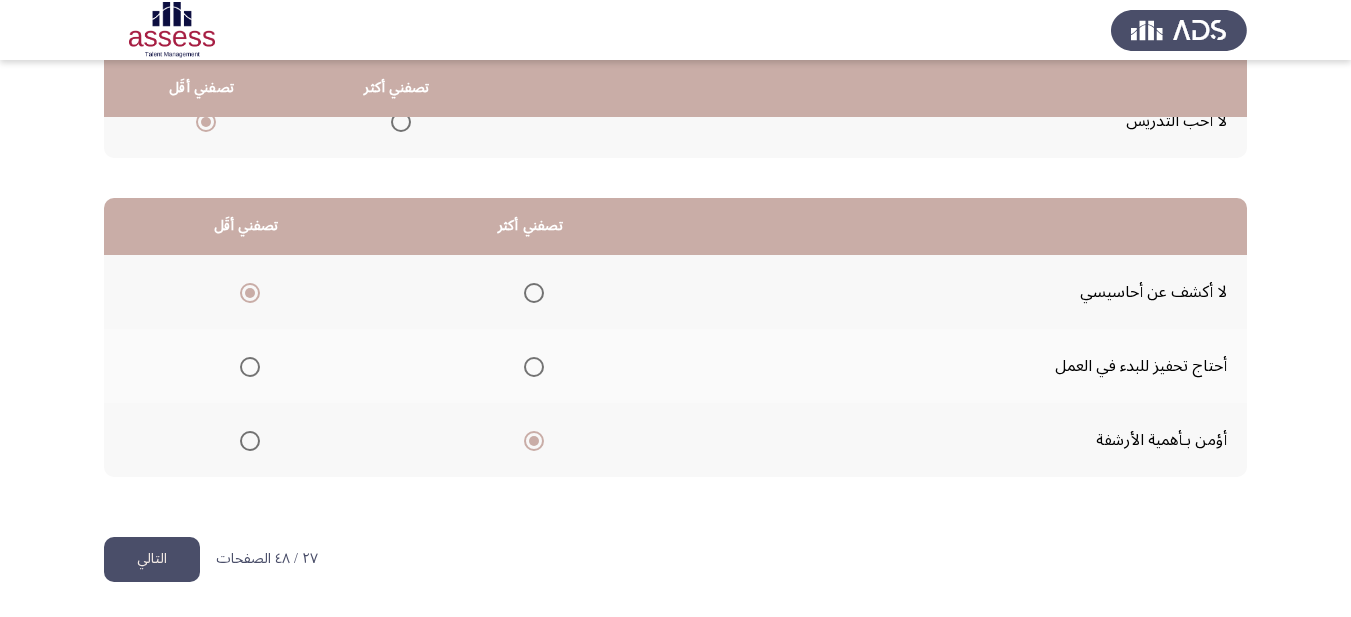 click on "التالي" 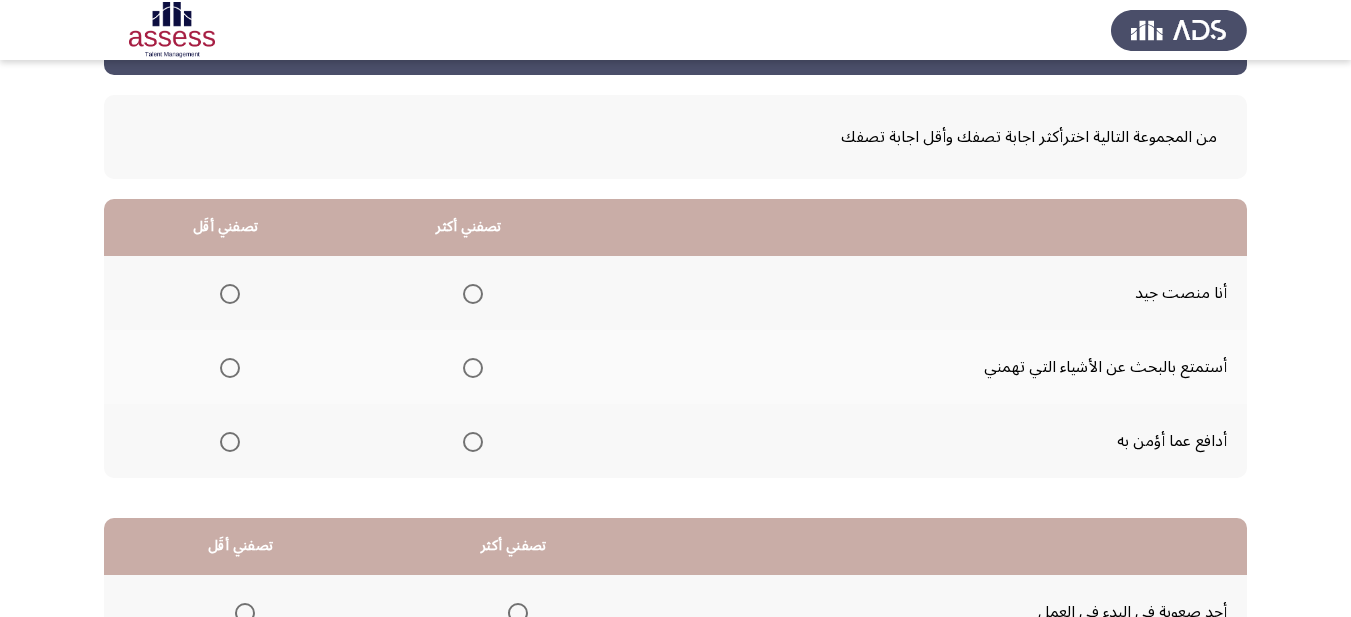 scroll, scrollTop: 200, scrollLeft: 0, axis: vertical 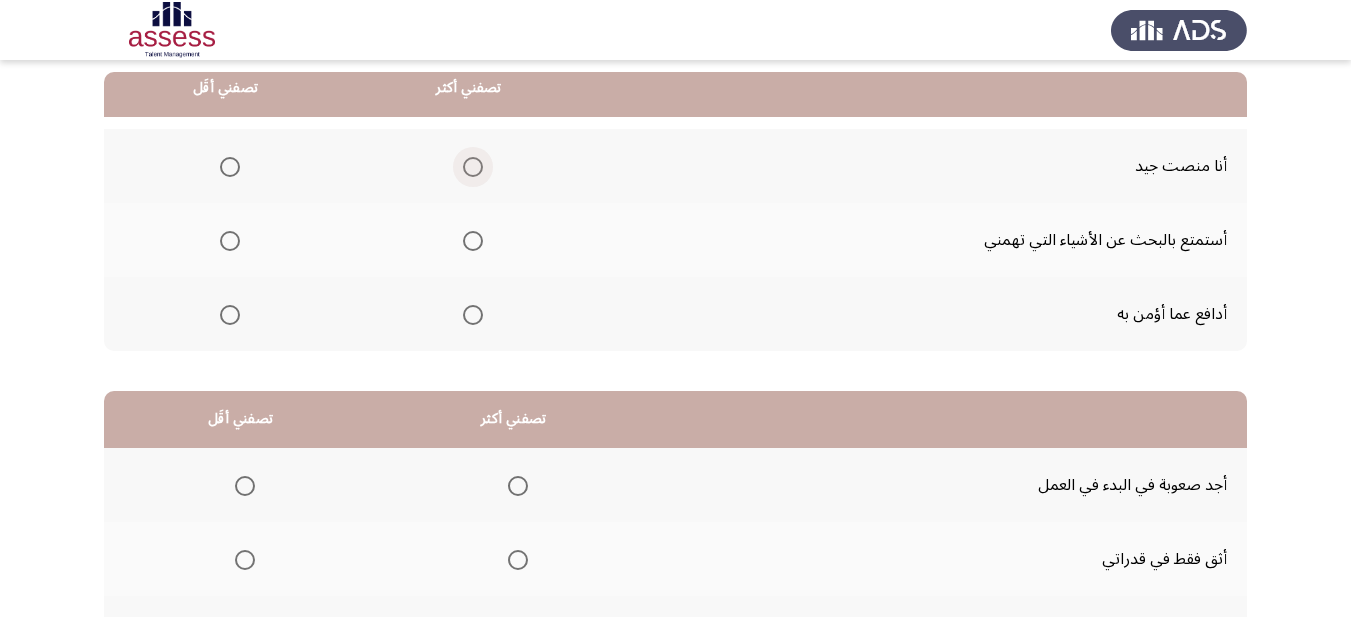 click at bounding box center [473, 167] 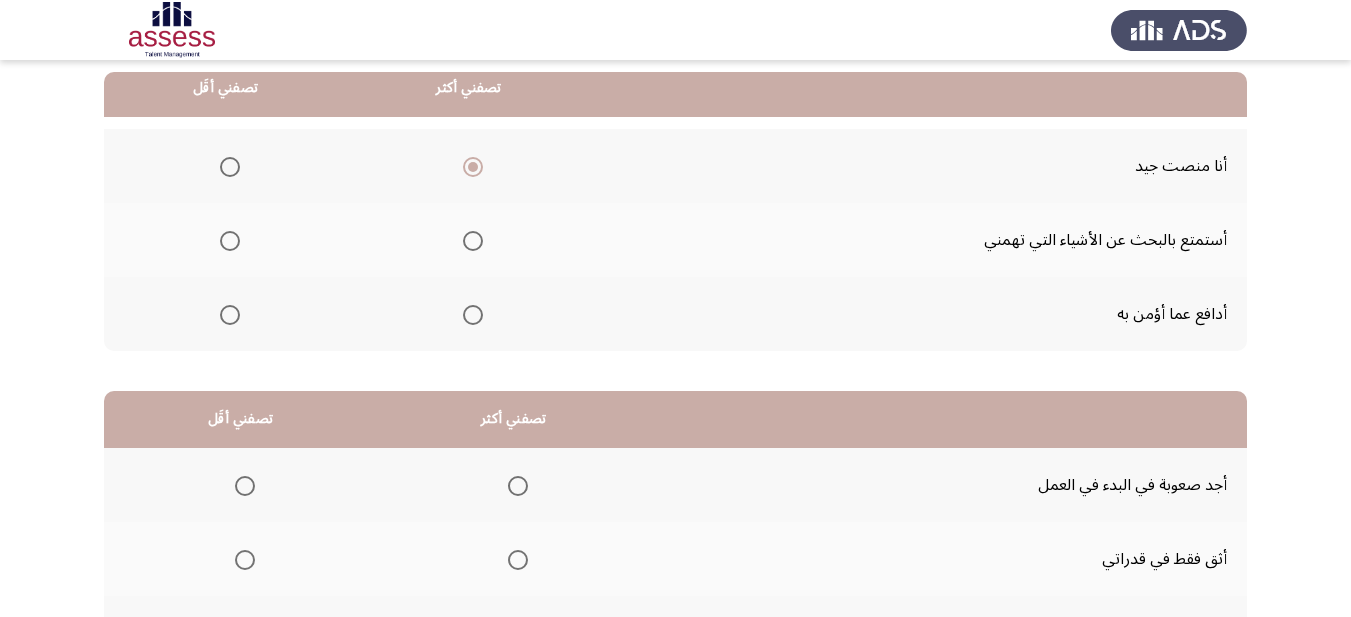 click at bounding box center (230, 315) 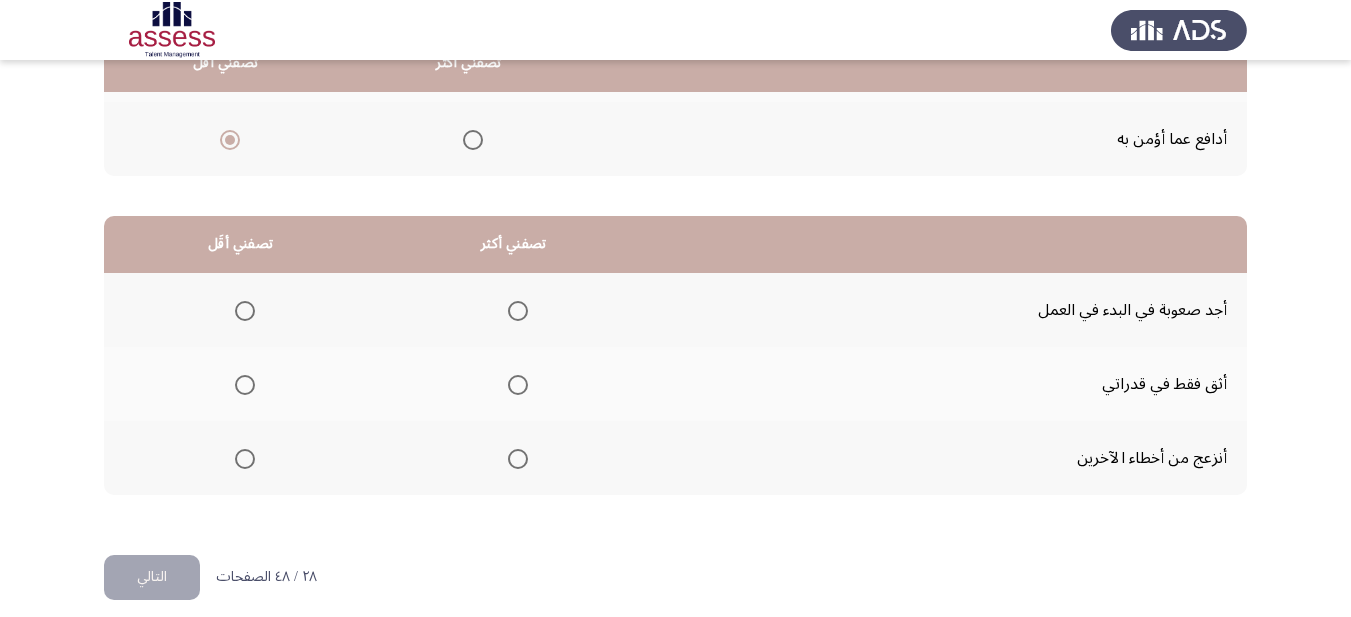 scroll, scrollTop: 393, scrollLeft: 0, axis: vertical 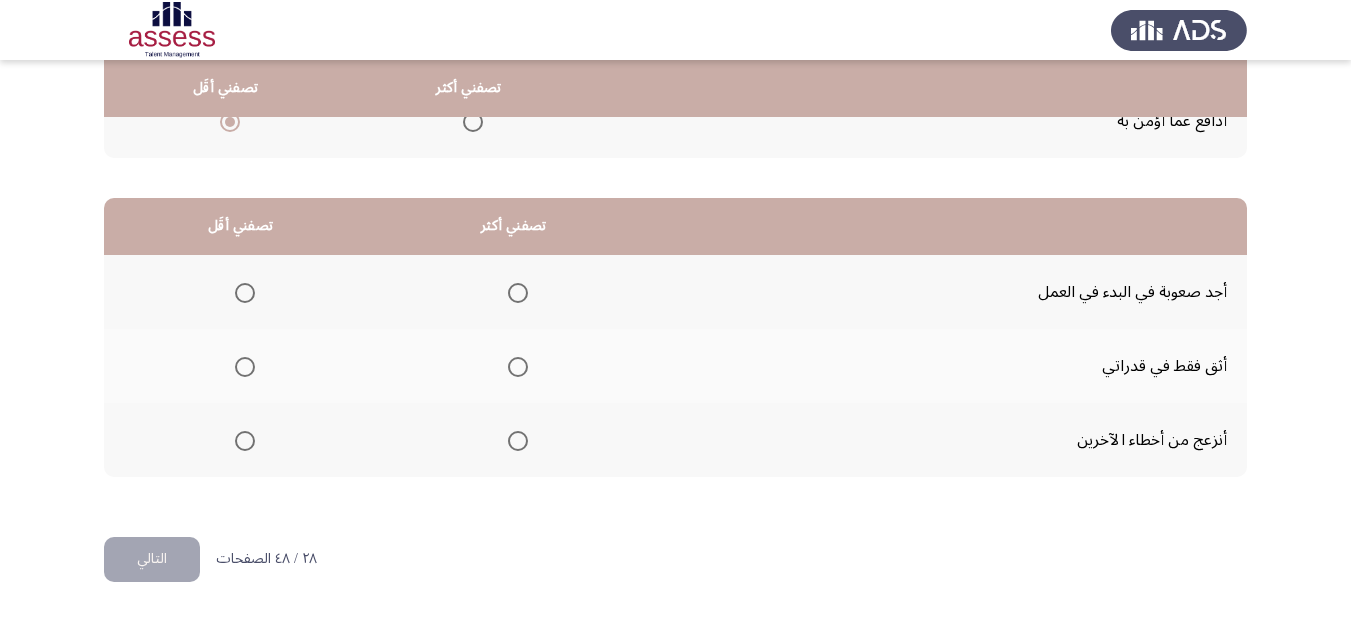 click at bounding box center [245, 441] 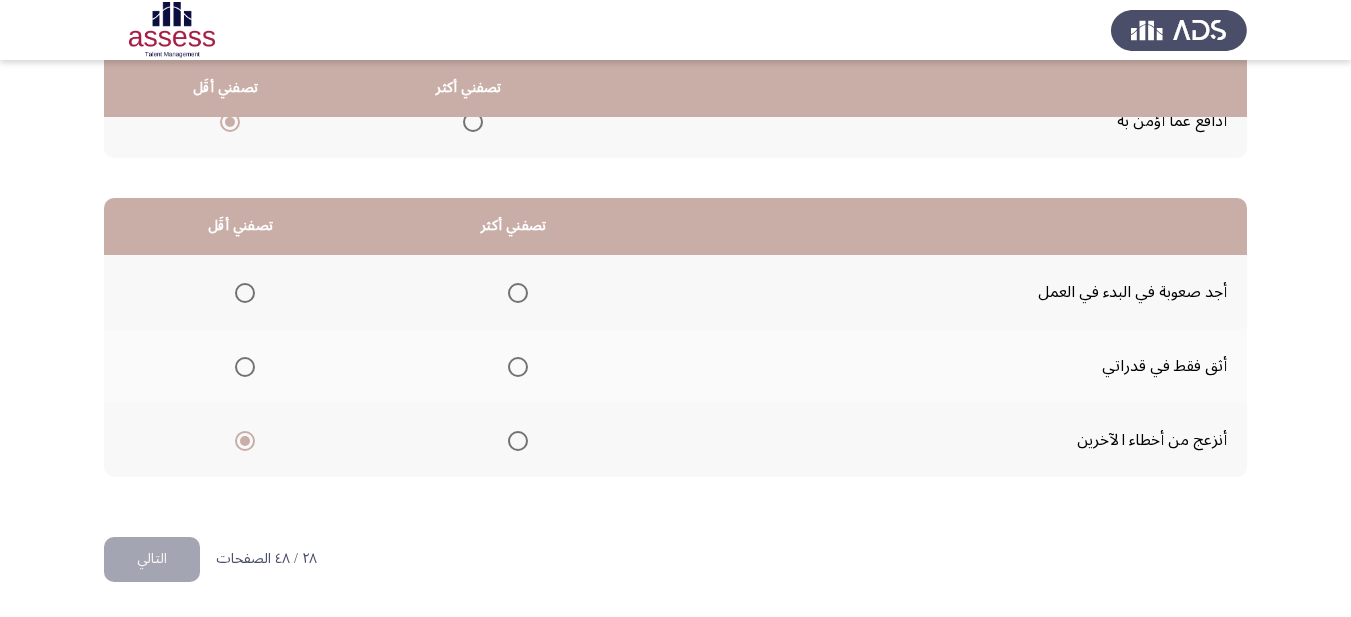 click at bounding box center [518, 293] 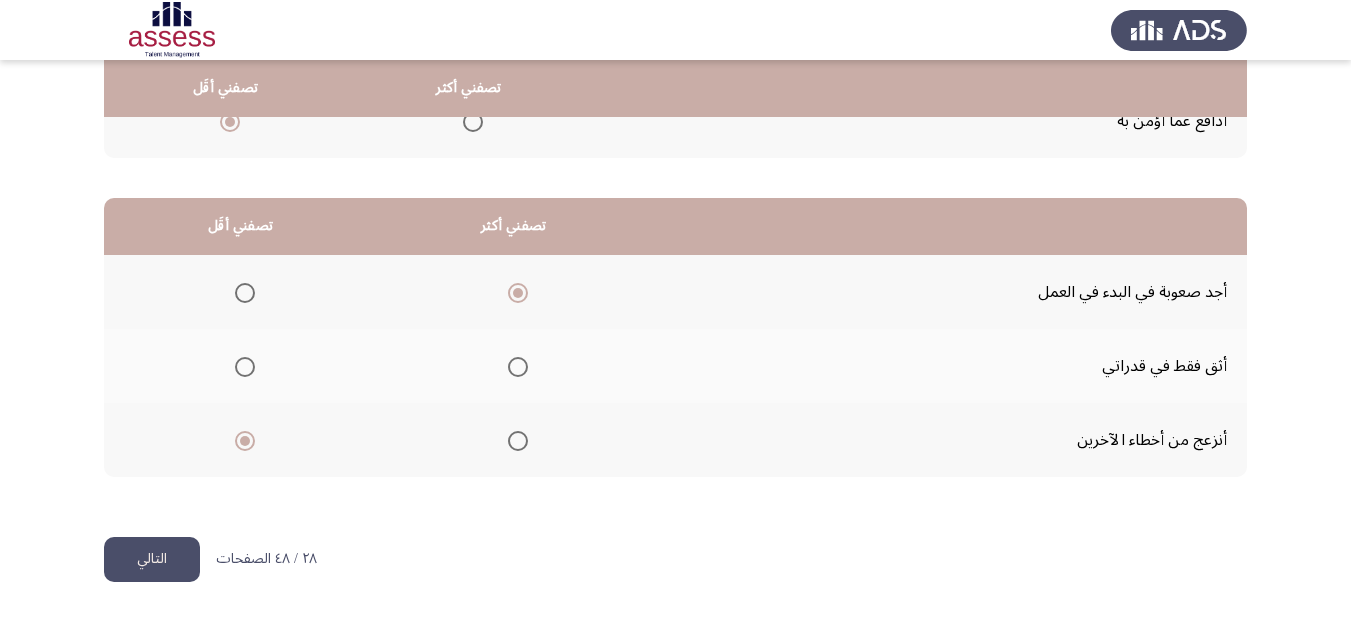 click on "التالي" 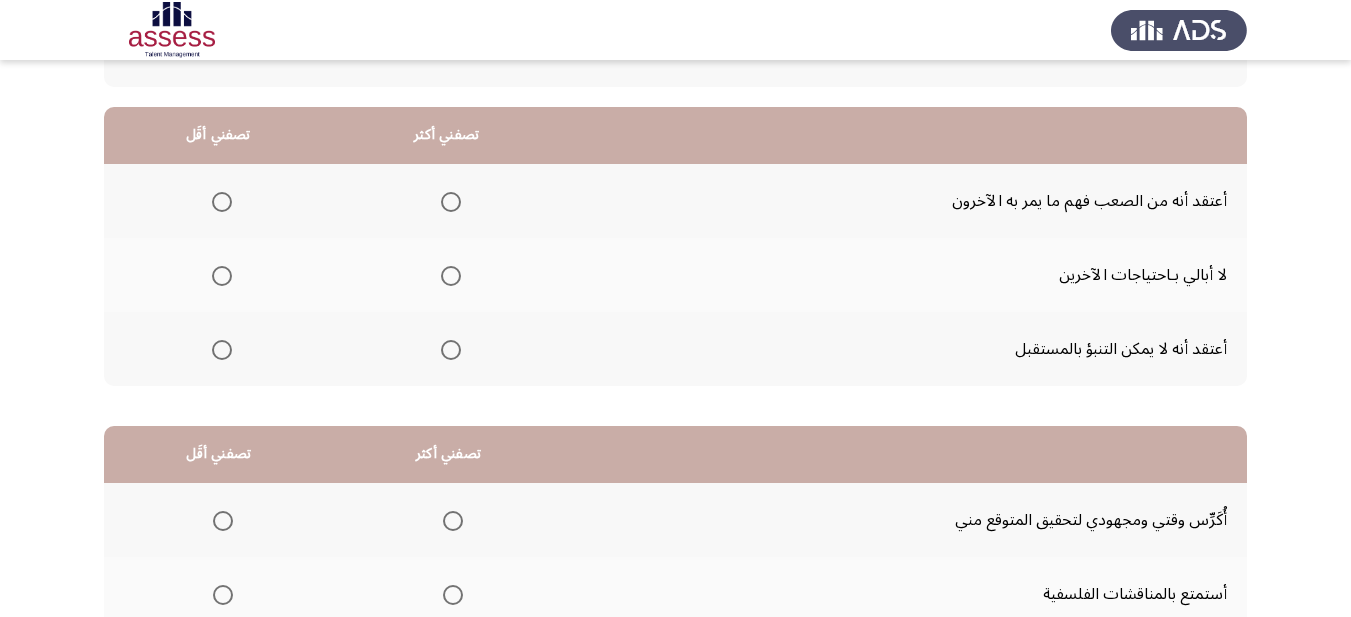 scroll, scrollTop: 200, scrollLeft: 0, axis: vertical 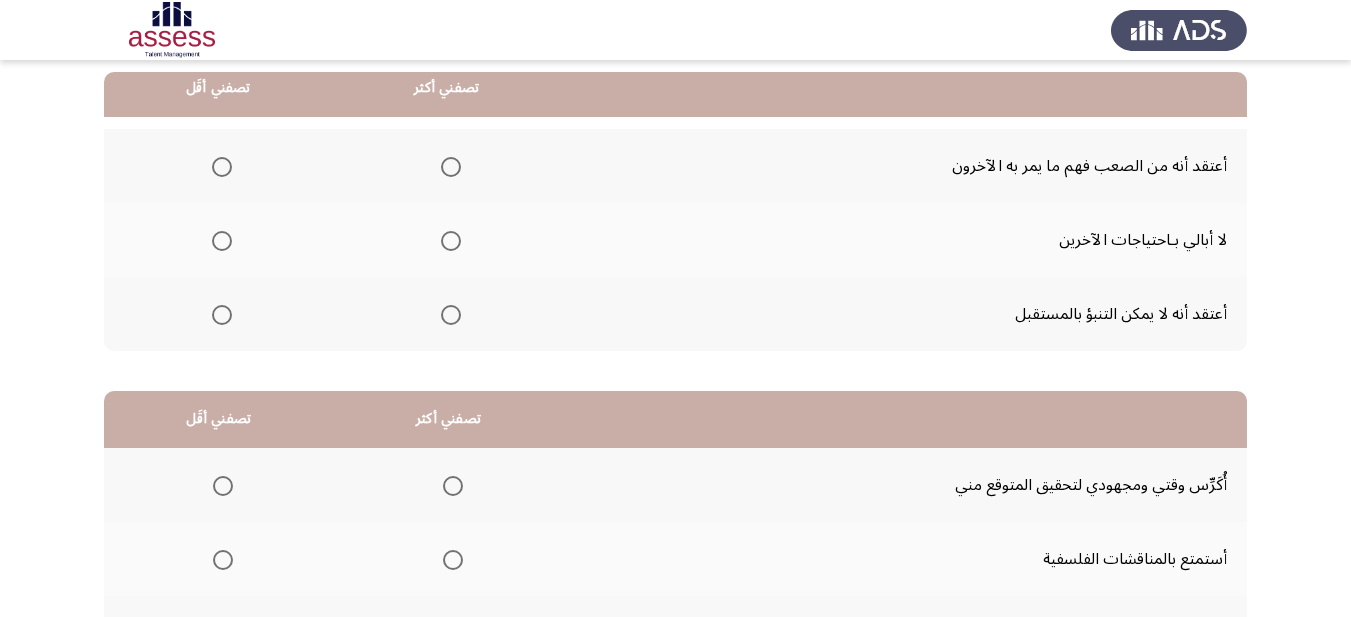 click at bounding box center [222, 241] 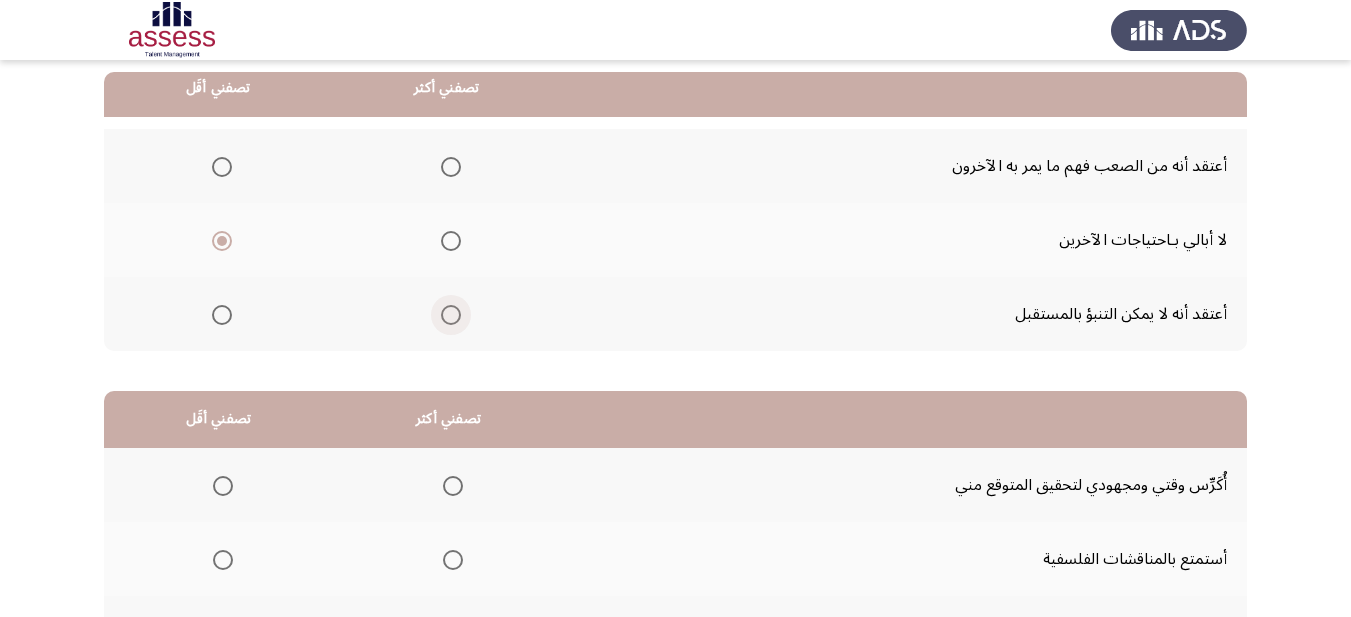click at bounding box center [451, 315] 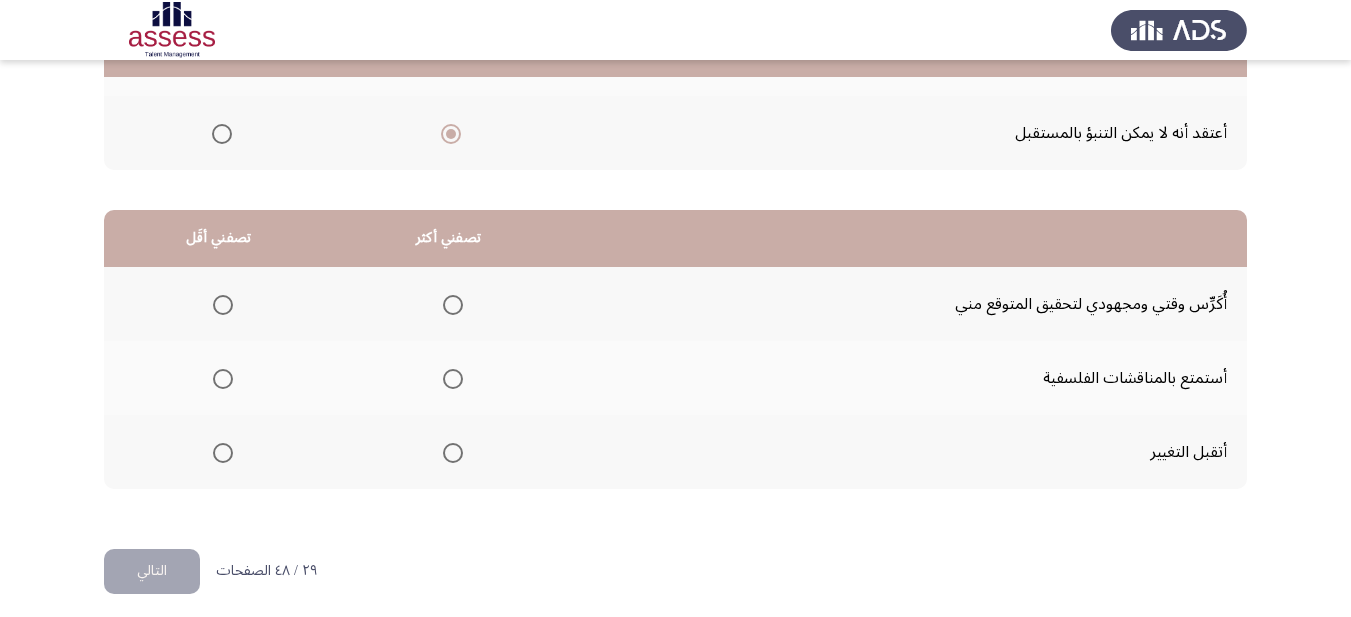 scroll, scrollTop: 393, scrollLeft: 0, axis: vertical 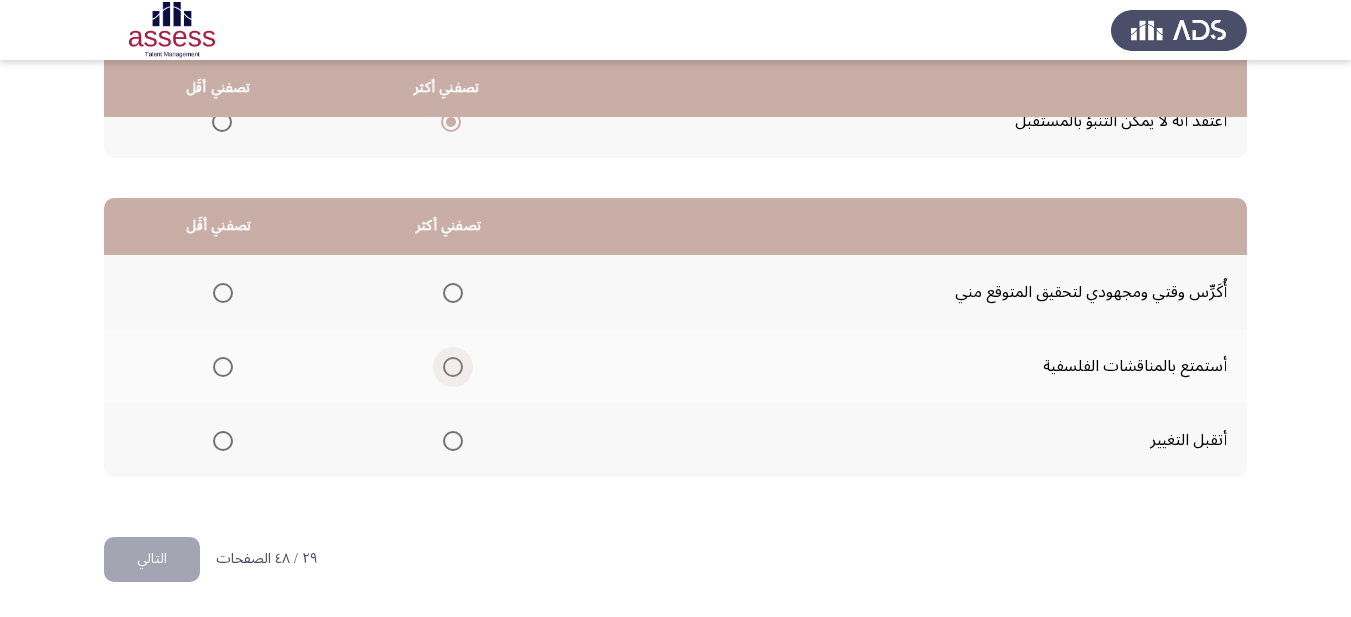 click at bounding box center [453, 367] 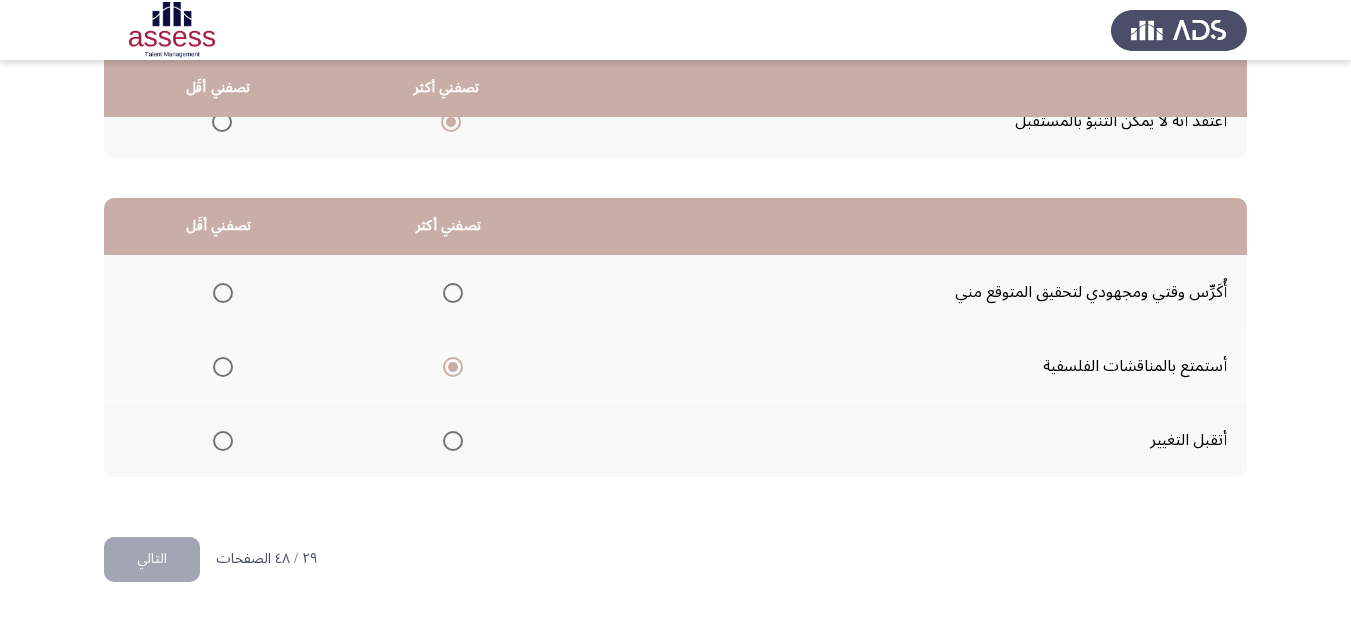 click at bounding box center (223, 441) 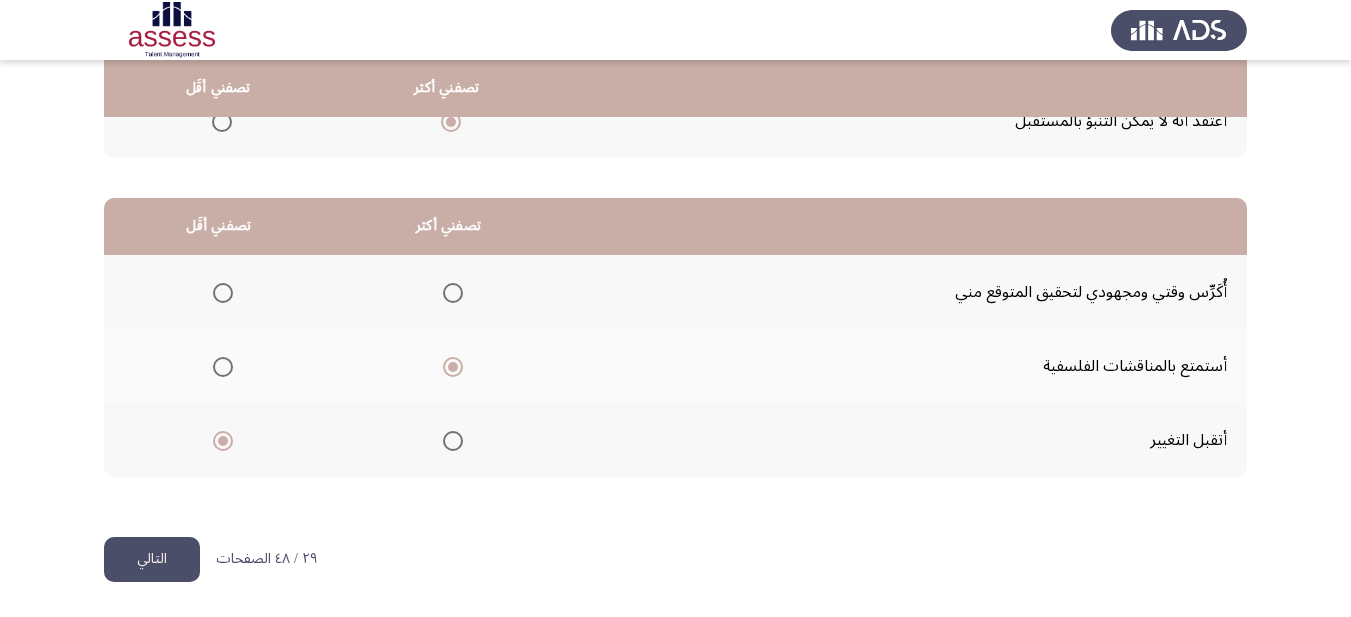 click on "التالي" 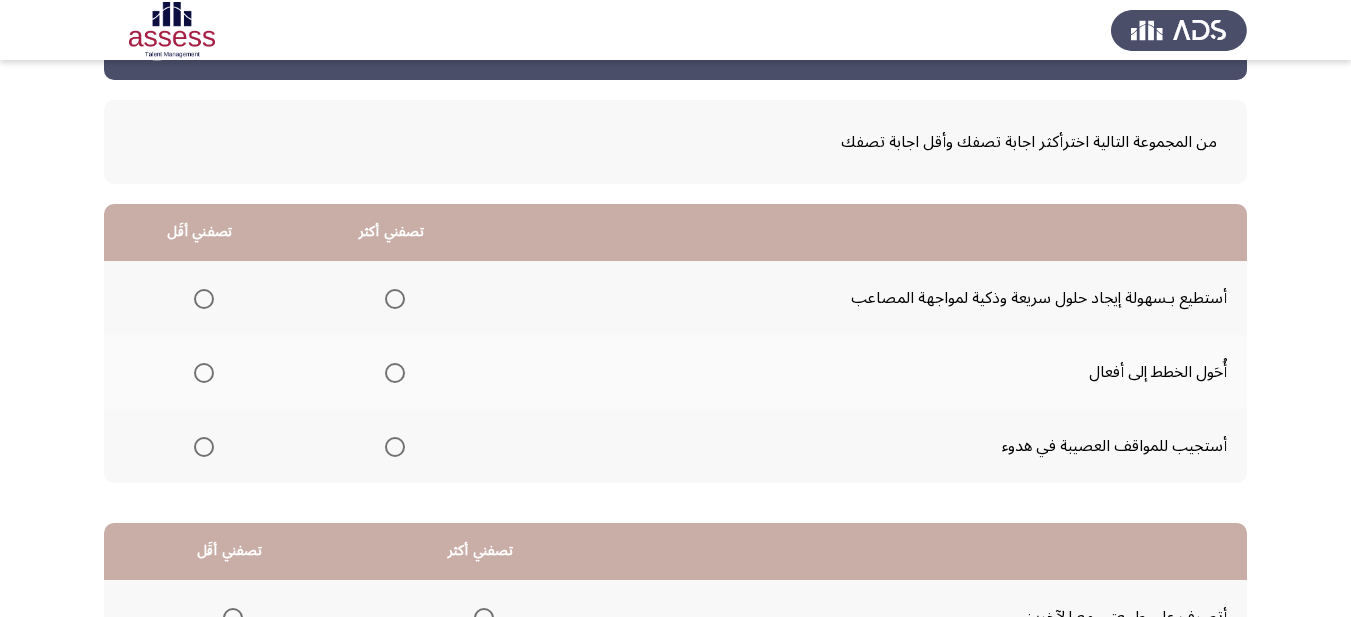 scroll, scrollTop: 200, scrollLeft: 0, axis: vertical 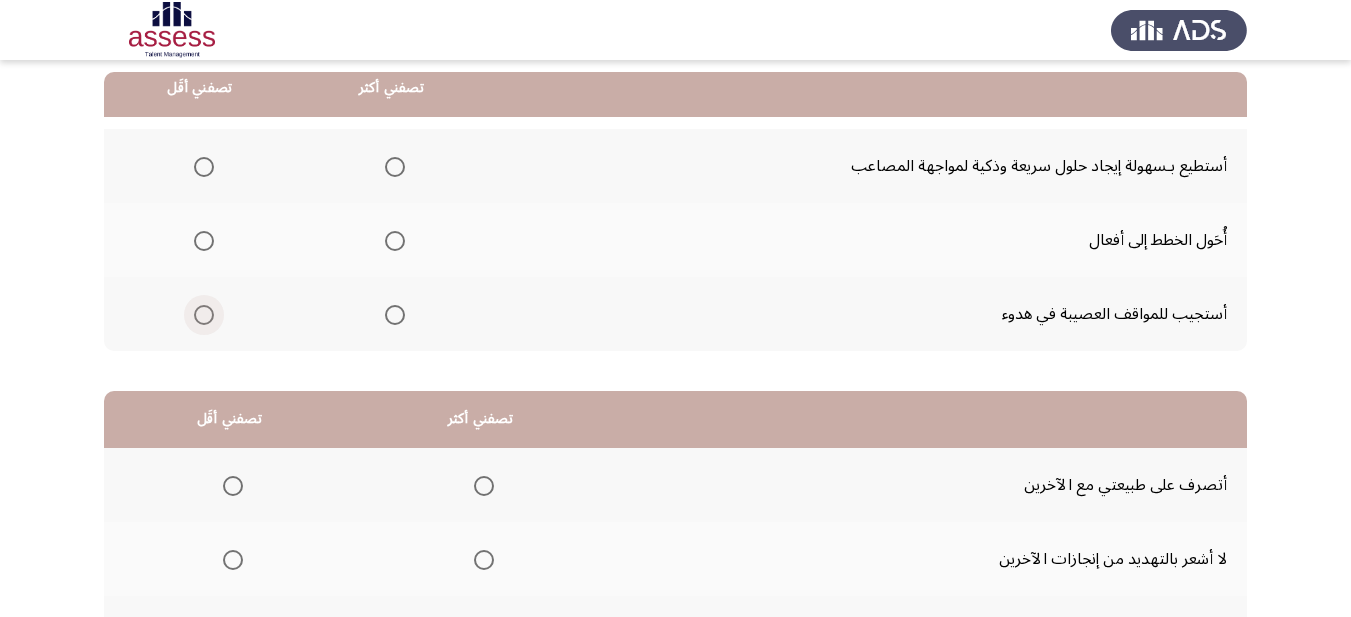click at bounding box center [204, 315] 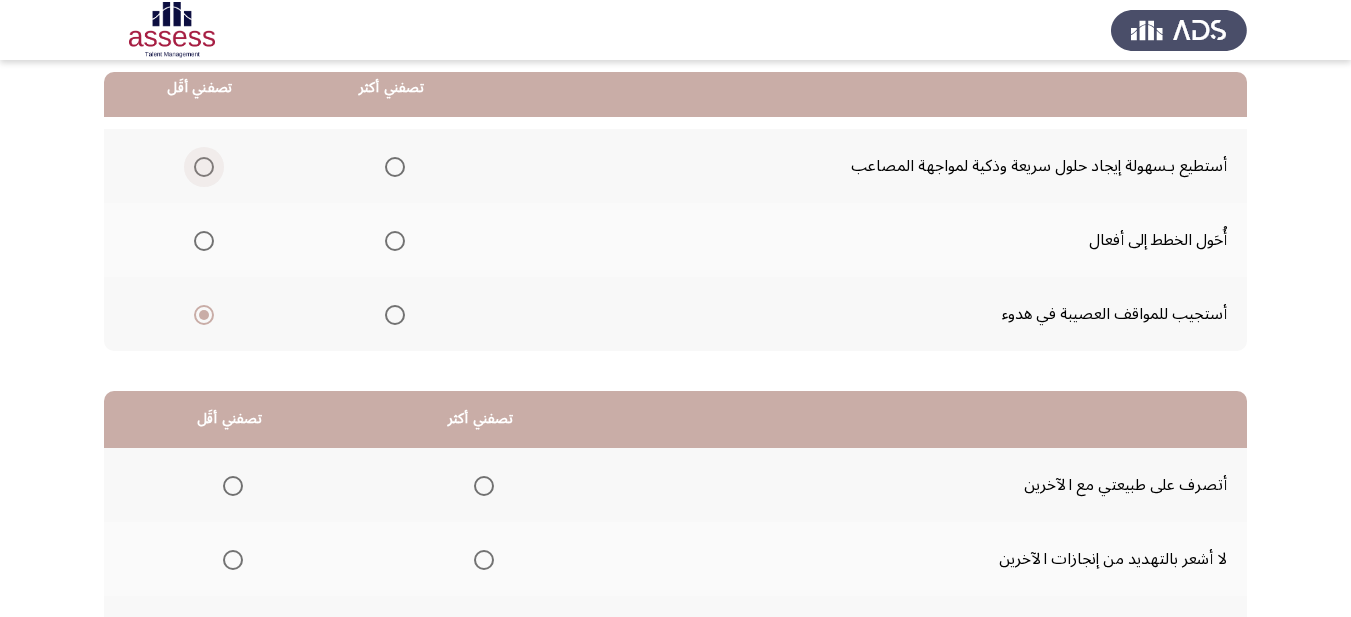 click at bounding box center (204, 167) 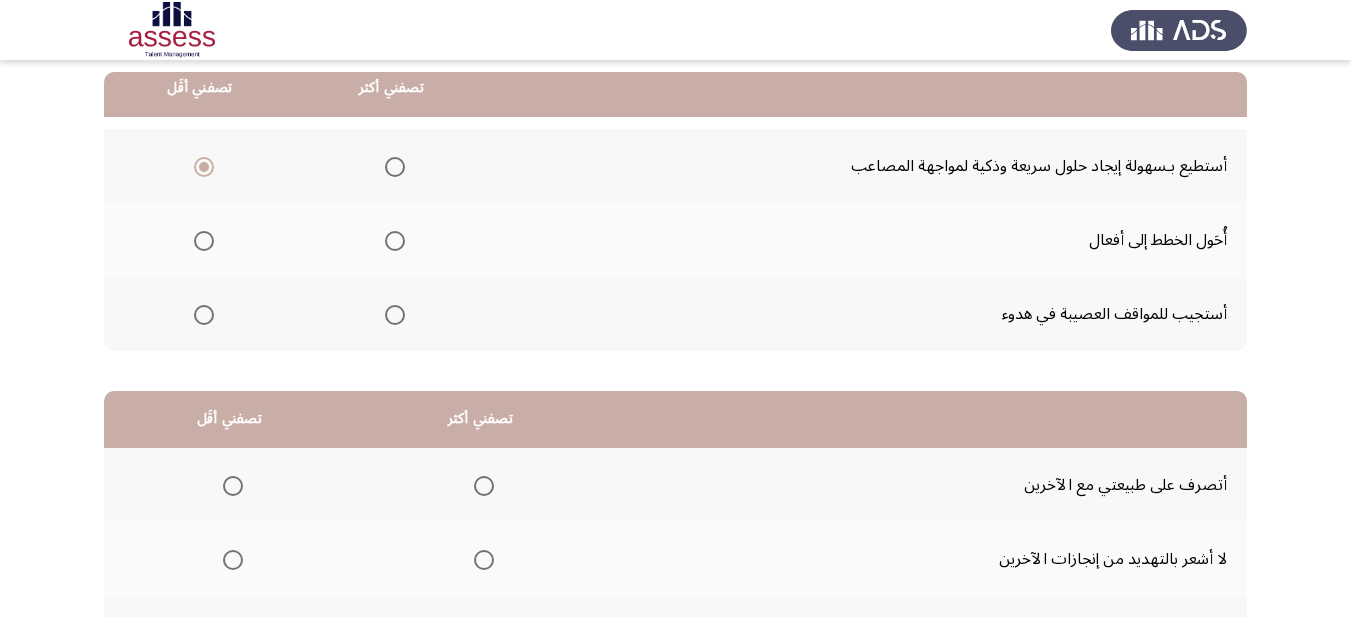 click at bounding box center (395, 315) 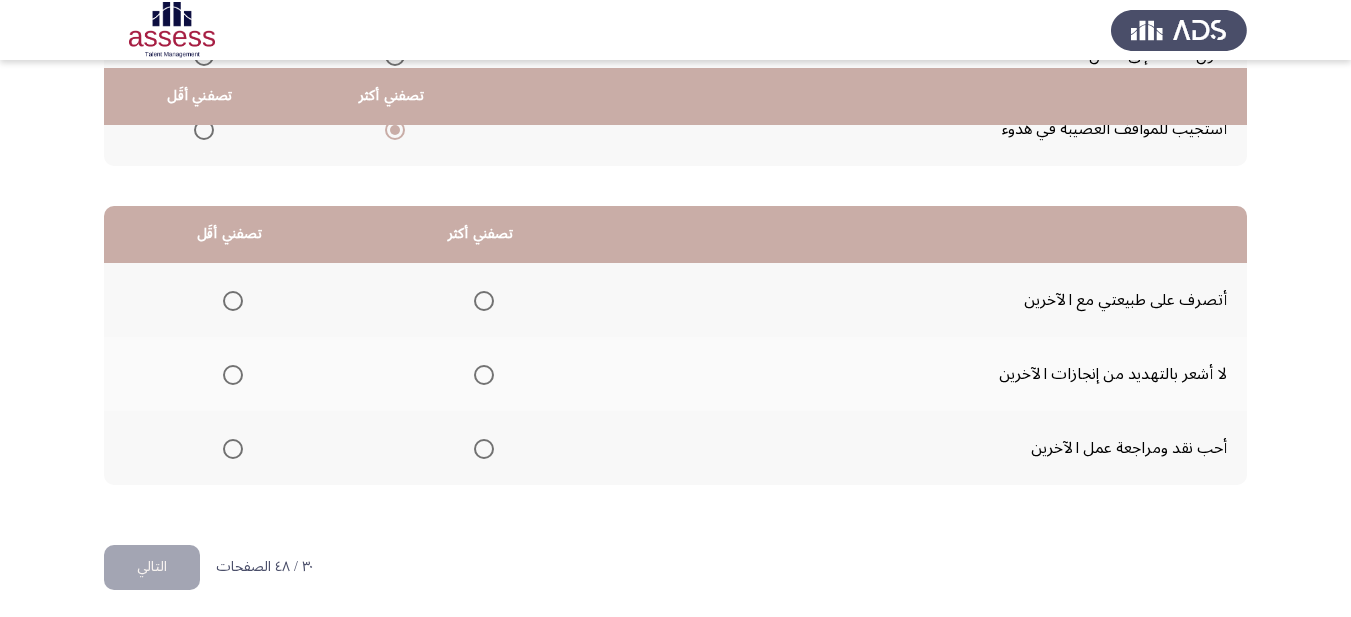 scroll, scrollTop: 393, scrollLeft: 0, axis: vertical 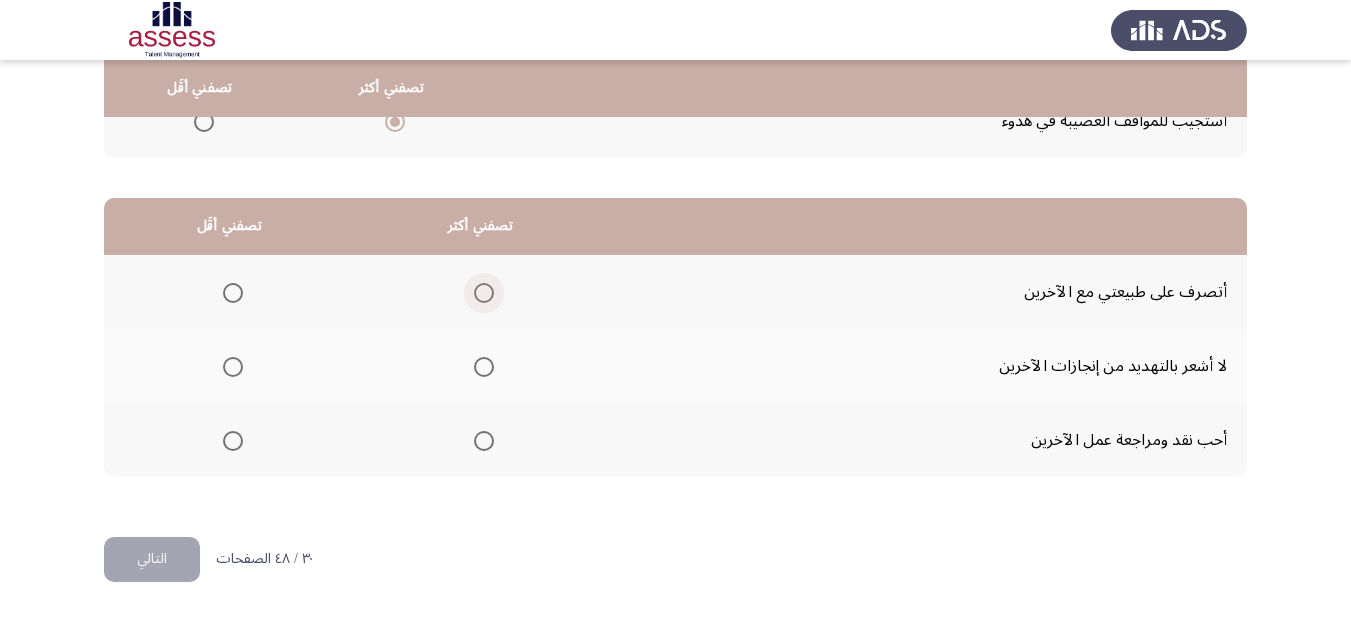 click at bounding box center [480, 293] 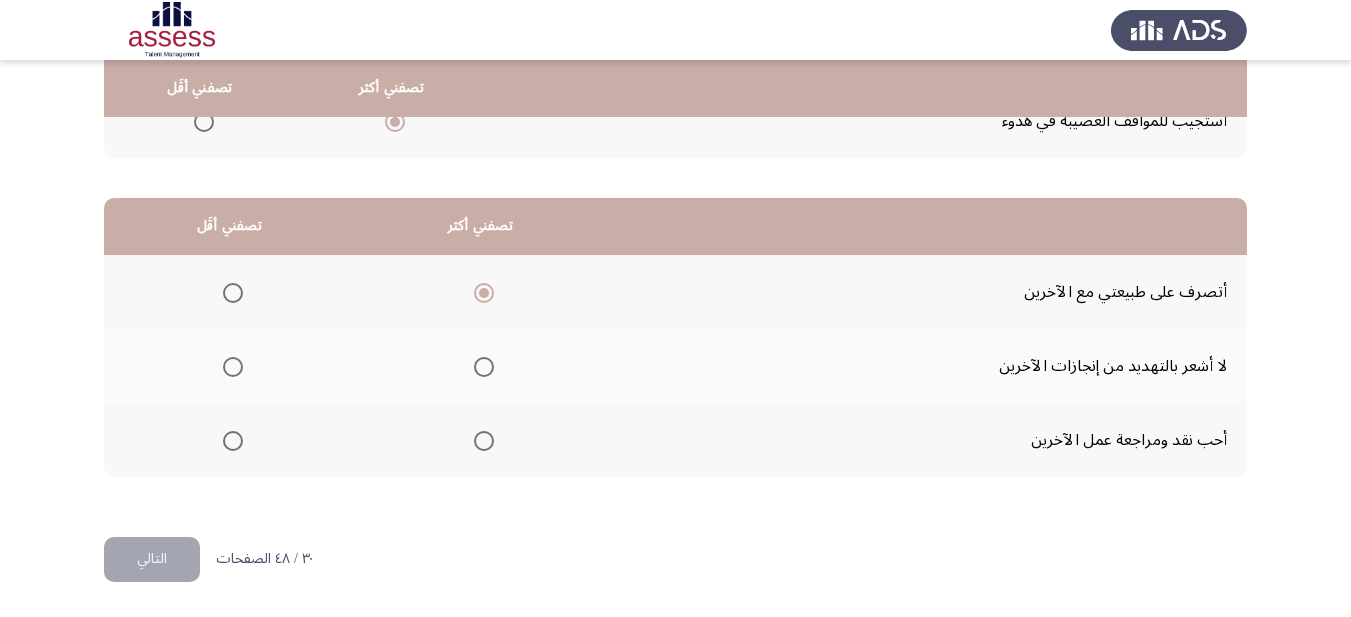 click at bounding box center [233, 441] 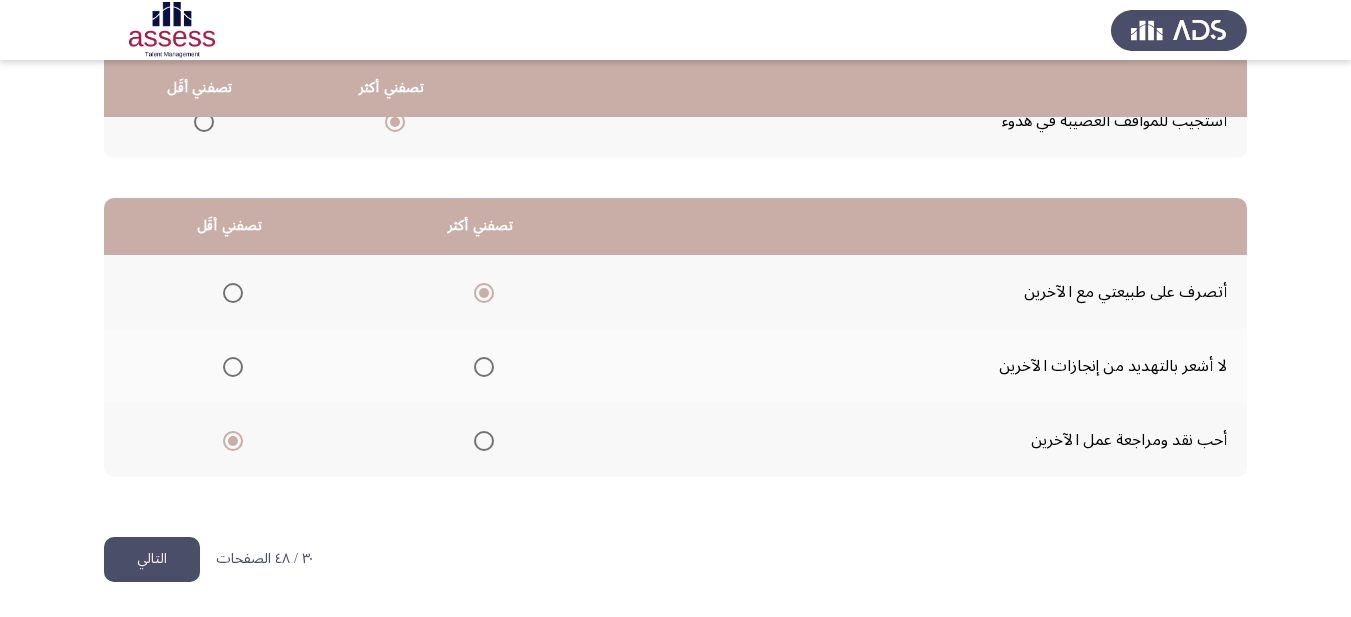 click on "التالي" 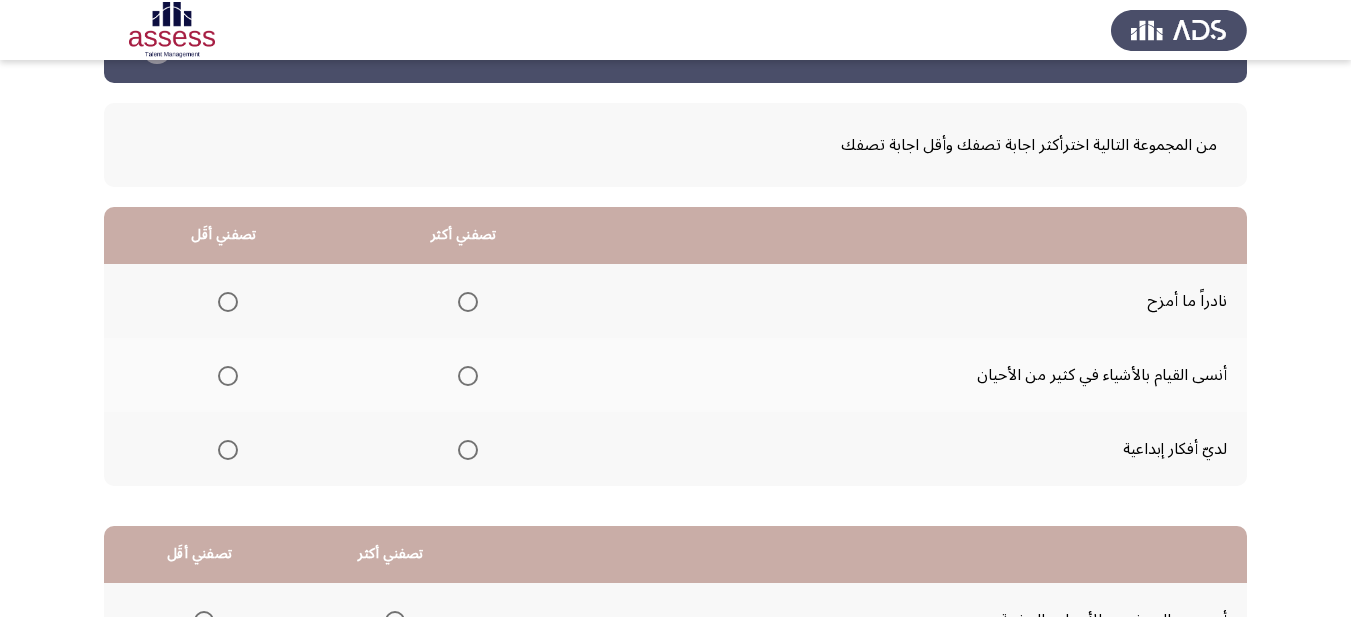 scroll, scrollTop: 100, scrollLeft: 0, axis: vertical 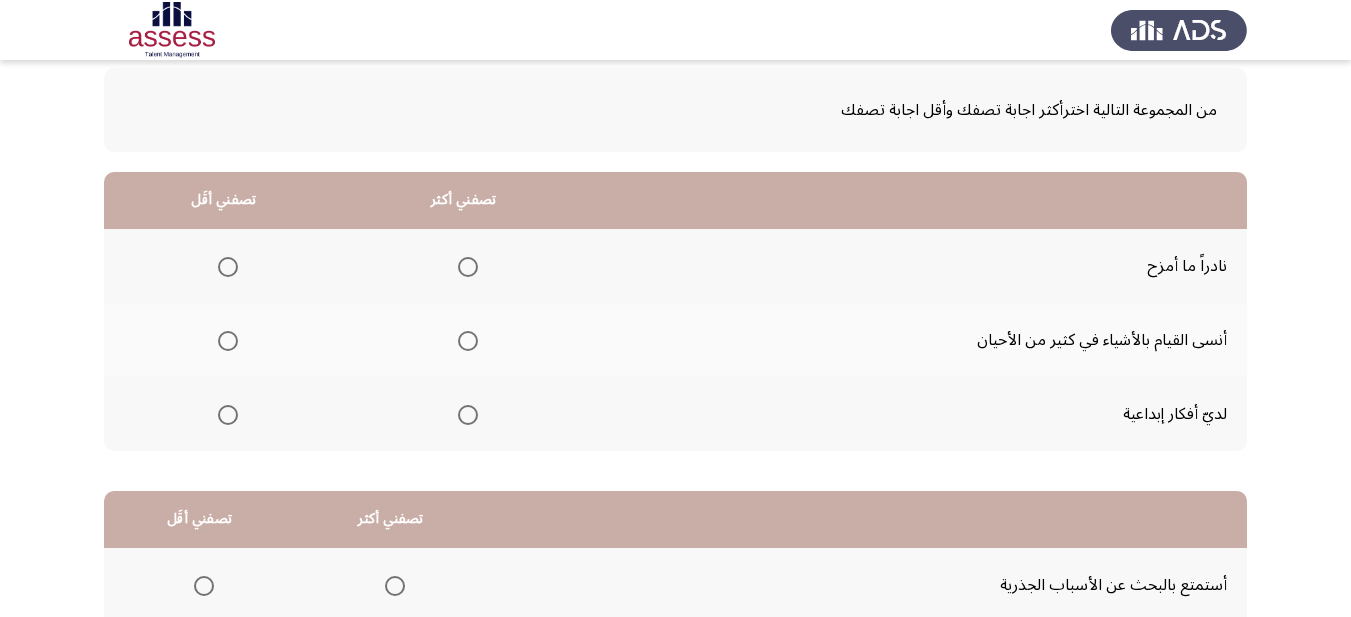 click at bounding box center [468, 341] 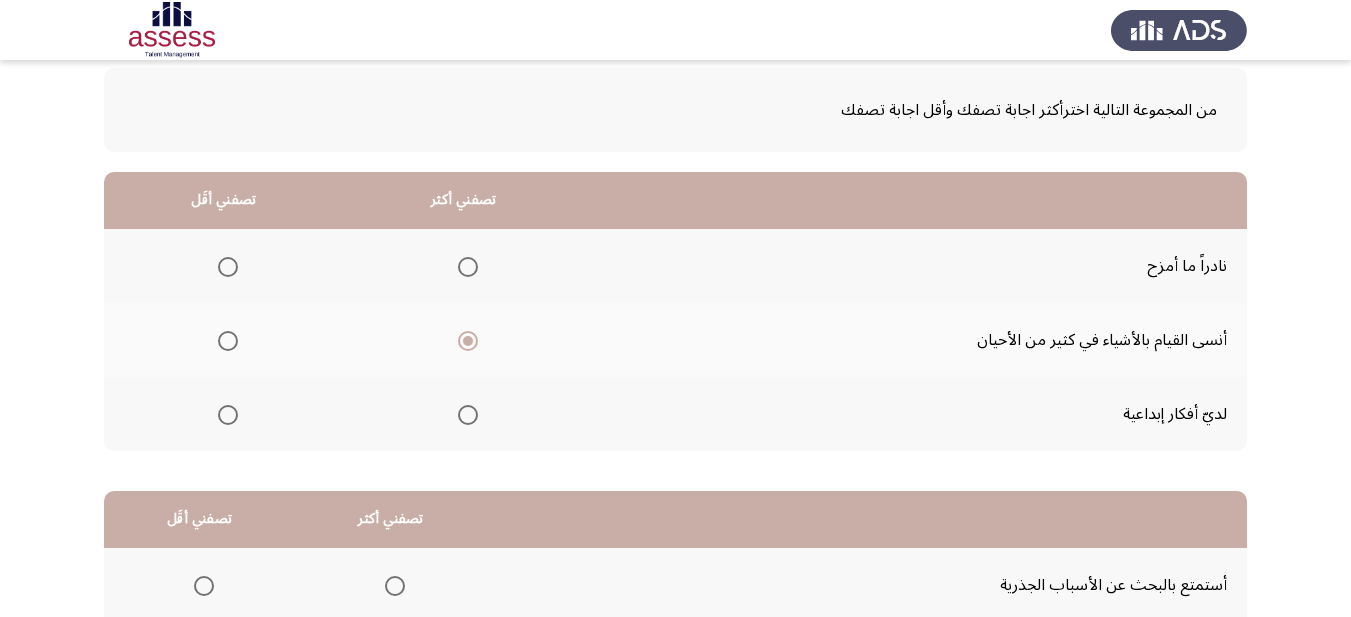 click at bounding box center (228, 267) 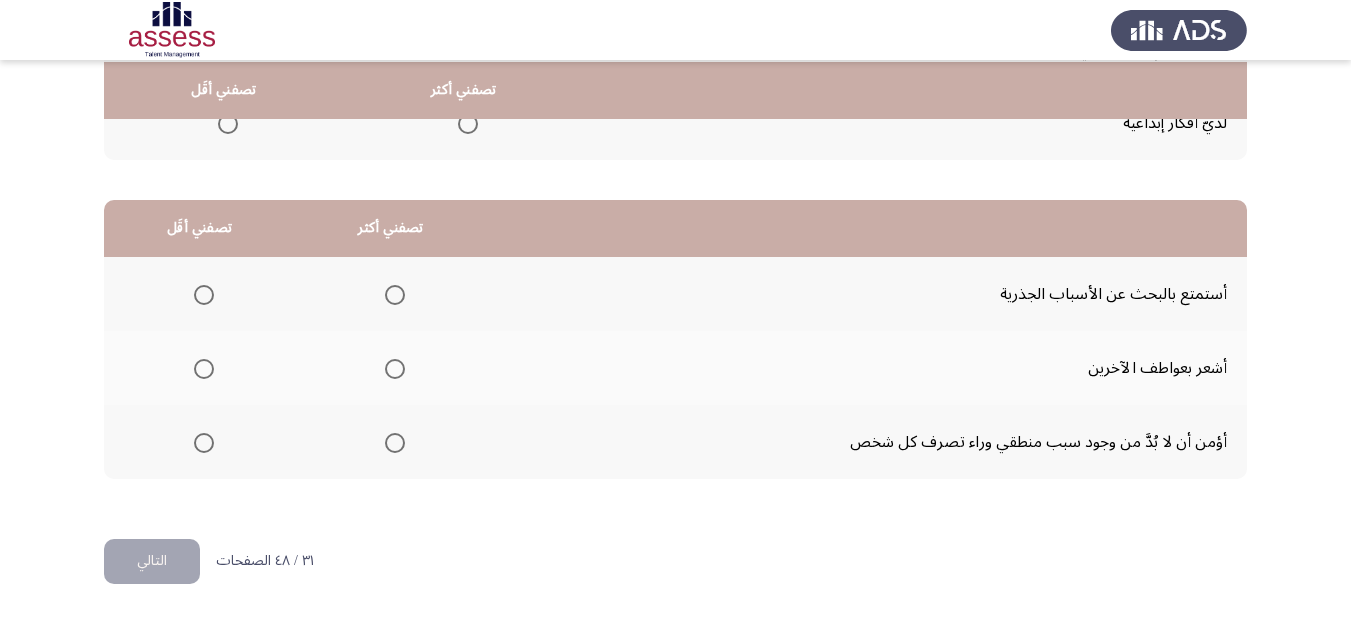 scroll, scrollTop: 393, scrollLeft: 0, axis: vertical 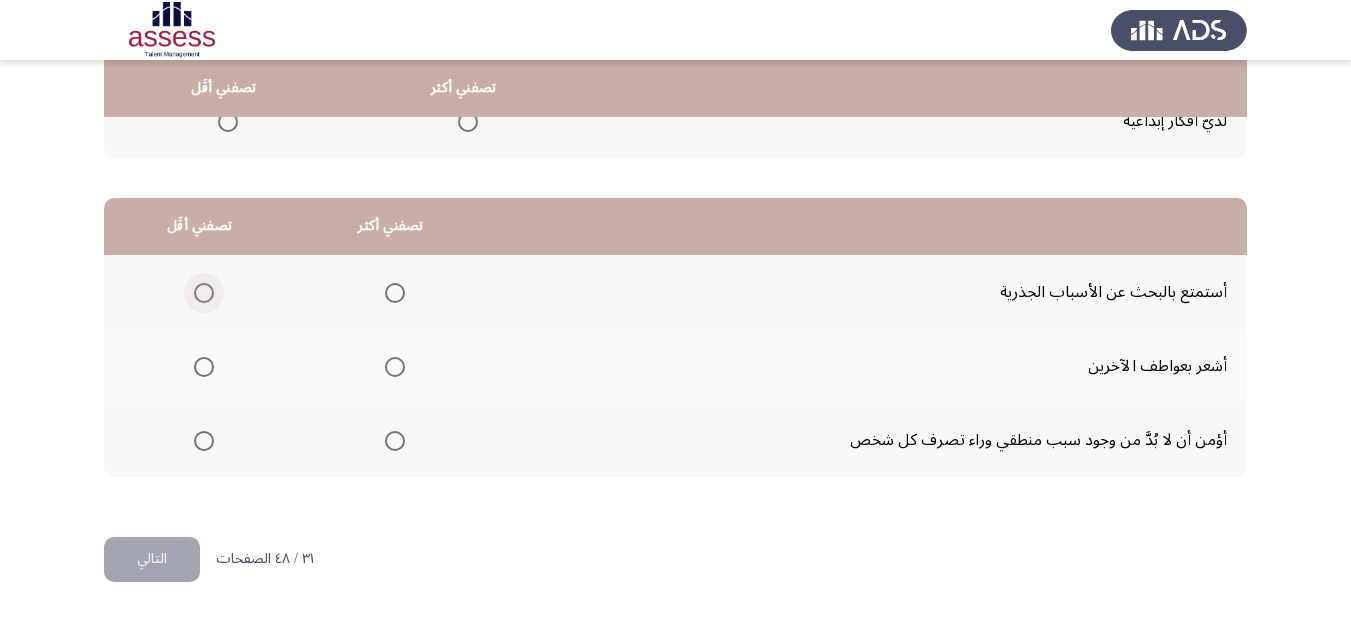 click at bounding box center (200, 293) 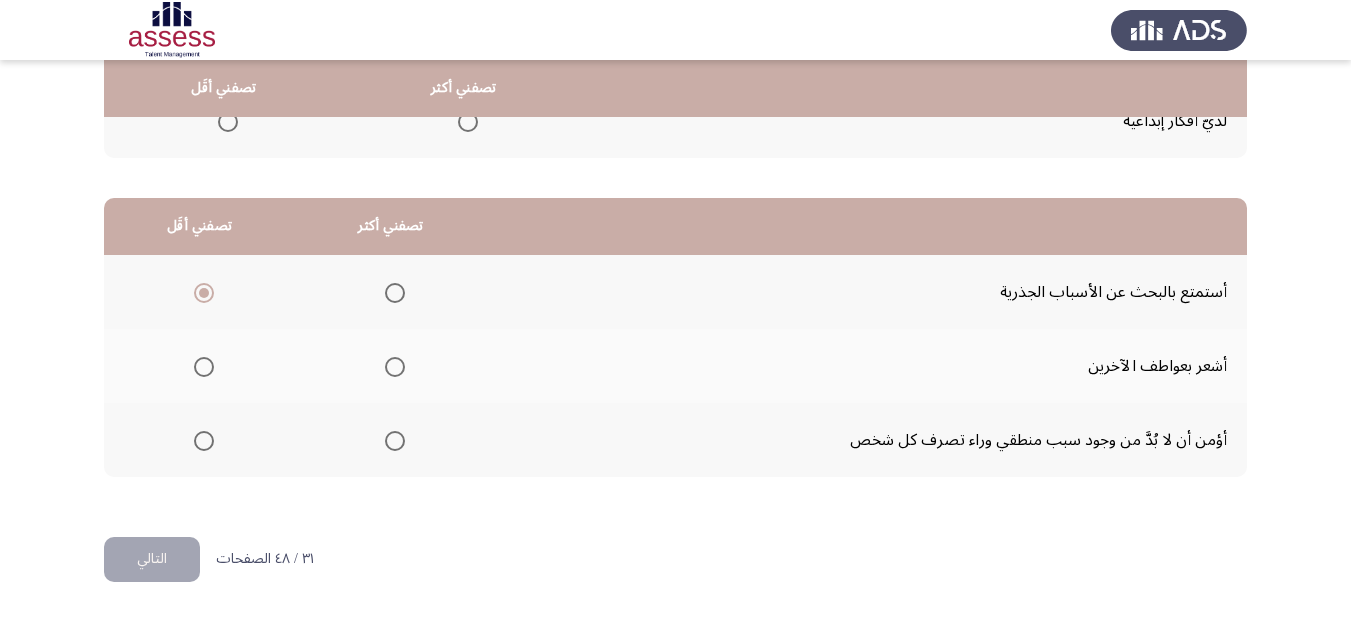 click at bounding box center [395, 367] 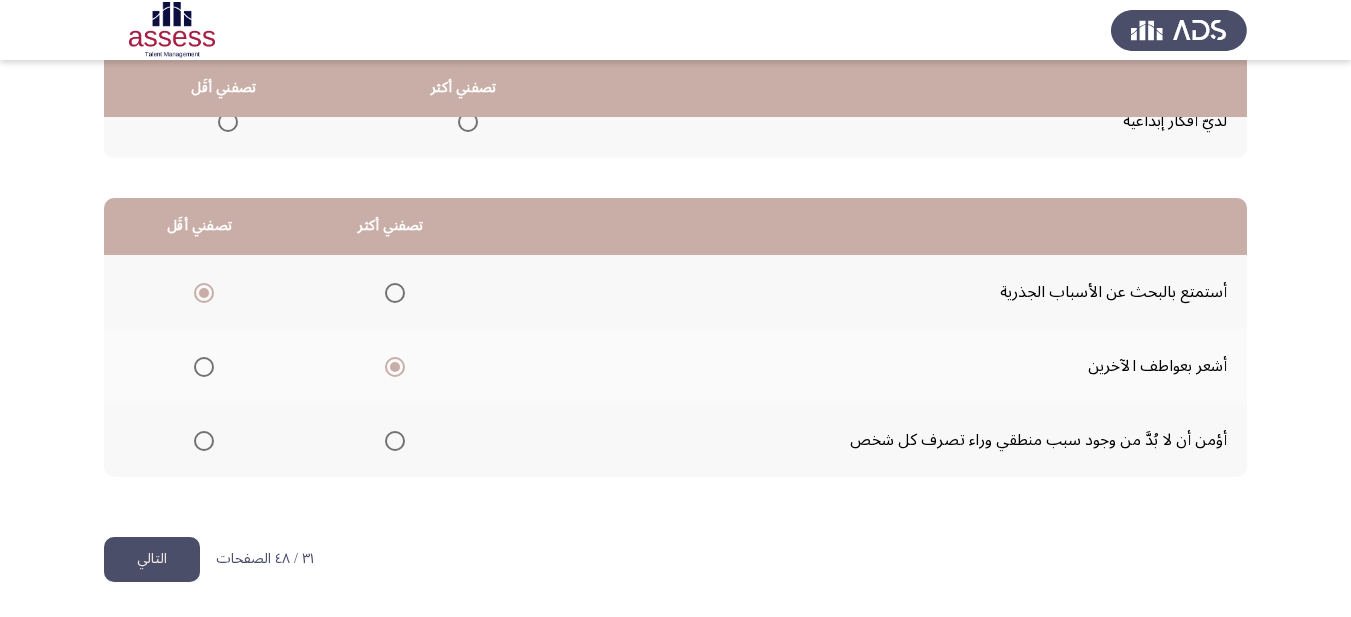 click on "التالي" 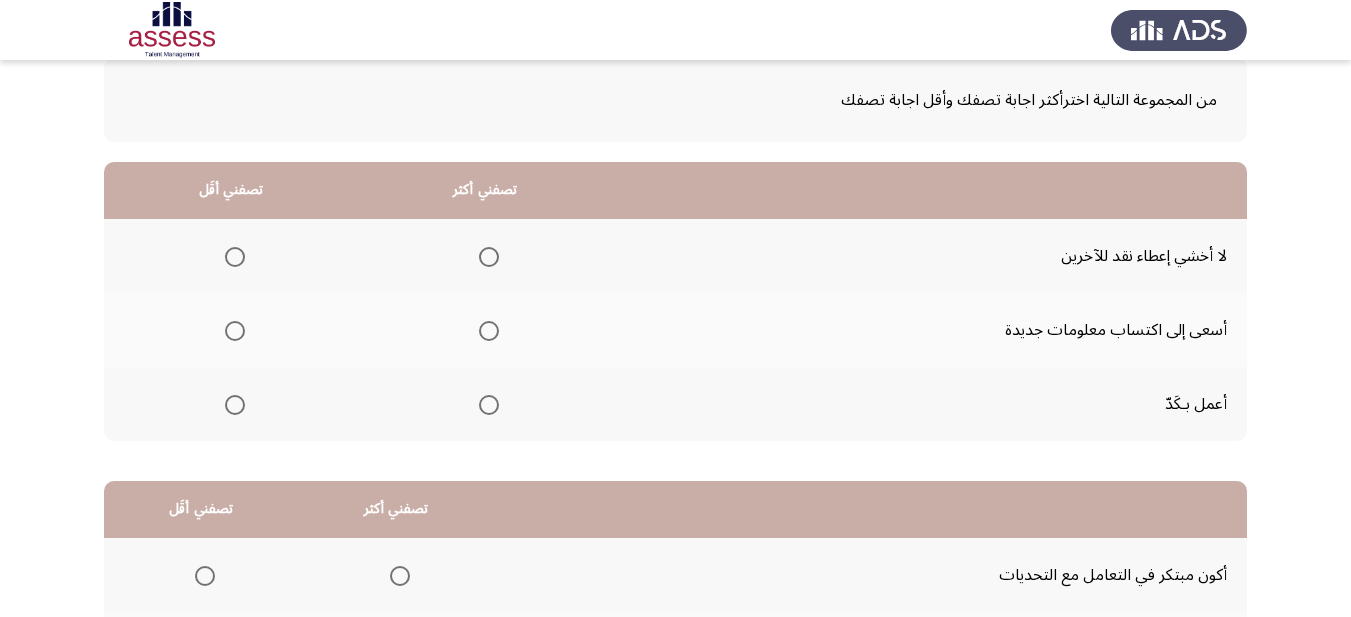 scroll, scrollTop: 200, scrollLeft: 0, axis: vertical 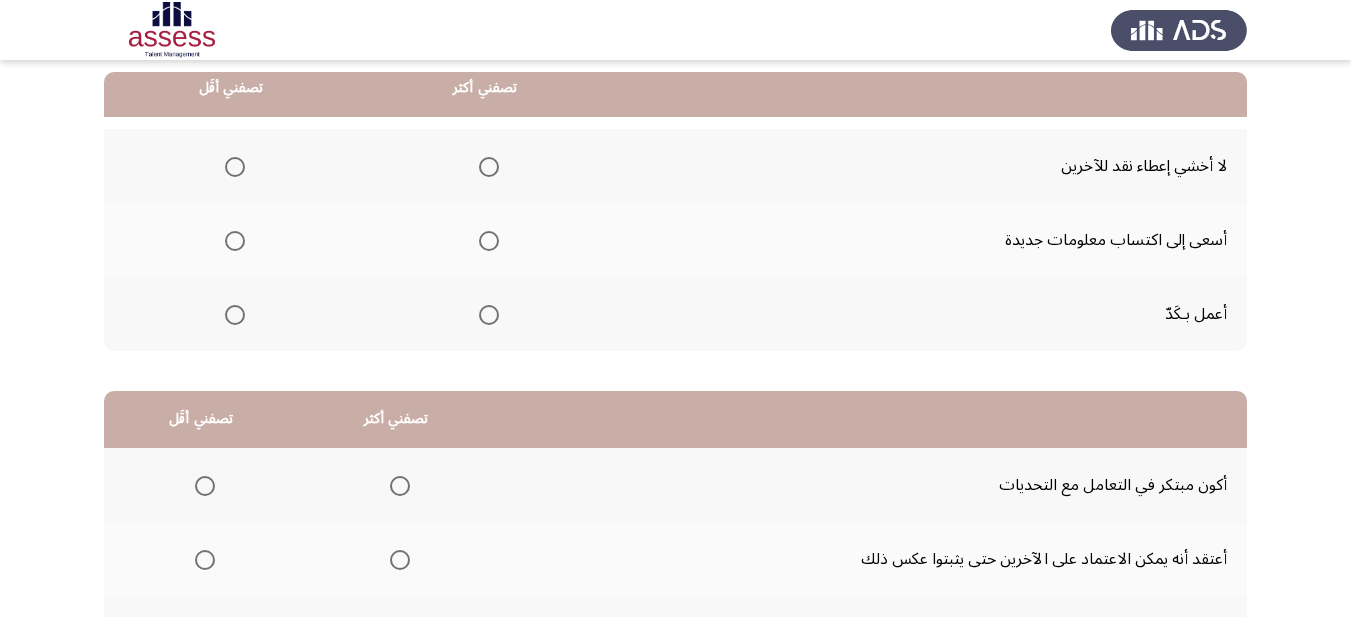 click at bounding box center [489, 241] 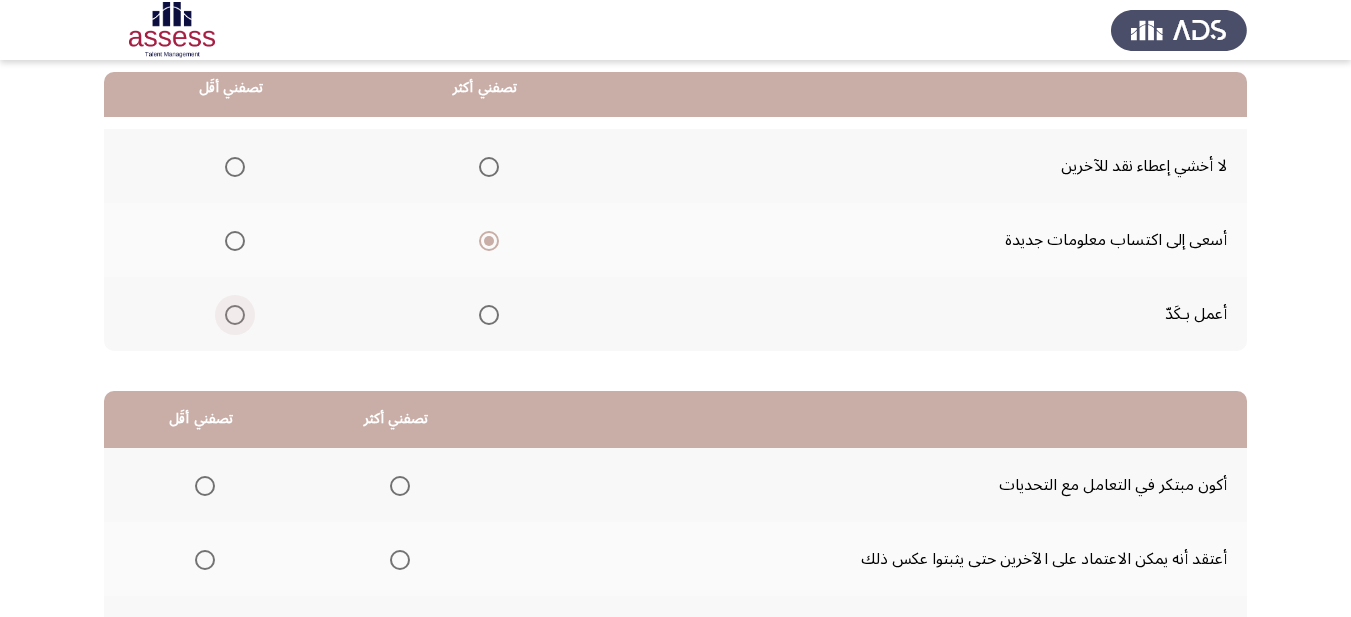 click at bounding box center (235, 315) 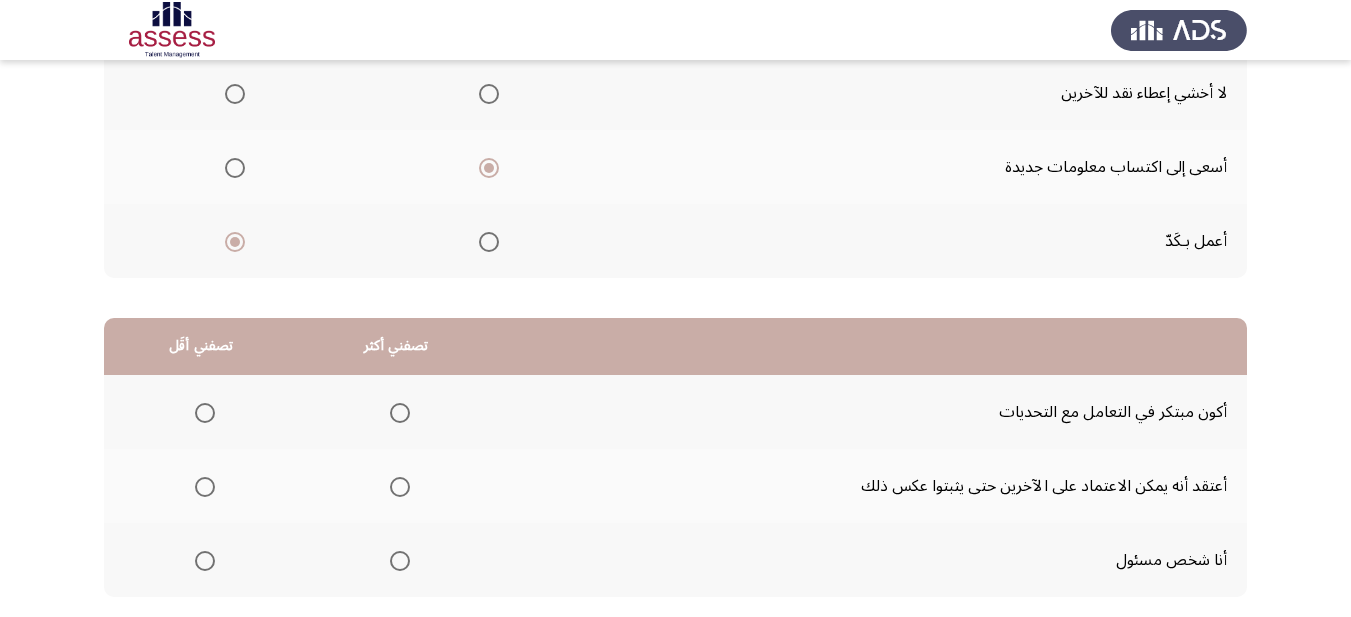 scroll, scrollTop: 393, scrollLeft: 0, axis: vertical 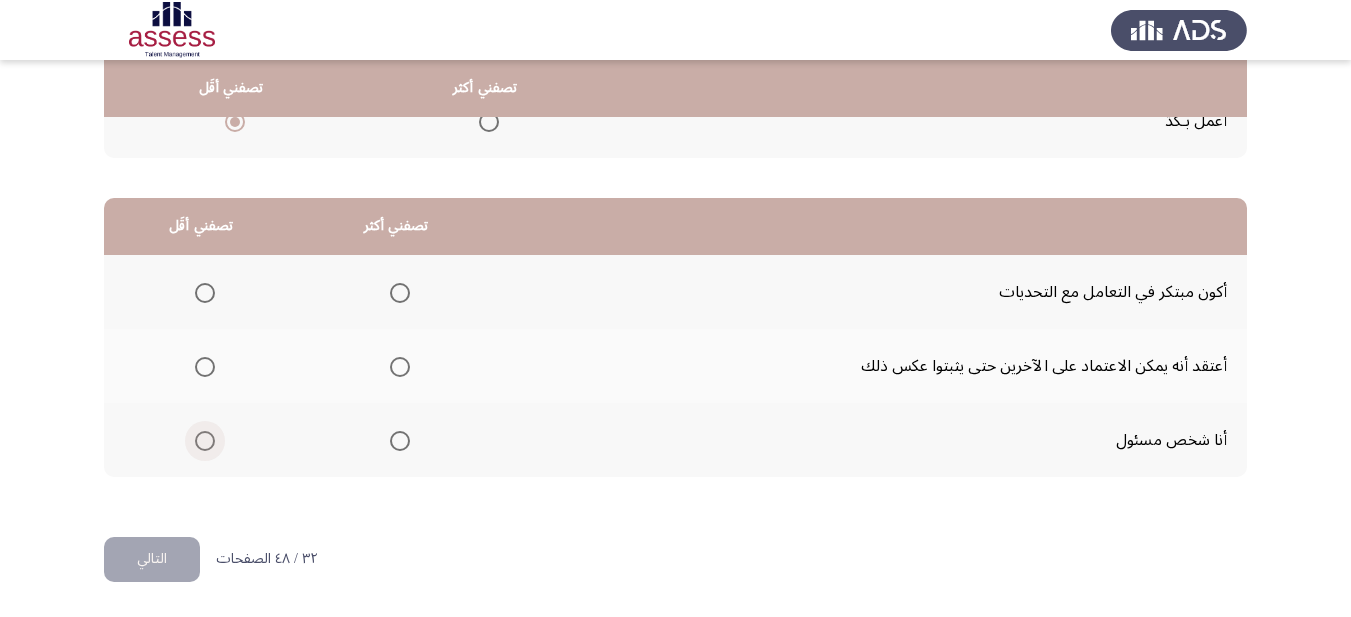 click at bounding box center (205, 441) 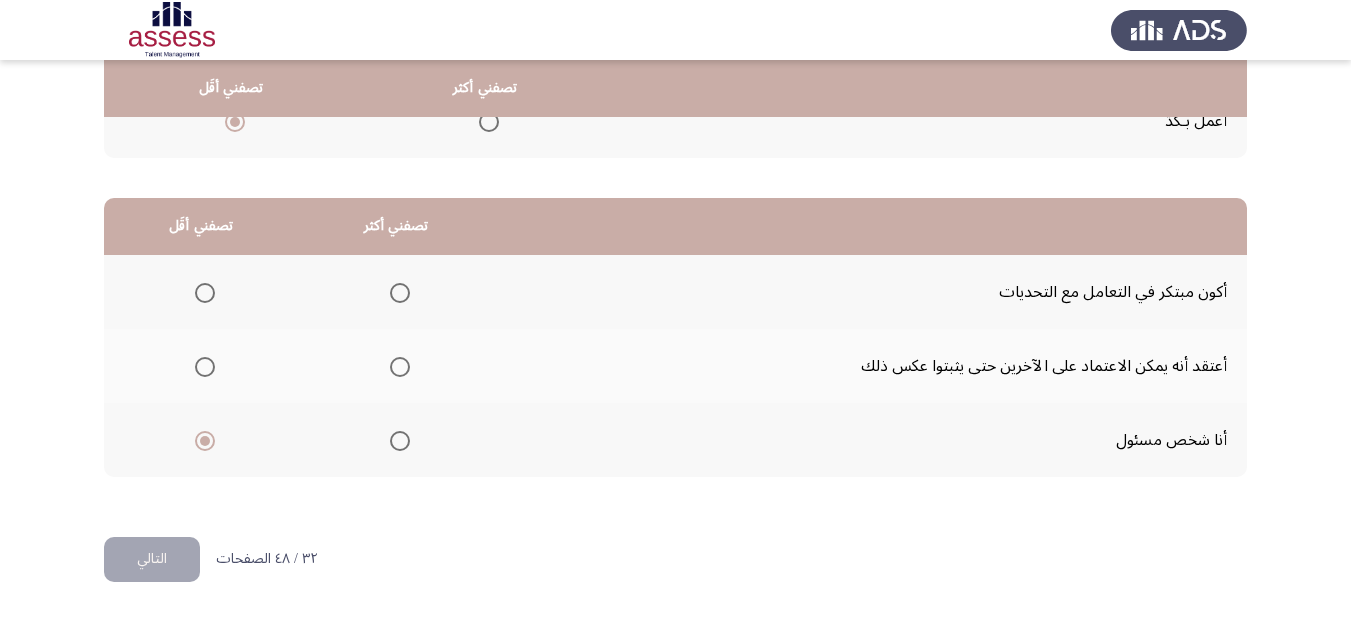 click at bounding box center (400, 293) 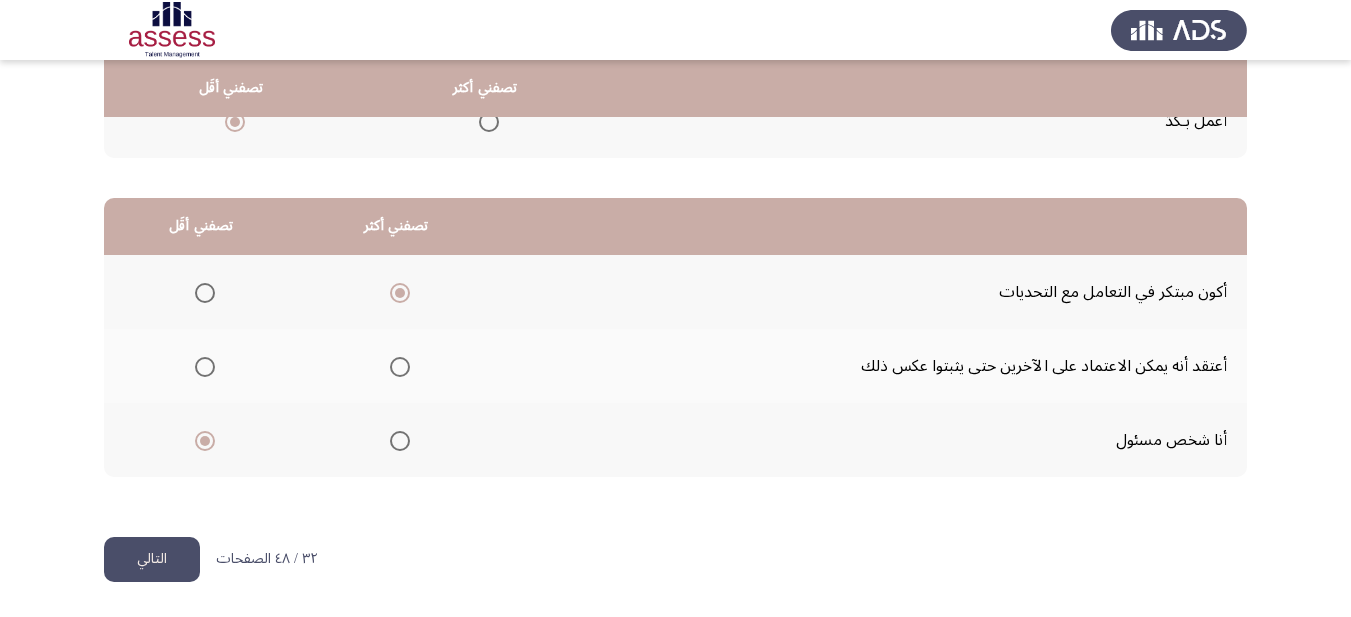 click on "التالي" 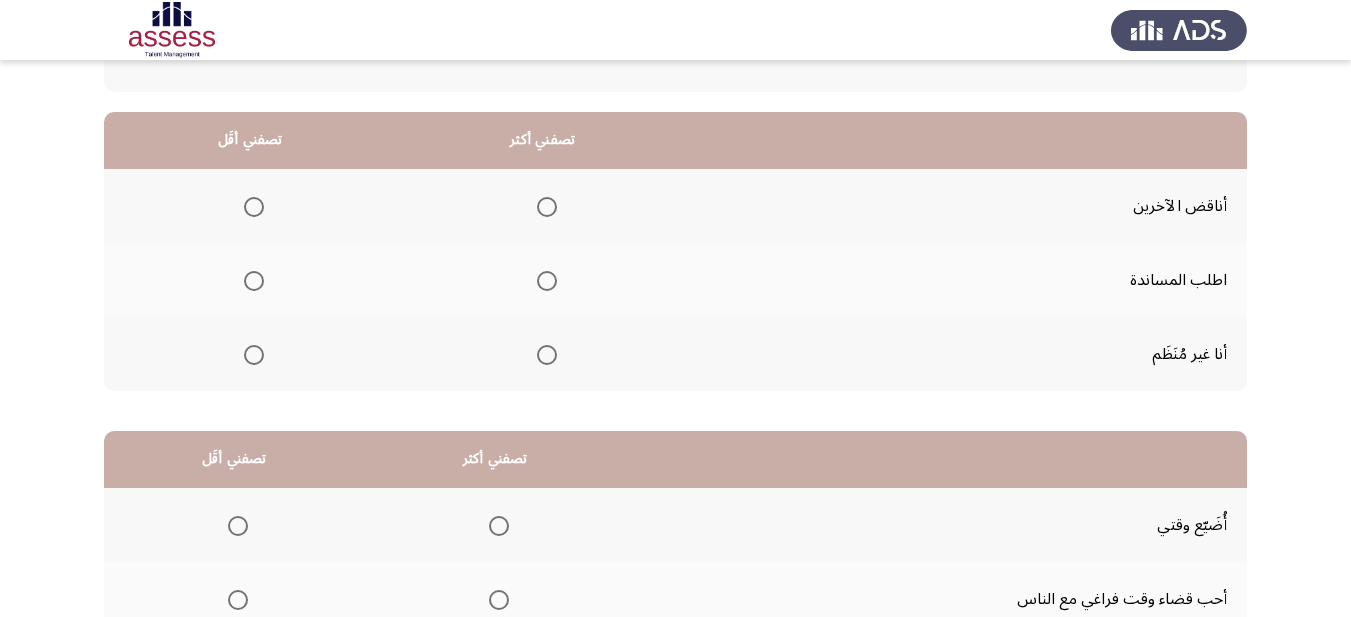 scroll, scrollTop: 200, scrollLeft: 0, axis: vertical 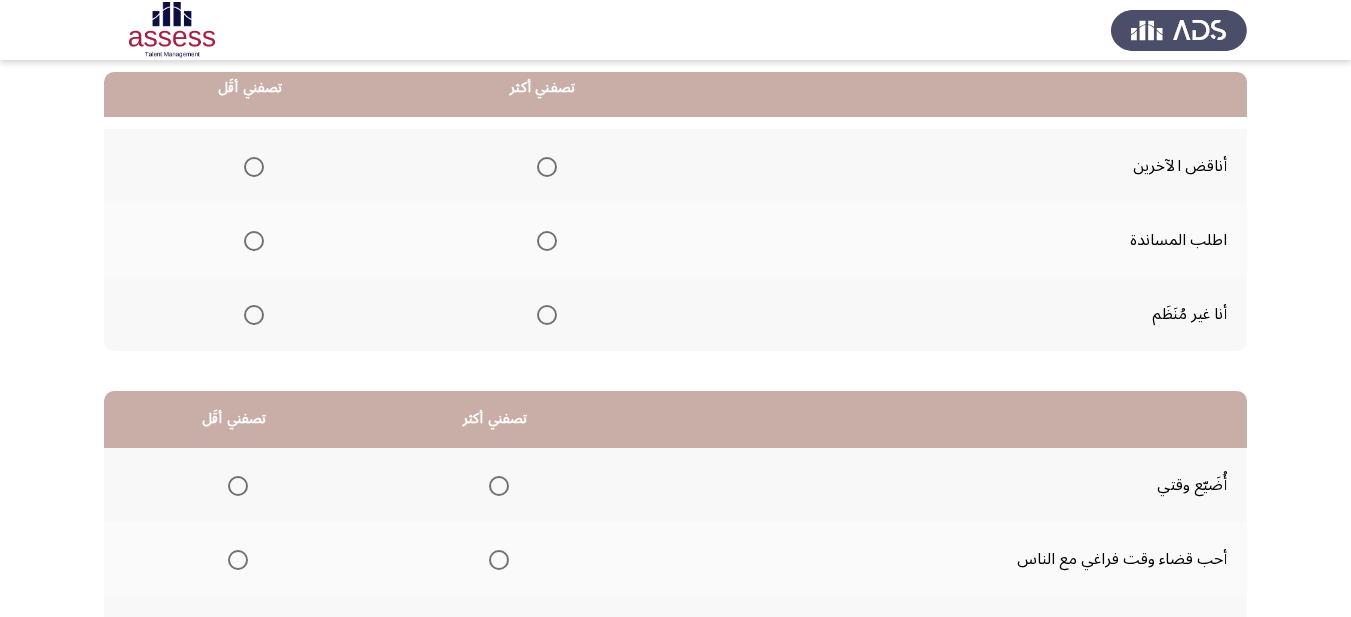 click at bounding box center [547, 241] 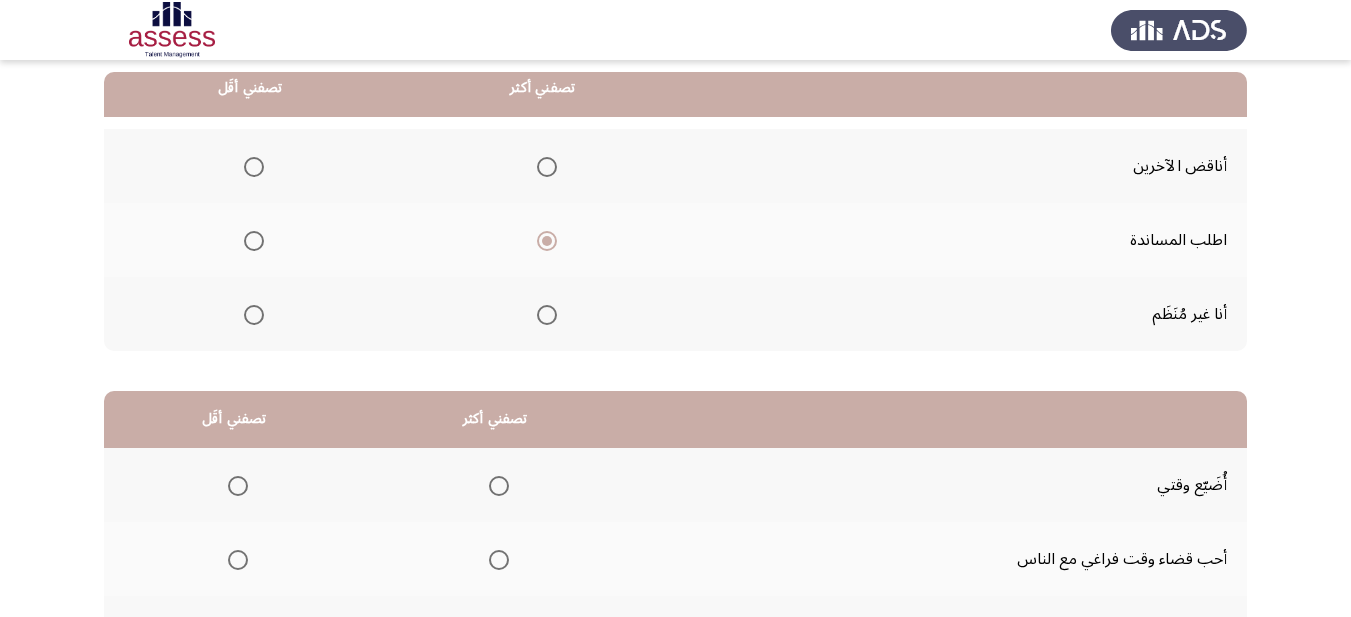click at bounding box center [254, 167] 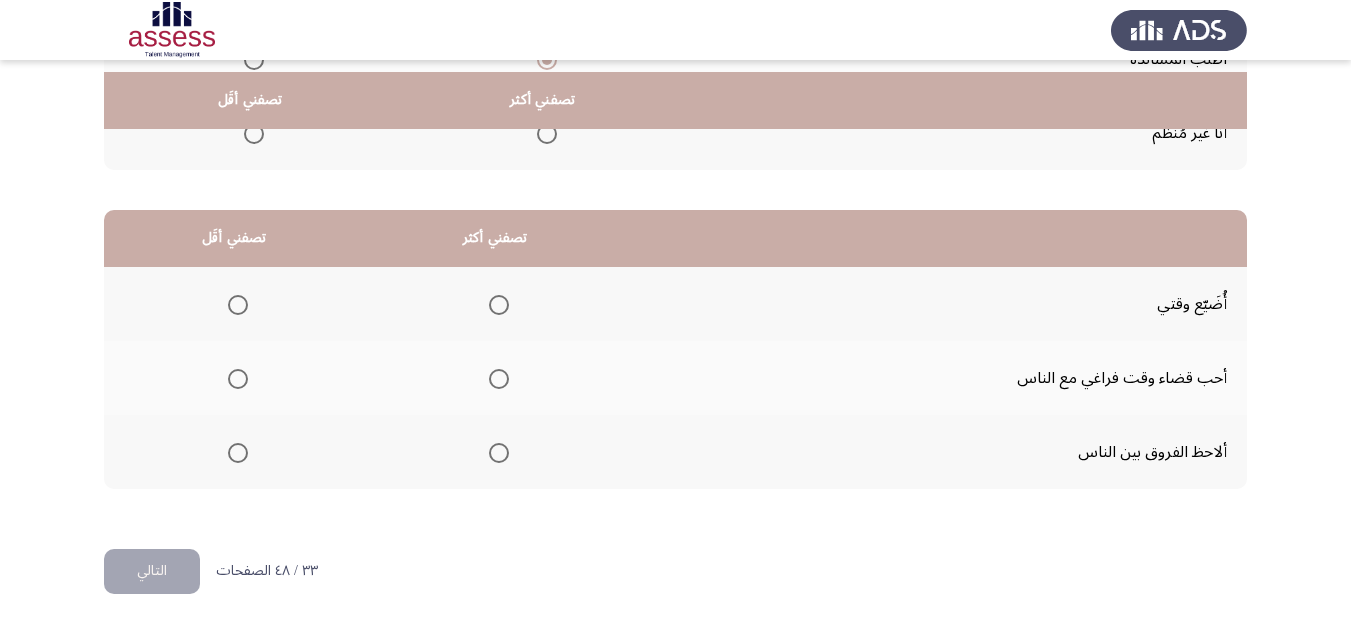 scroll, scrollTop: 393, scrollLeft: 0, axis: vertical 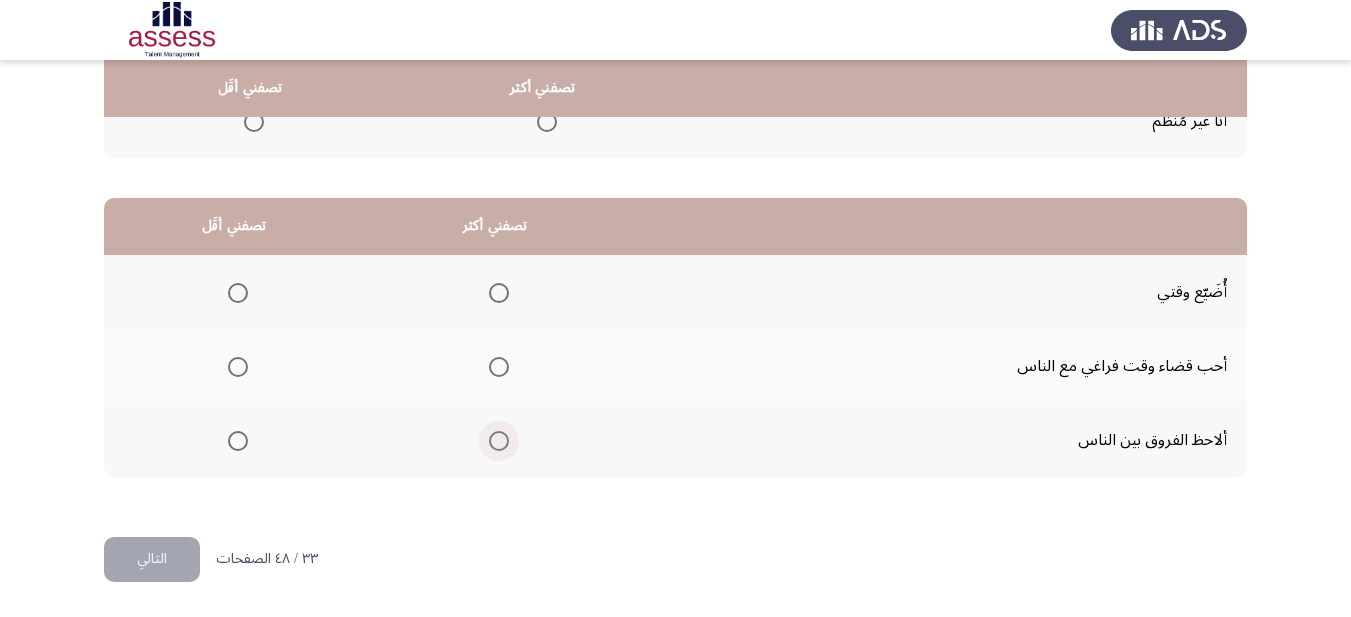 click at bounding box center (499, 441) 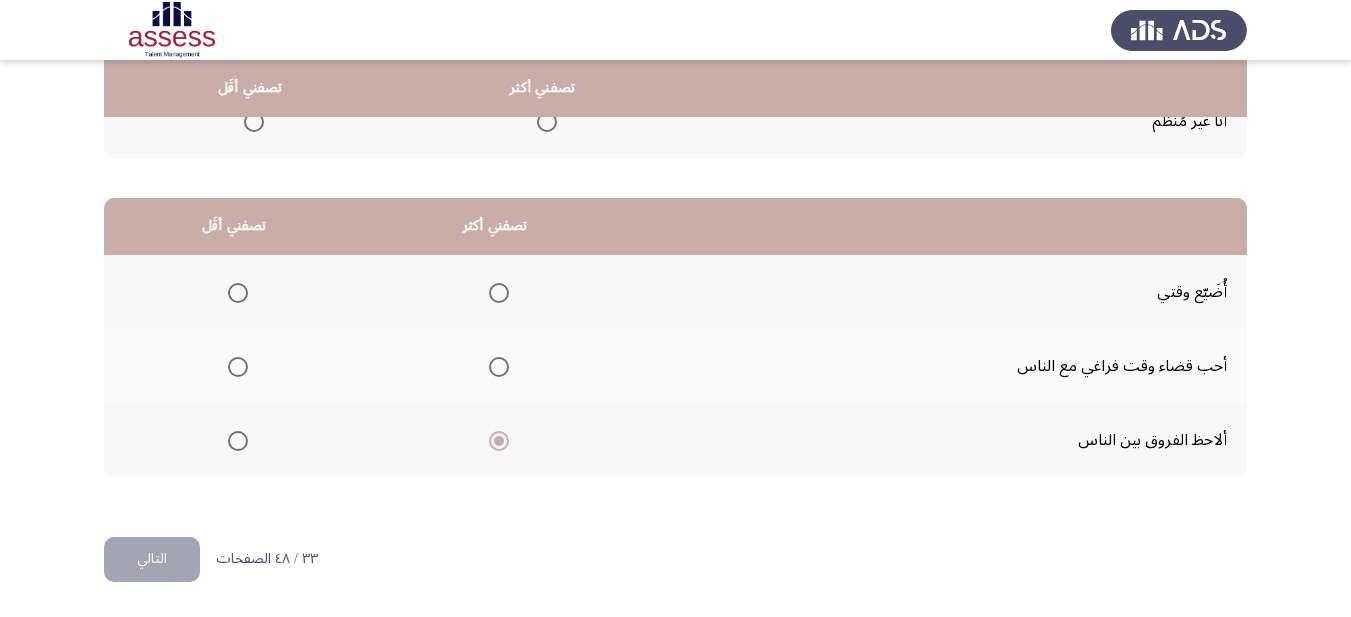 click at bounding box center [238, 367] 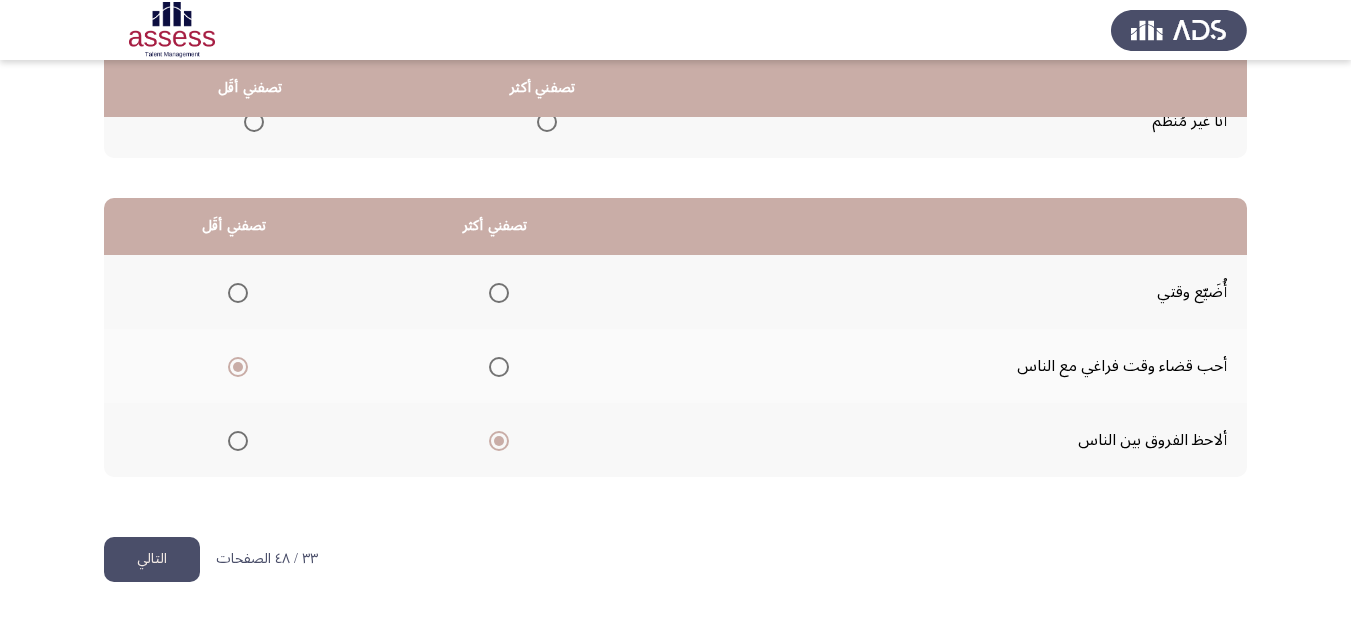 click on "التالي" 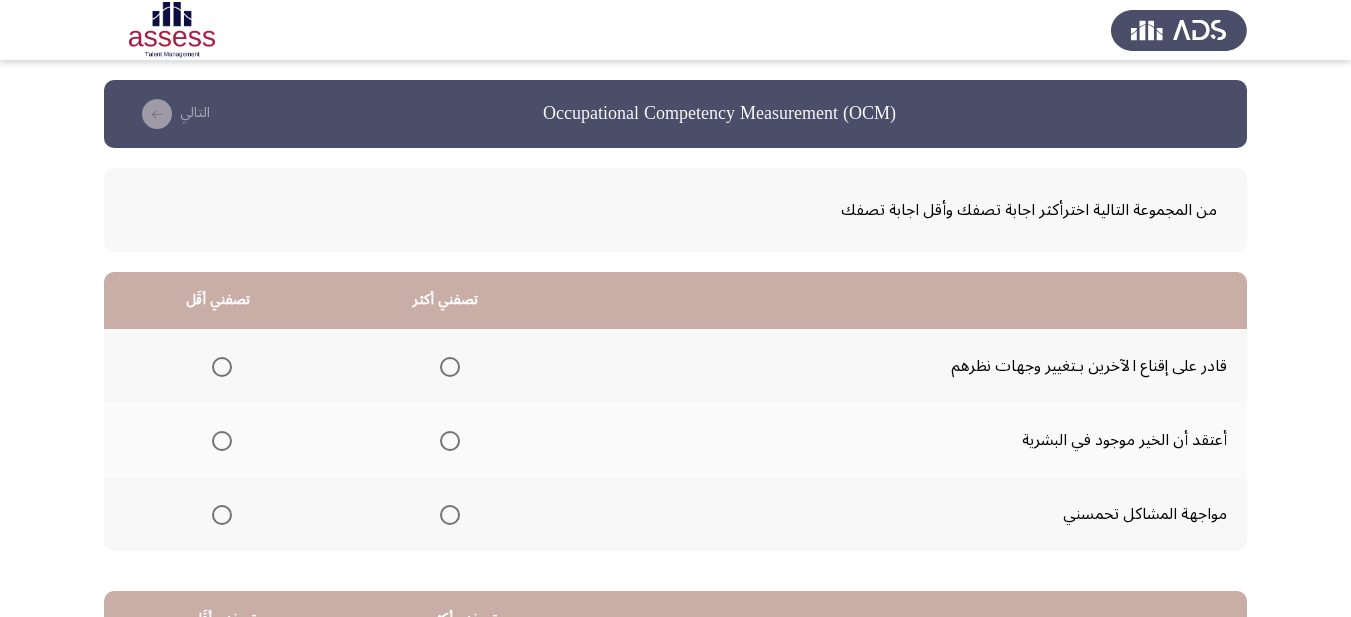click at bounding box center (450, 441) 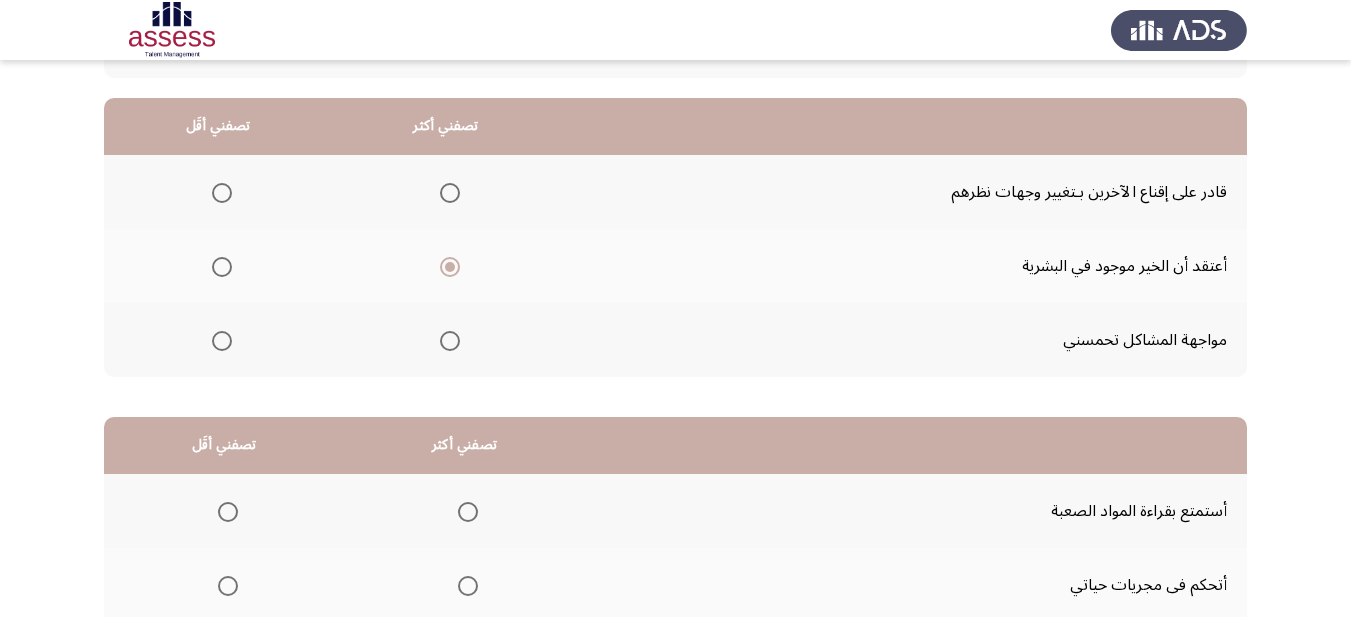 scroll, scrollTop: 200, scrollLeft: 0, axis: vertical 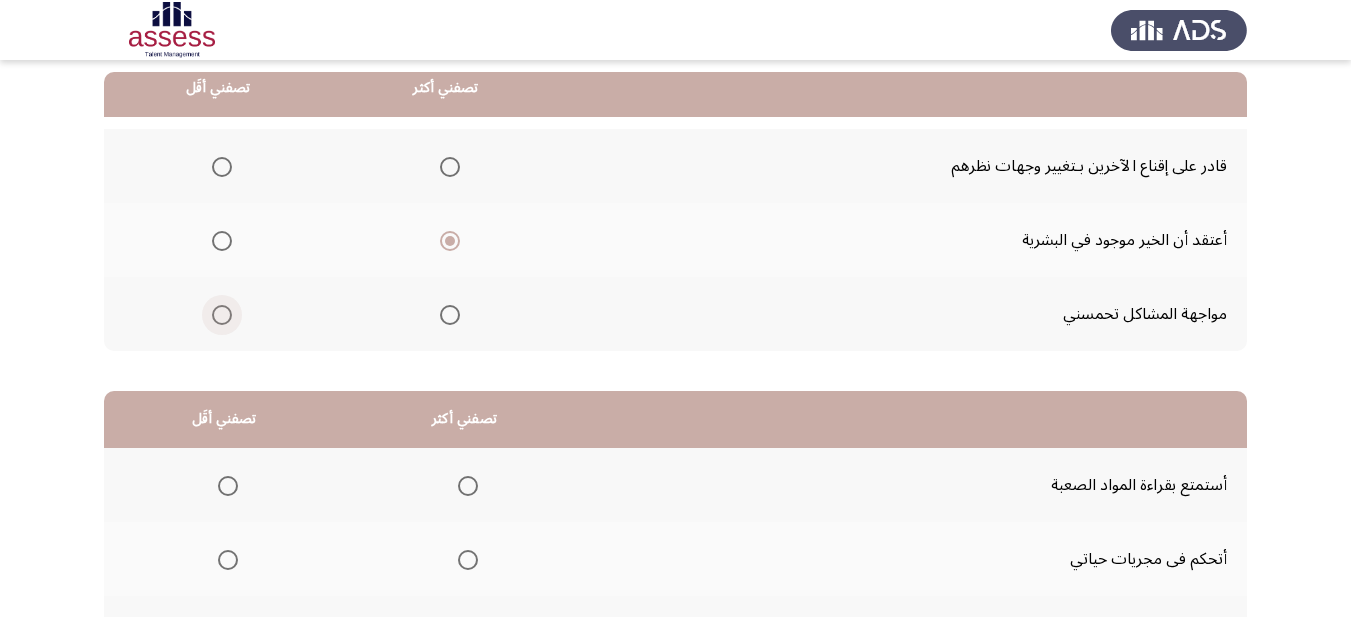 click at bounding box center (222, 315) 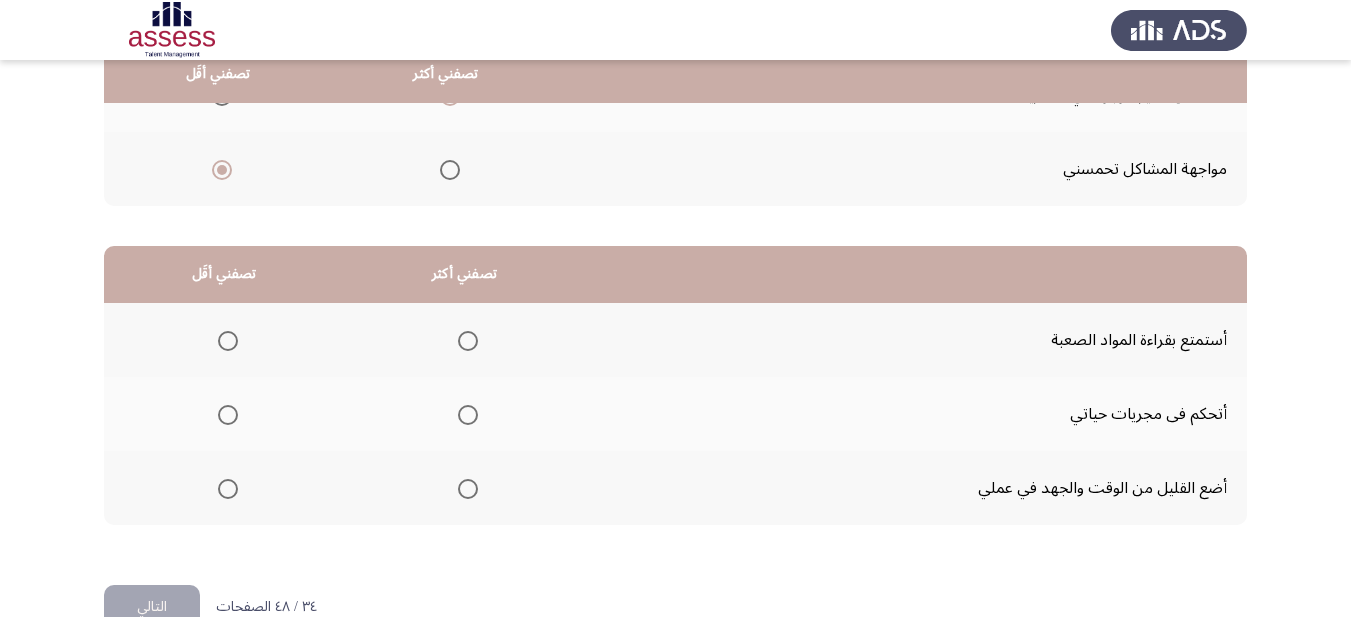 scroll, scrollTop: 393, scrollLeft: 0, axis: vertical 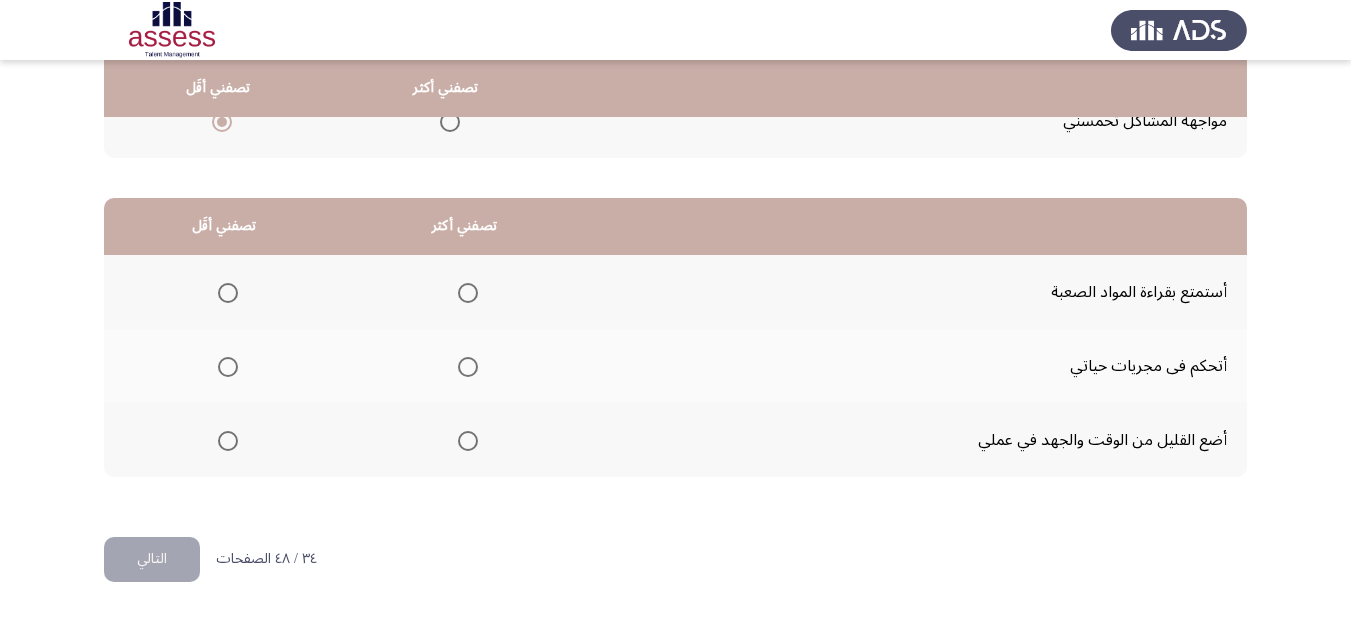 click at bounding box center [468, 367] 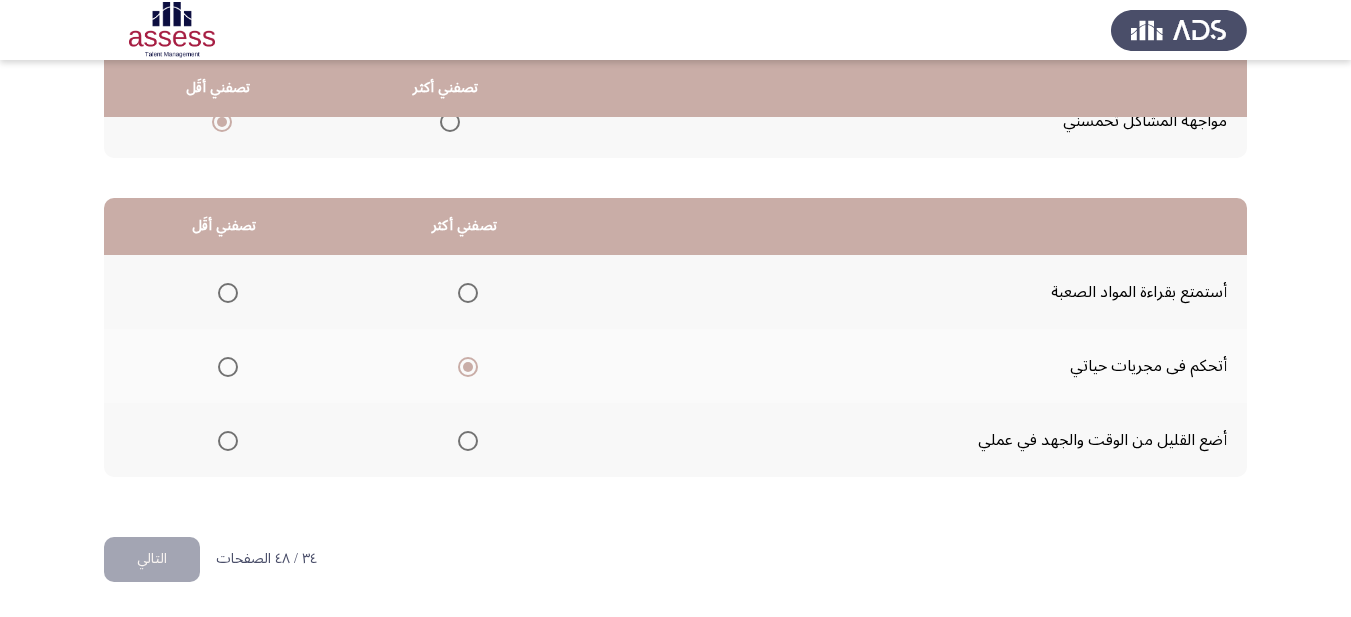 click at bounding box center (228, 441) 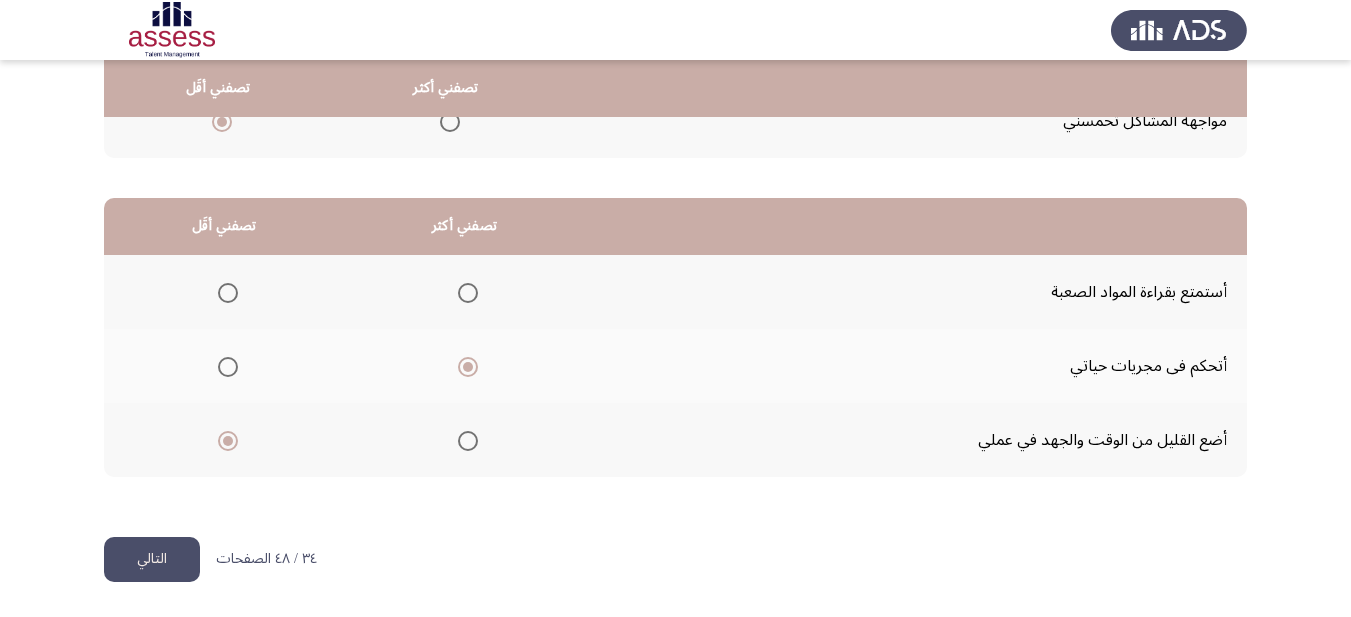 click on "التالي" 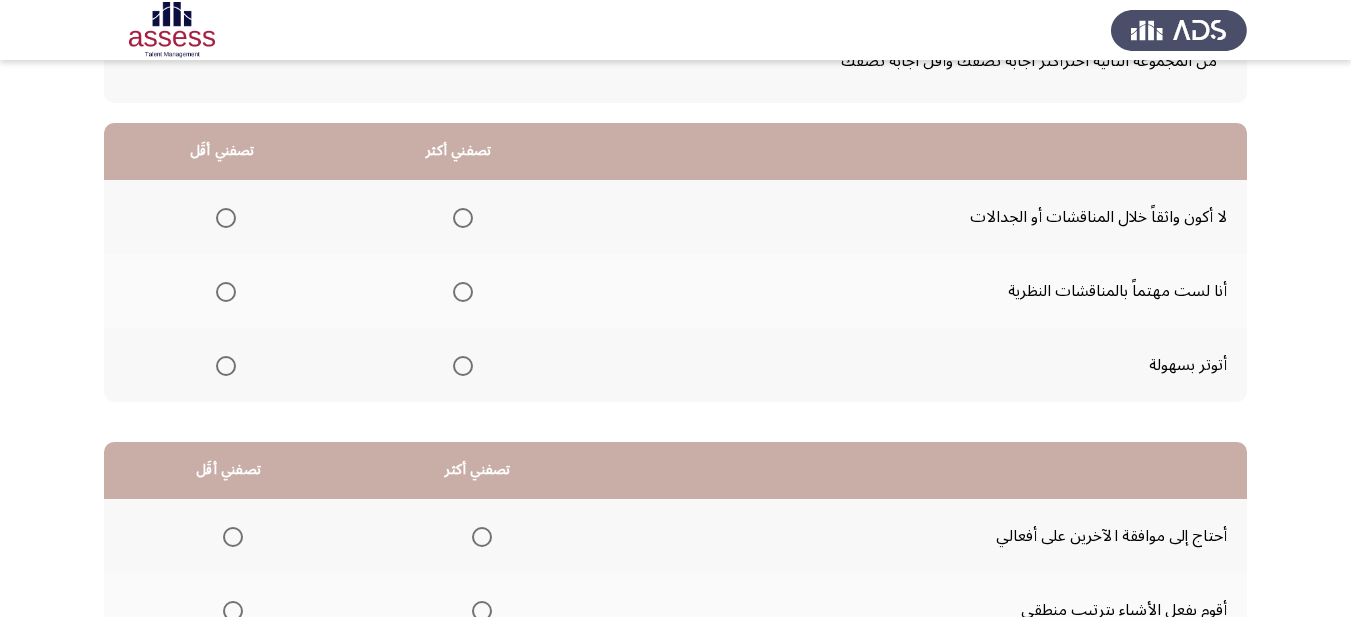 scroll, scrollTop: 93, scrollLeft: 0, axis: vertical 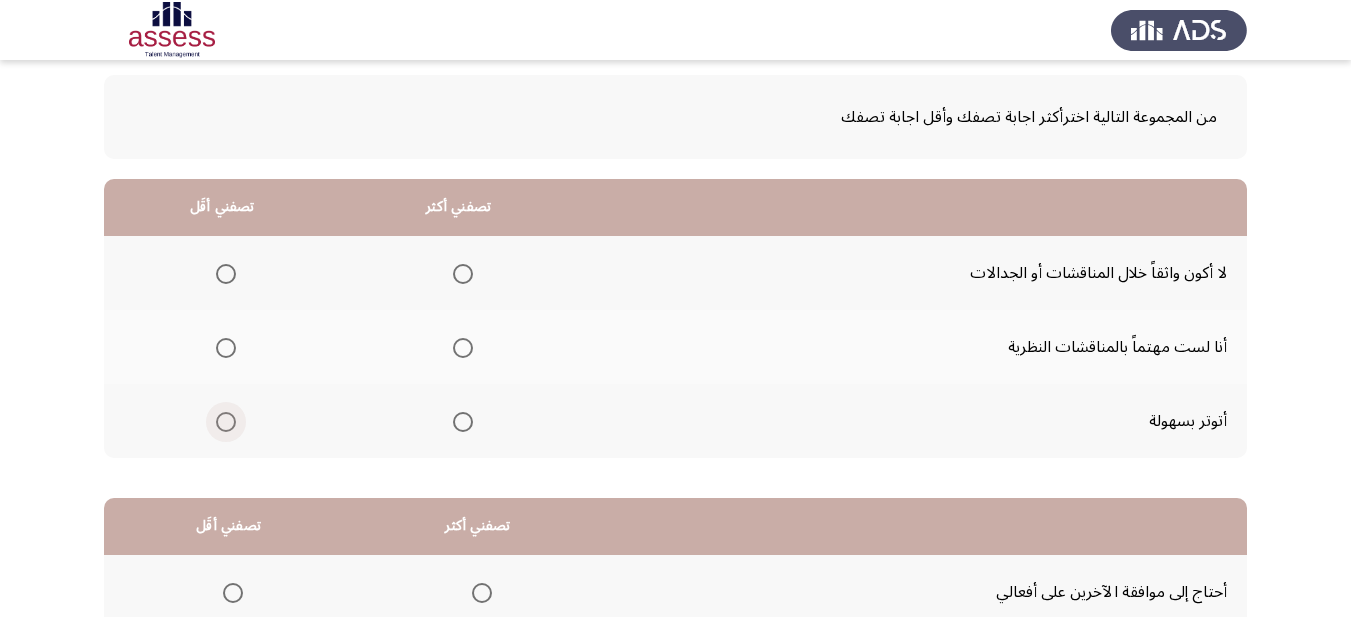 click at bounding box center [226, 422] 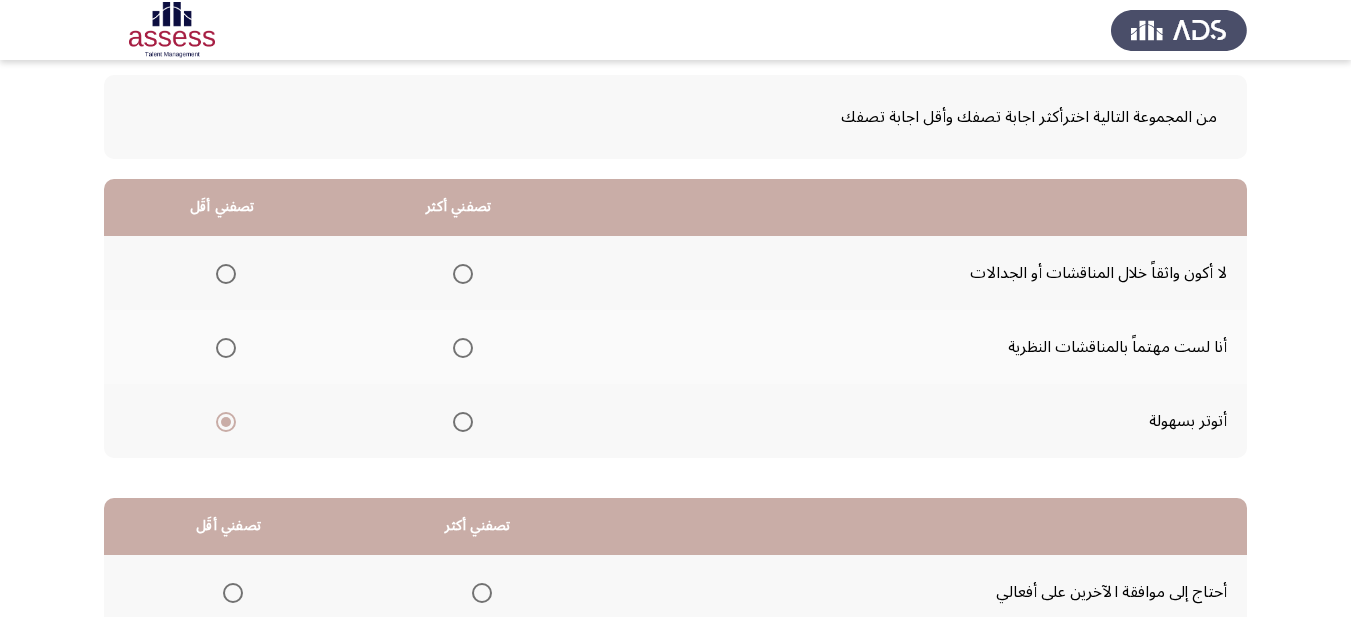 click at bounding box center [226, 274] 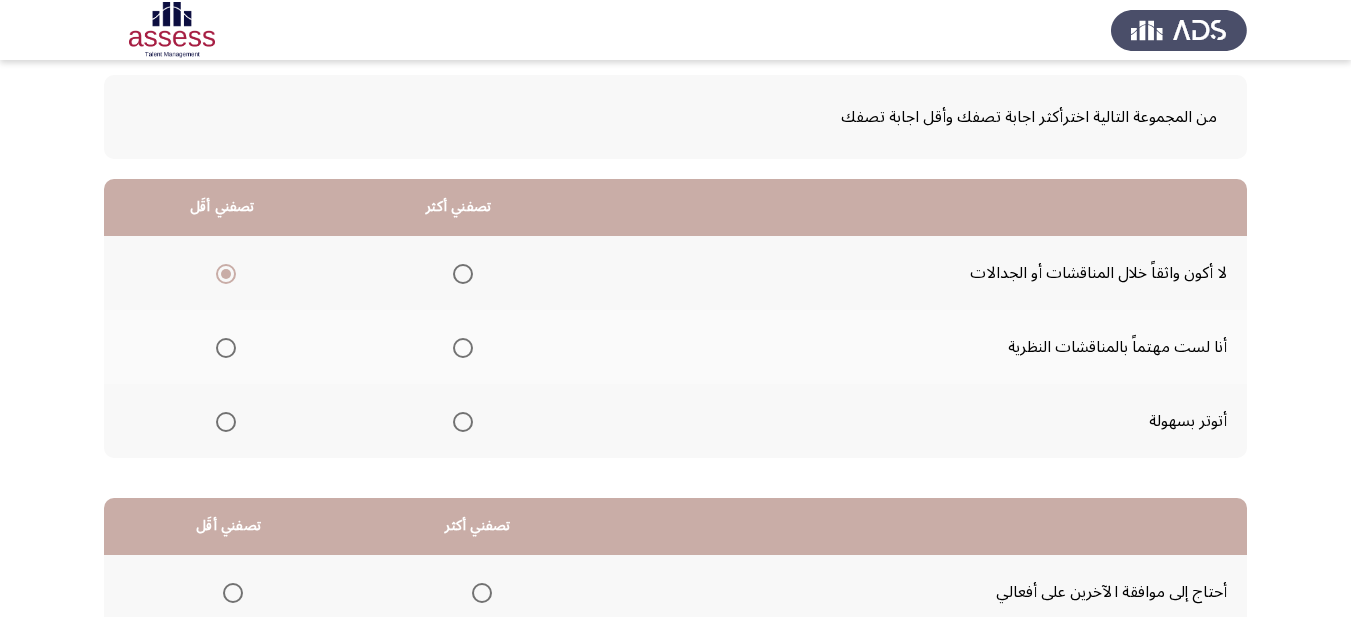 click at bounding box center [463, 422] 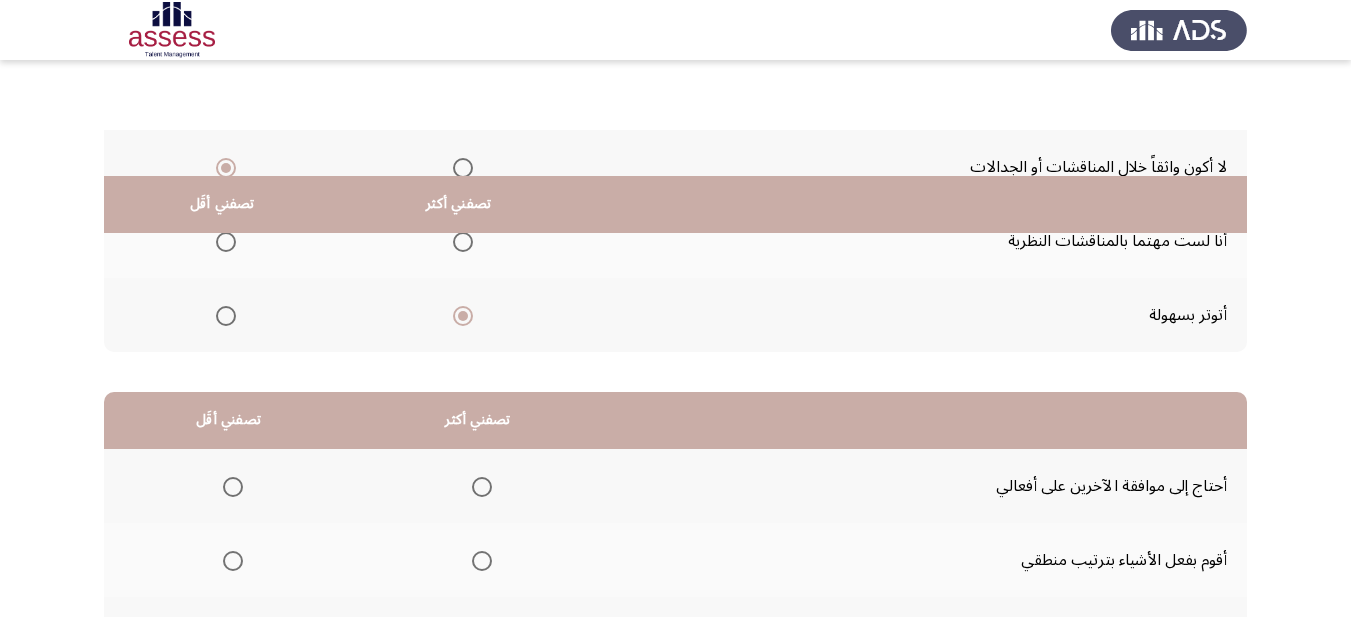 scroll, scrollTop: 393, scrollLeft: 0, axis: vertical 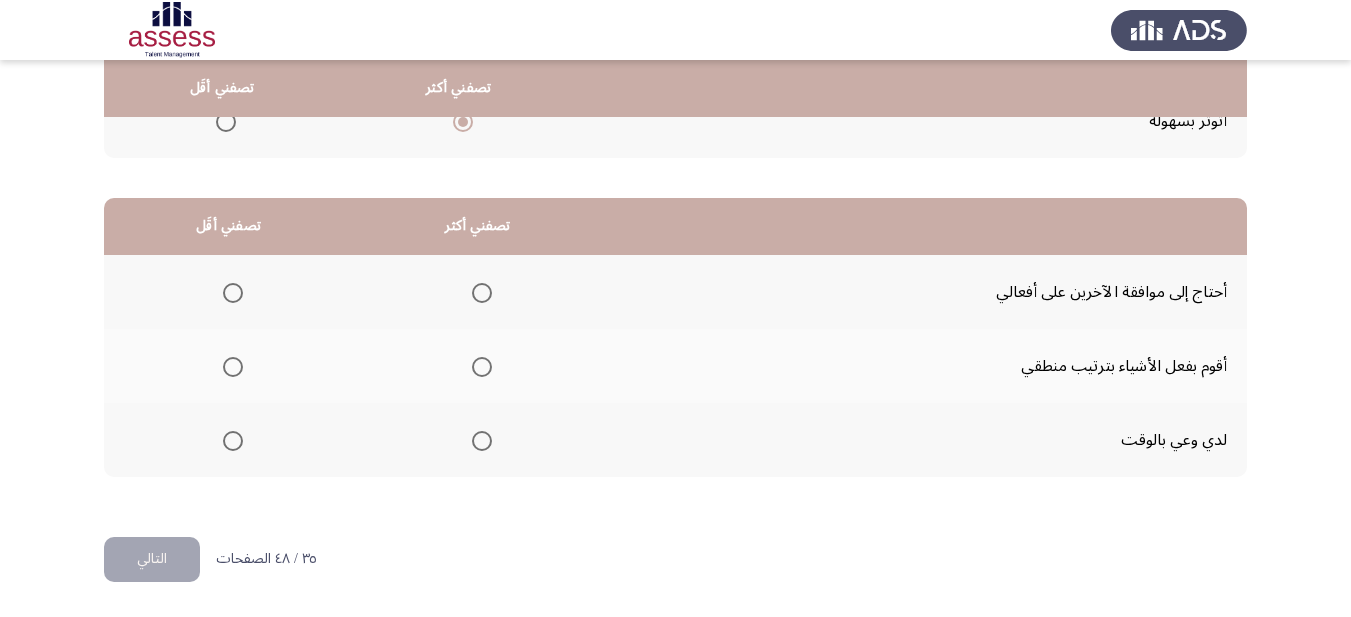 click at bounding box center (482, 367) 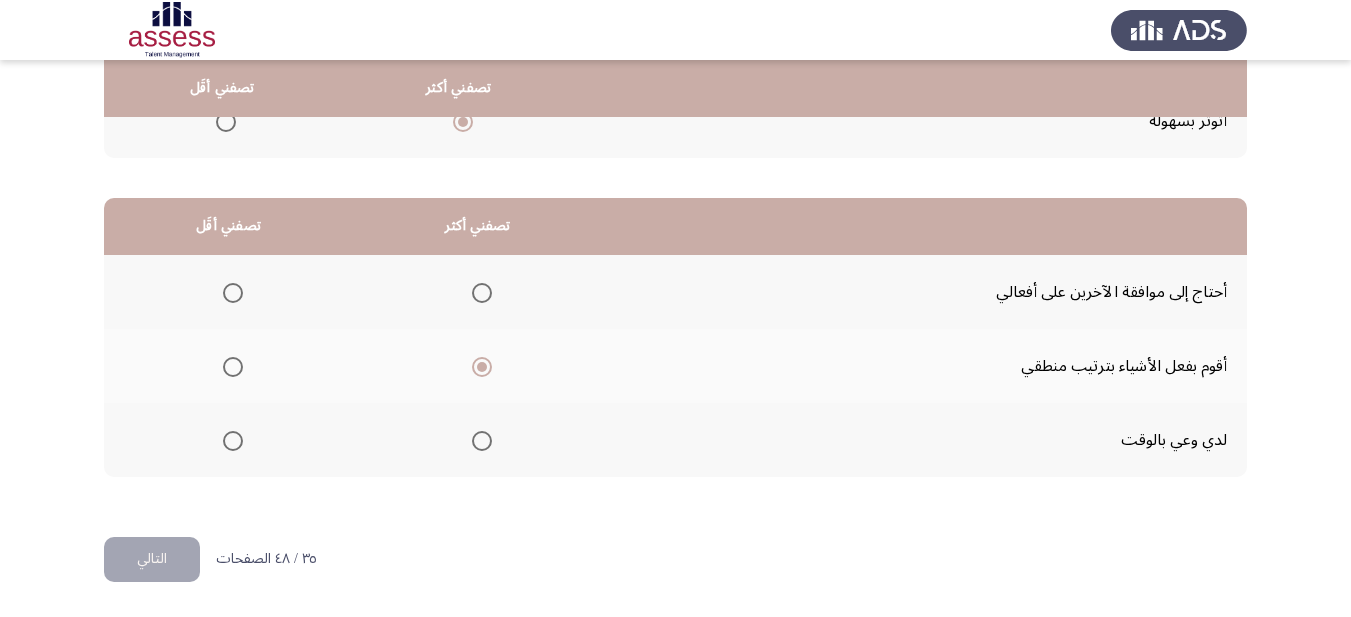 click at bounding box center [233, 293] 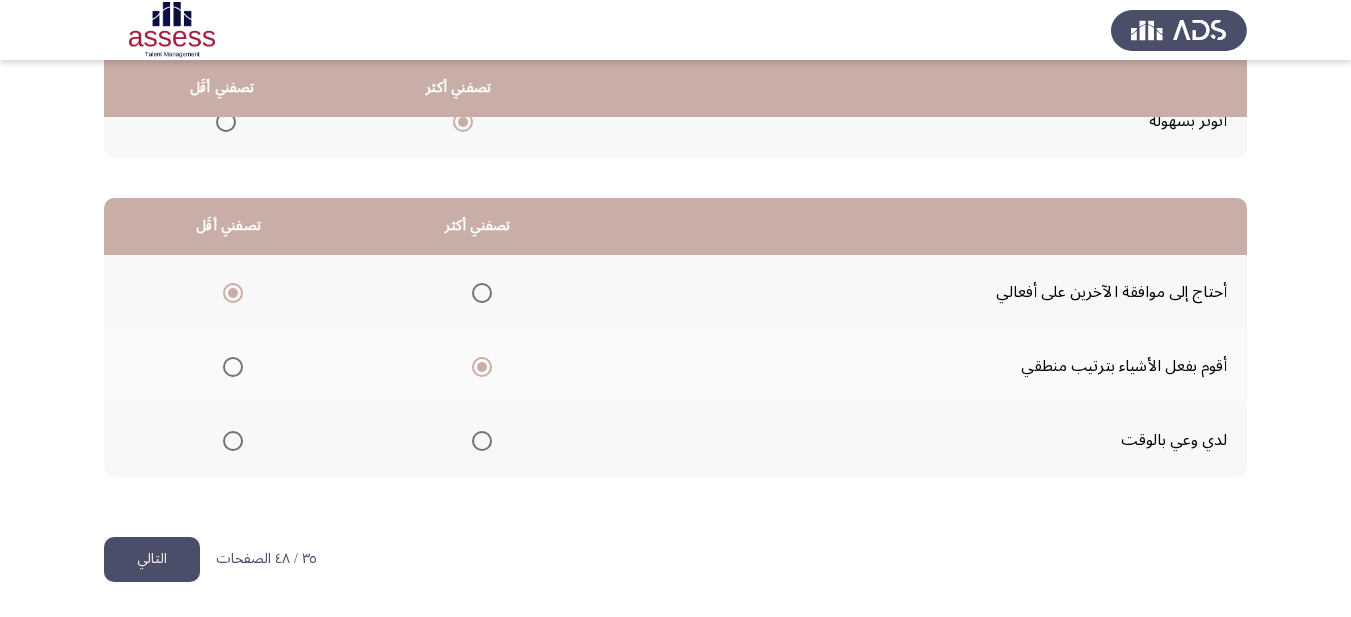 click on "التالي" 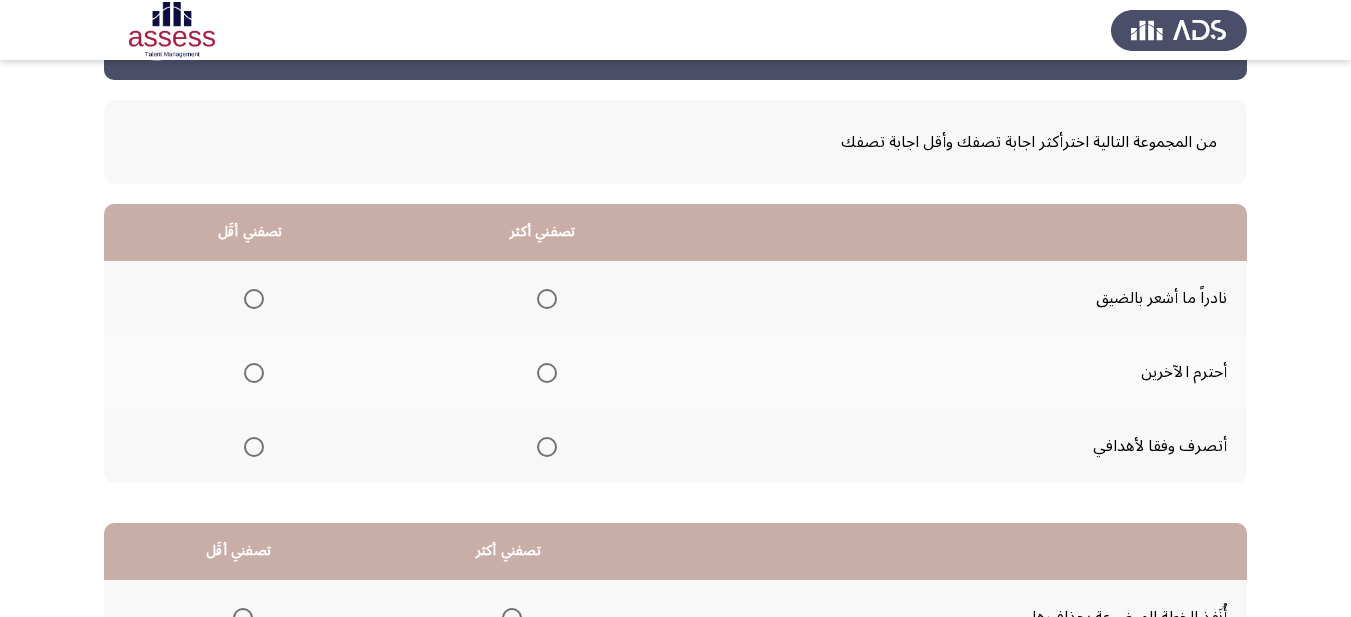 scroll, scrollTop: 100, scrollLeft: 0, axis: vertical 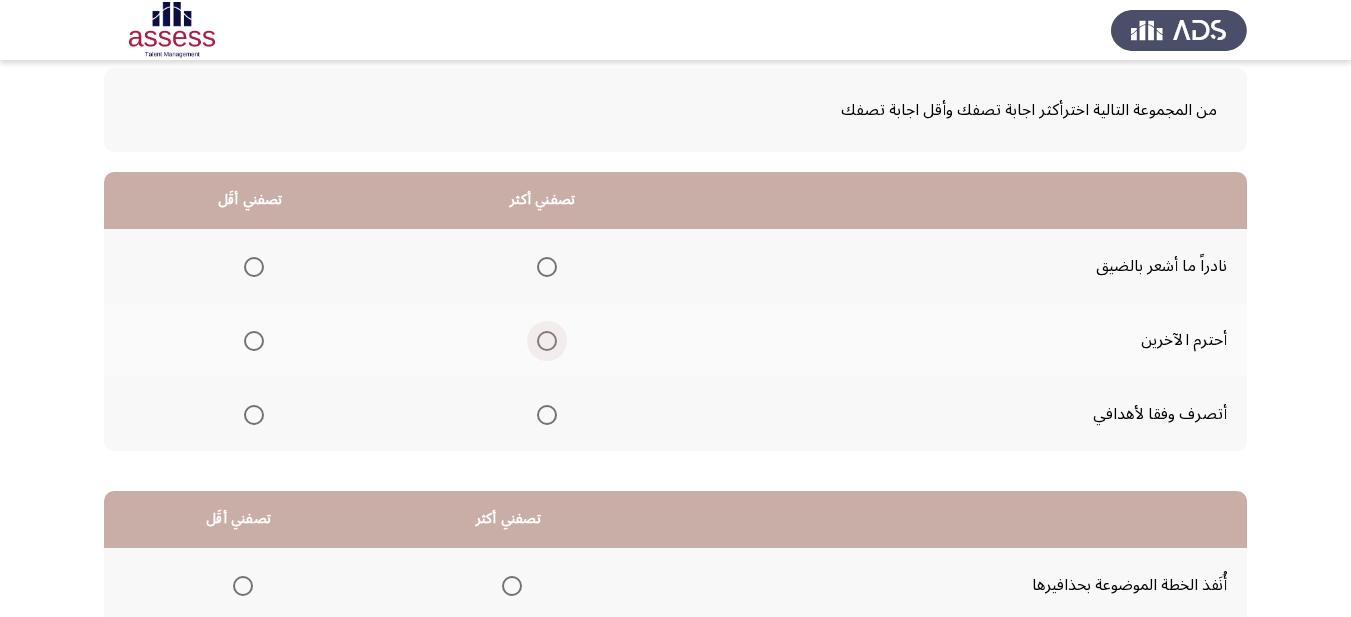 click at bounding box center (547, 341) 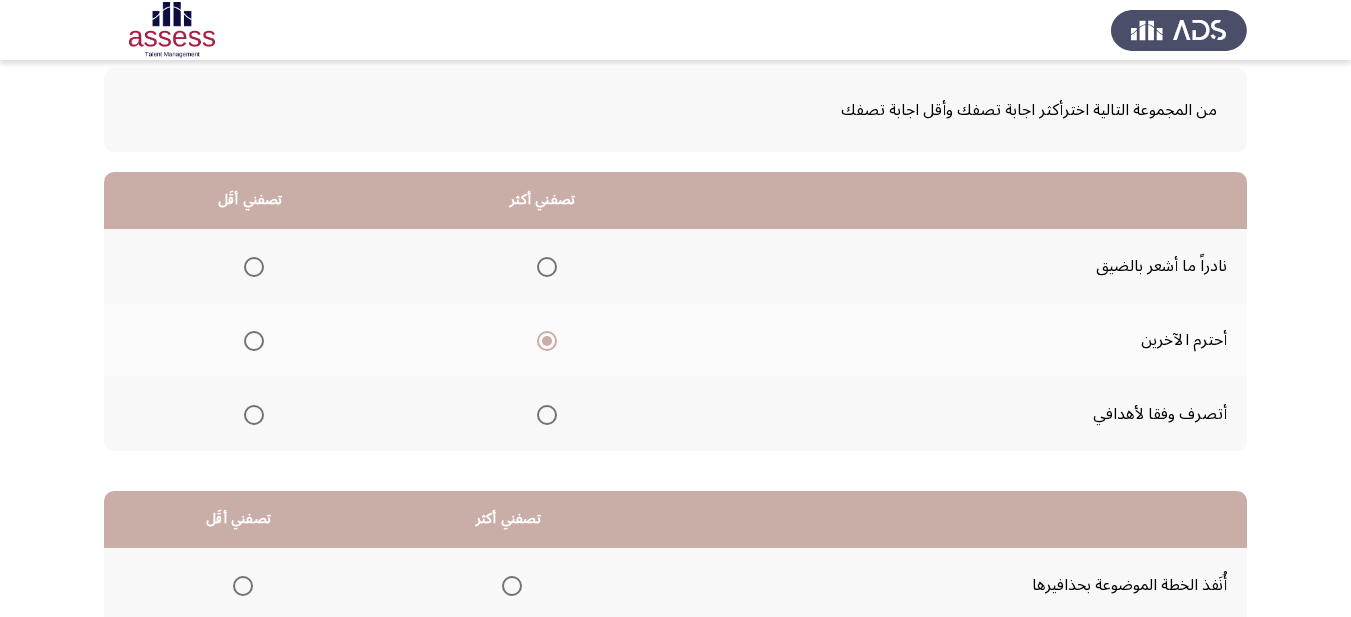 click 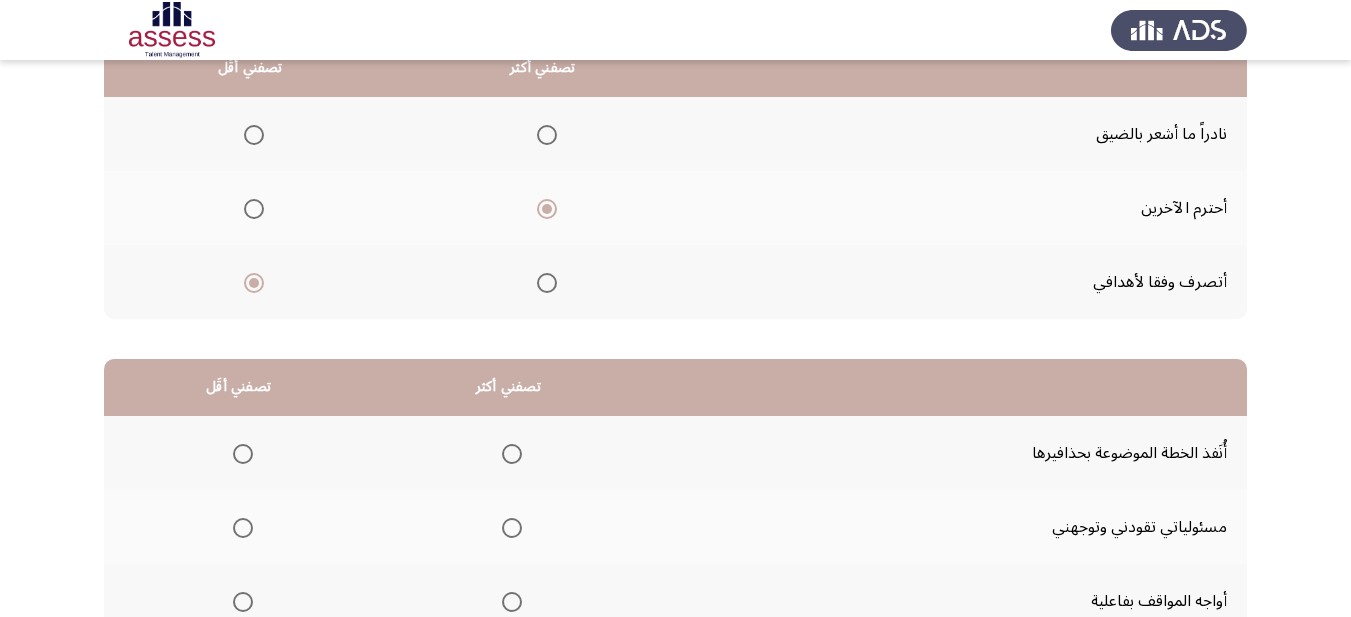 scroll, scrollTop: 393, scrollLeft: 0, axis: vertical 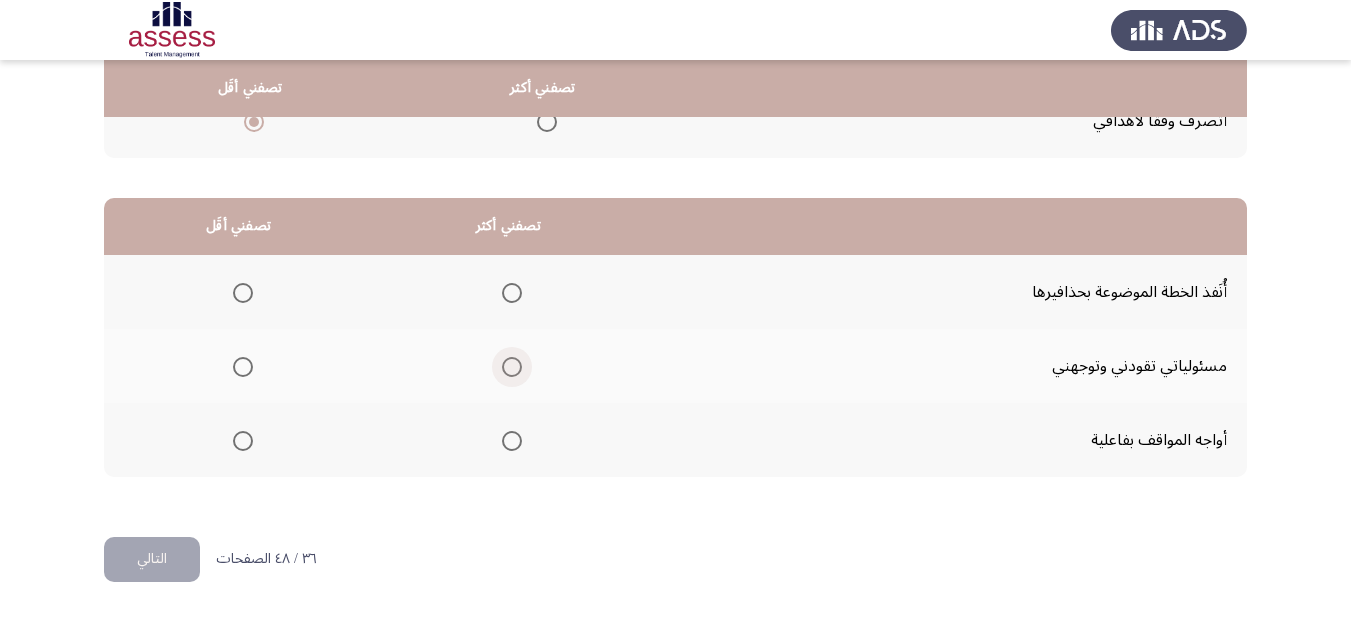 click at bounding box center [512, 367] 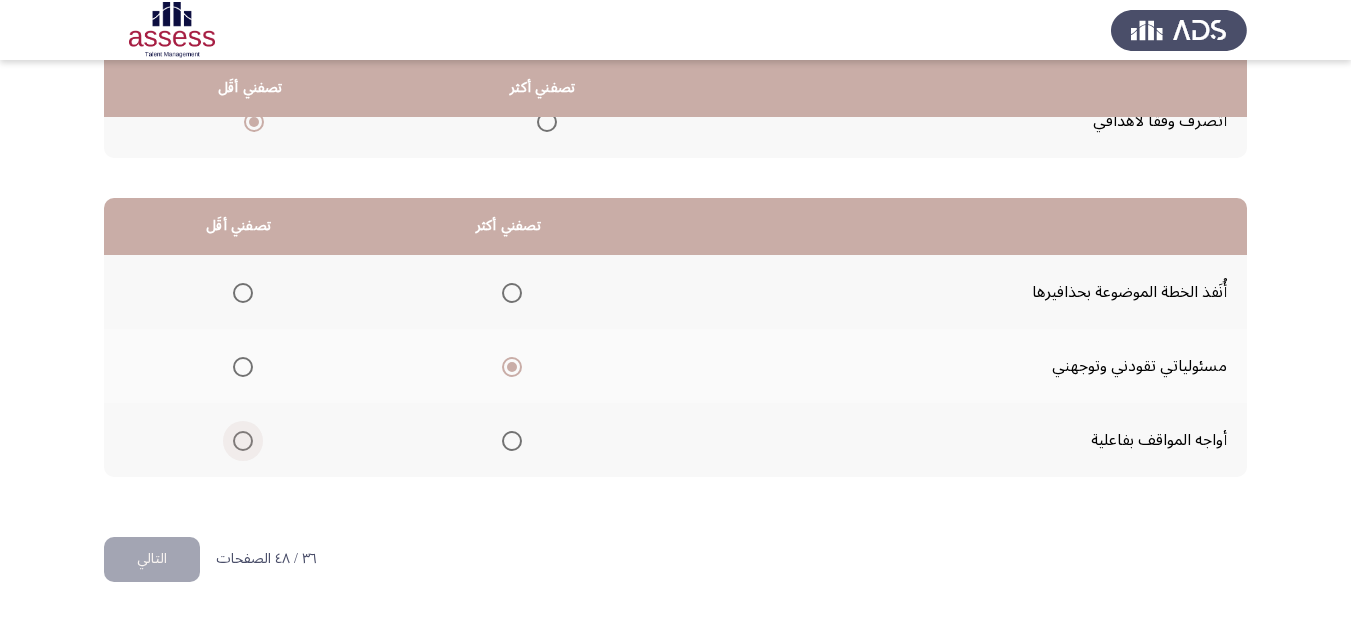 click at bounding box center [243, 441] 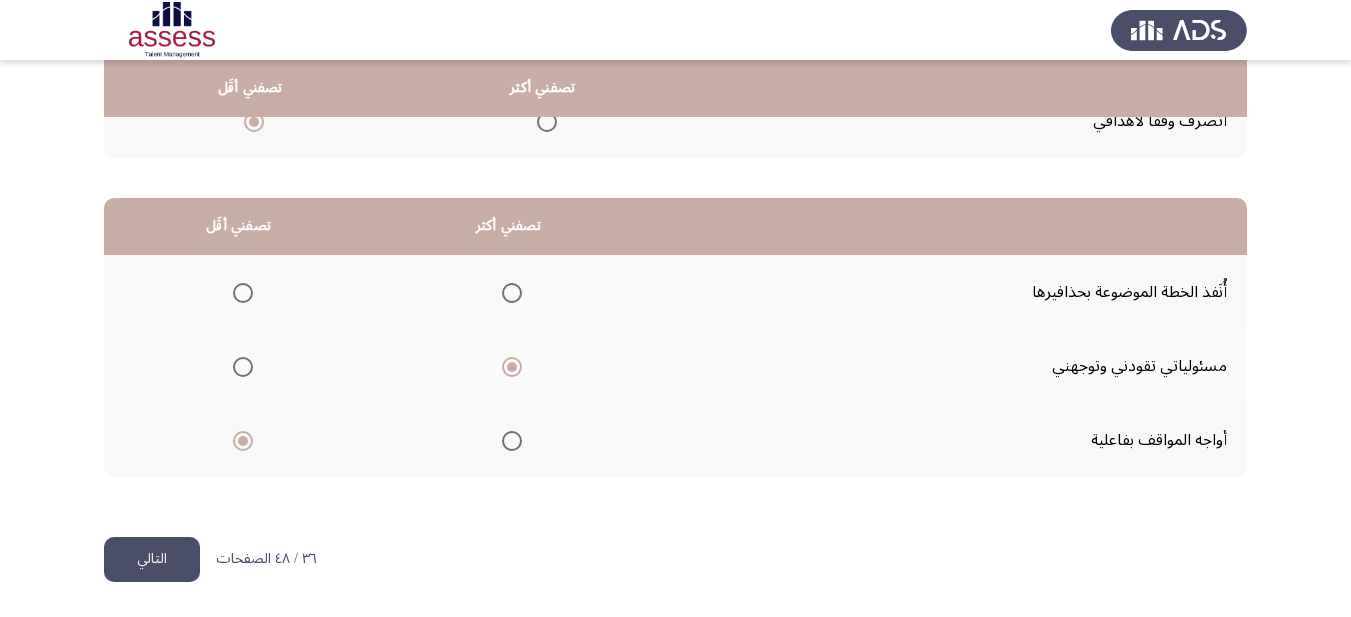 click on "التالي" 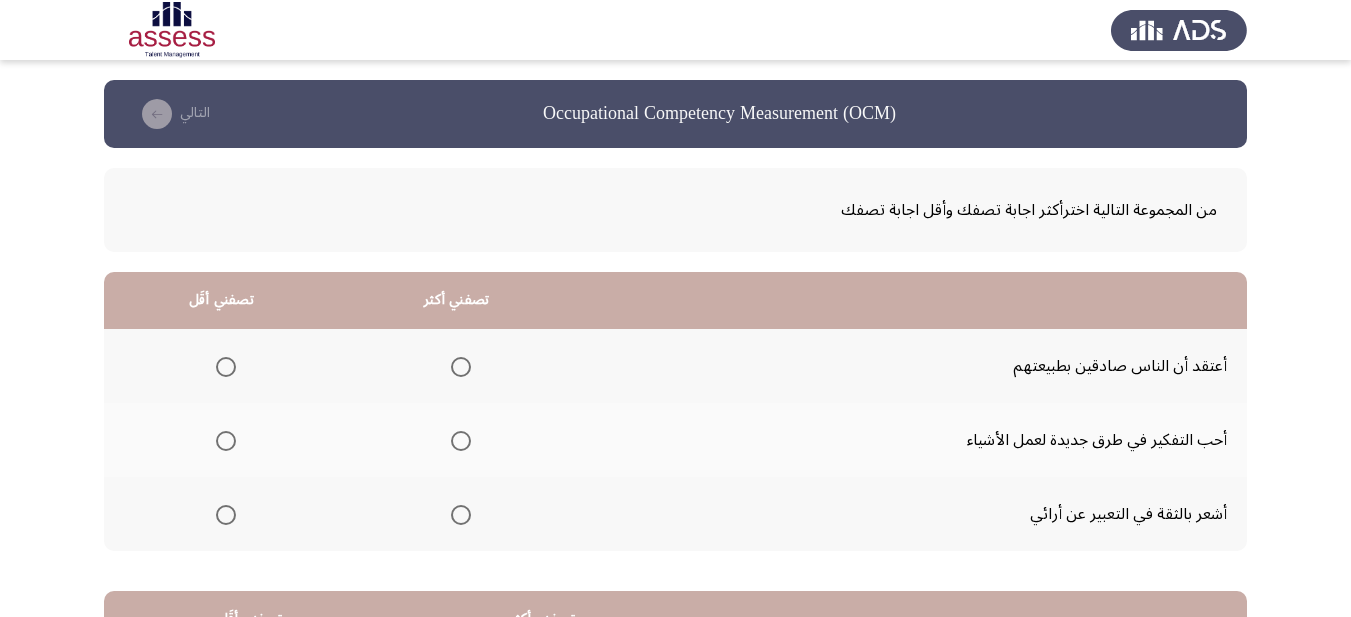 scroll, scrollTop: 100, scrollLeft: 0, axis: vertical 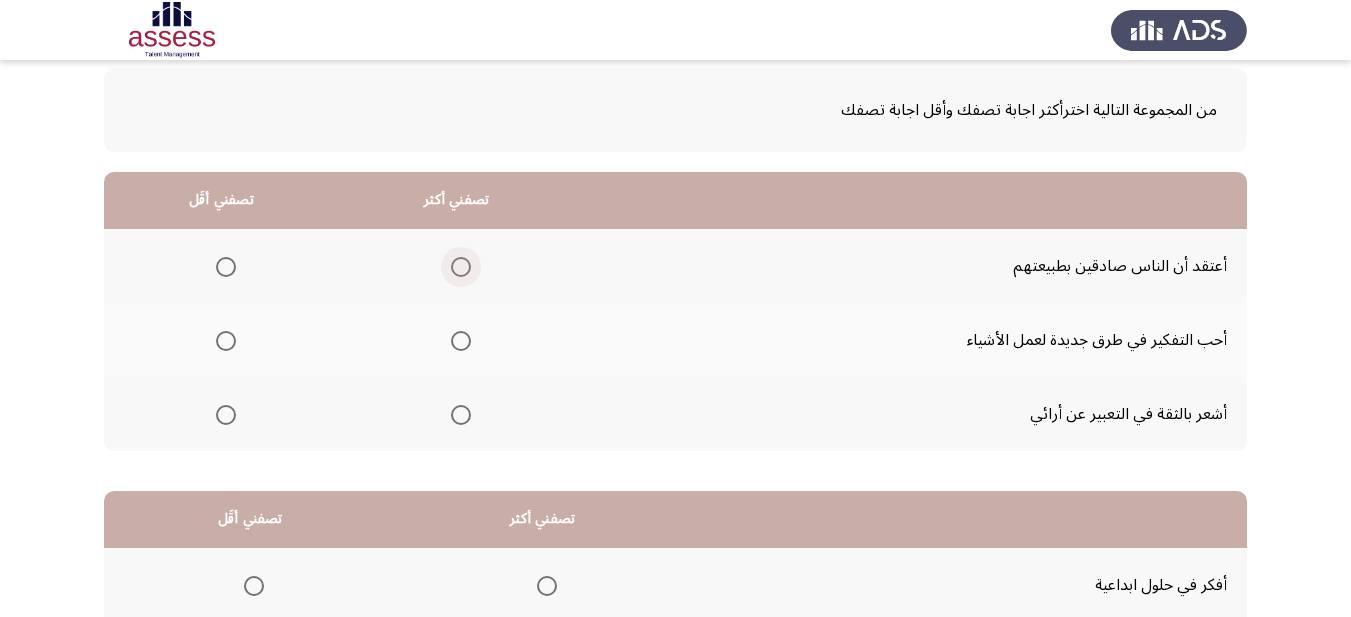 click at bounding box center (461, 267) 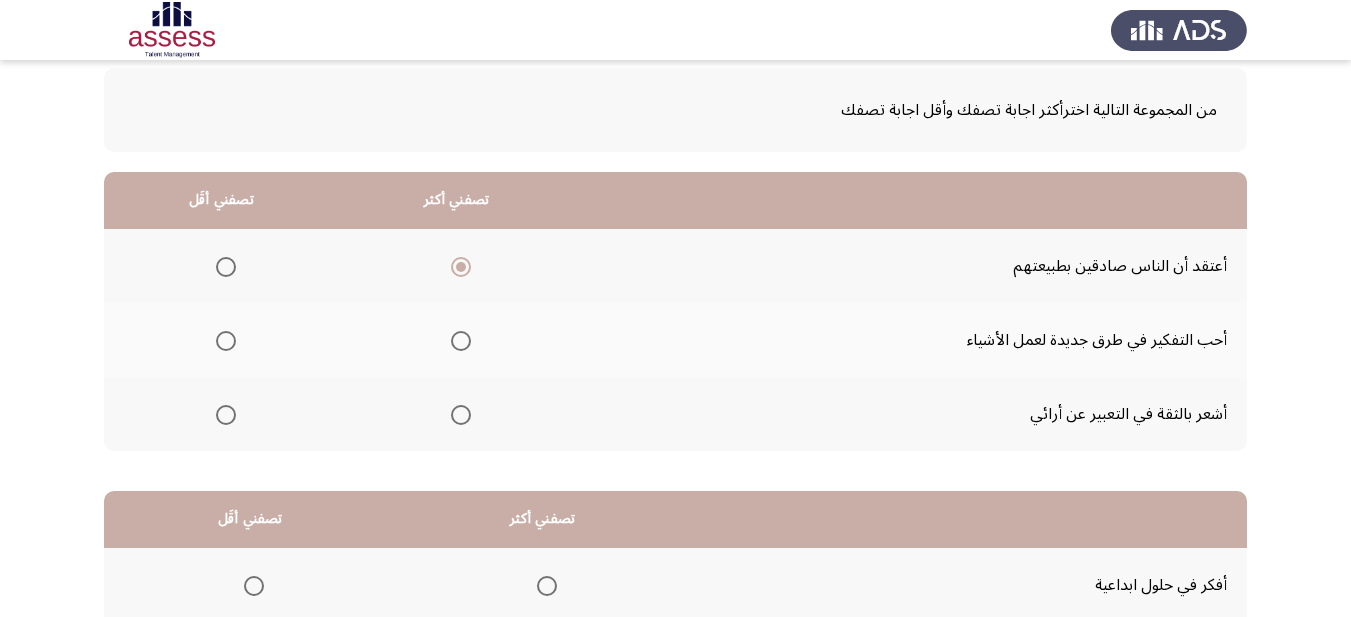 click at bounding box center (461, 415) 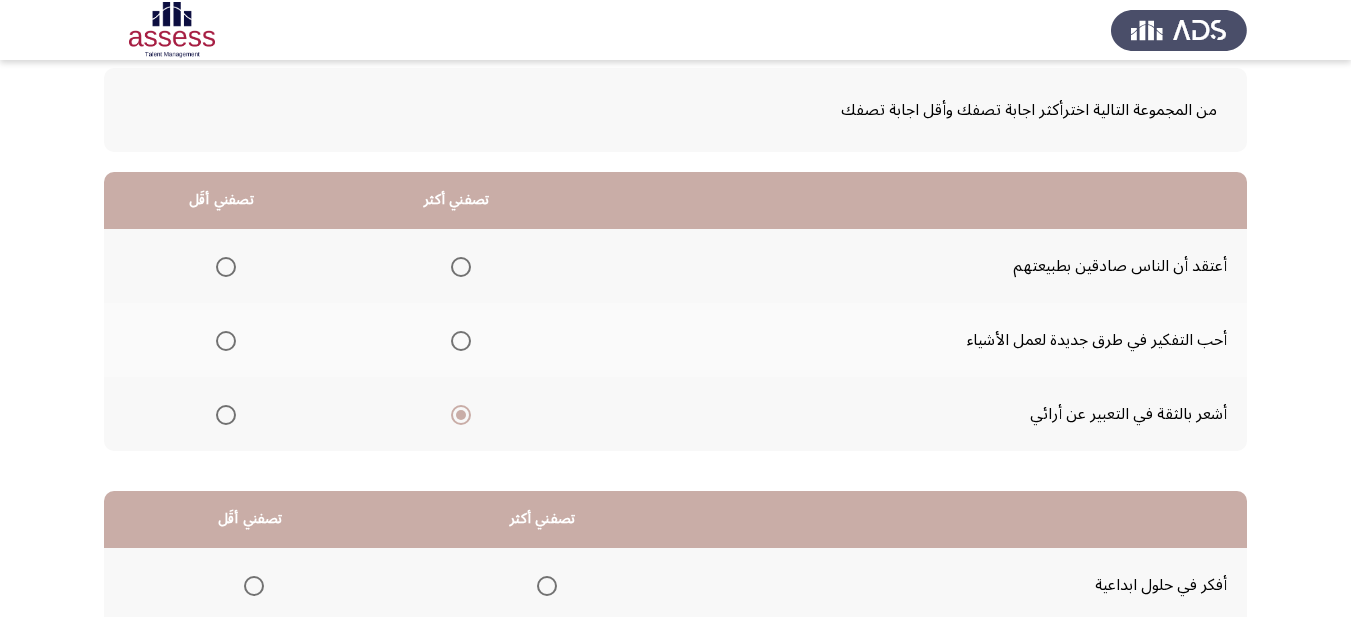 click at bounding box center [226, 341] 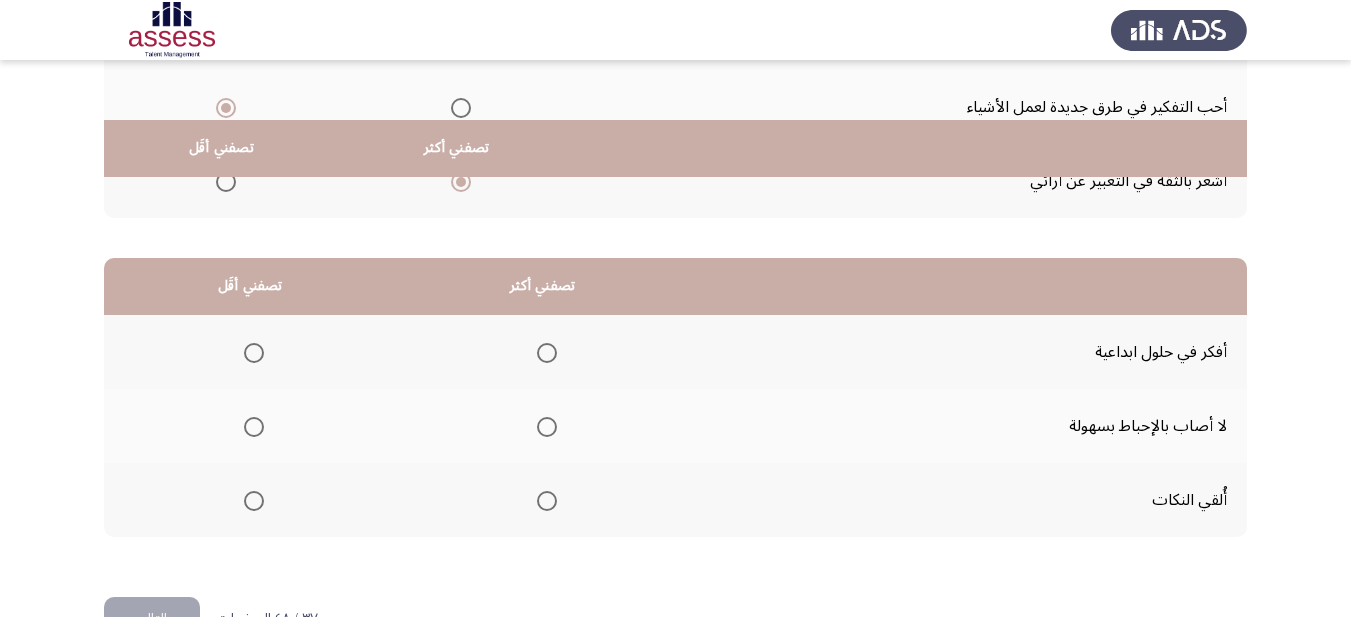 scroll, scrollTop: 393, scrollLeft: 0, axis: vertical 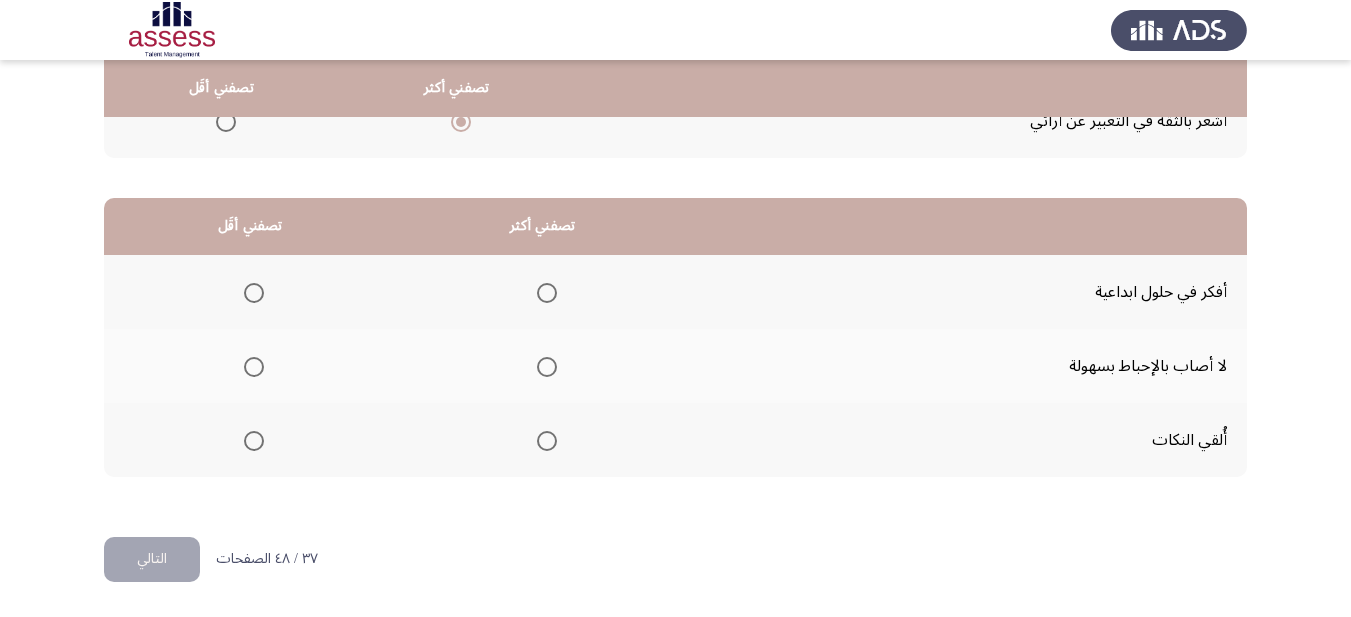 click at bounding box center [547, 367] 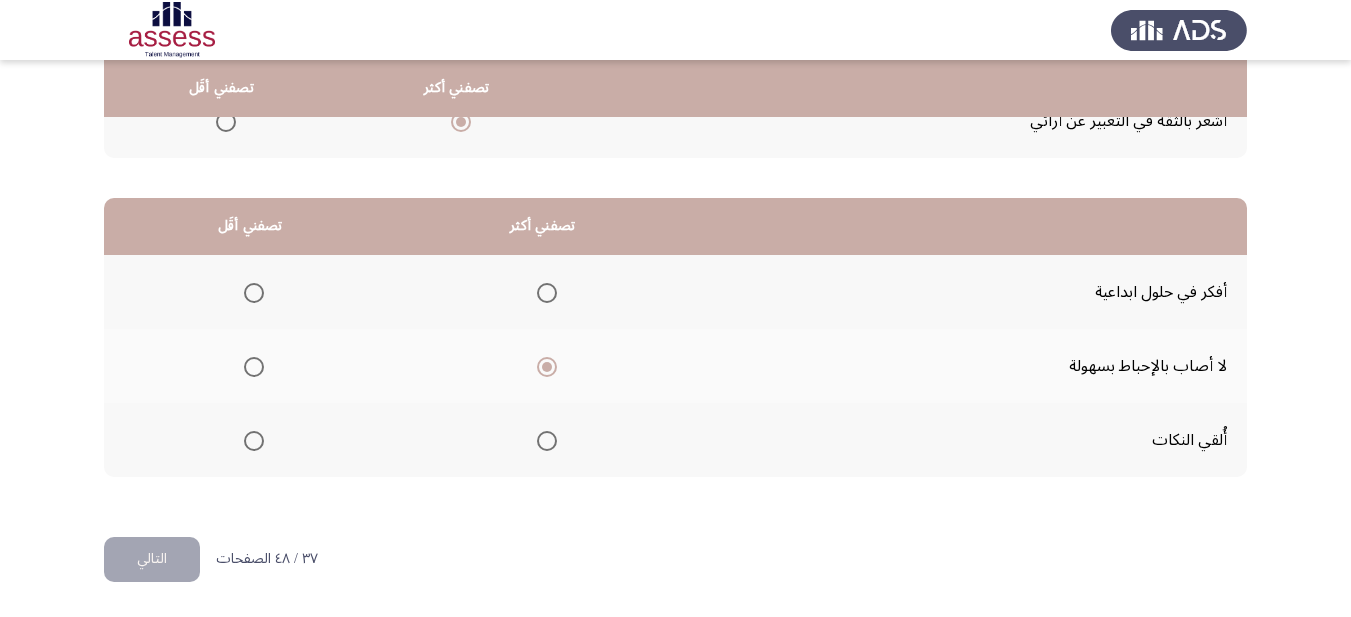 click at bounding box center [254, 367] 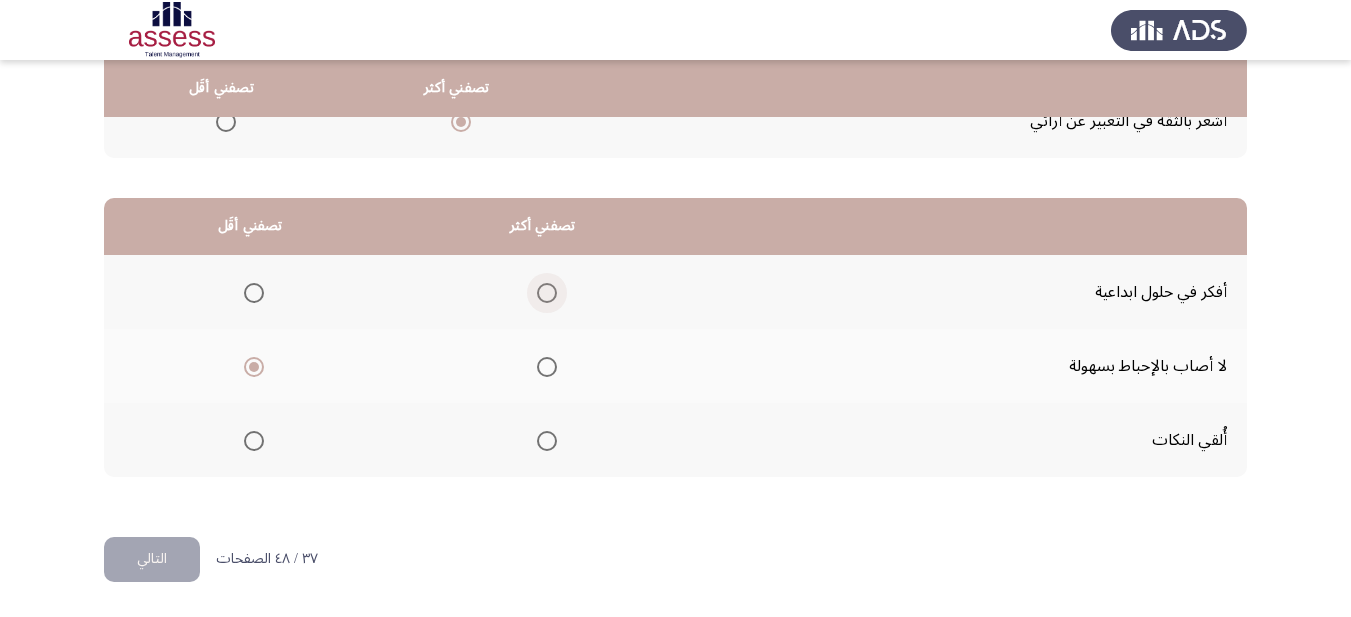 click at bounding box center [547, 293] 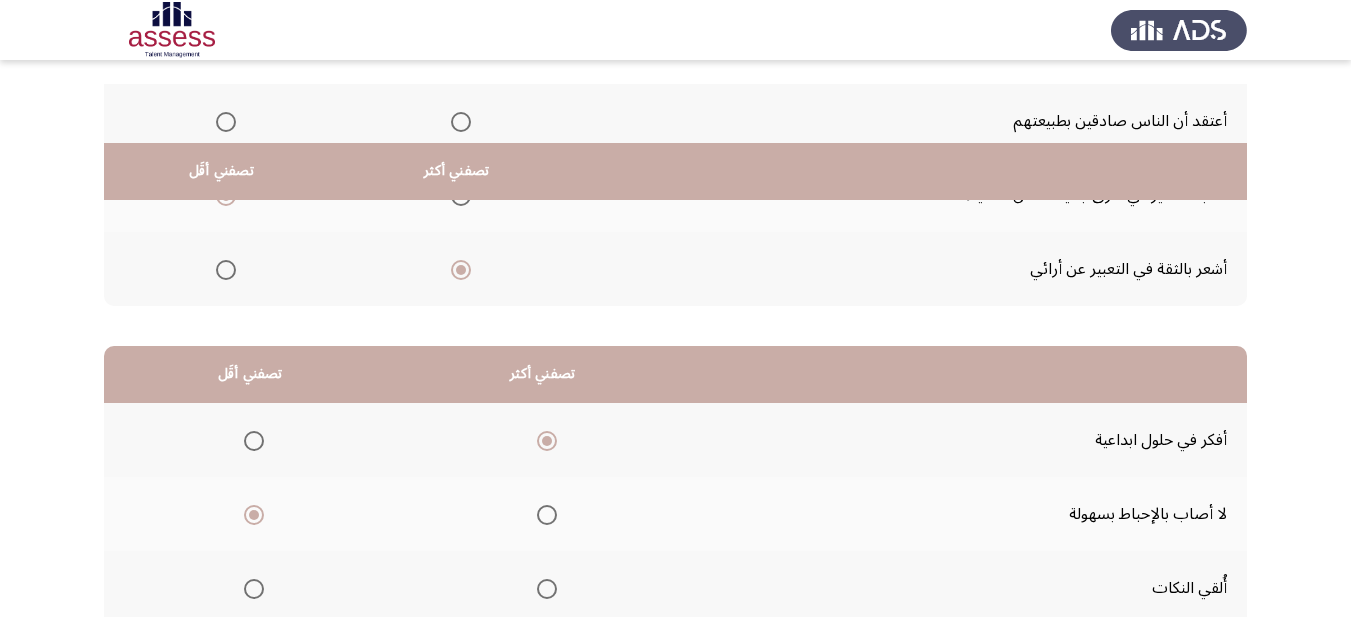scroll, scrollTop: 193, scrollLeft: 0, axis: vertical 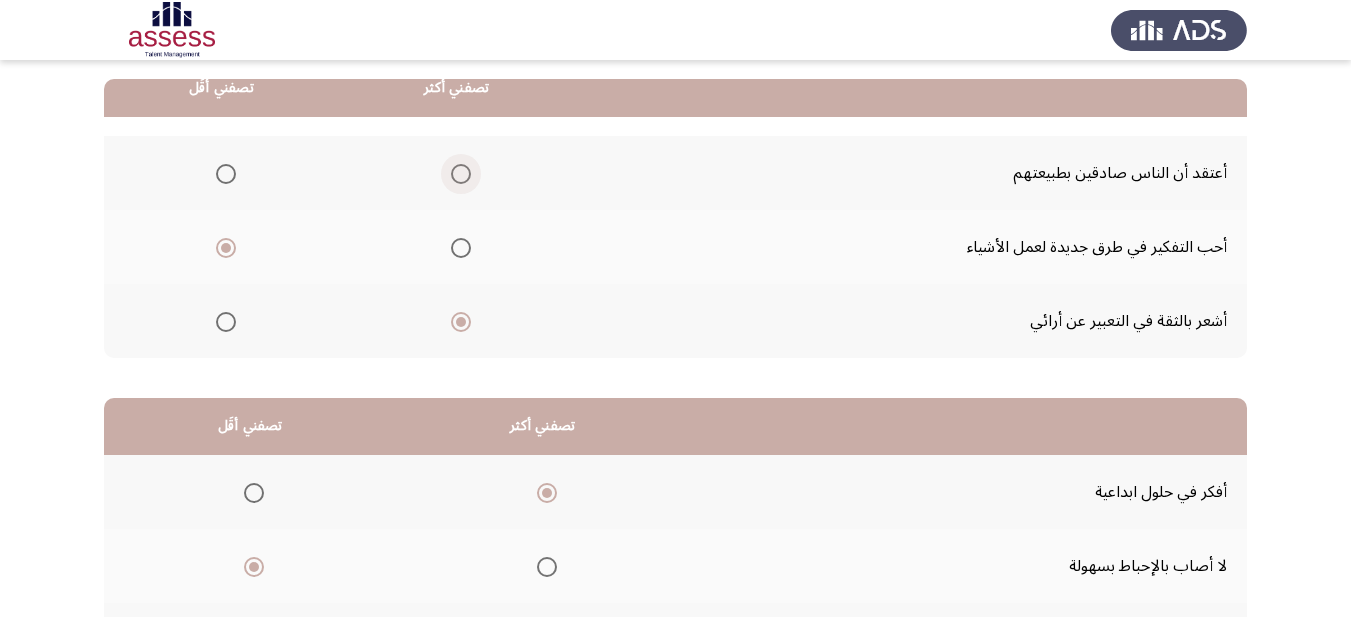 click at bounding box center (457, 174) 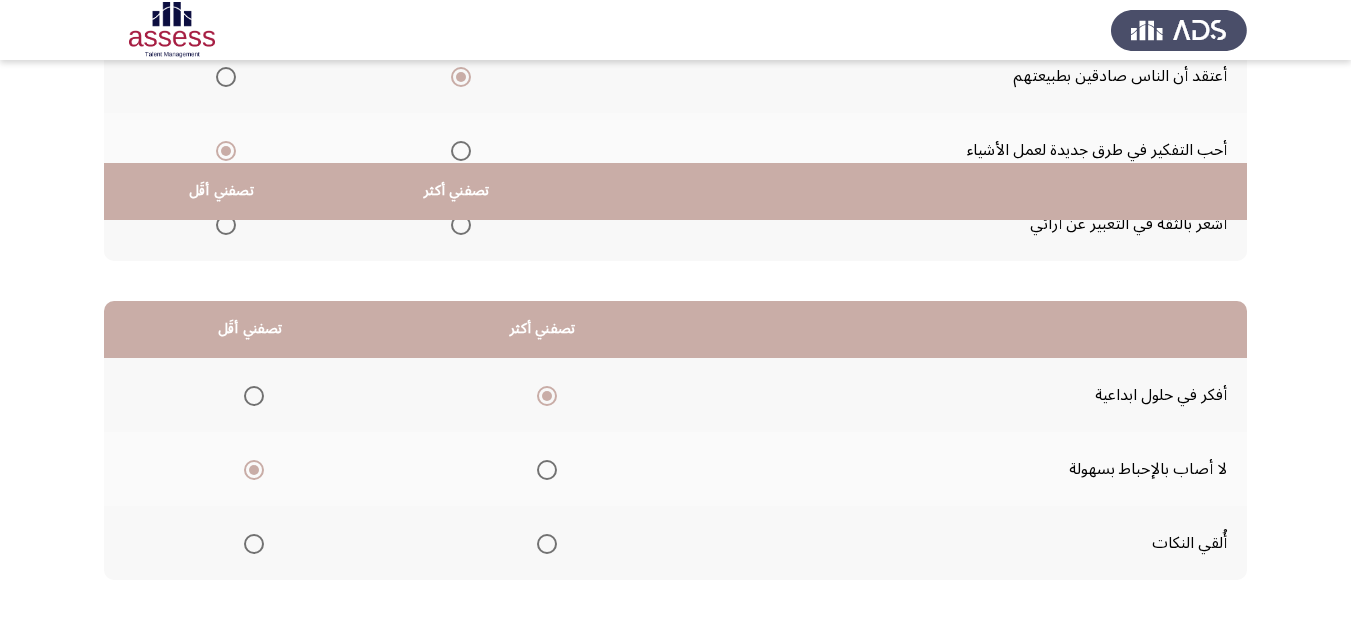 scroll, scrollTop: 393, scrollLeft: 0, axis: vertical 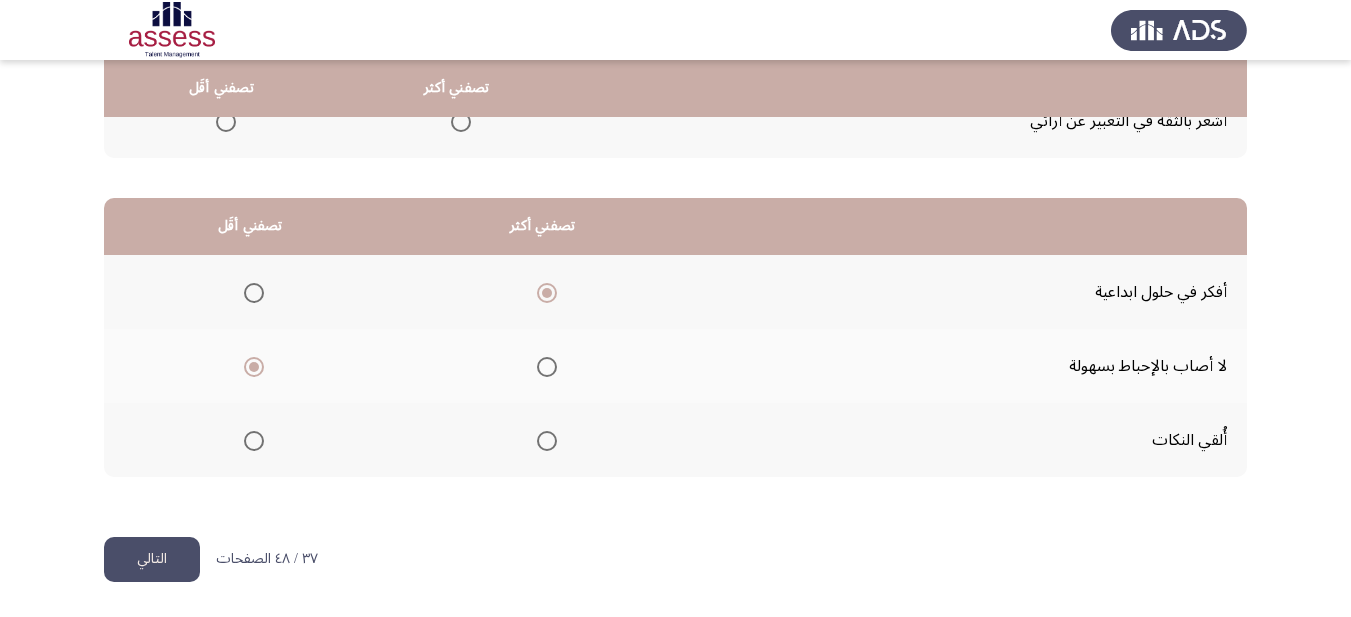 click on "التالي" 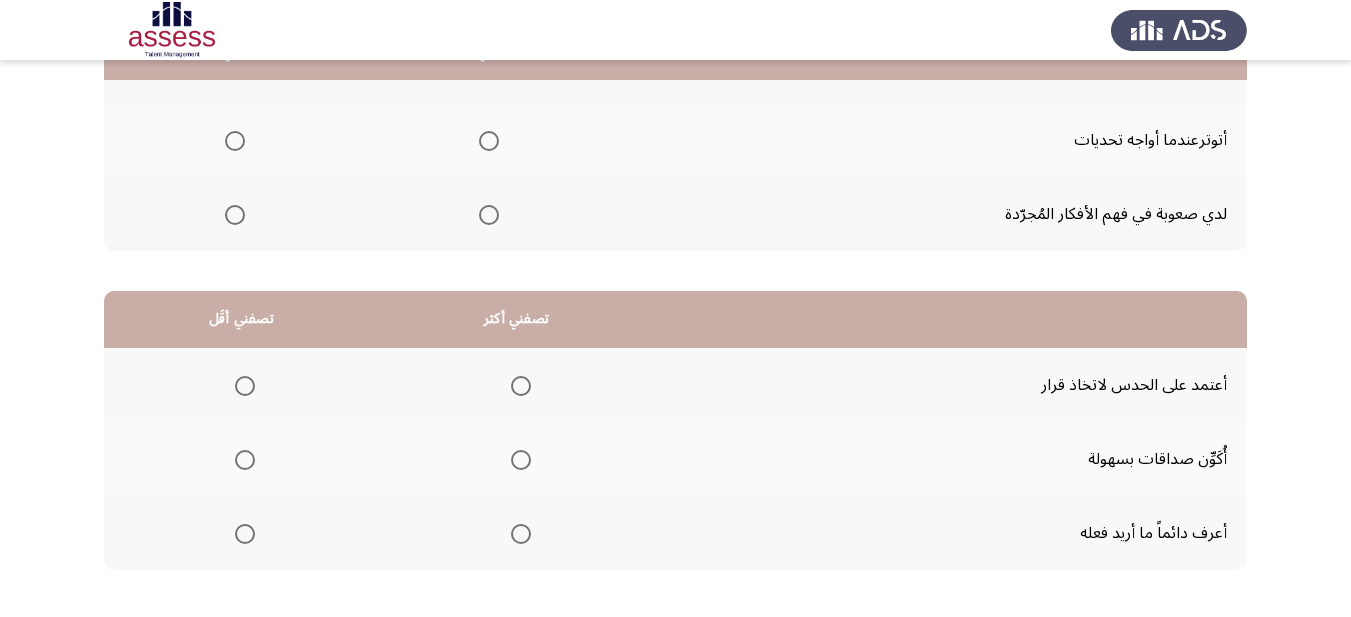 scroll, scrollTop: 200, scrollLeft: 0, axis: vertical 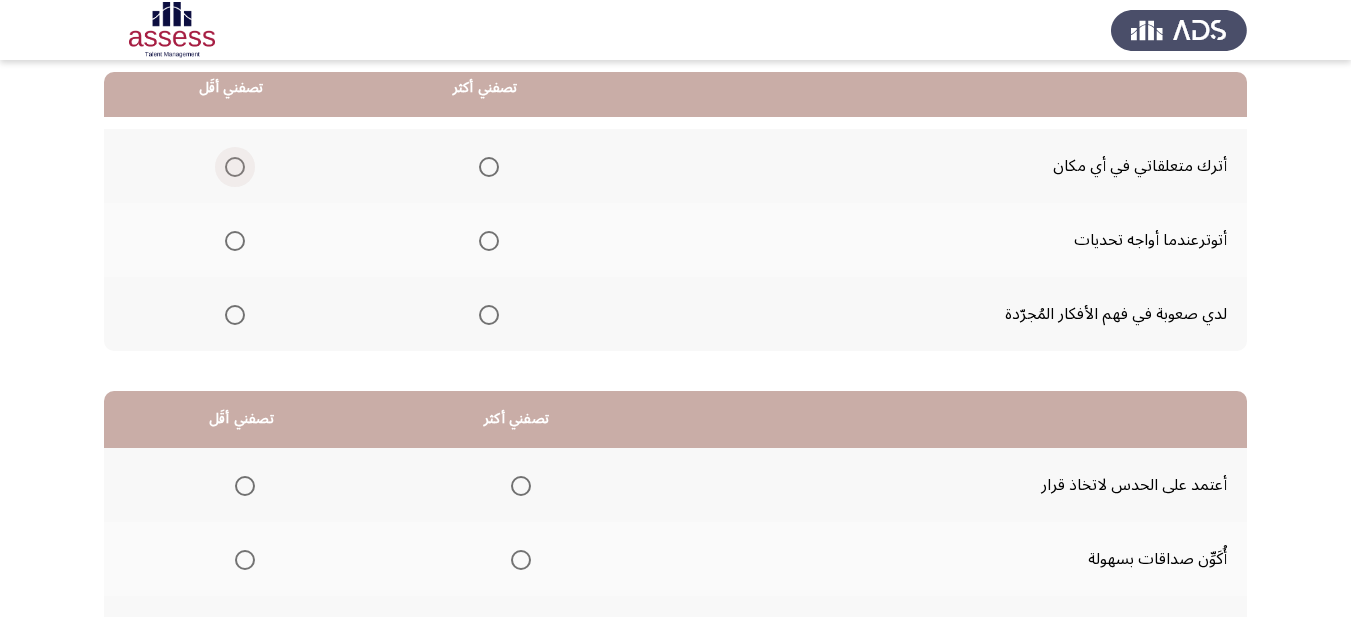 click at bounding box center (235, 167) 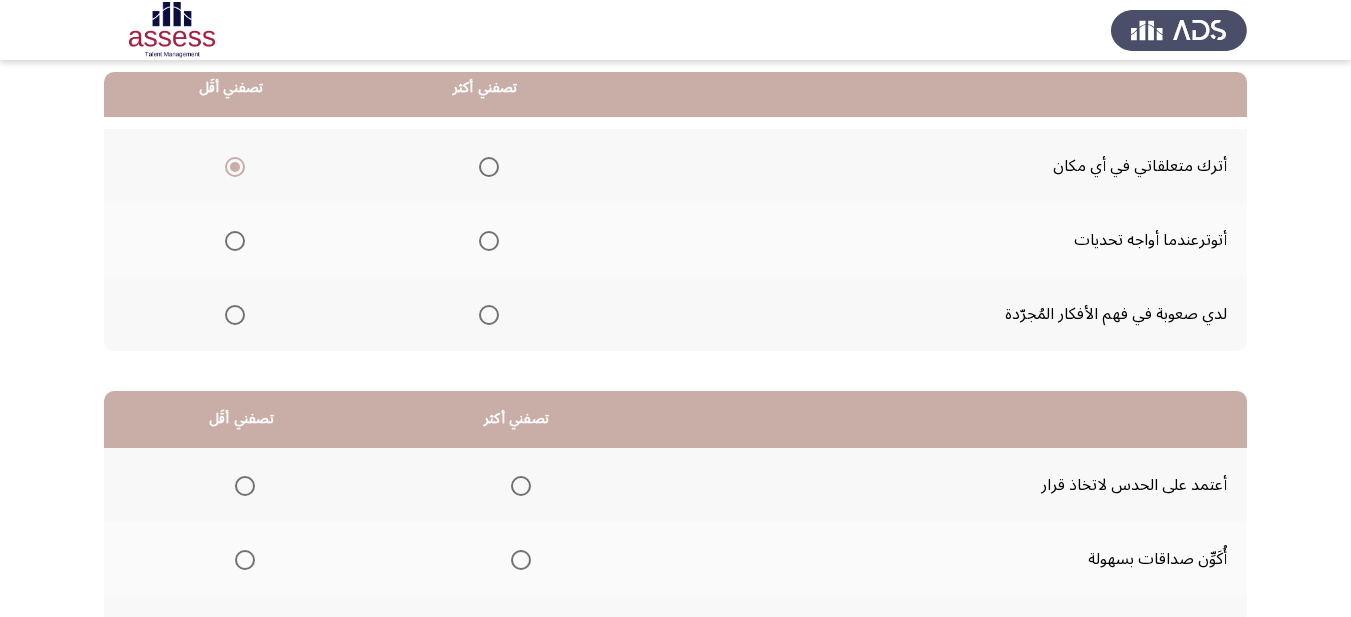click at bounding box center [489, 315] 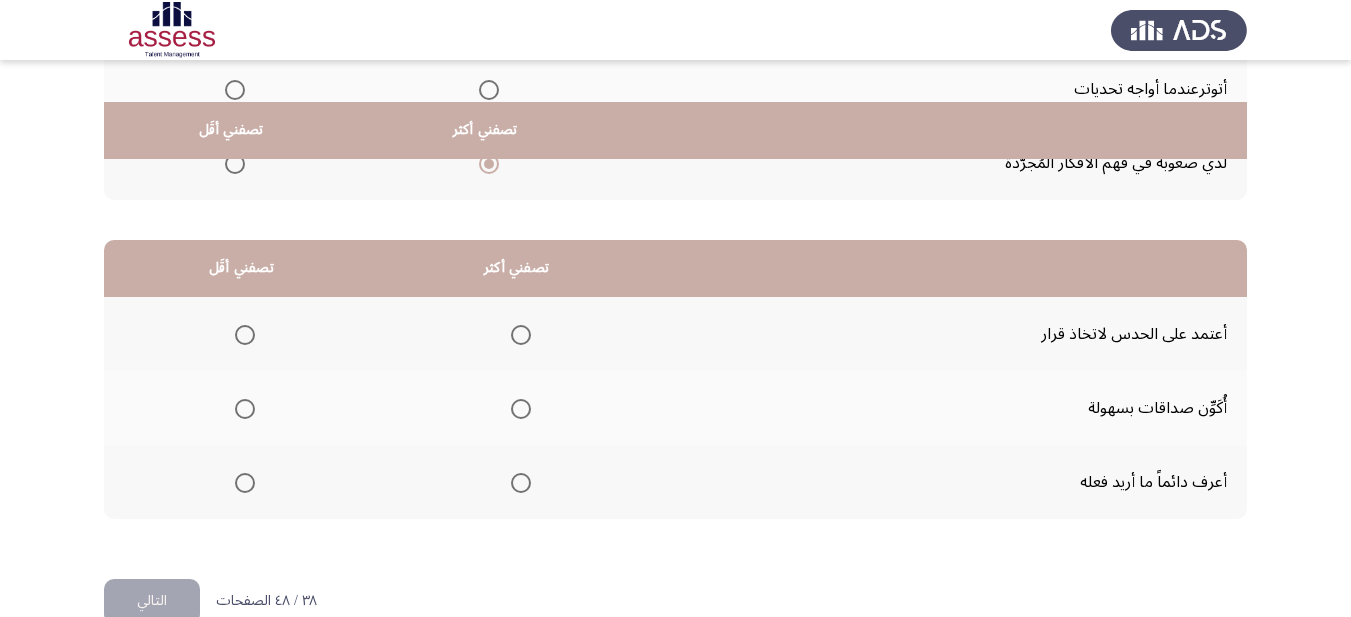 scroll, scrollTop: 393, scrollLeft: 0, axis: vertical 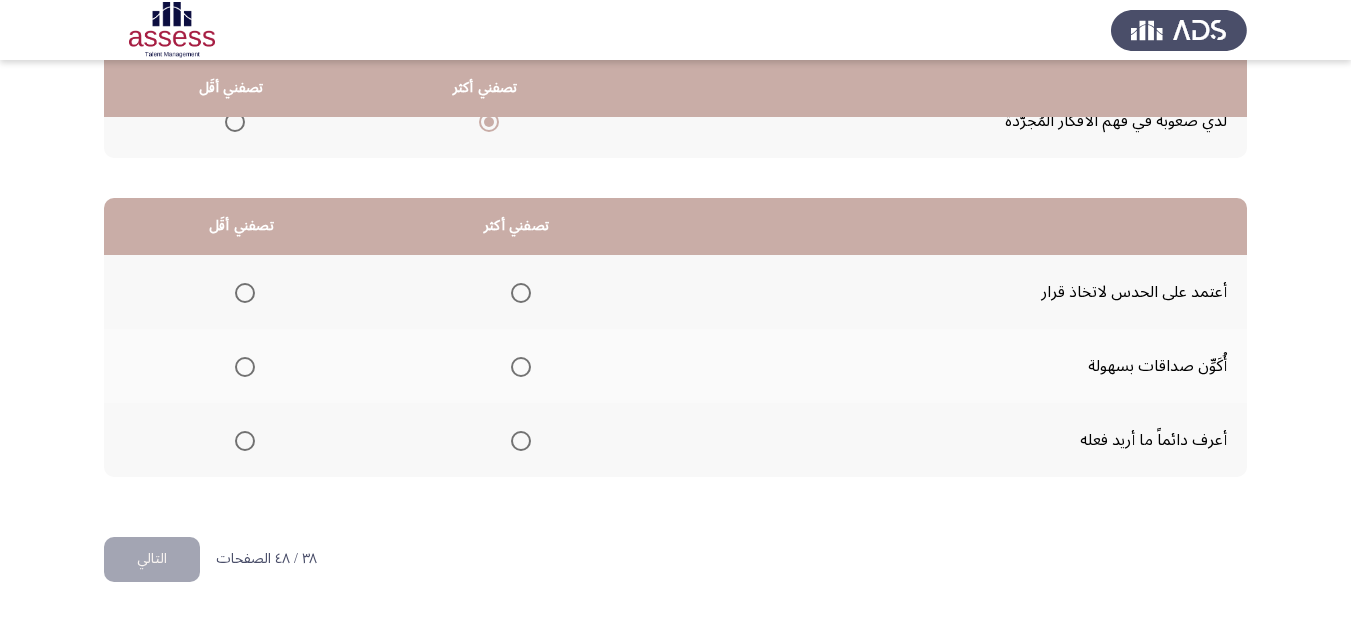 click 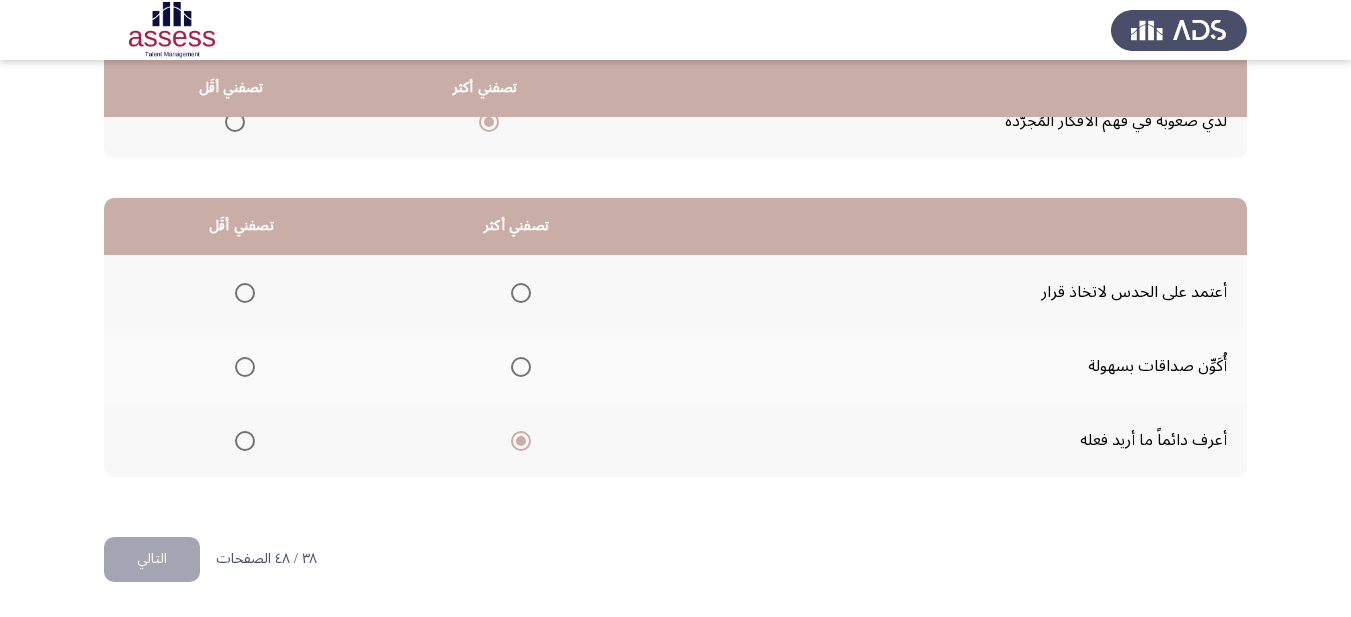 click at bounding box center (245, 367) 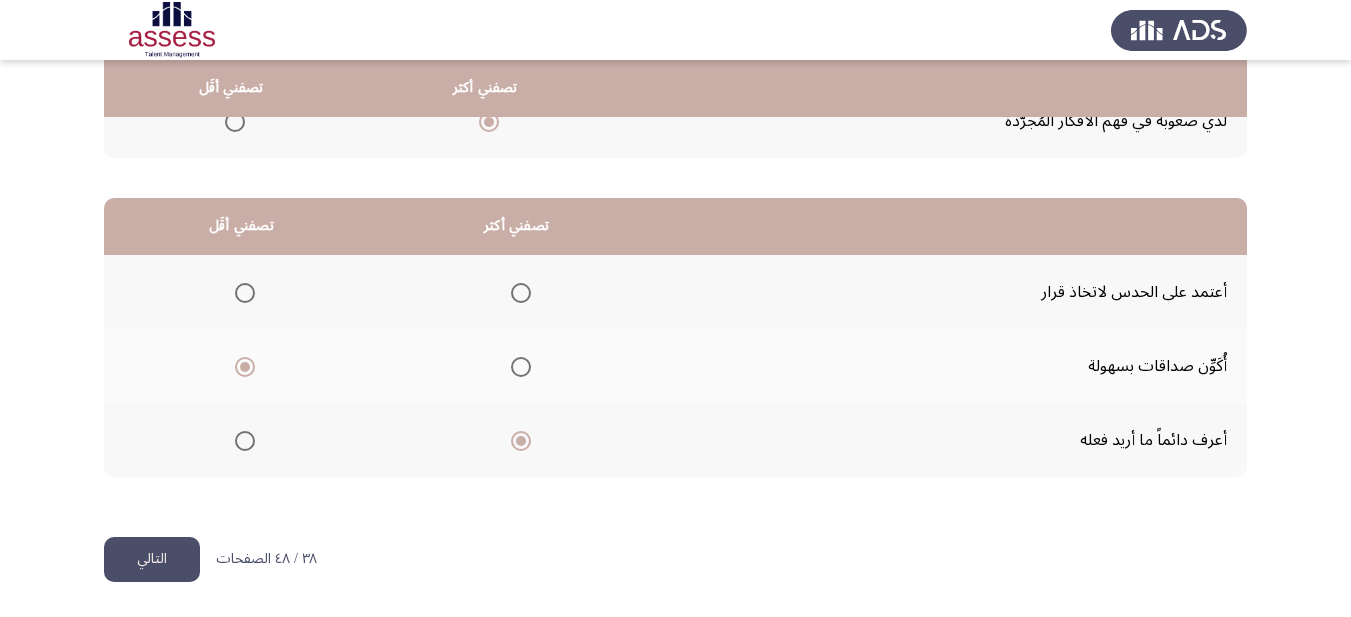 click on "التالي" 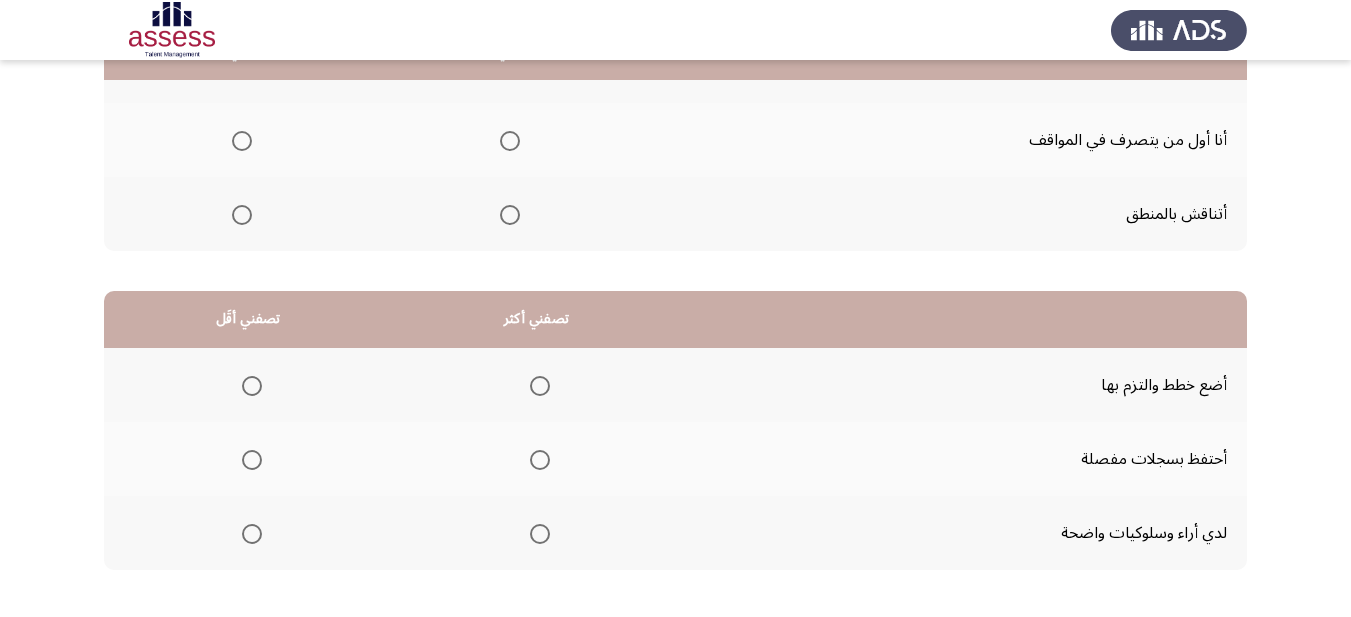 scroll, scrollTop: 200, scrollLeft: 0, axis: vertical 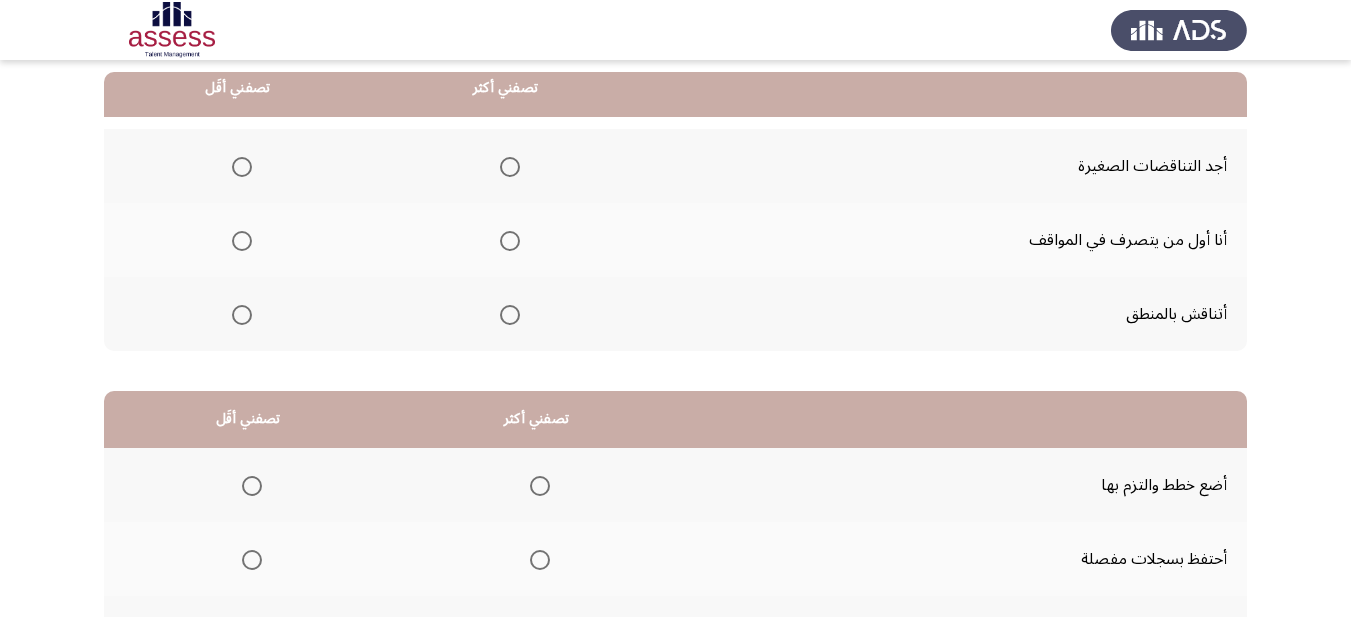 click at bounding box center (510, 315) 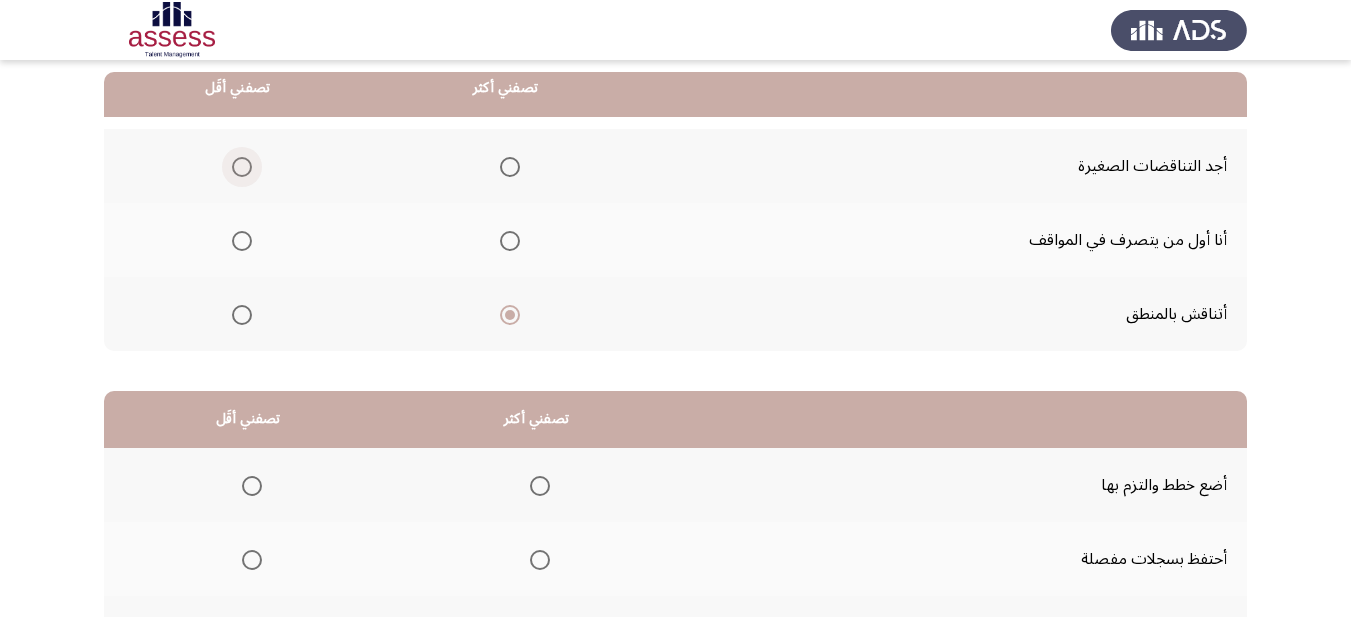click at bounding box center [242, 167] 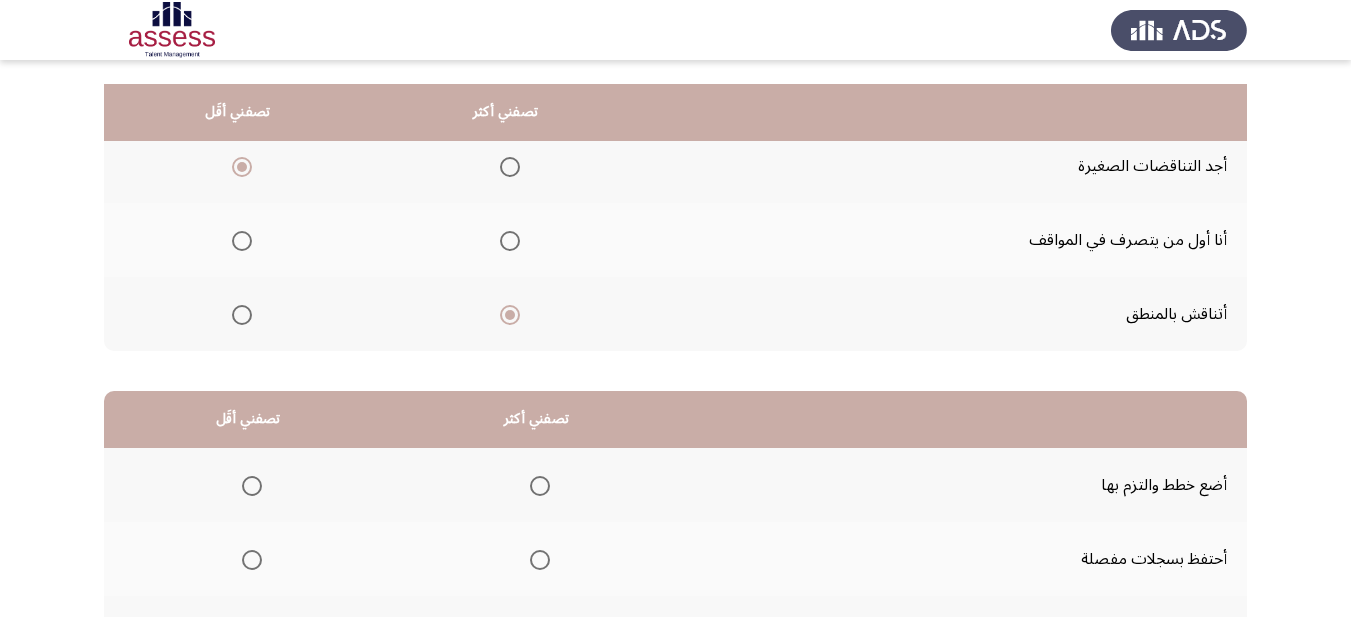 scroll, scrollTop: 300, scrollLeft: 0, axis: vertical 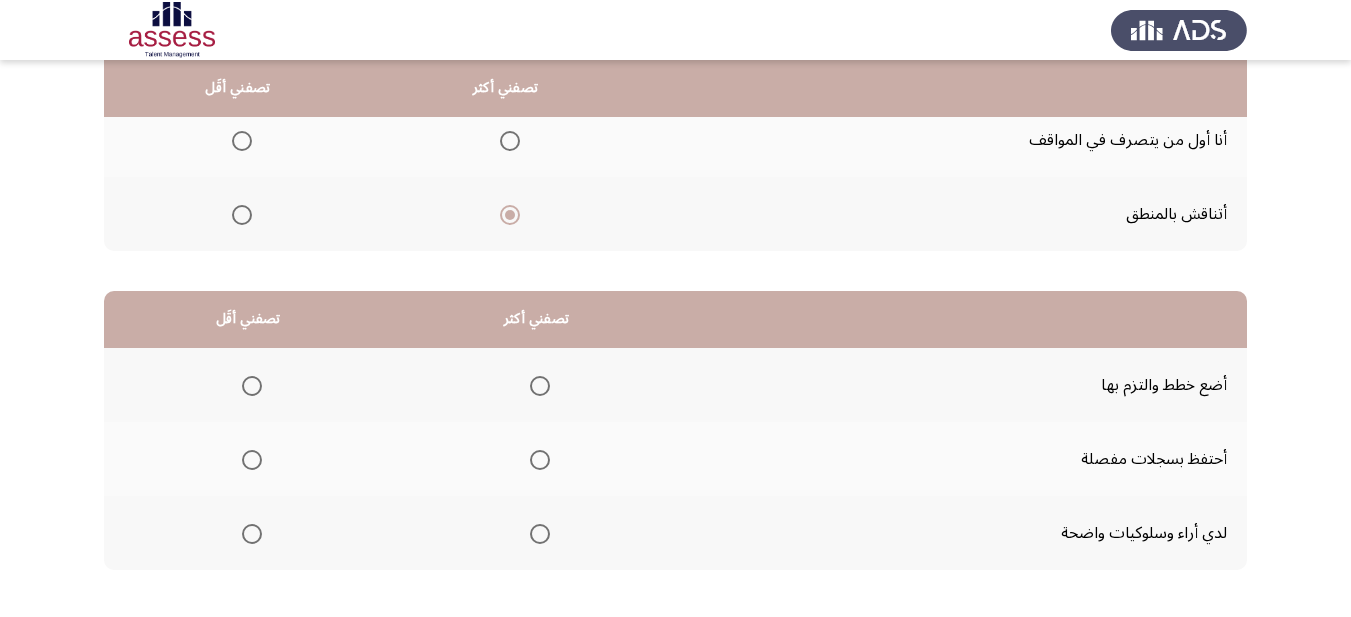 click at bounding box center [242, 141] 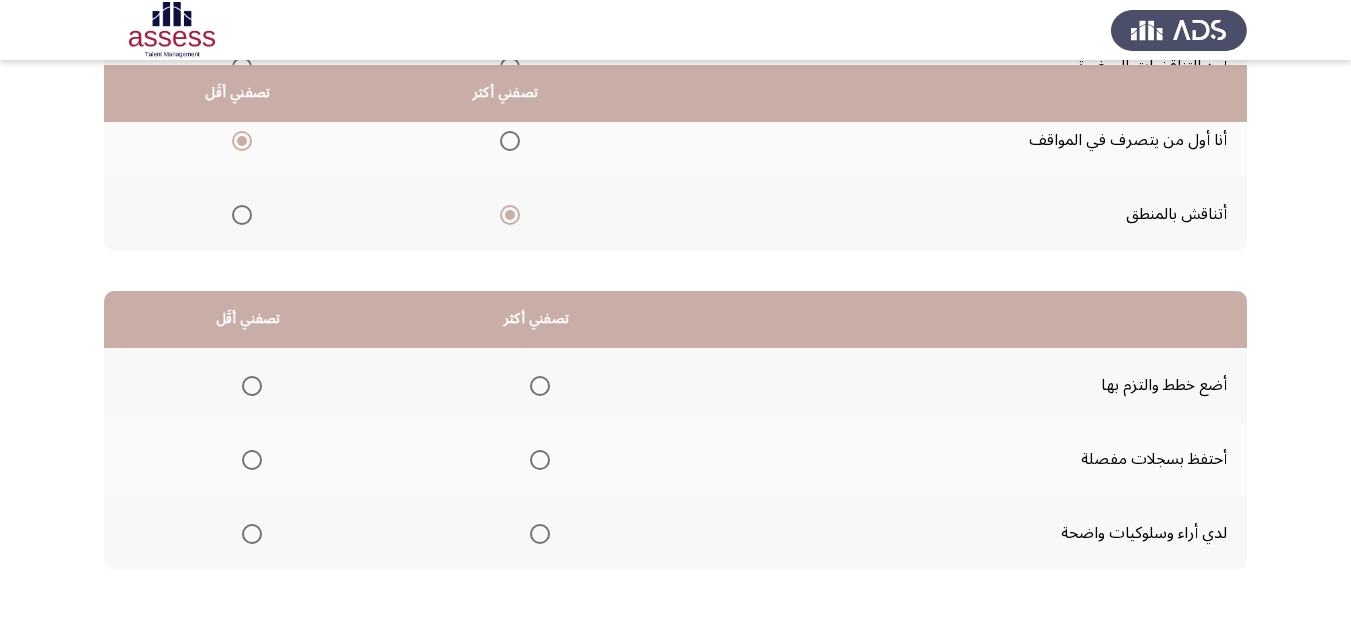 scroll, scrollTop: 393, scrollLeft: 0, axis: vertical 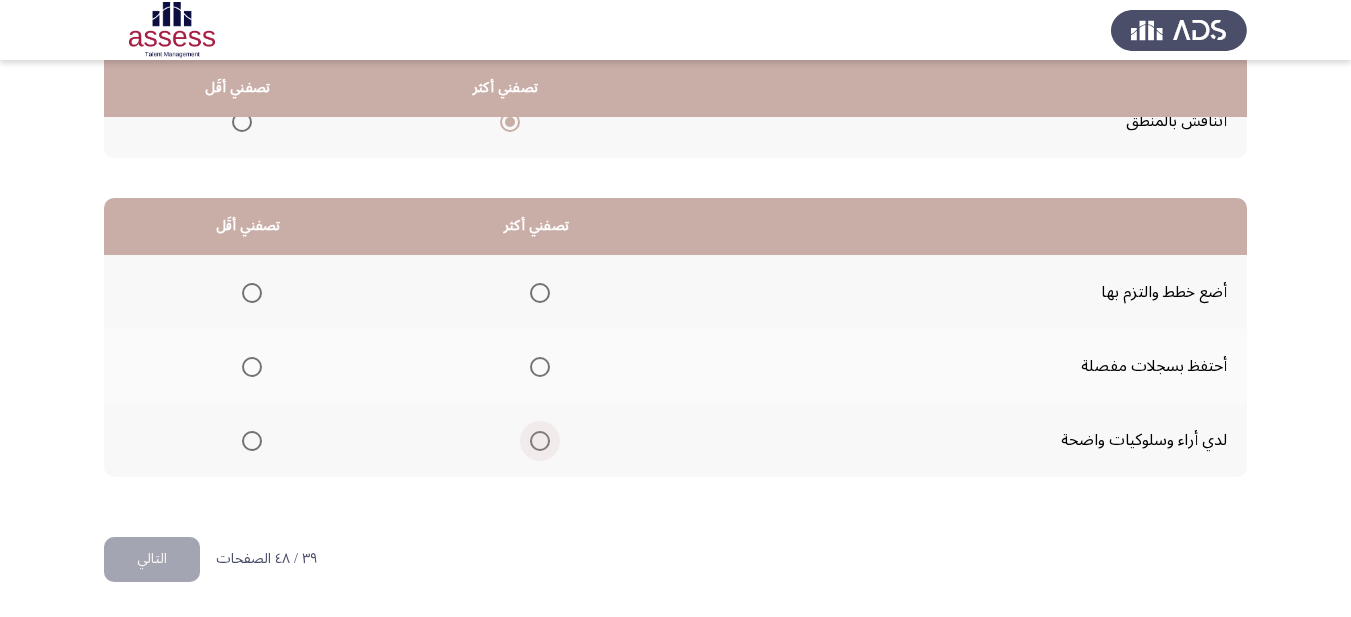 click at bounding box center (540, 441) 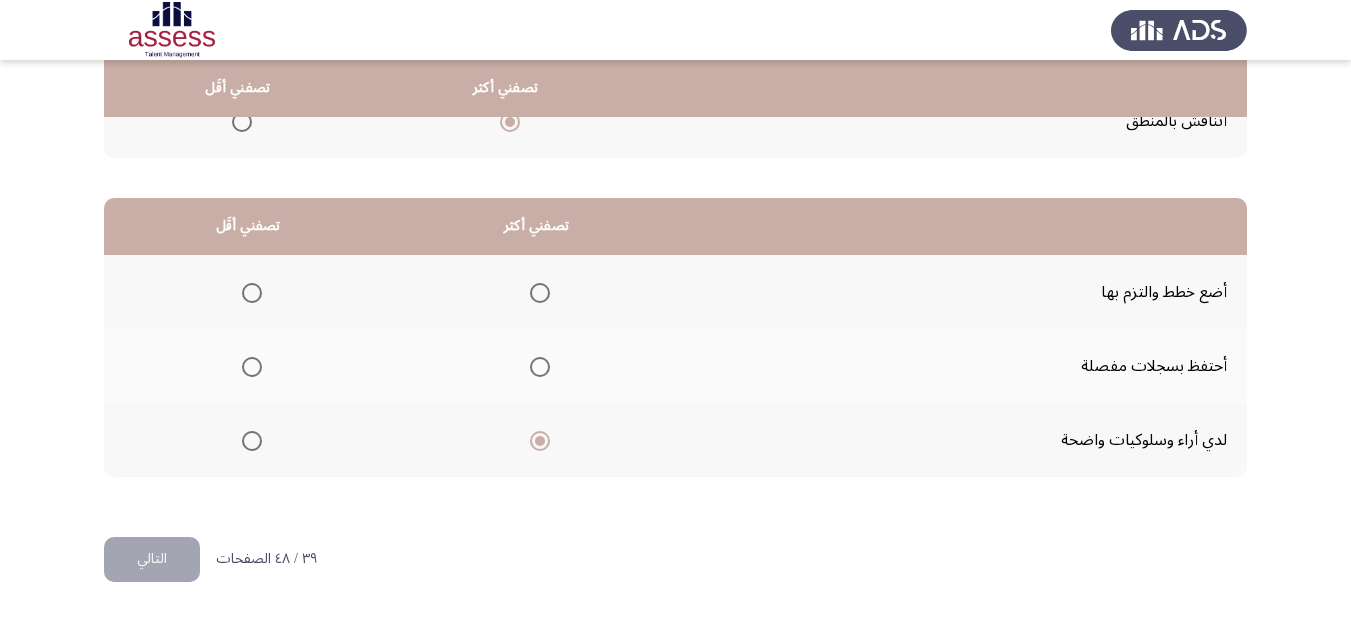 click at bounding box center [252, 293] 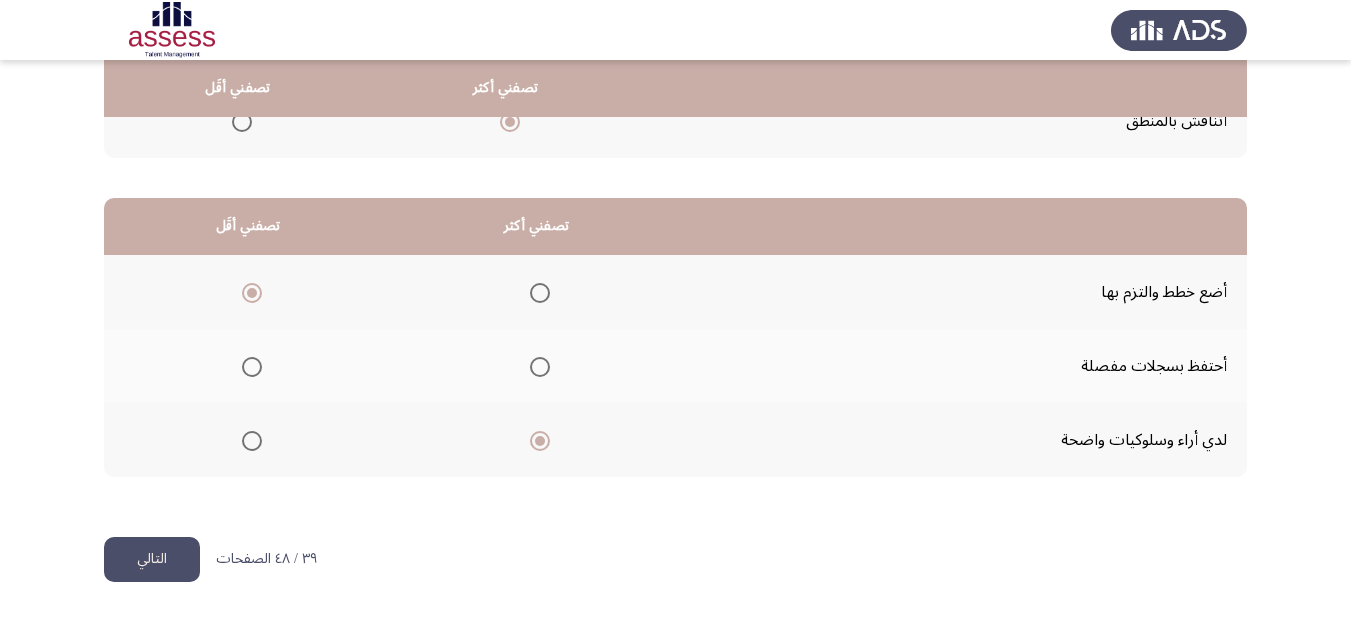 click on "التالي" 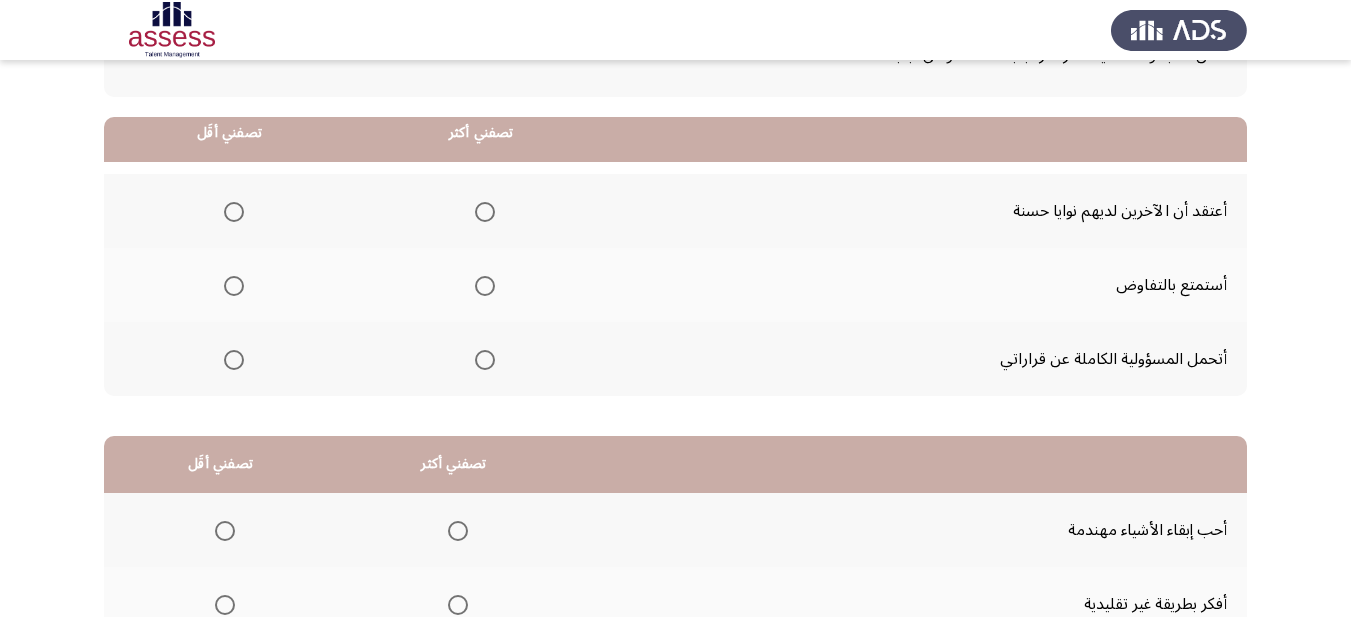 scroll, scrollTop: 200, scrollLeft: 0, axis: vertical 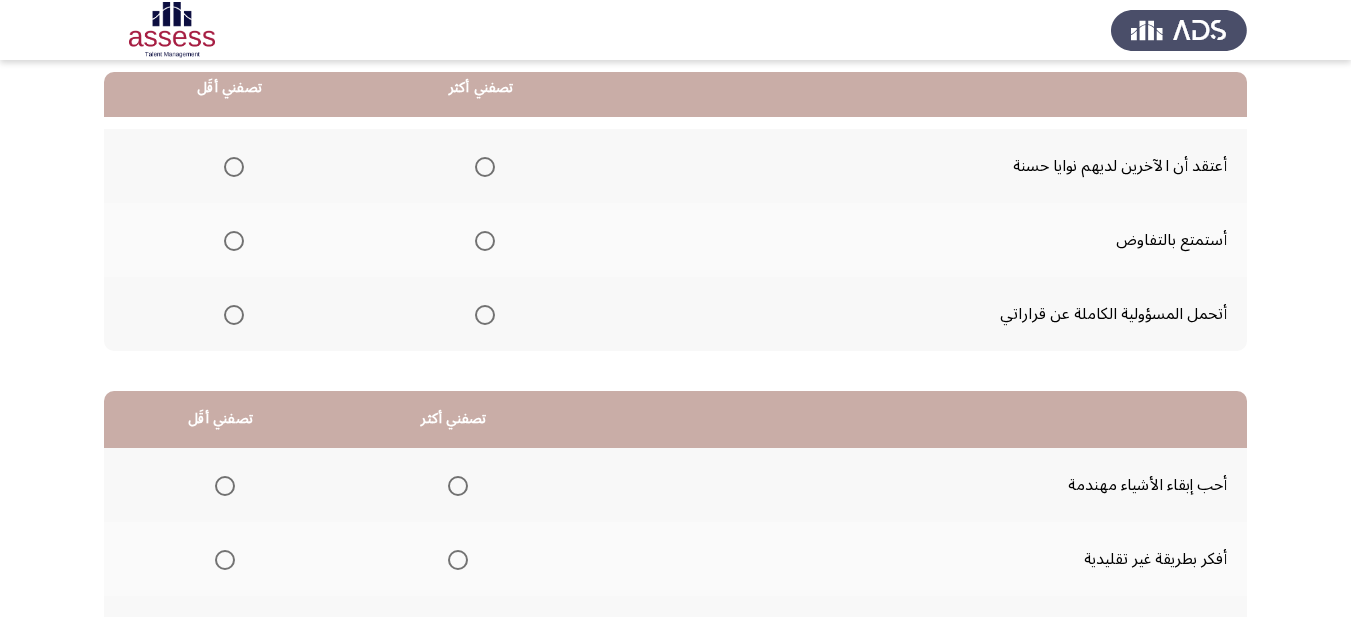 click at bounding box center (485, 241) 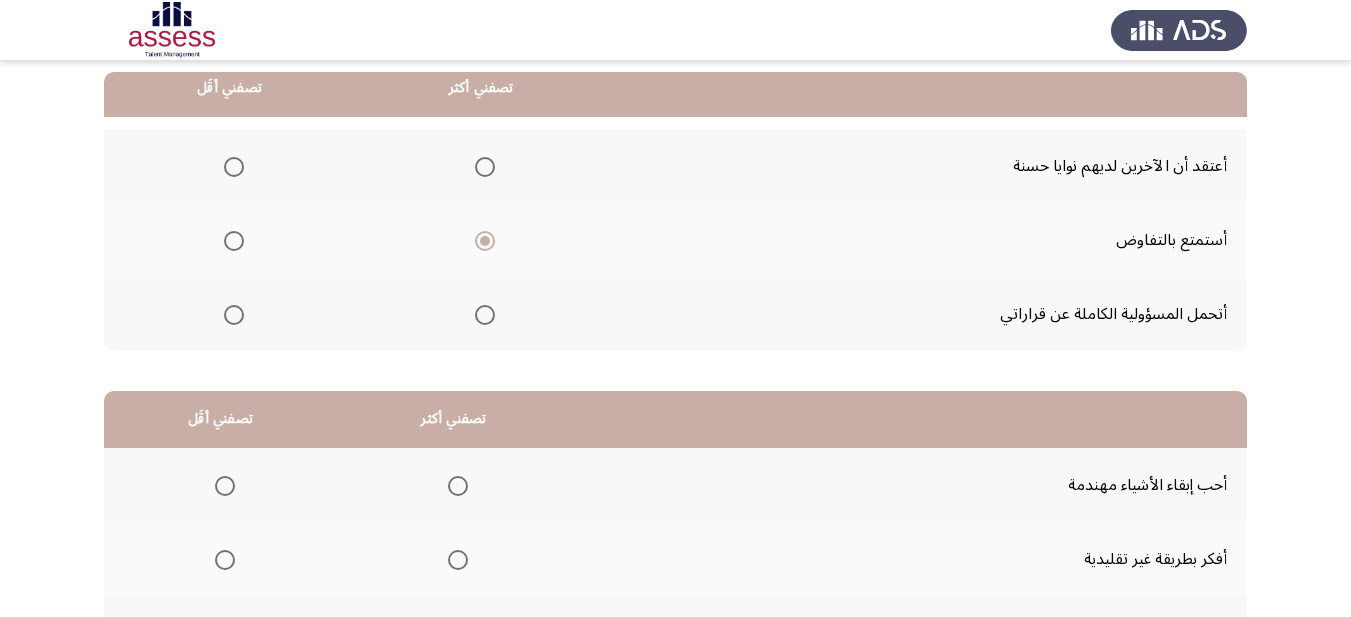 click at bounding box center [234, 315] 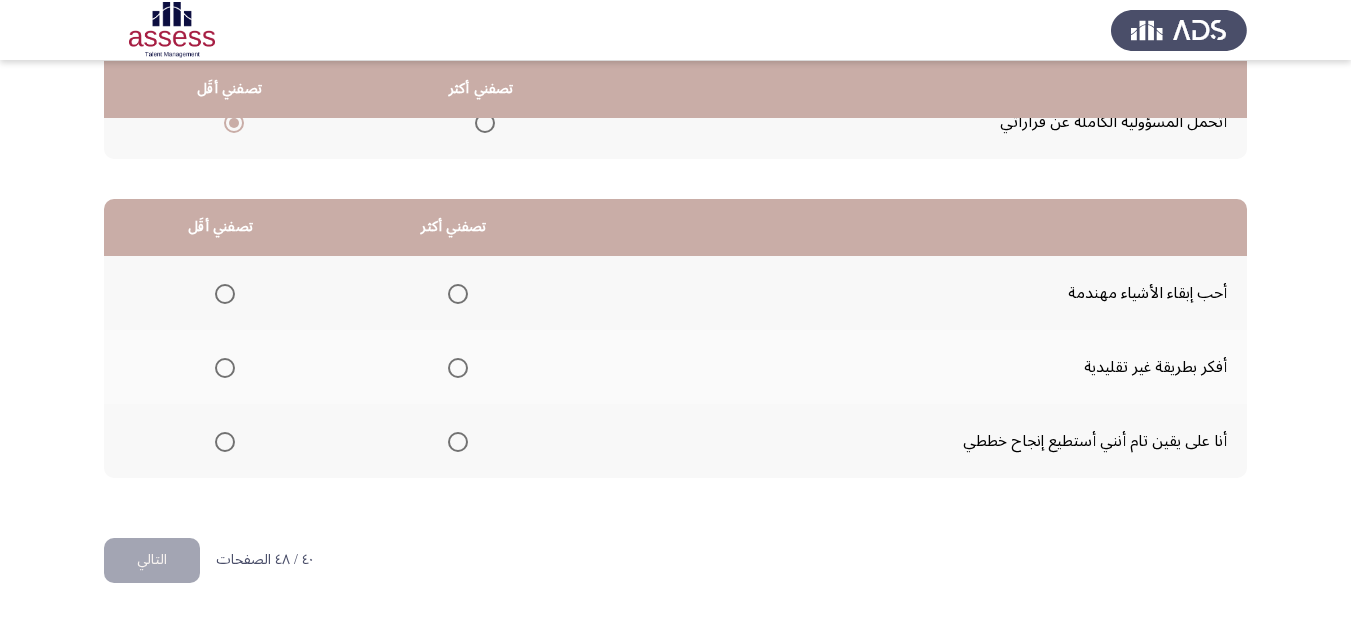 scroll, scrollTop: 393, scrollLeft: 0, axis: vertical 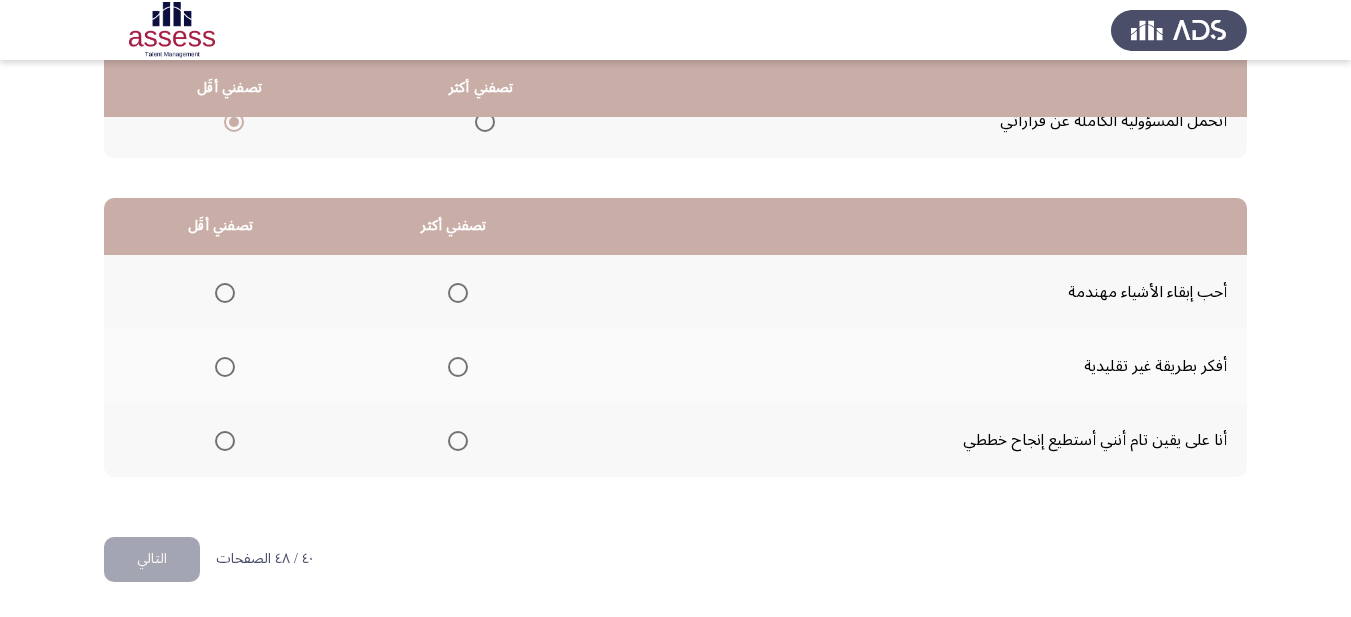 click at bounding box center (458, 293) 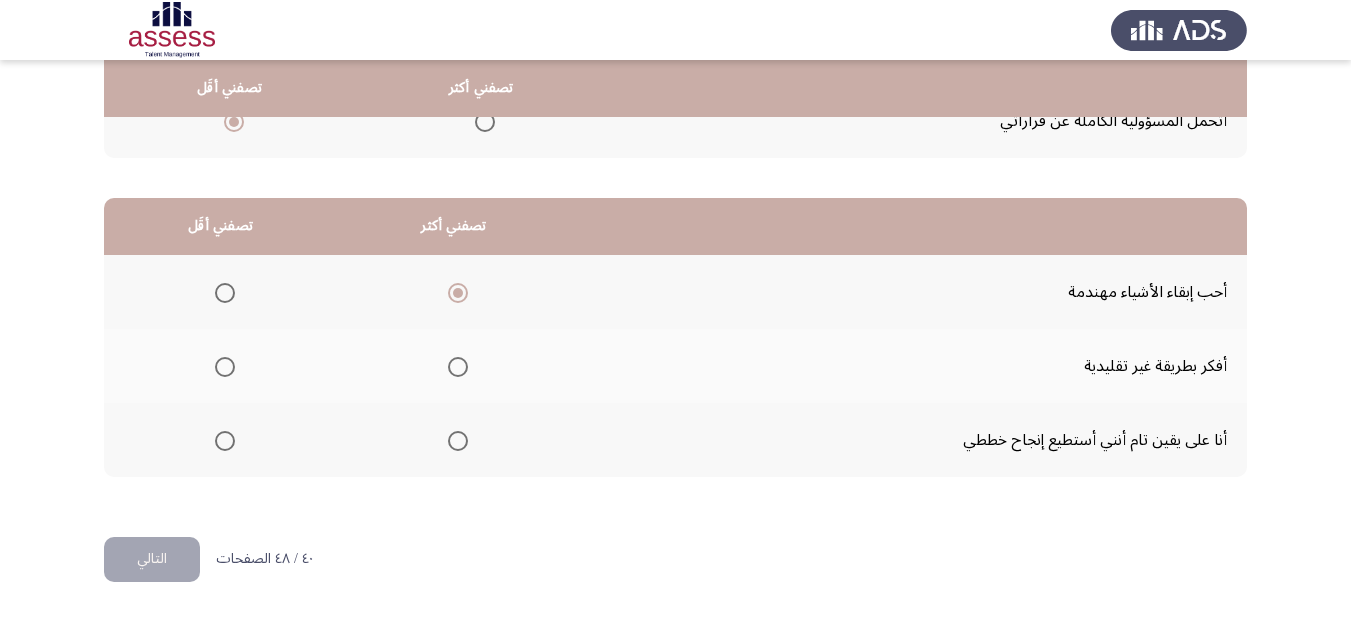 click at bounding box center [225, 367] 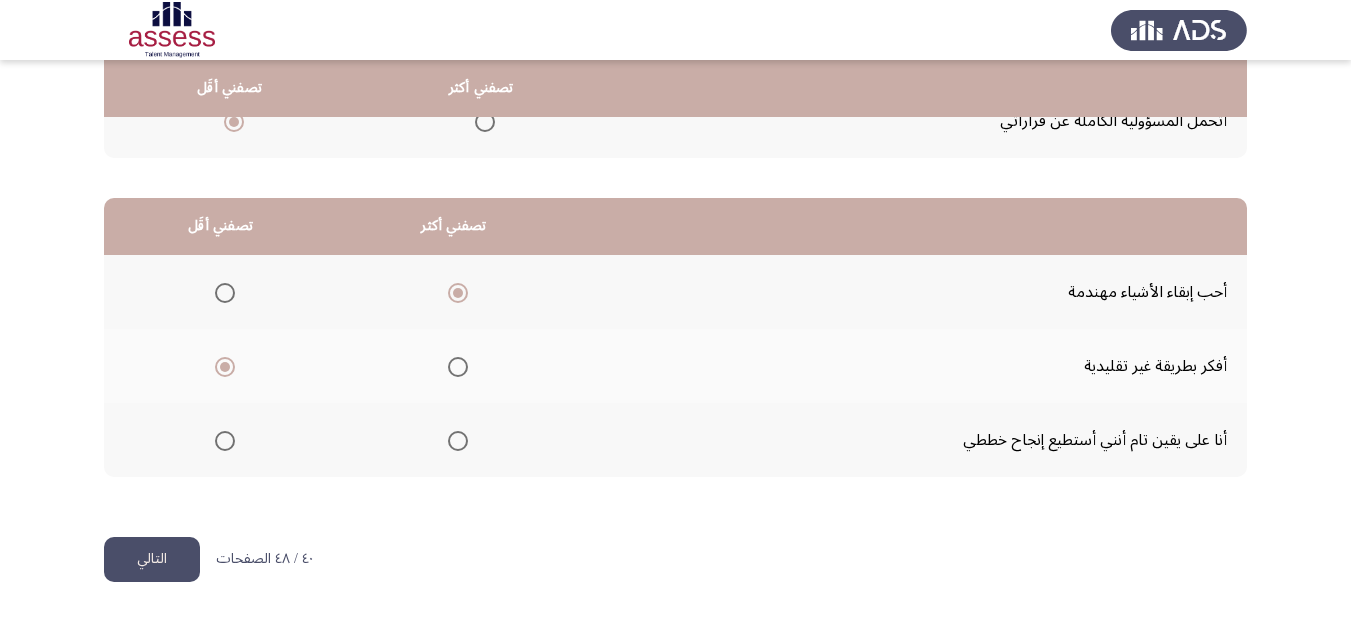 click on "التالي" 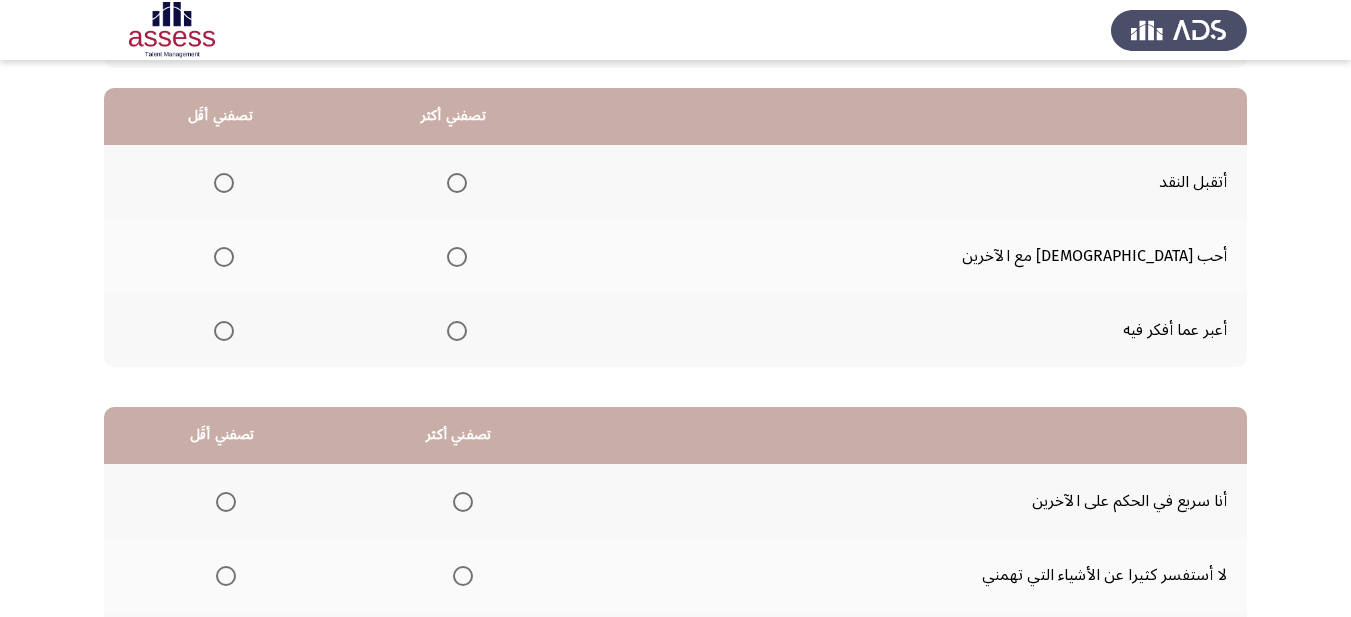 scroll, scrollTop: 200, scrollLeft: 0, axis: vertical 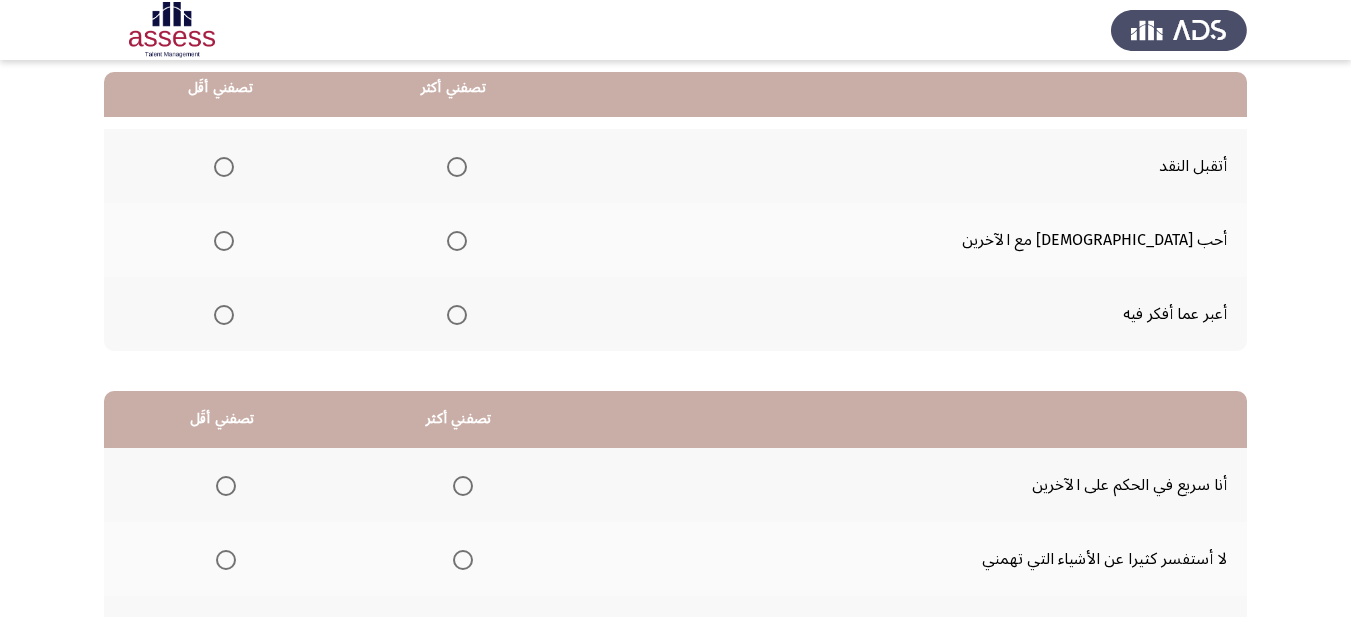 click at bounding box center [457, 315] 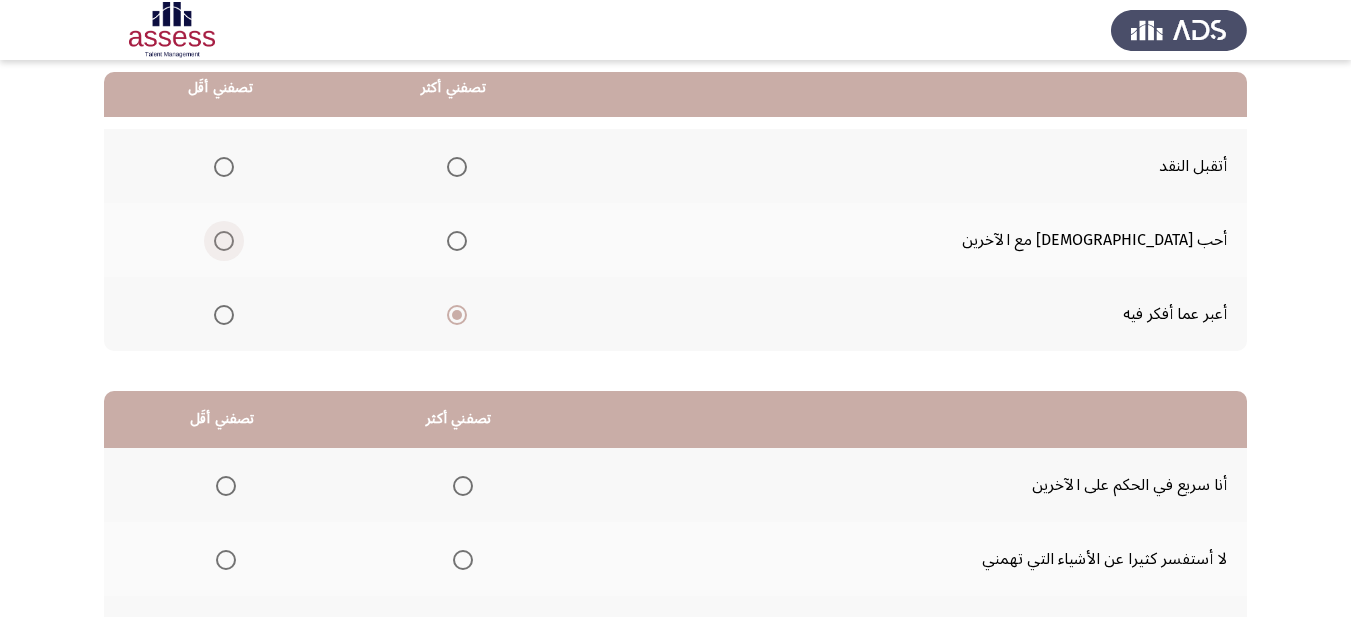 click at bounding box center (220, 241) 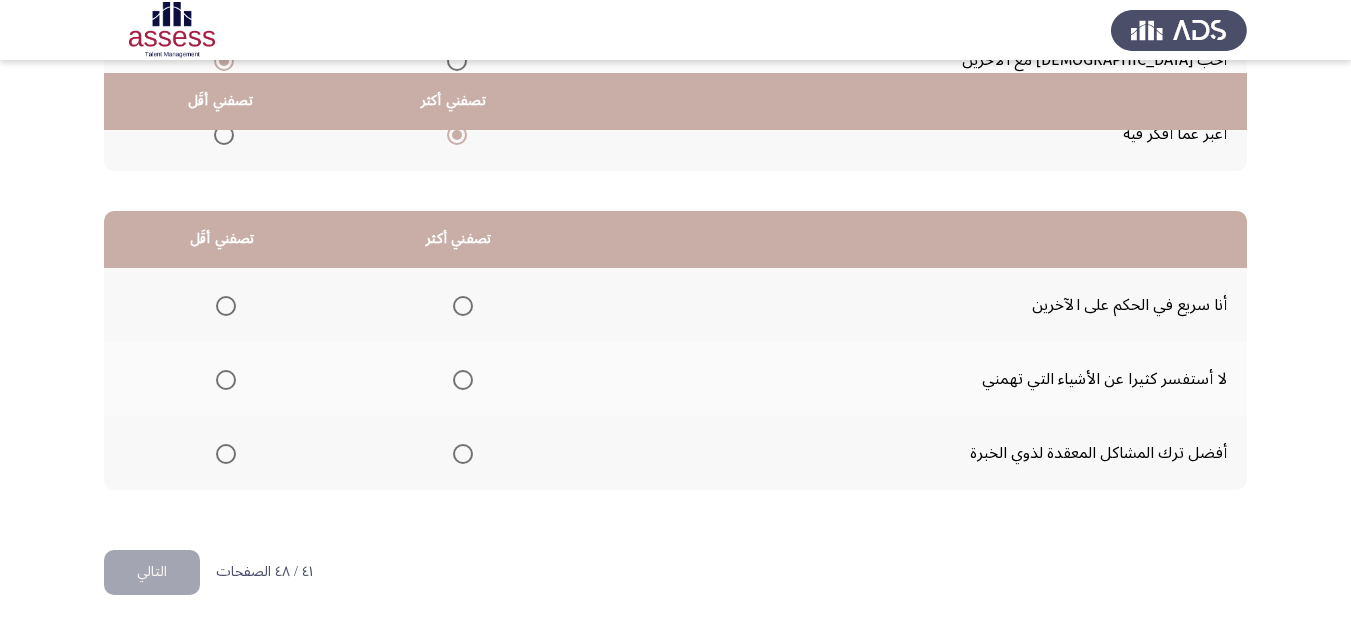 scroll, scrollTop: 393, scrollLeft: 0, axis: vertical 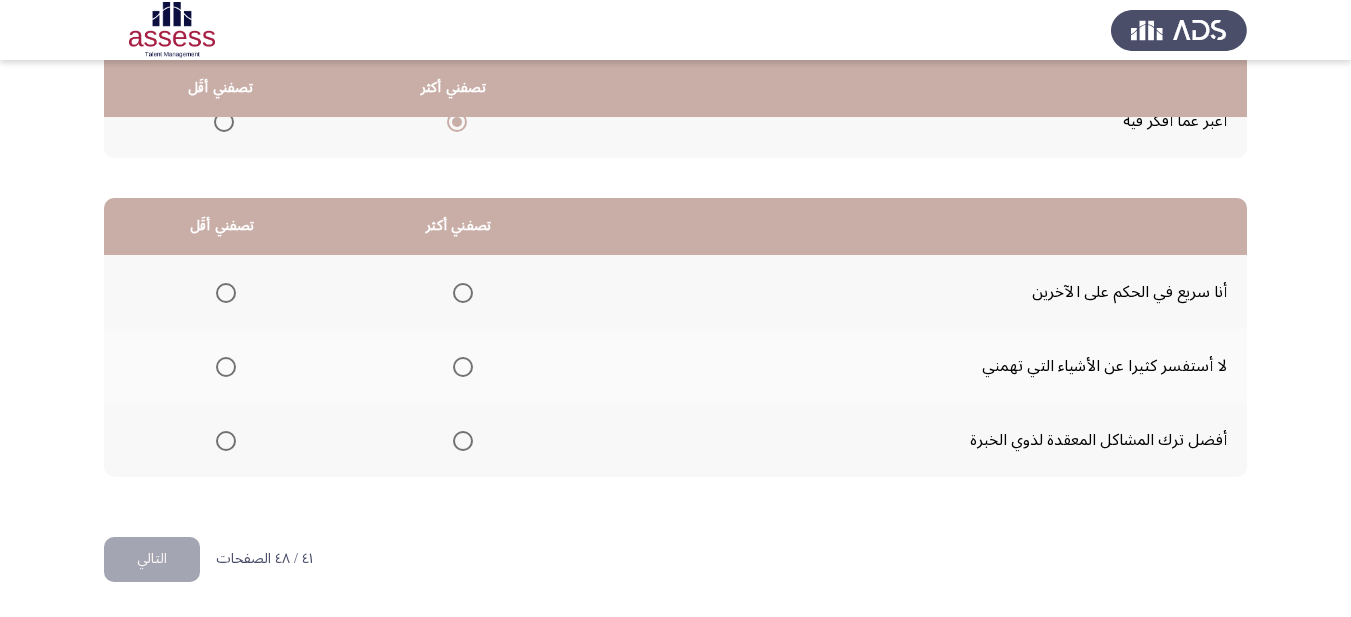 click at bounding box center (463, 441) 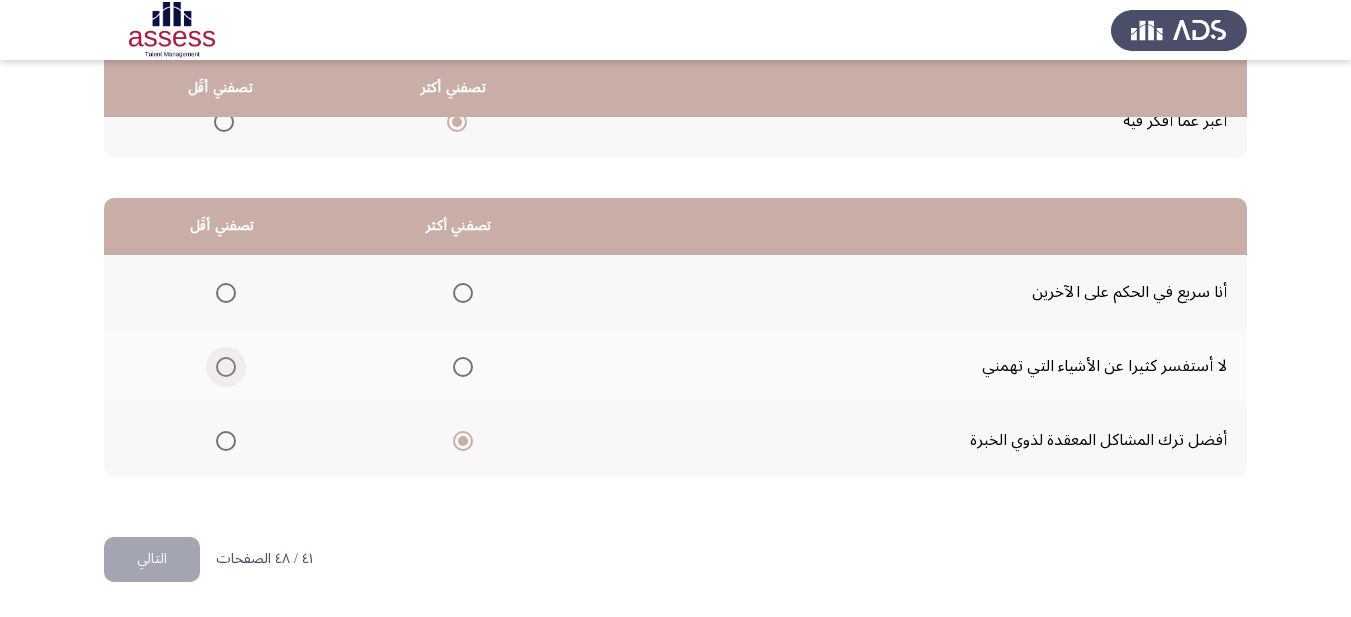 click at bounding box center [226, 367] 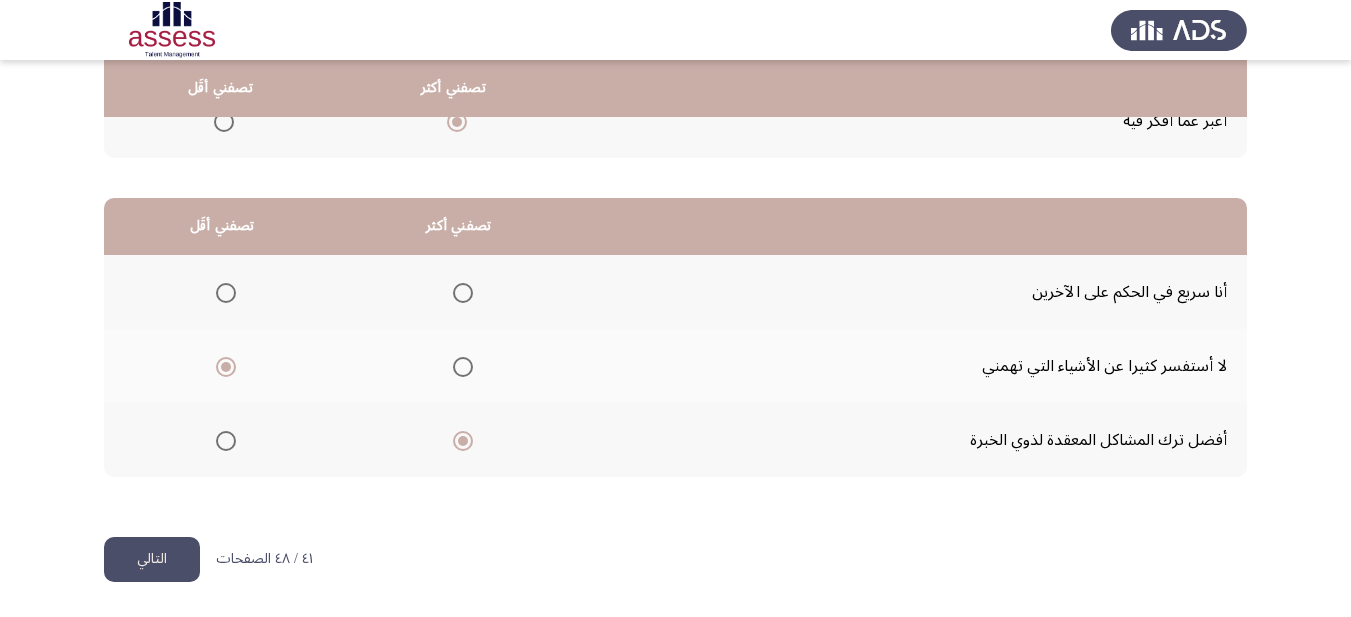 click on "التالي" 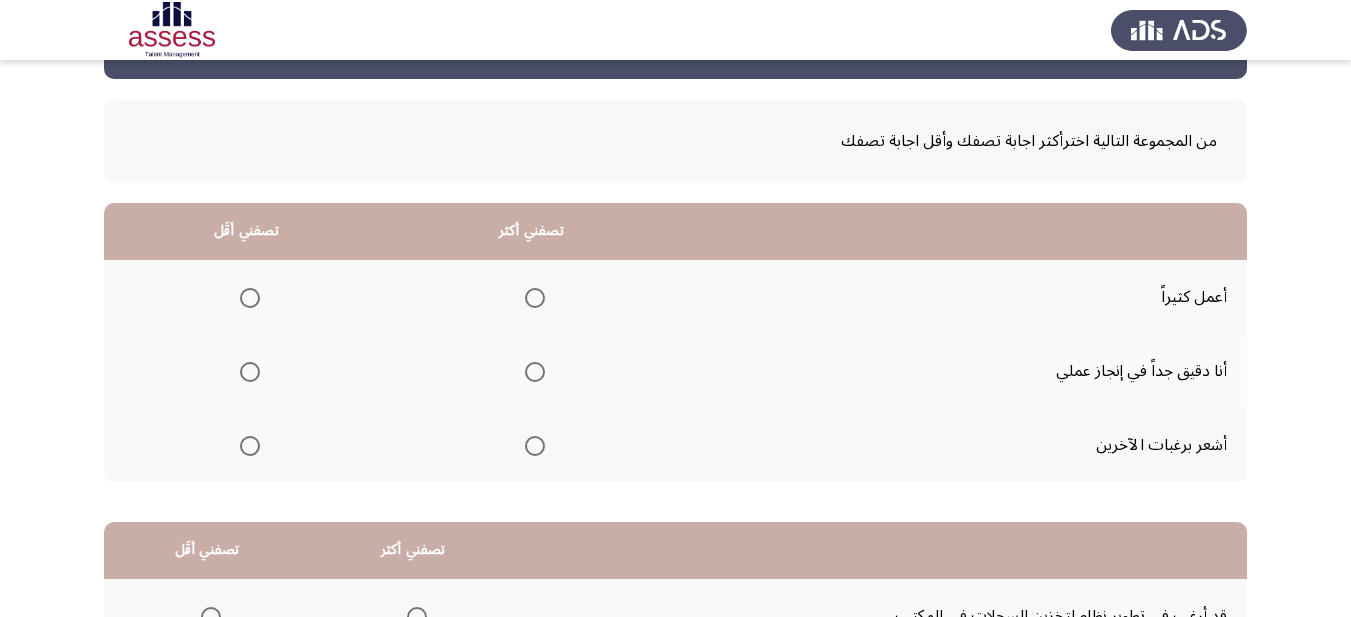 scroll, scrollTop: 100, scrollLeft: 0, axis: vertical 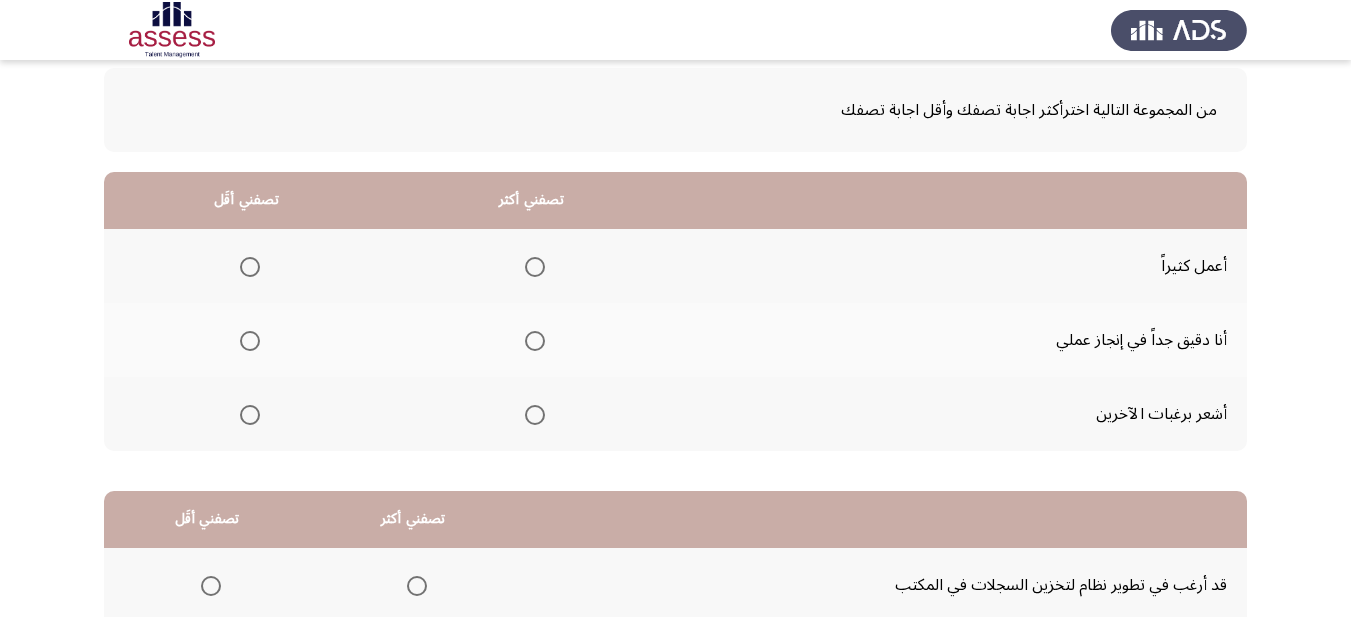 click at bounding box center [535, 341] 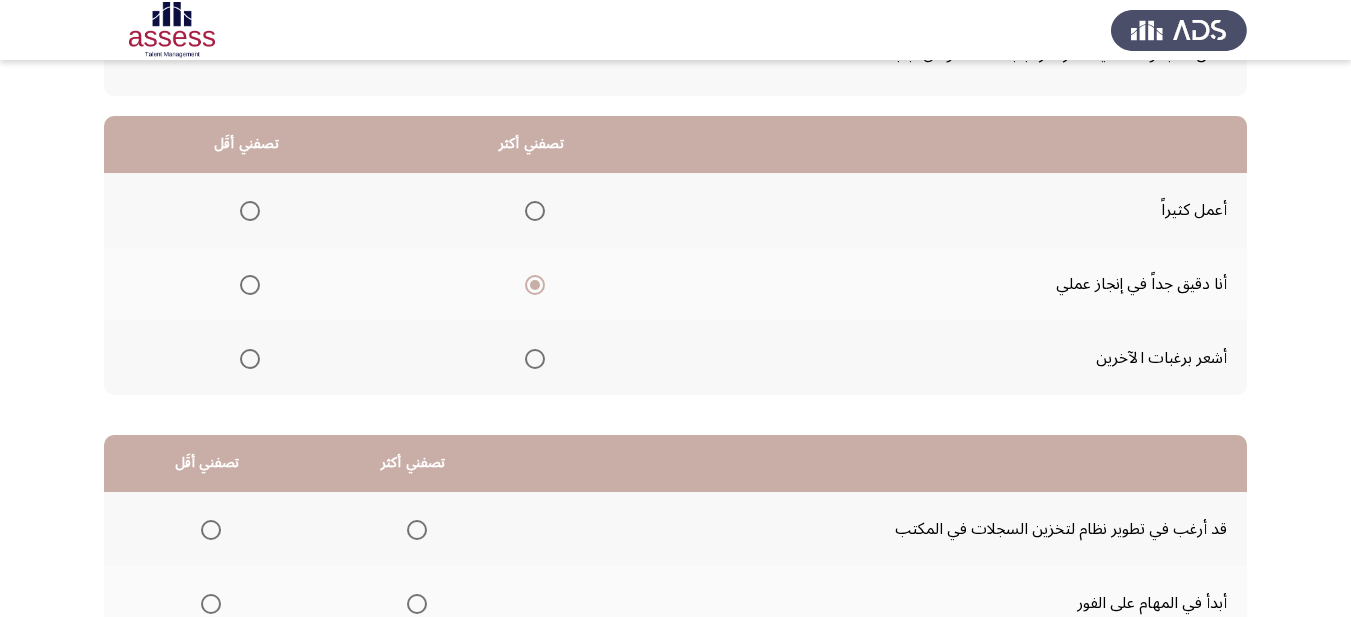 scroll, scrollTop: 200, scrollLeft: 0, axis: vertical 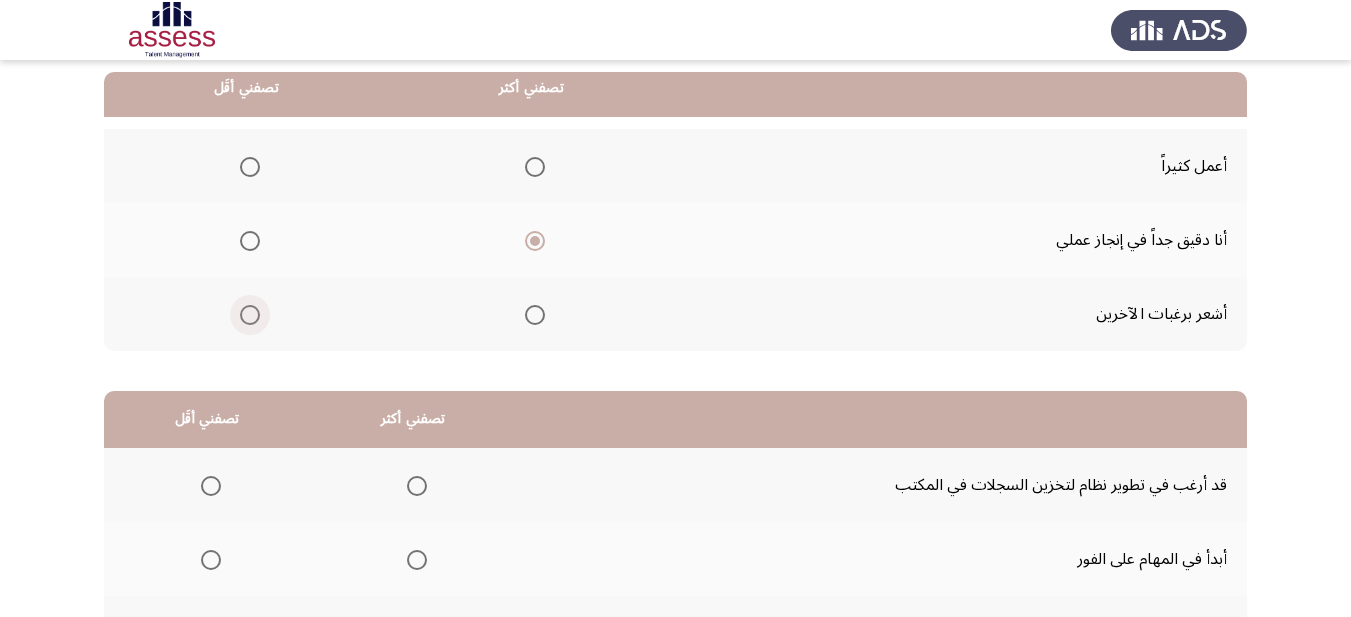 click at bounding box center (250, 315) 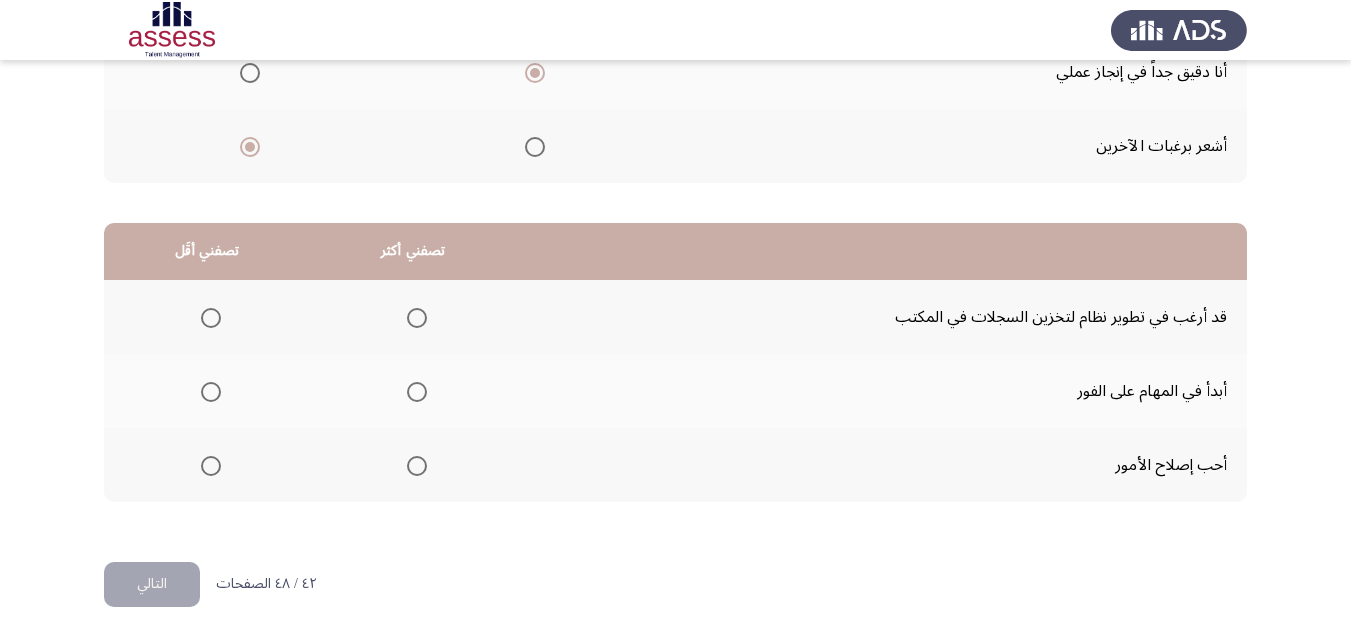 scroll, scrollTop: 393, scrollLeft: 0, axis: vertical 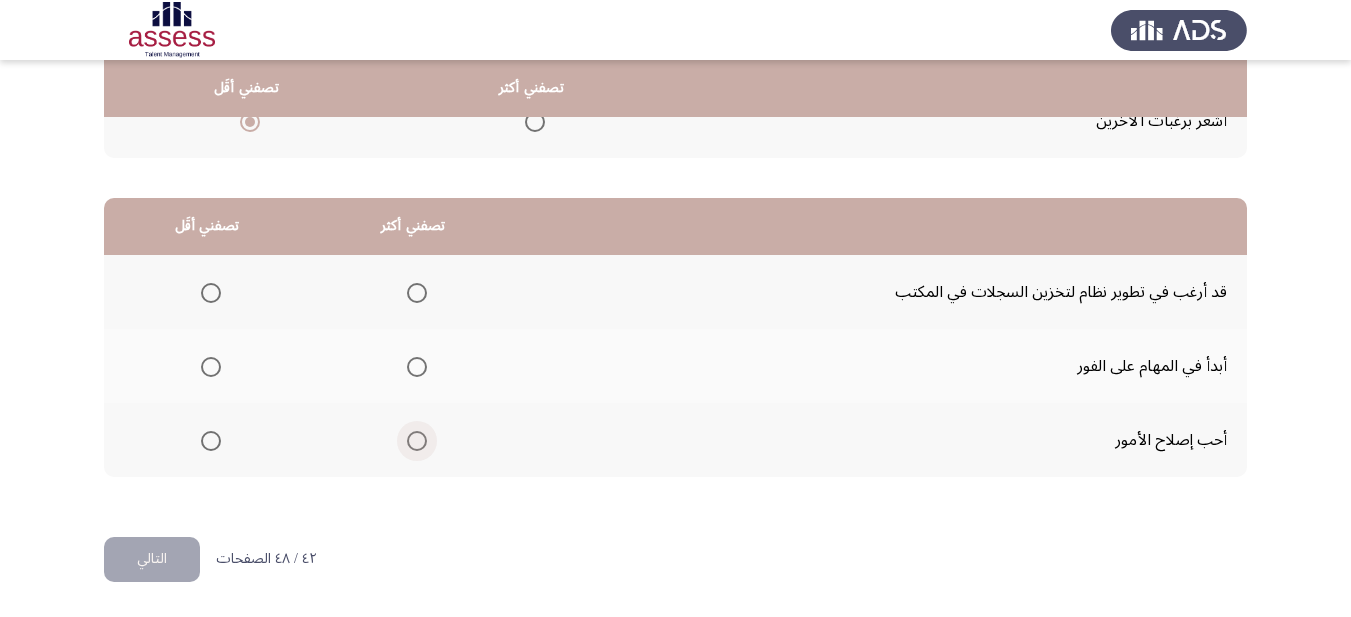 click at bounding box center (417, 441) 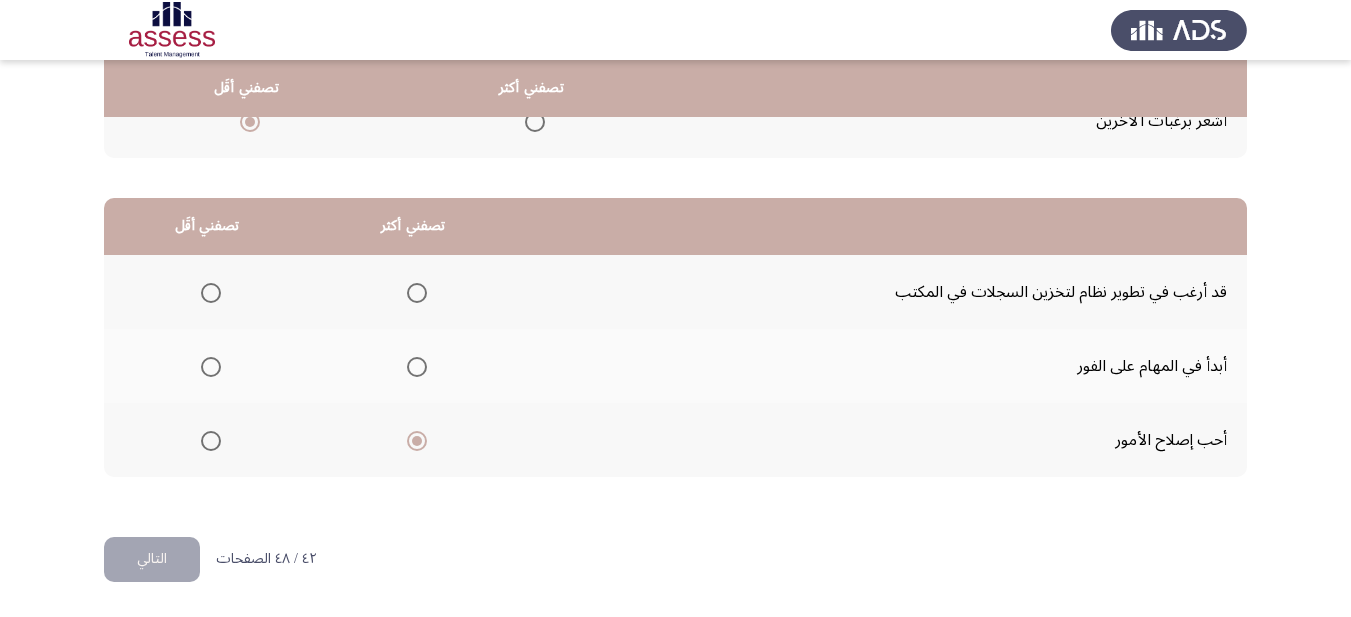 click at bounding box center [211, 293] 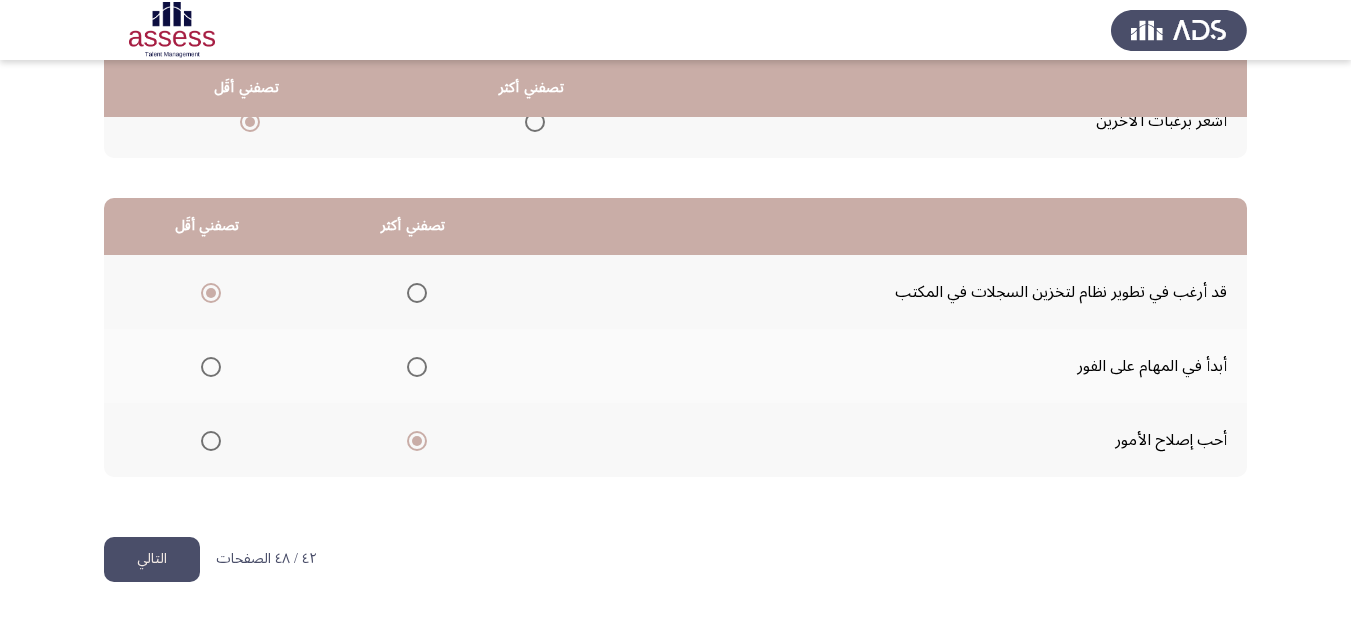 click on "التالي" 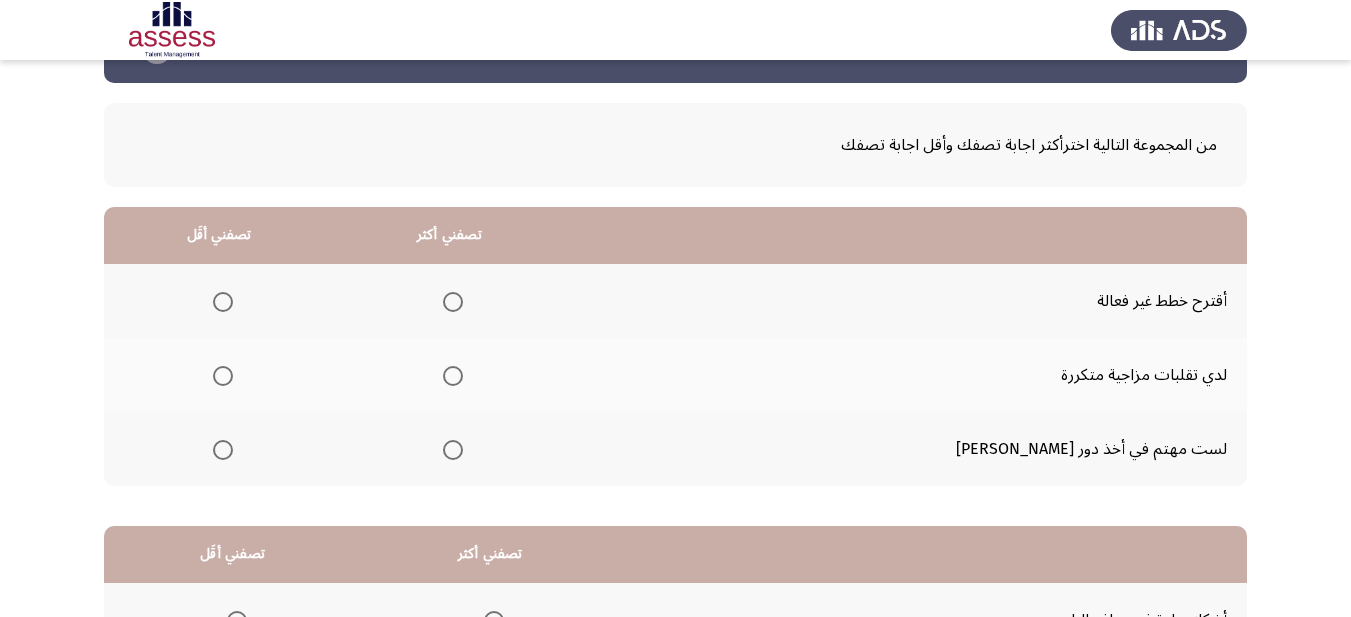 scroll, scrollTop: 100, scrollLeft: 0, axis: vertical 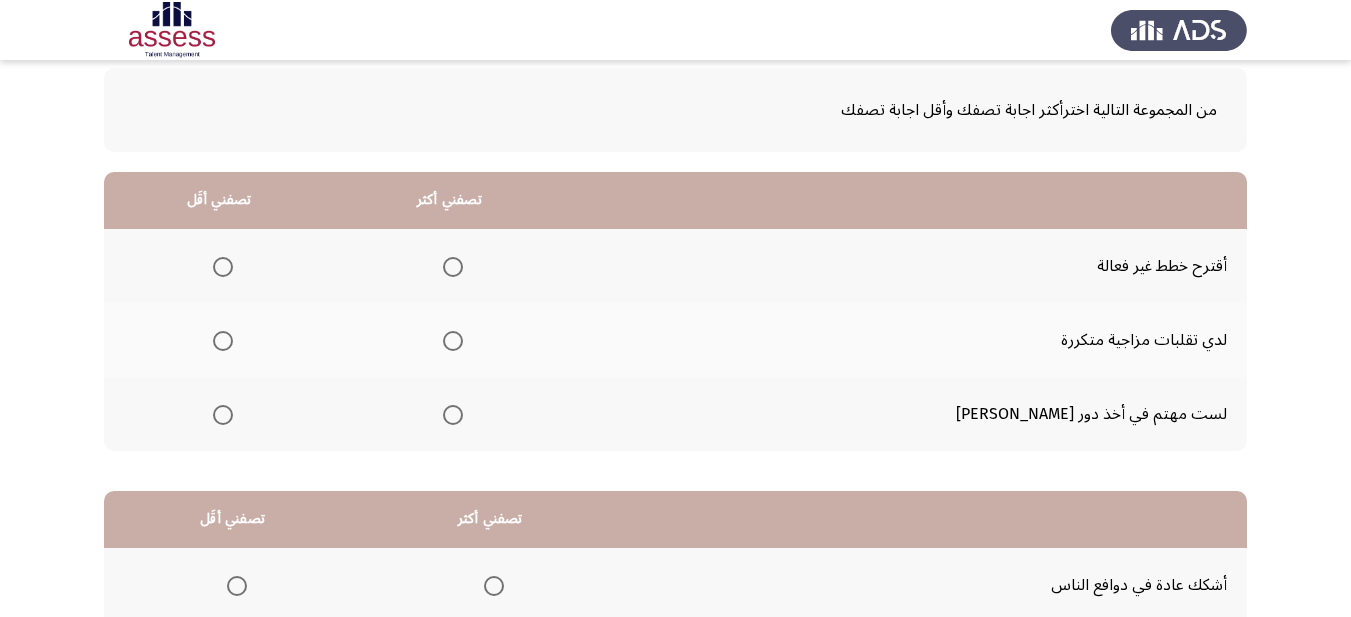 click at bounding box center (453, 415) 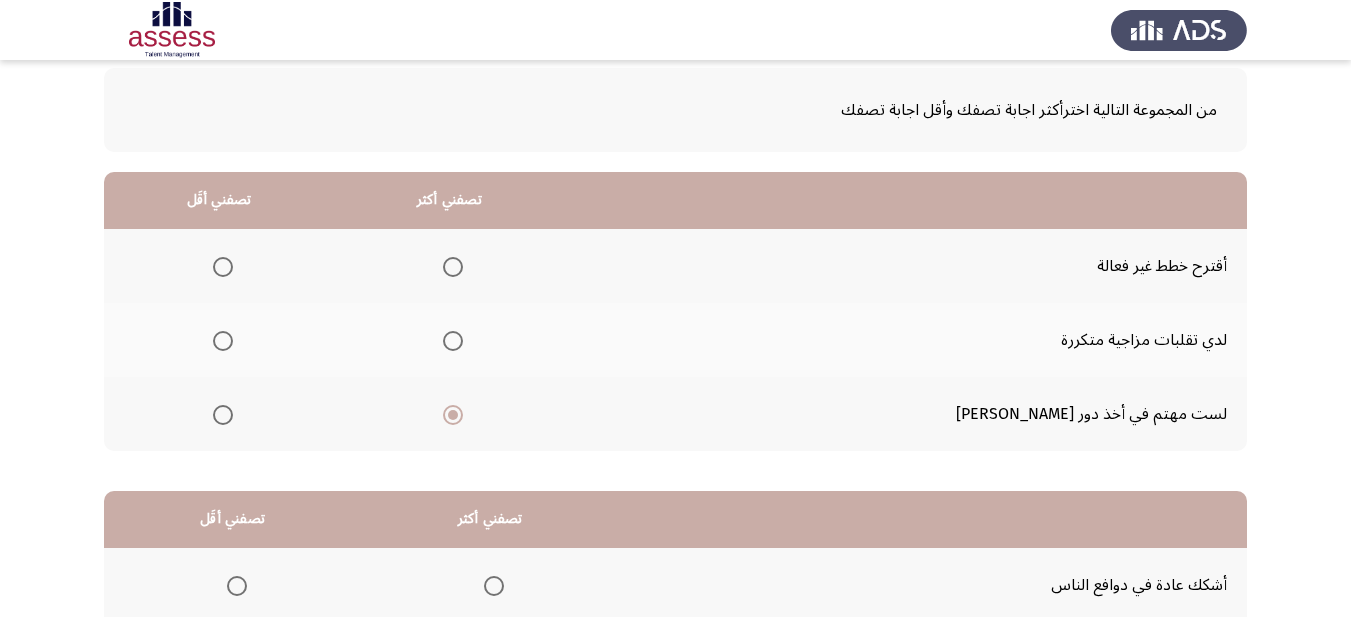 click at bounding box center [223, 267] 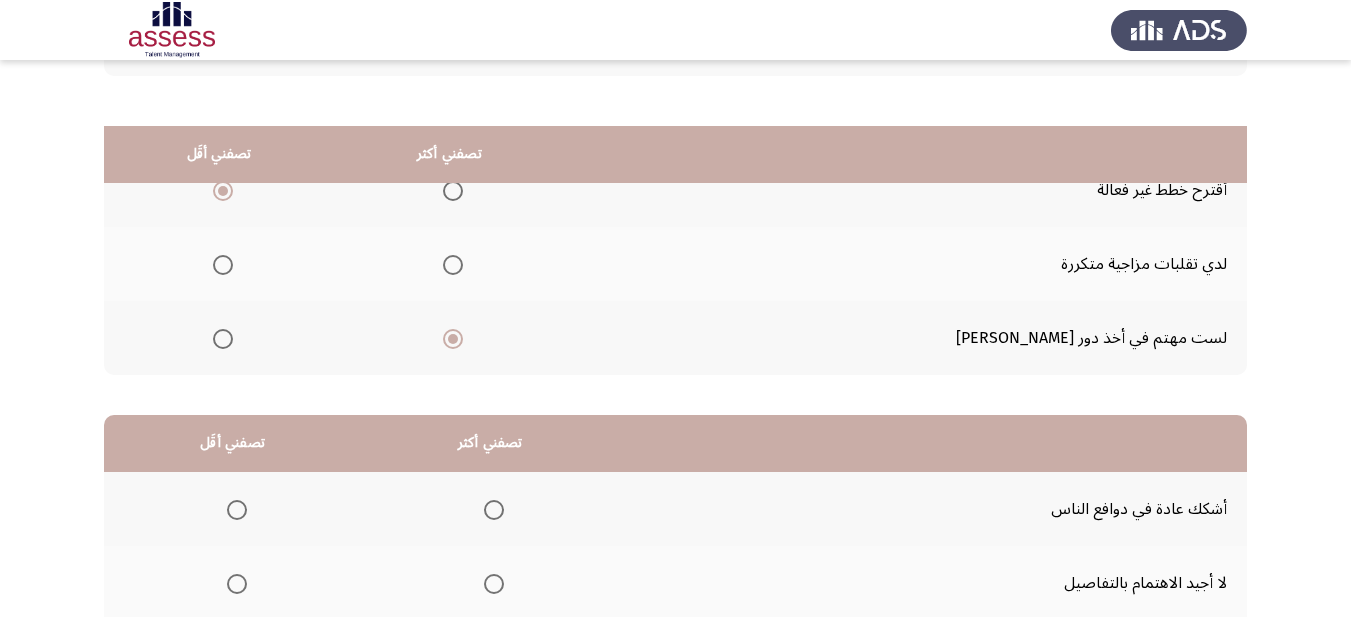 scroll, scrollTop: 393, scrollLeft: 0, axis: vertical 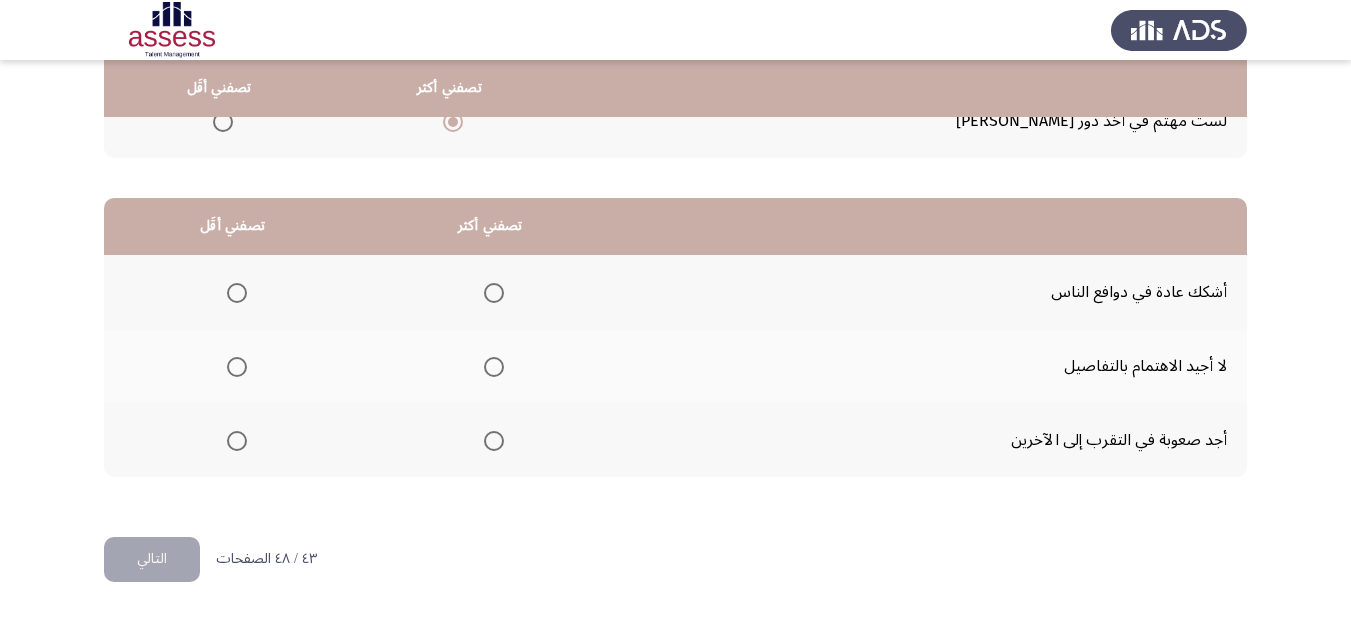 click at bounding box center [237, 367] 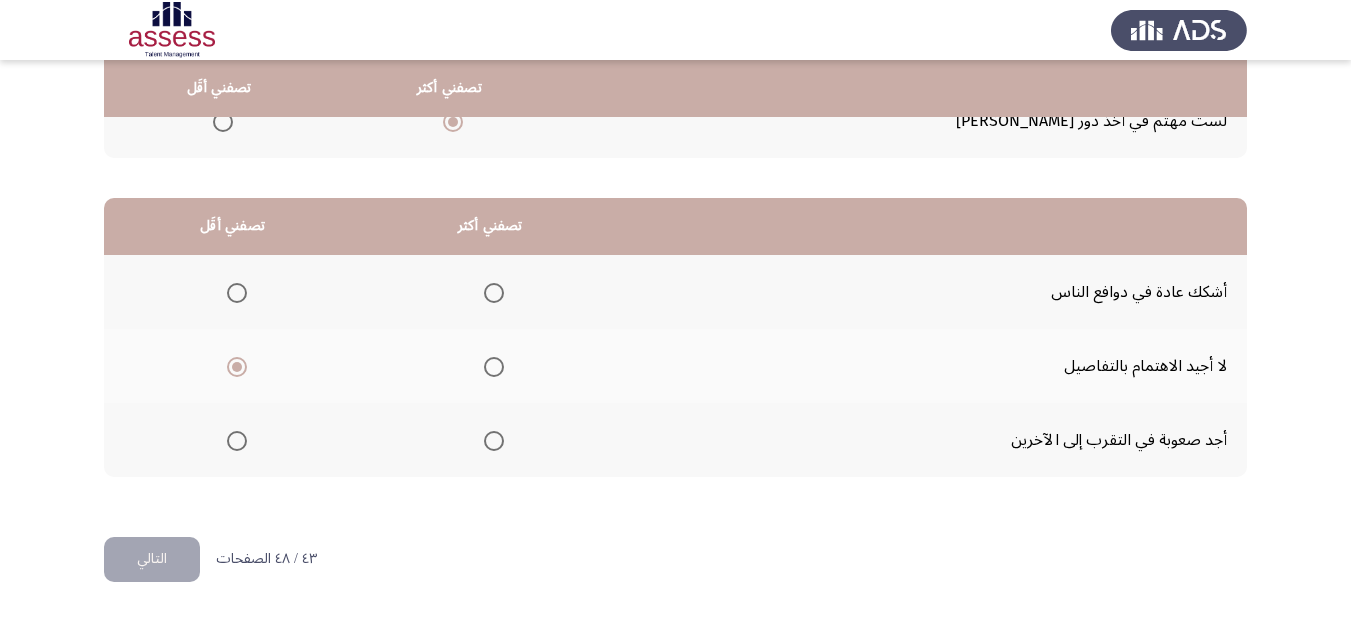 click at bounding box center [494, 293] 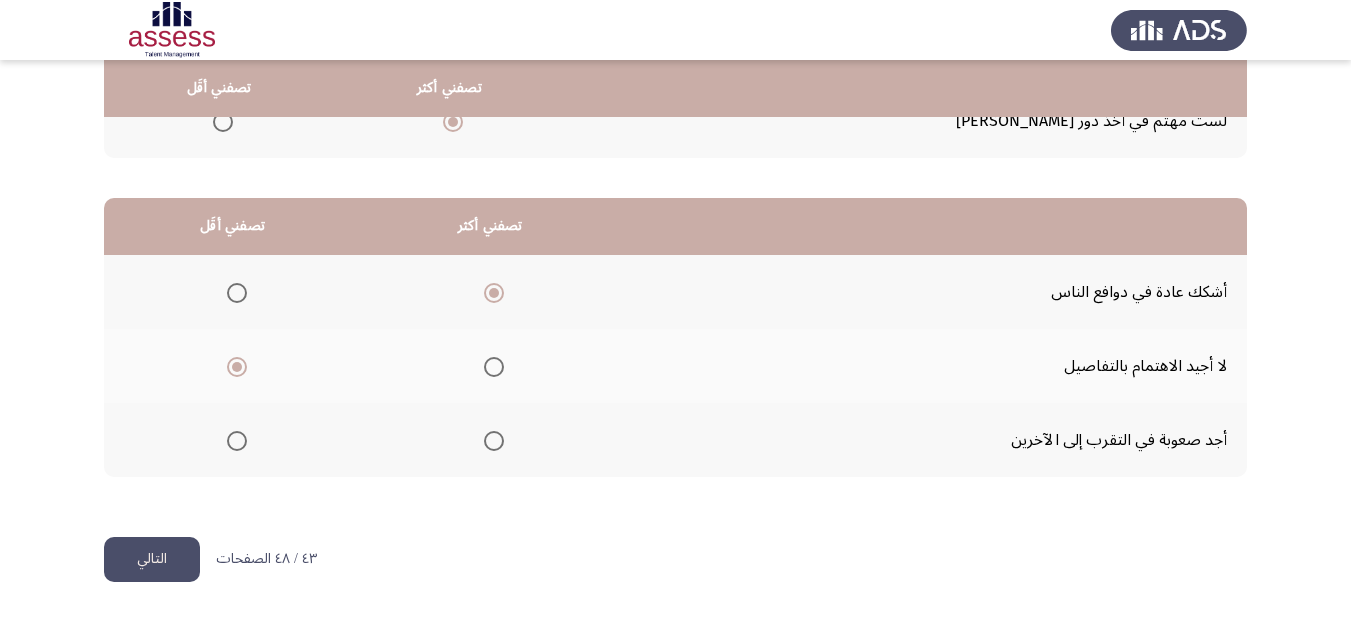 click on "التالي" 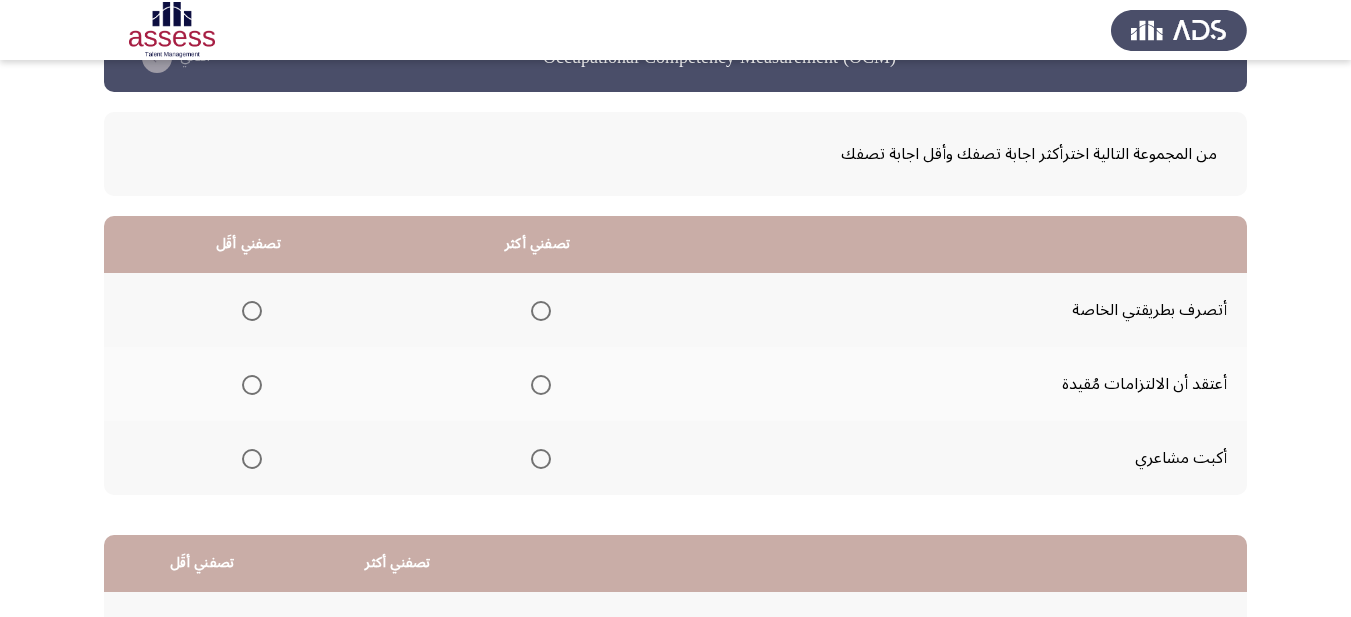 scroll, scrollTop: 100, scrollLeft: 0, axis: vertical 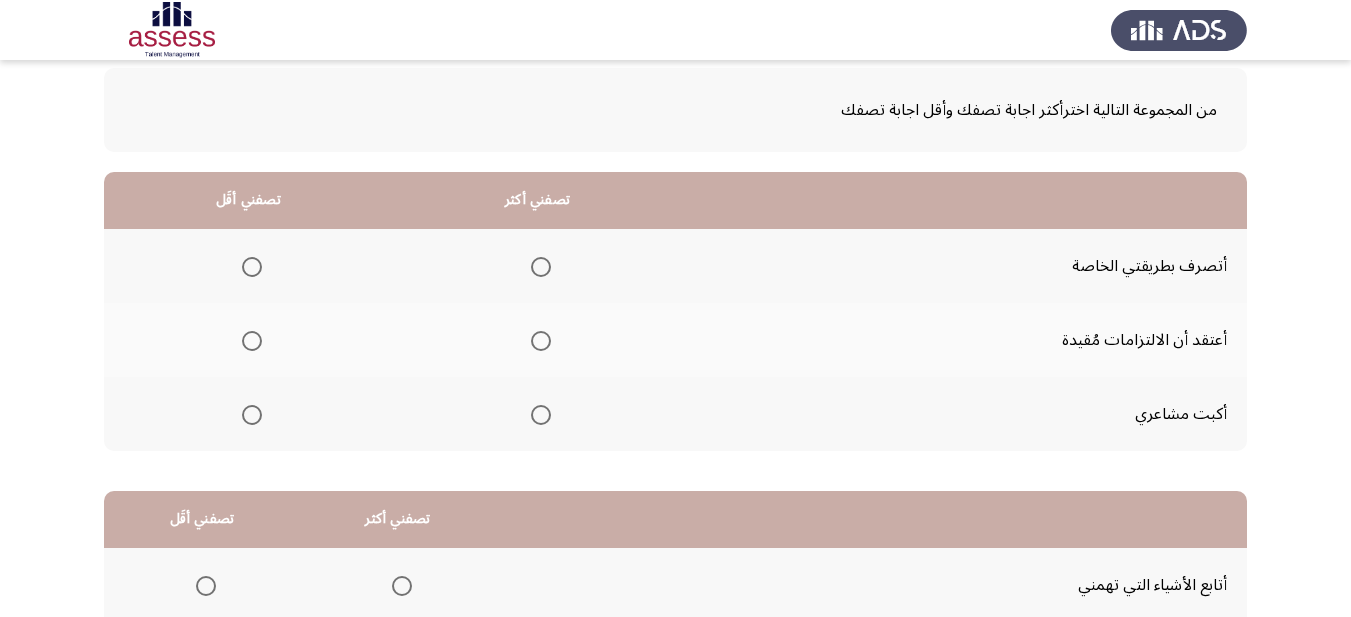 click at bounding box center [541, 267] 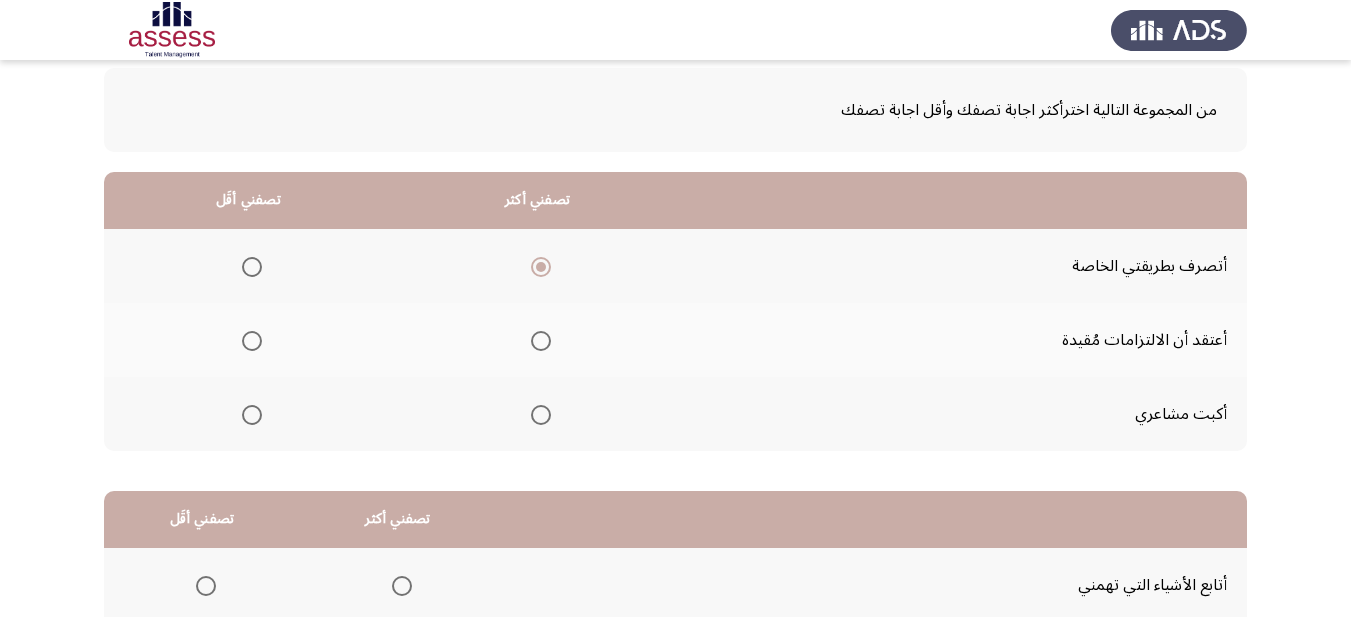 click at bounding box center (252, 341) 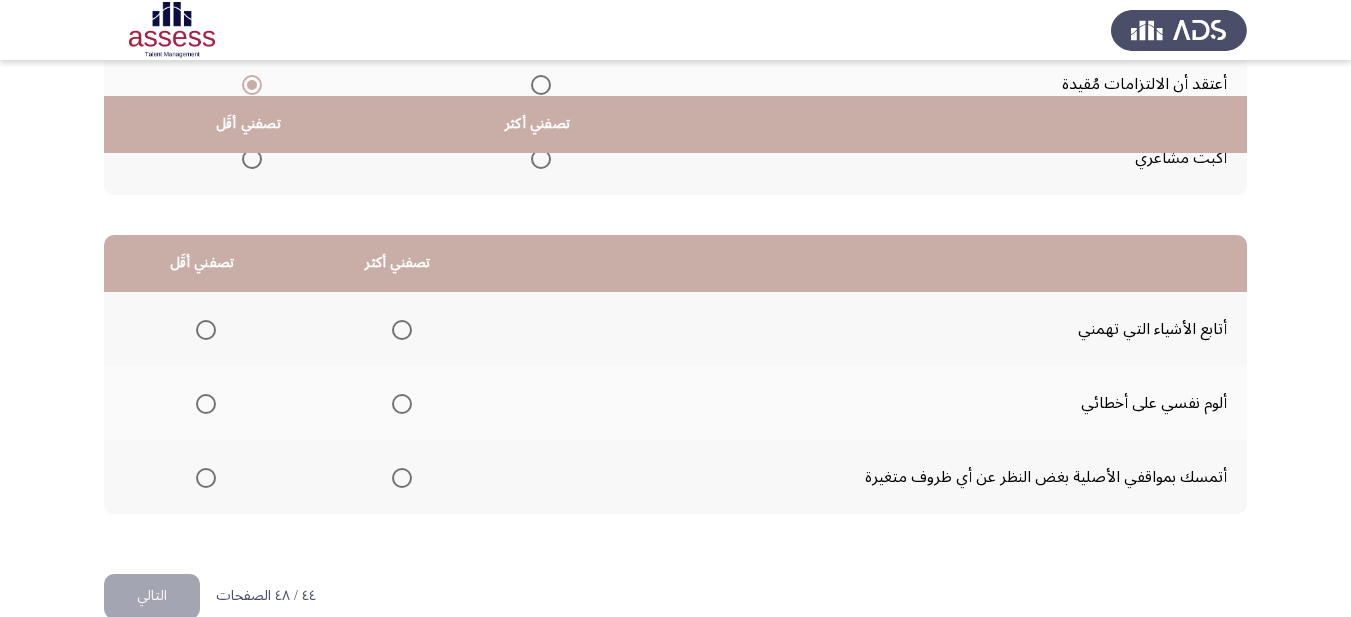 scroll, scrollTop: 393, scrollLeft: 0, axis: vertical 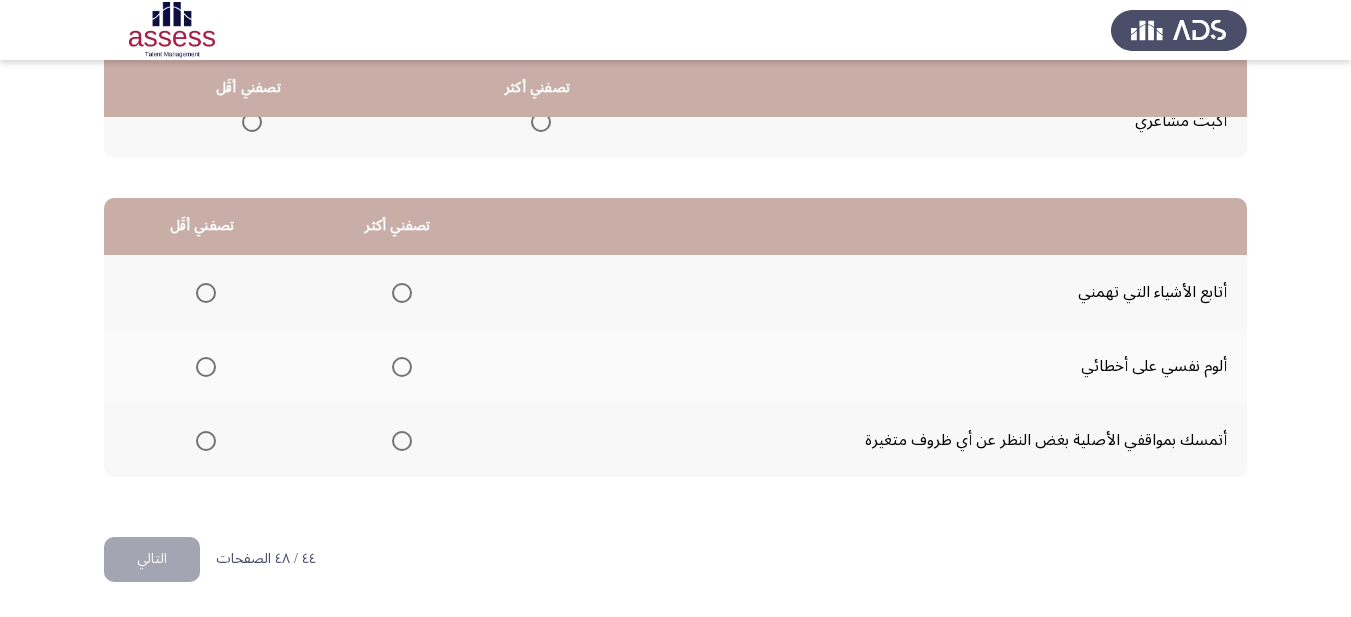 click at bounding box center [402, 367] 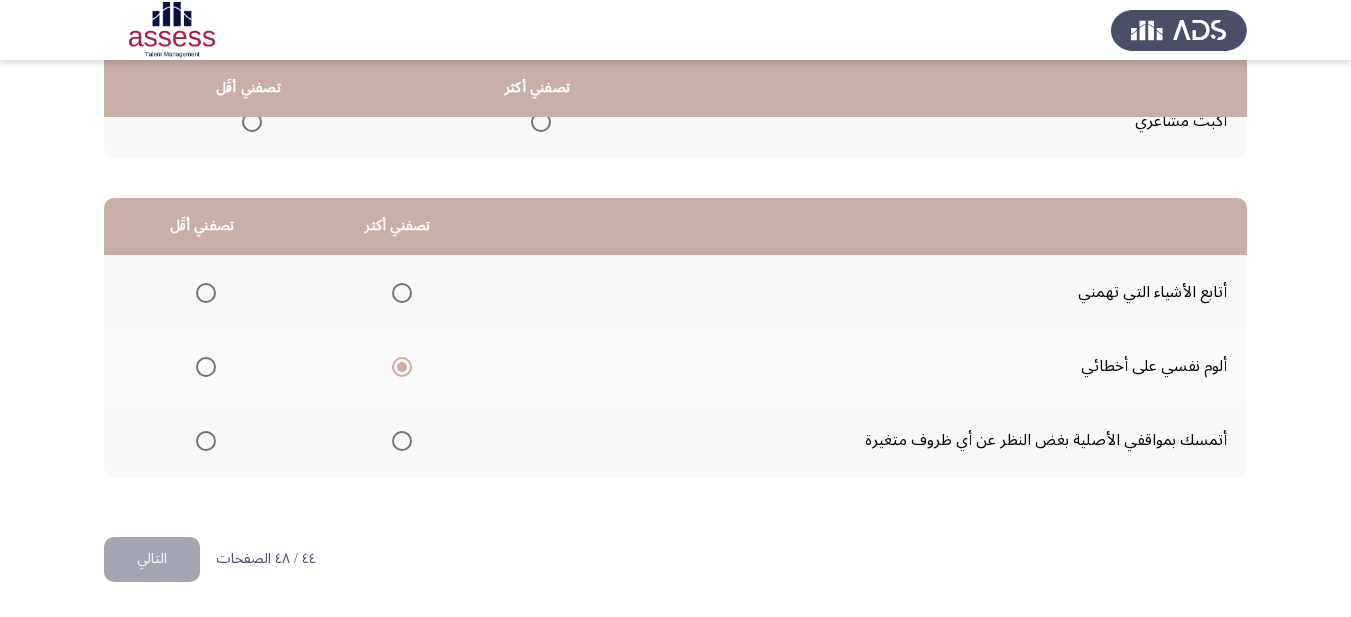 click at bounding box center [206, 441] 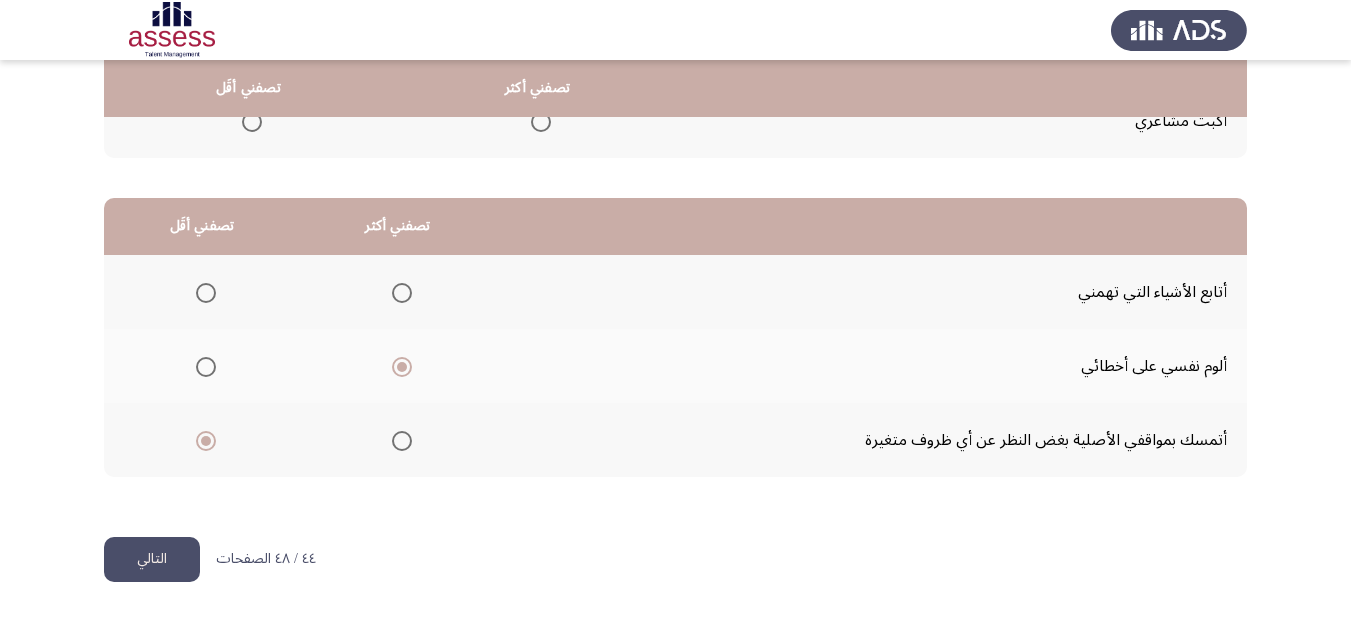 click on "التالي" 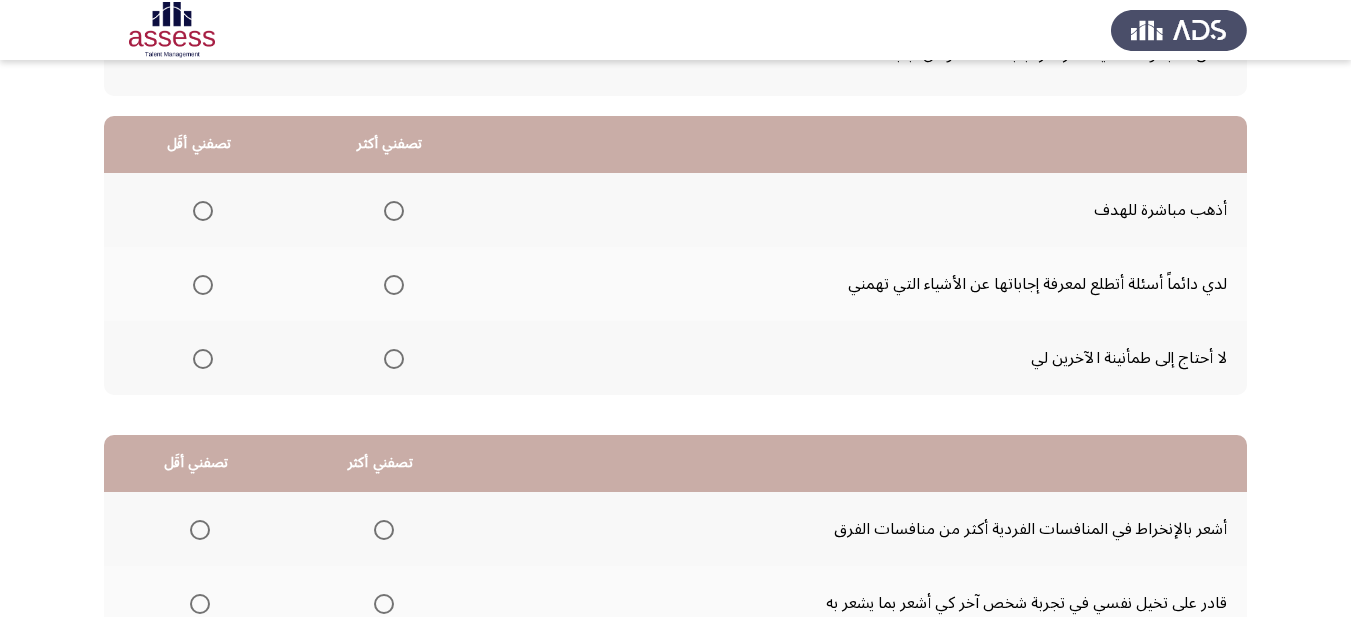 scroll, scrollTop: 200, scrollLeft: 0, axis: vertical 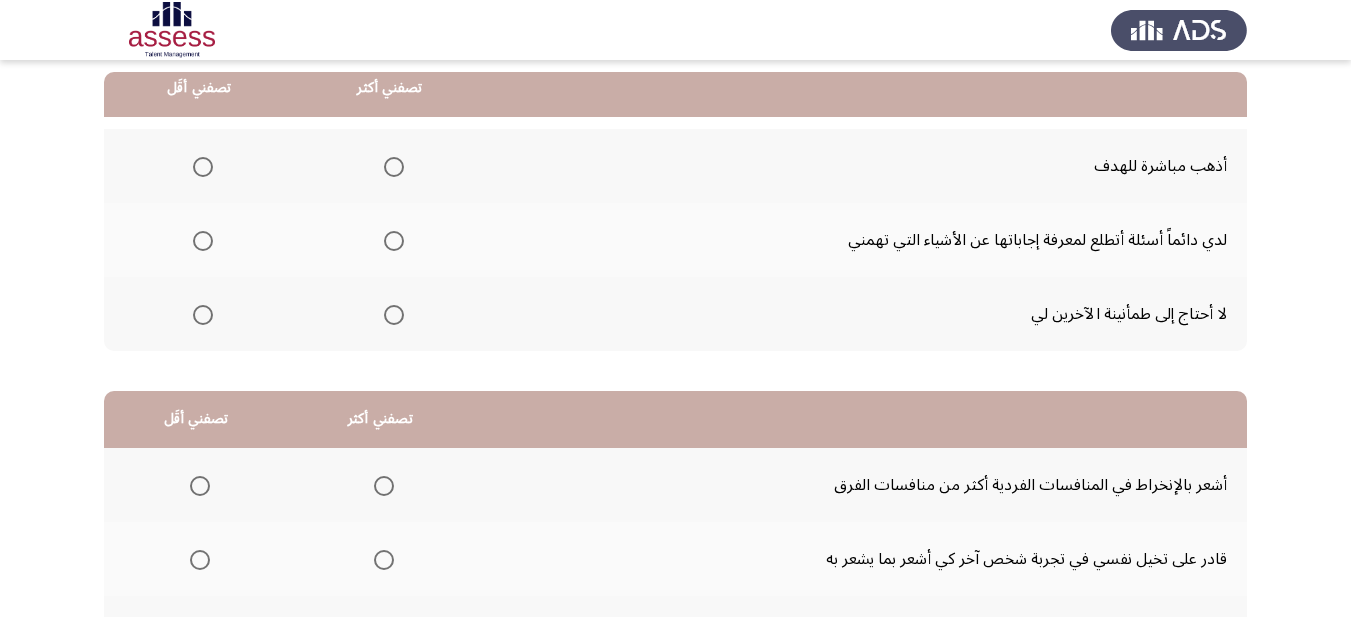 click at bounding box center (394, 241) 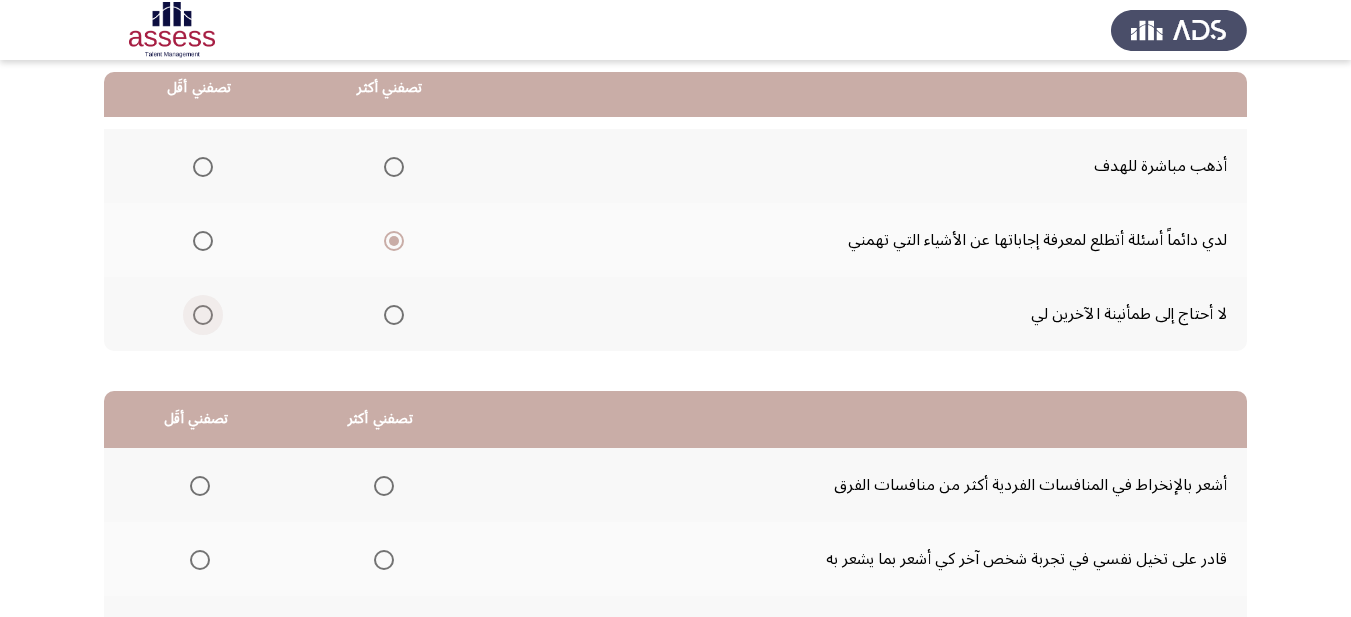 click at bounding box center [203, 315] 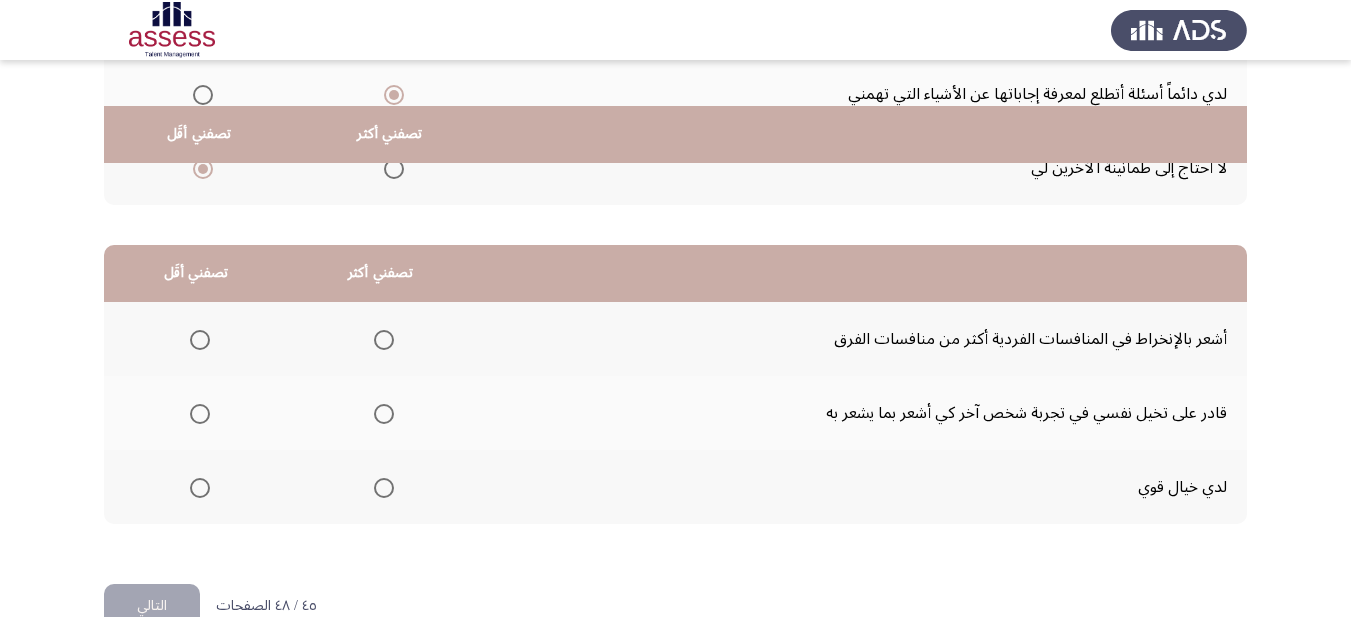 scroll, scrollTop: 393, scrollLeft: 0, axis: vertical 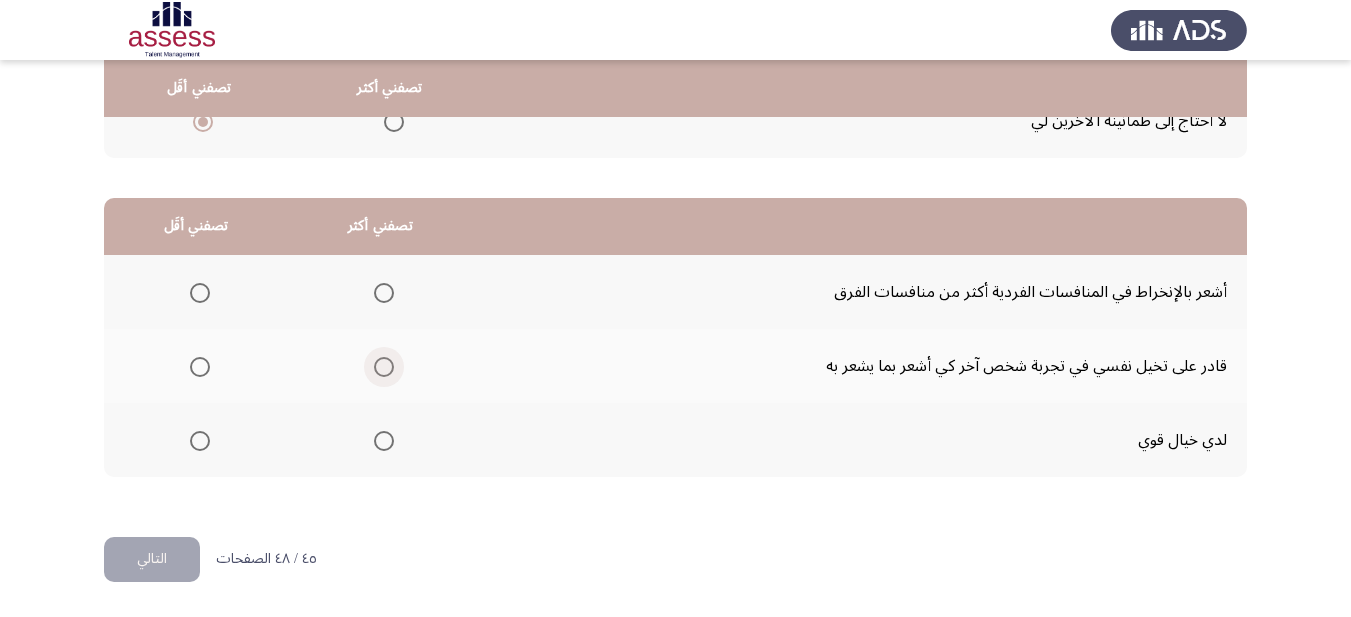 click at bounding box center [384, 367] 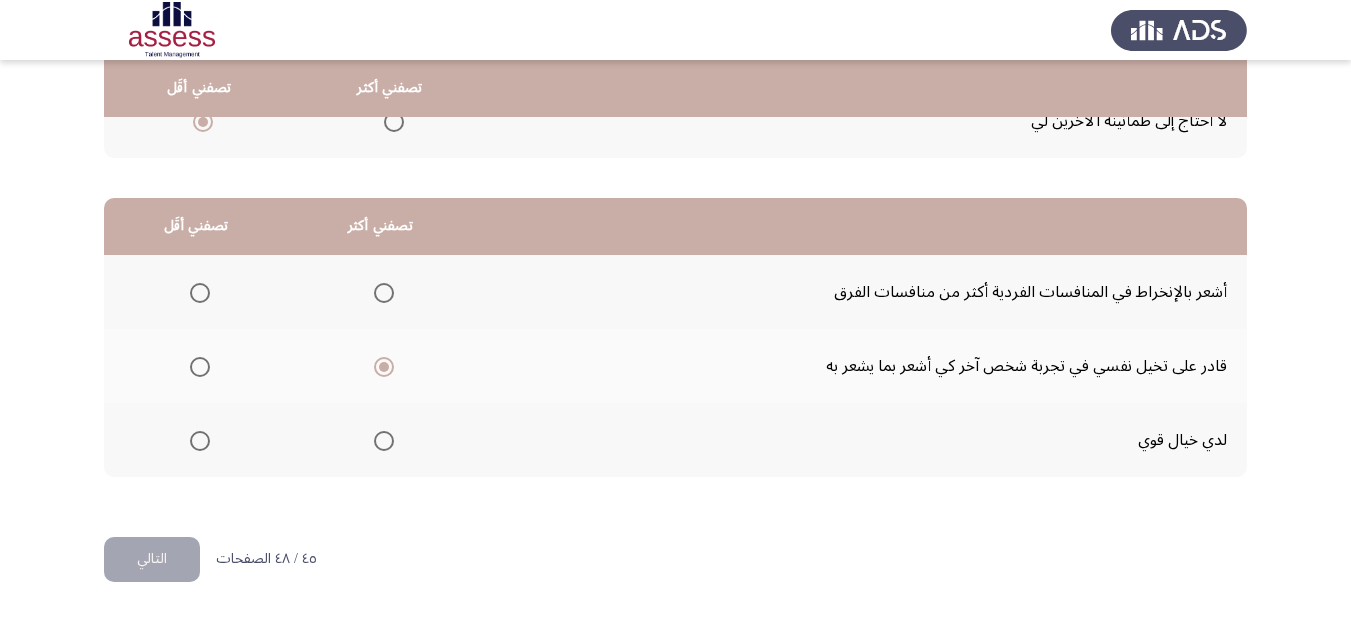 click at bounding box center (200, 441) 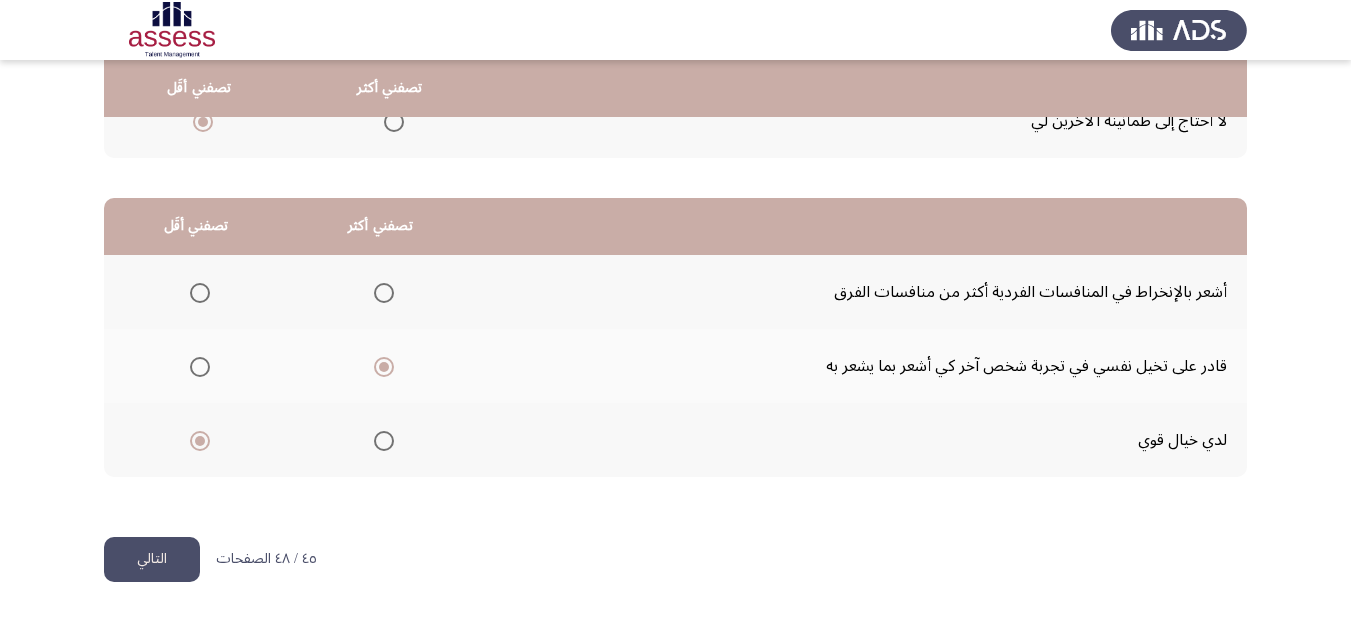 click on "التالي" 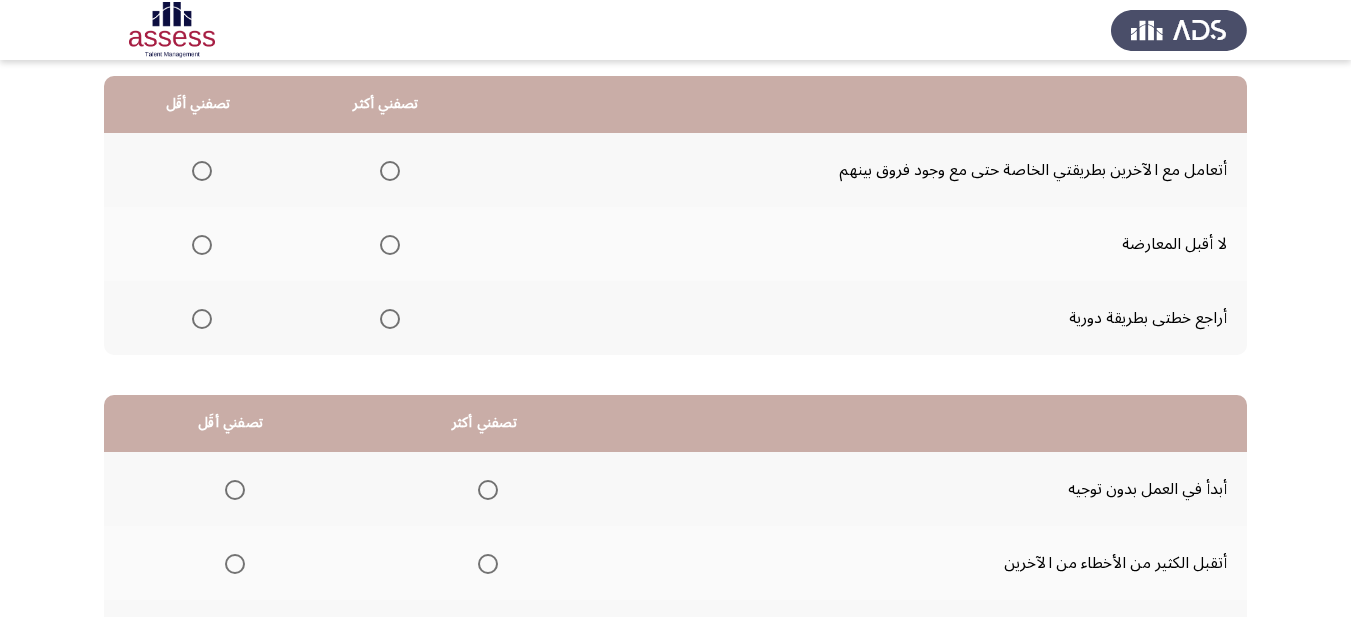 scroll, scrollTop: 200, scrollLeft: 0, axis: vertical 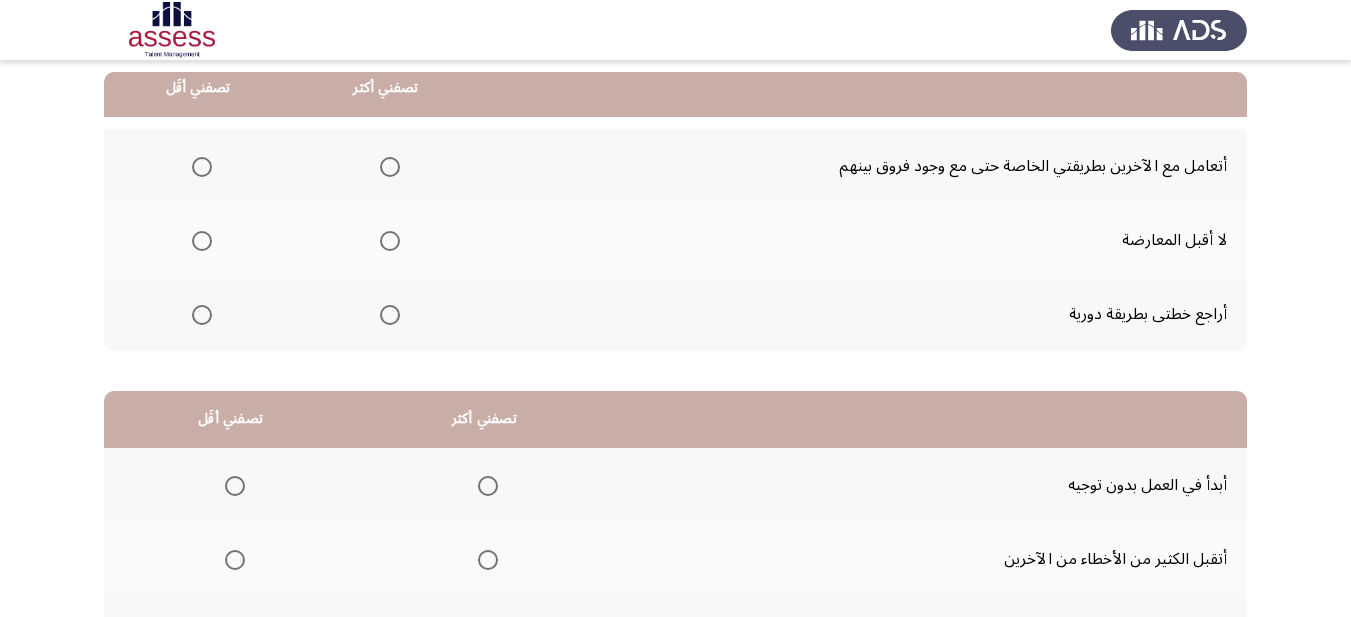 click at bounding box center [202, 241] 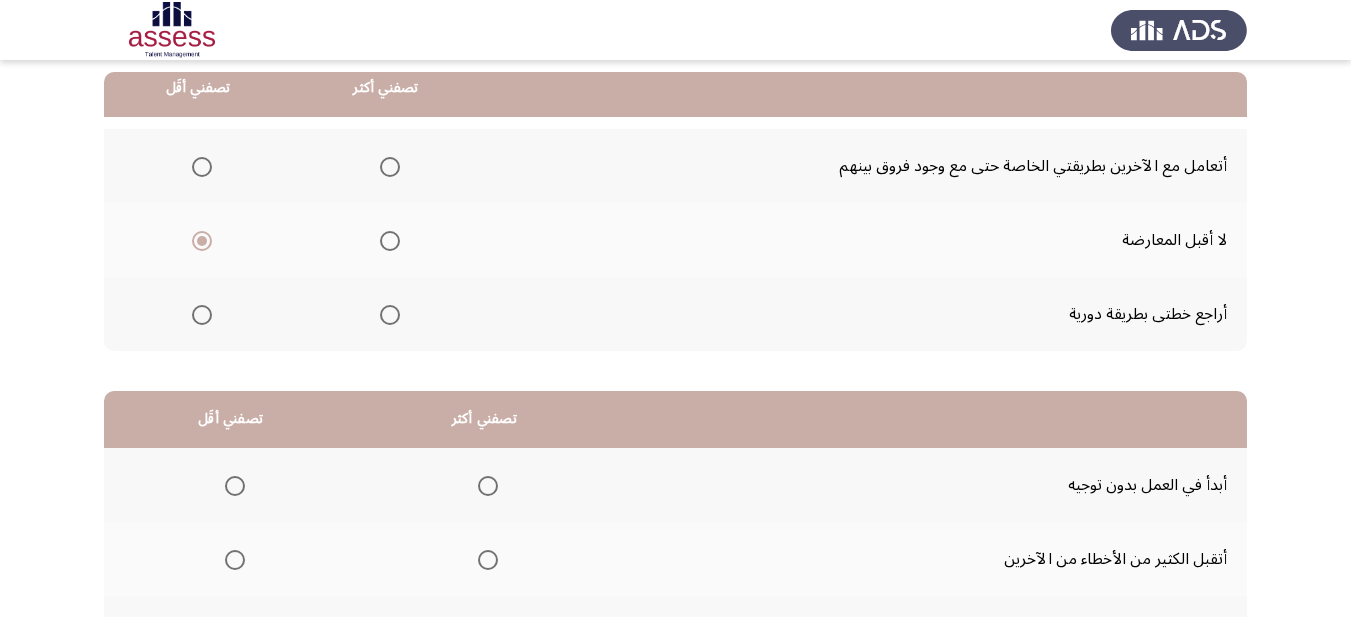 click at bounding box center (390, 167) 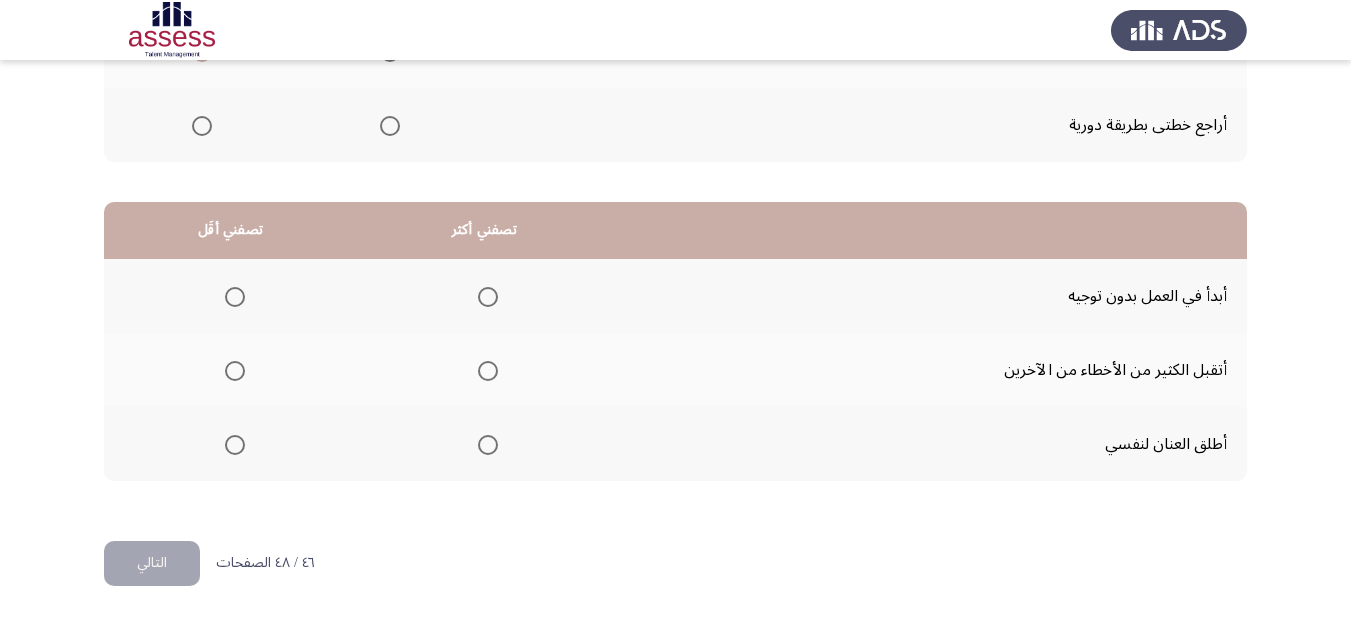 scroll, scrollTop: 393, scrollLeft: 0, axis: vertical 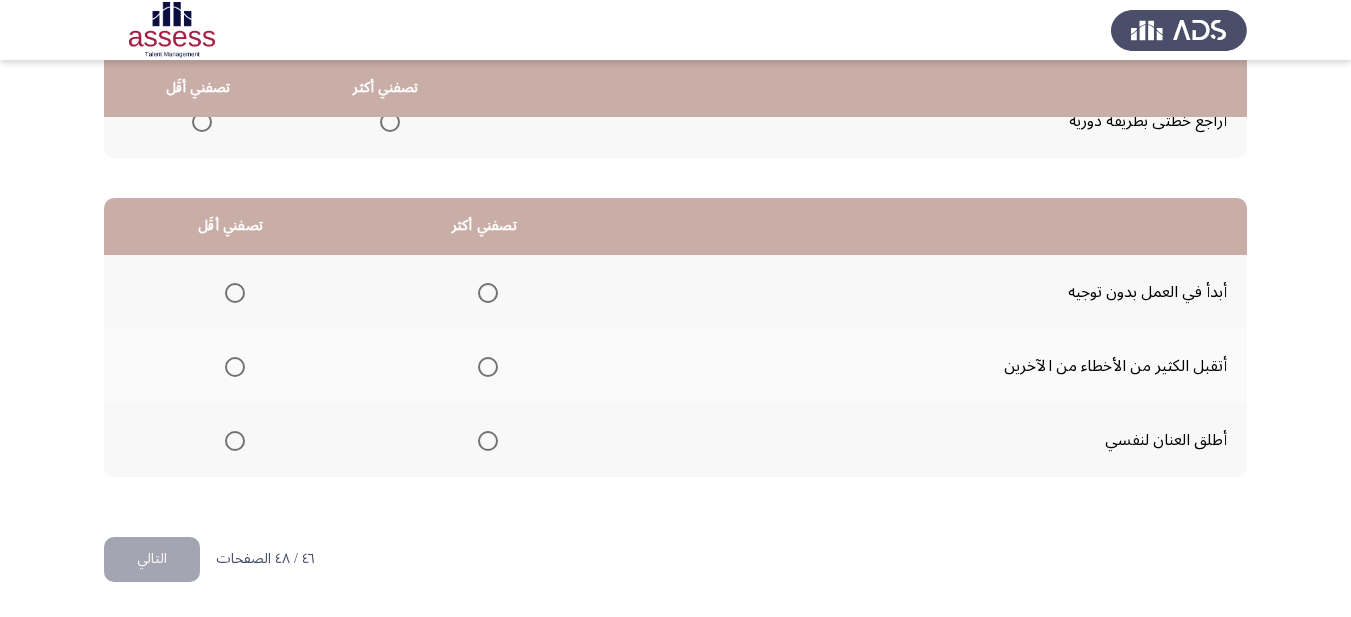 click at bounding box center [235, 293] 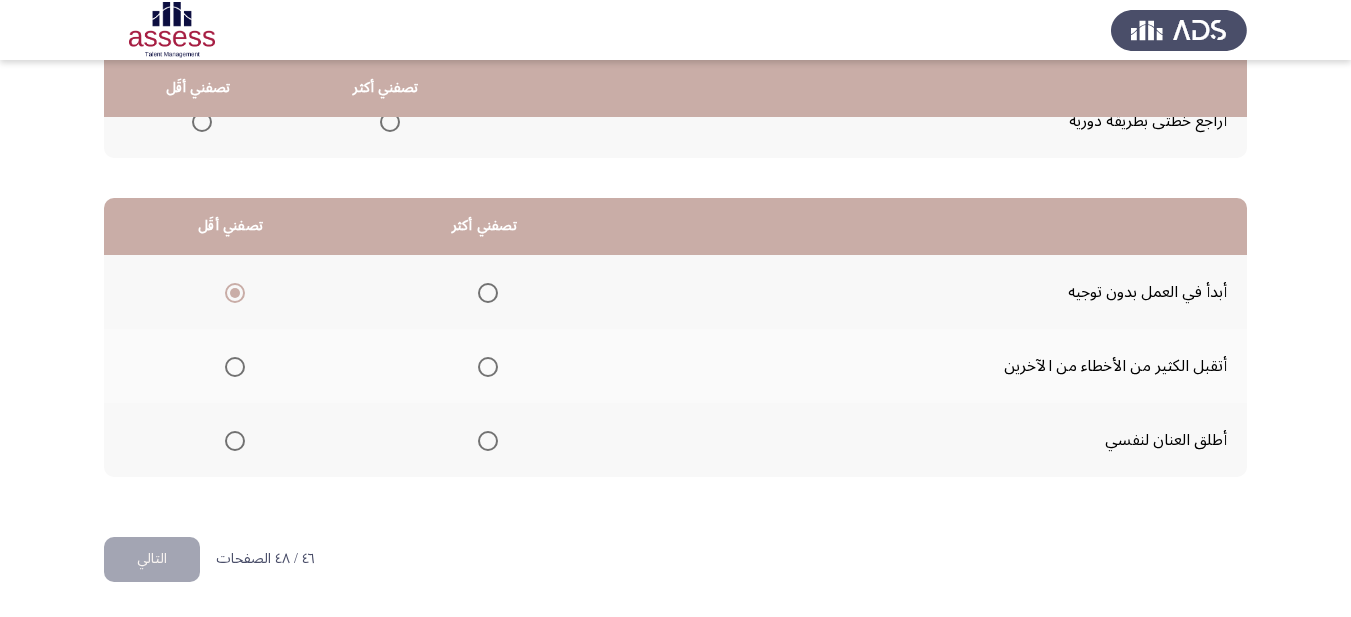 click at bounding box center [488, 367] 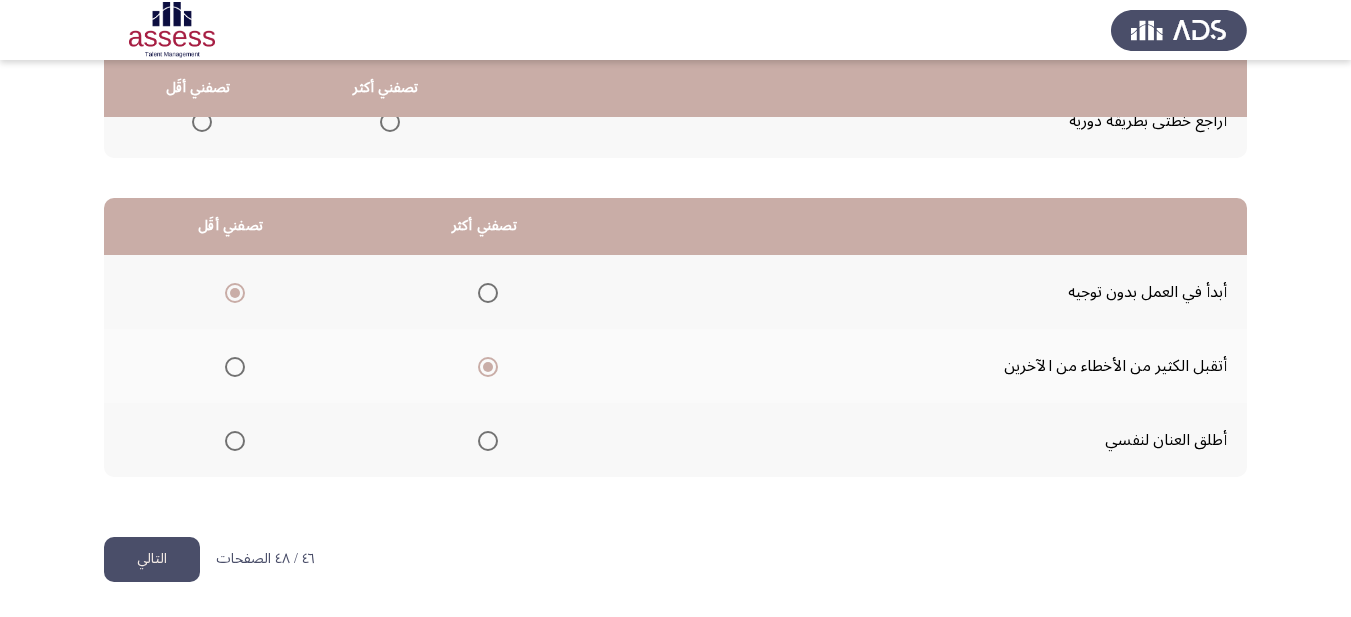 click on "التالي" 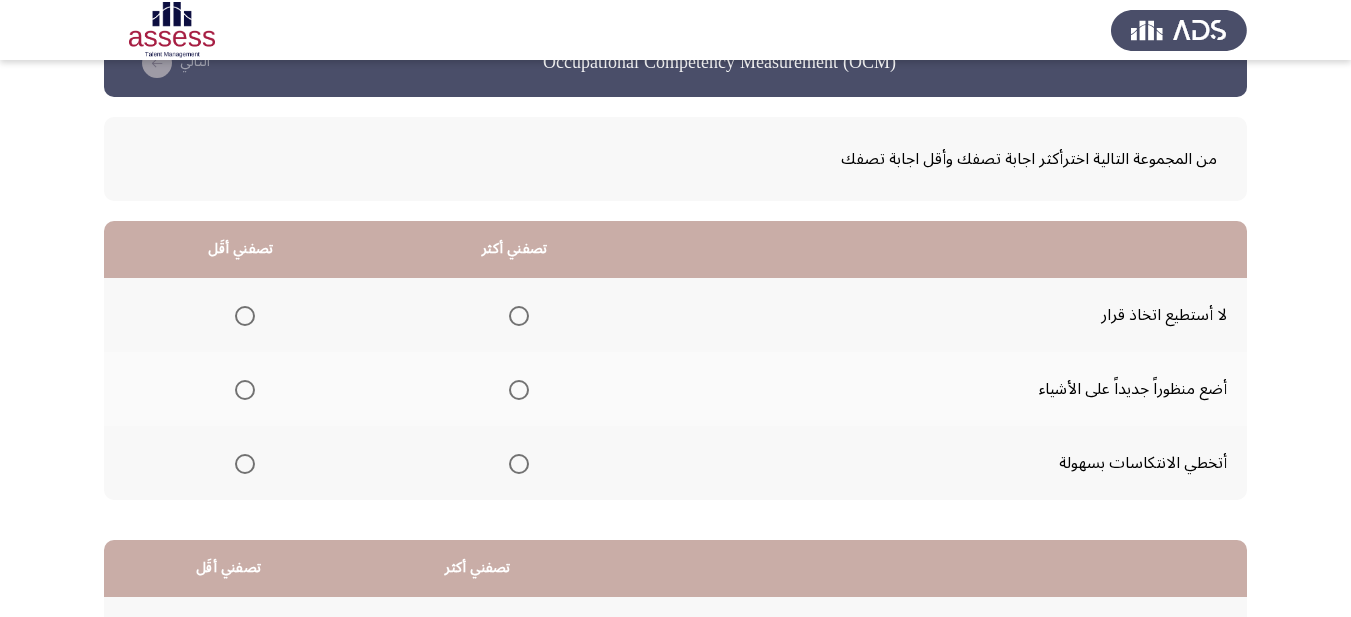 scroll, scrollTop: 100, scrollLeft: 0, axis: vertical 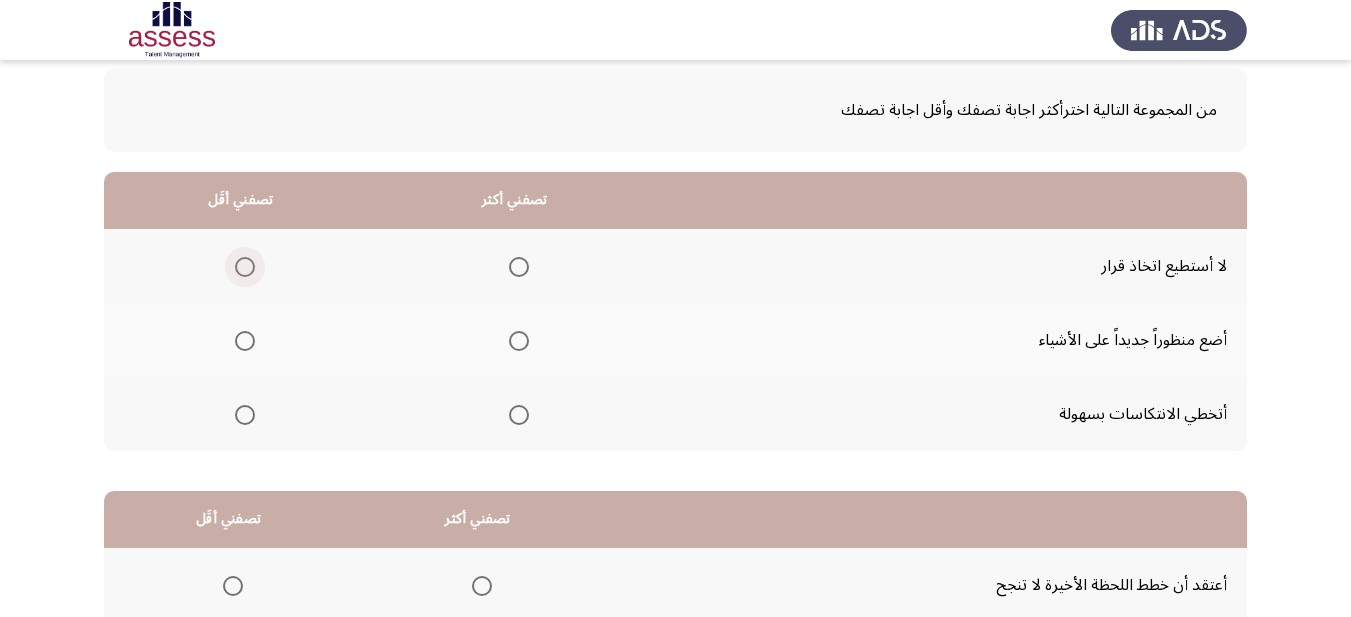 click at bounding box center [245, 267] 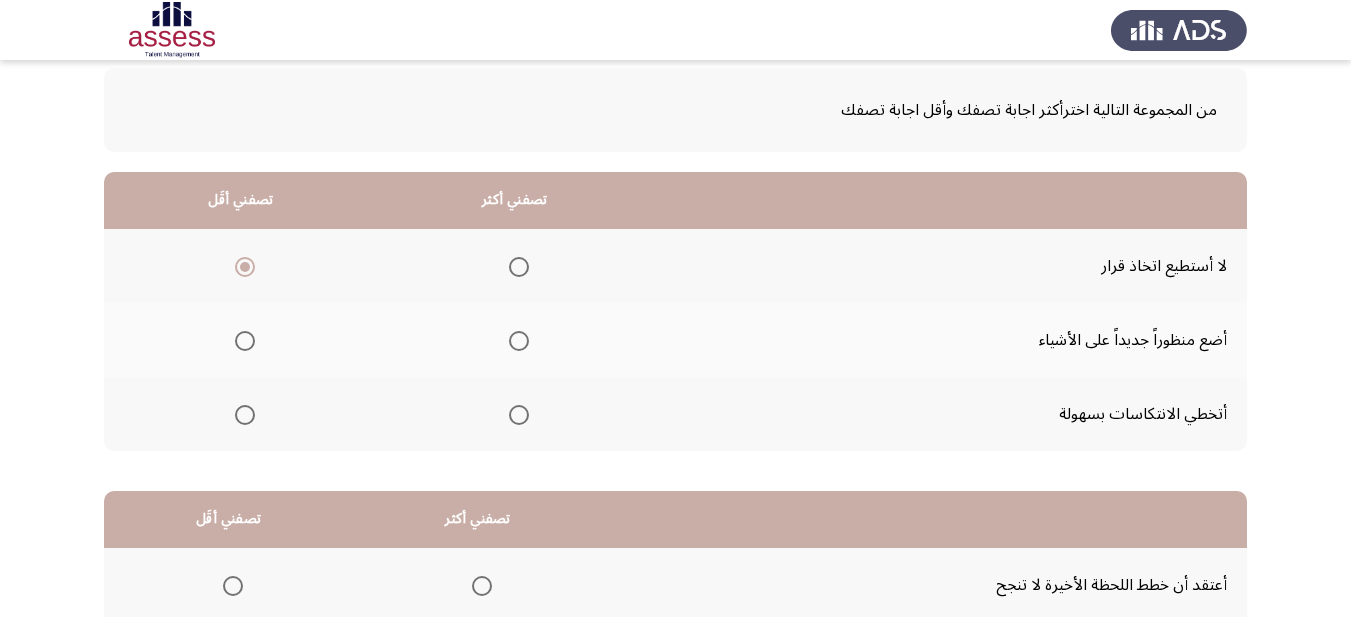 click at bounding box center (519, 415) 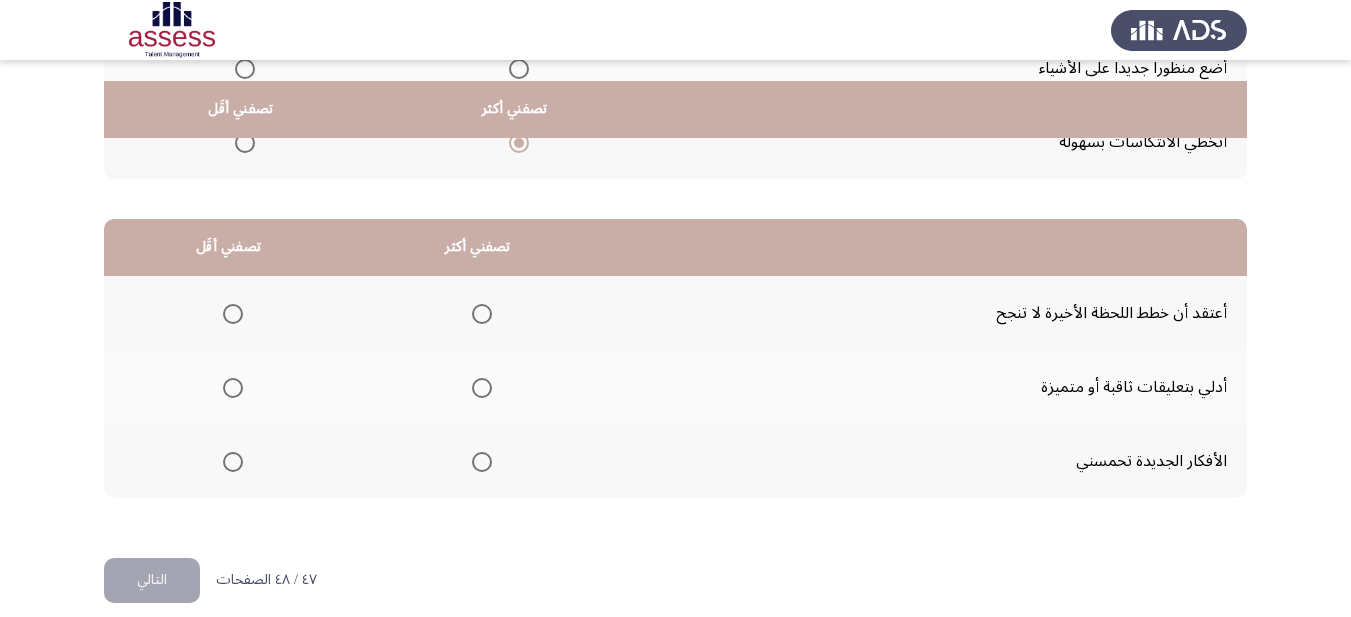scroll, scrollTop: 393, scrollLeft: 0, axis: vertical 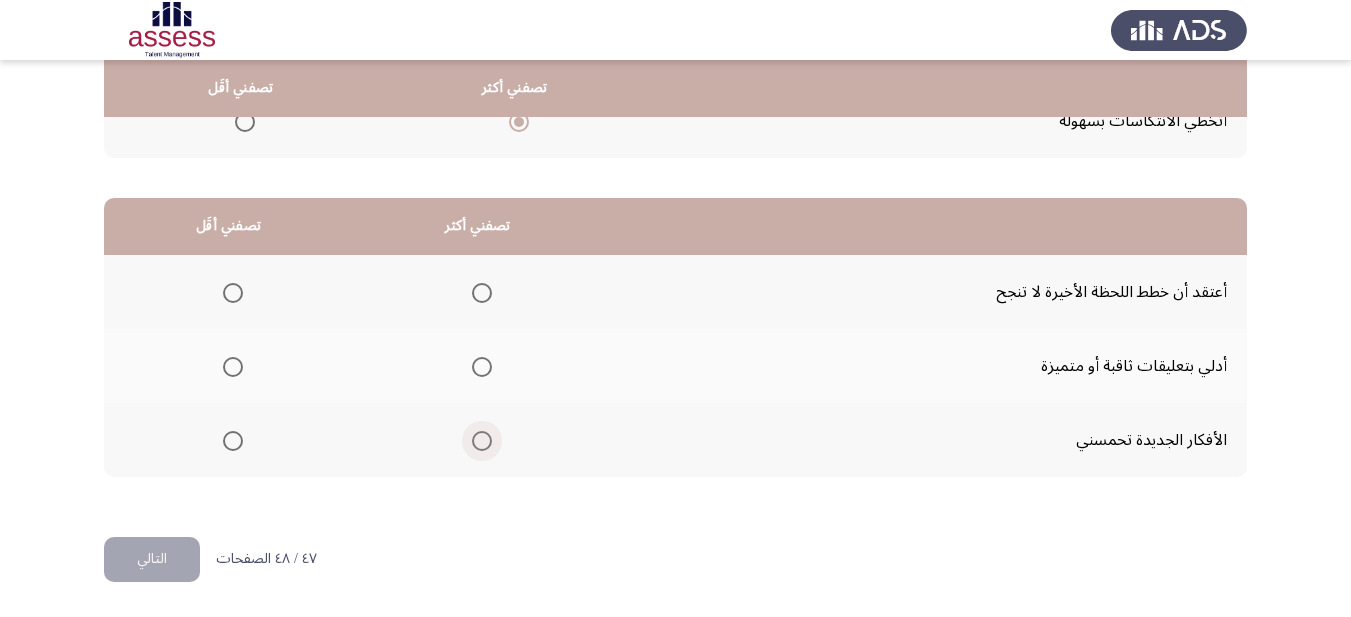 click at bounding box center [482, 441] 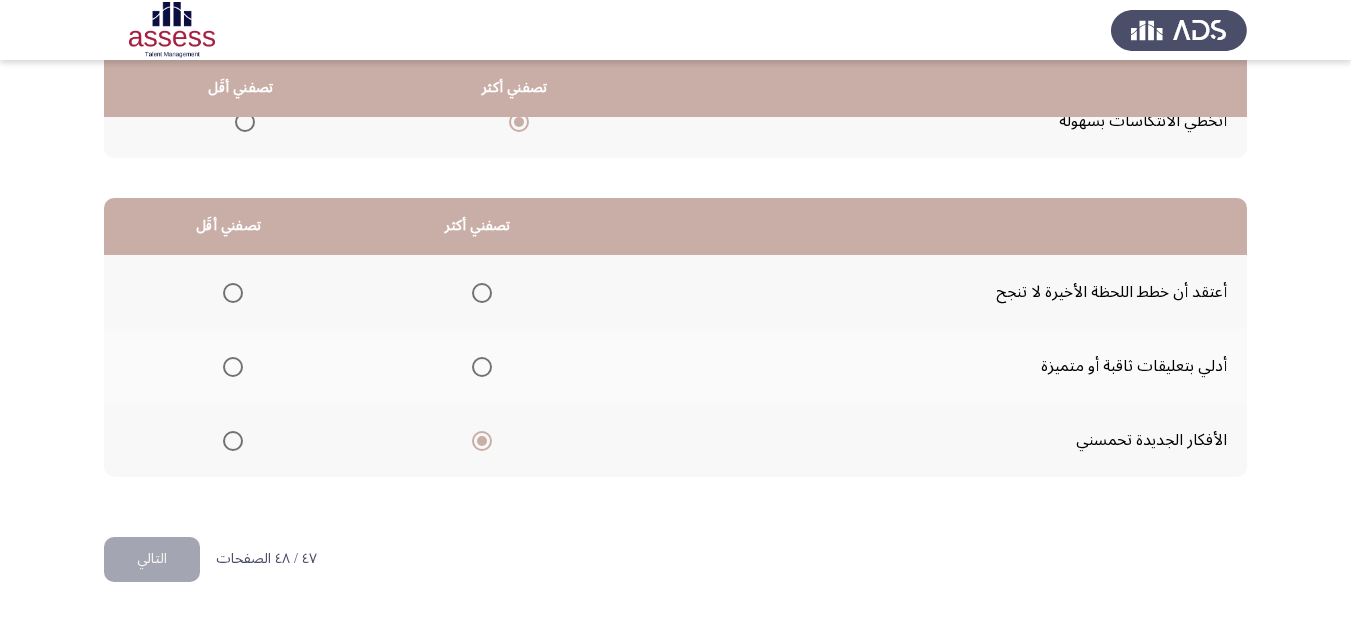 click at bounding box center (233, 367) 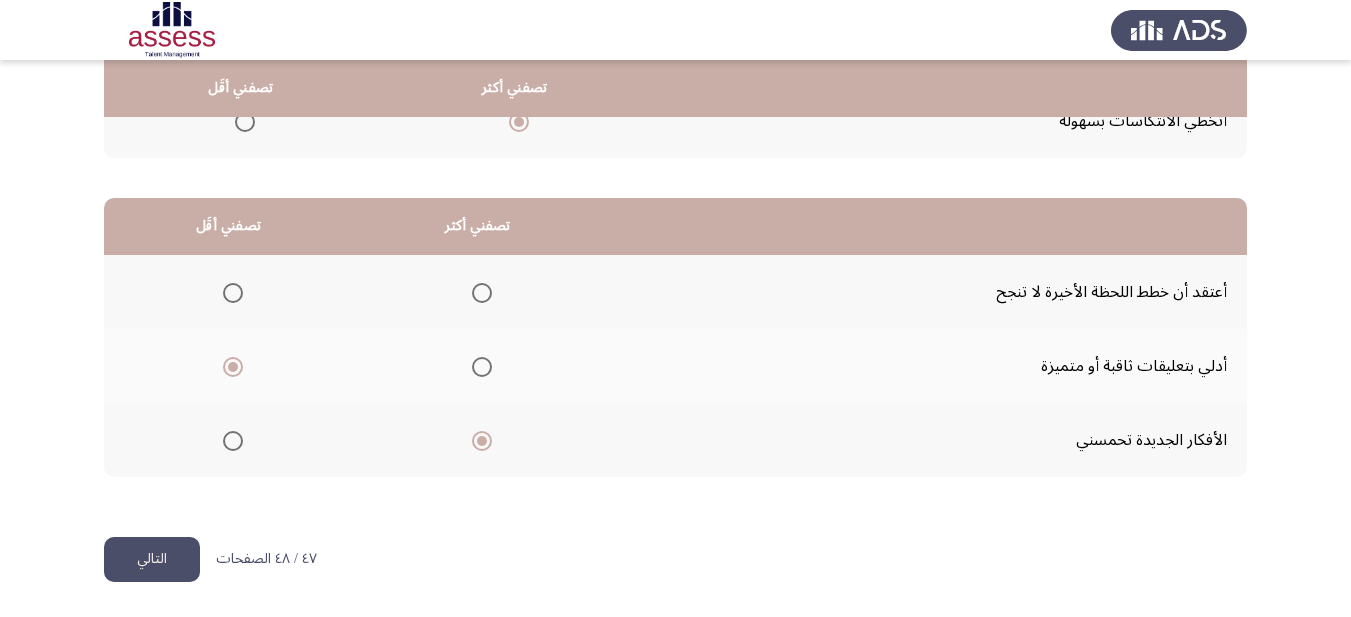 click on "التالي" 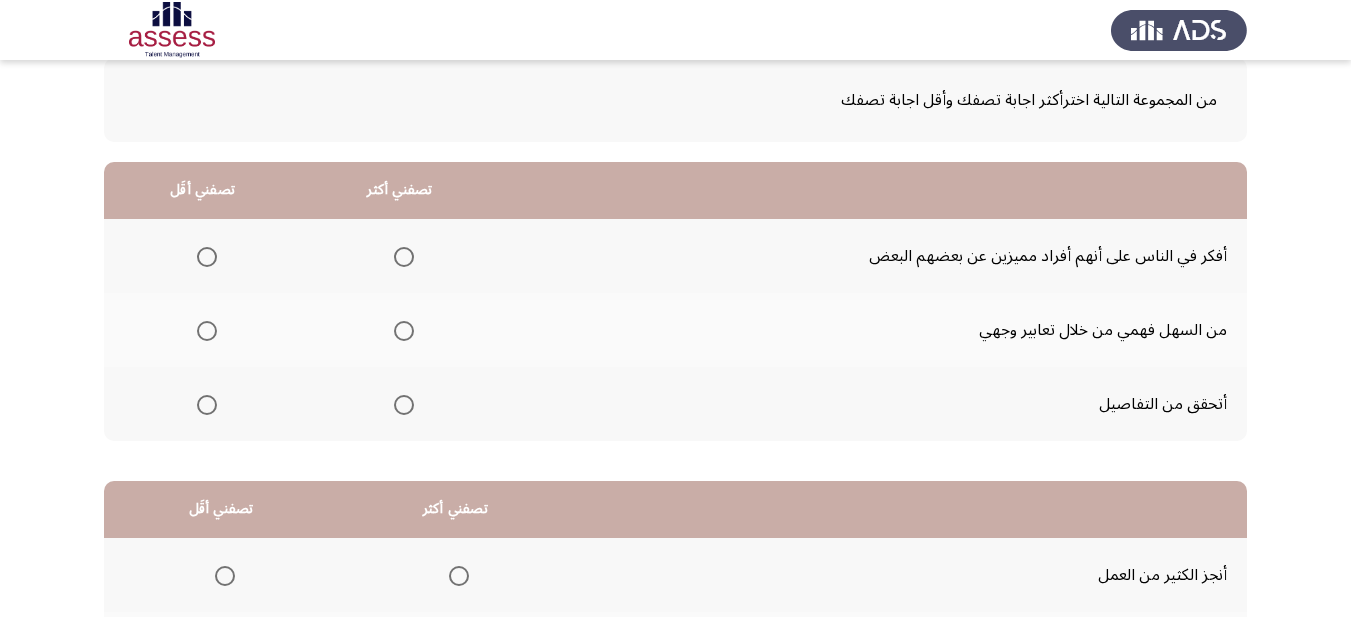 scroll, scrollTop: 100, scrollLeft: 0, axis: vertical 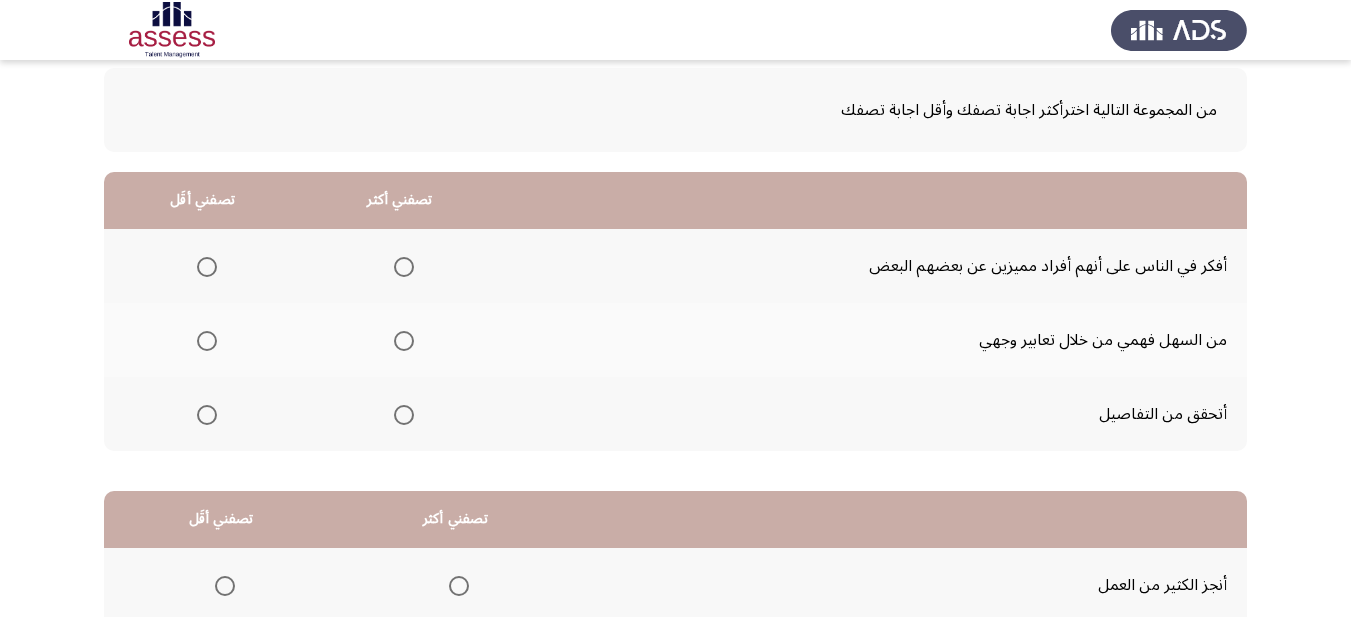 click 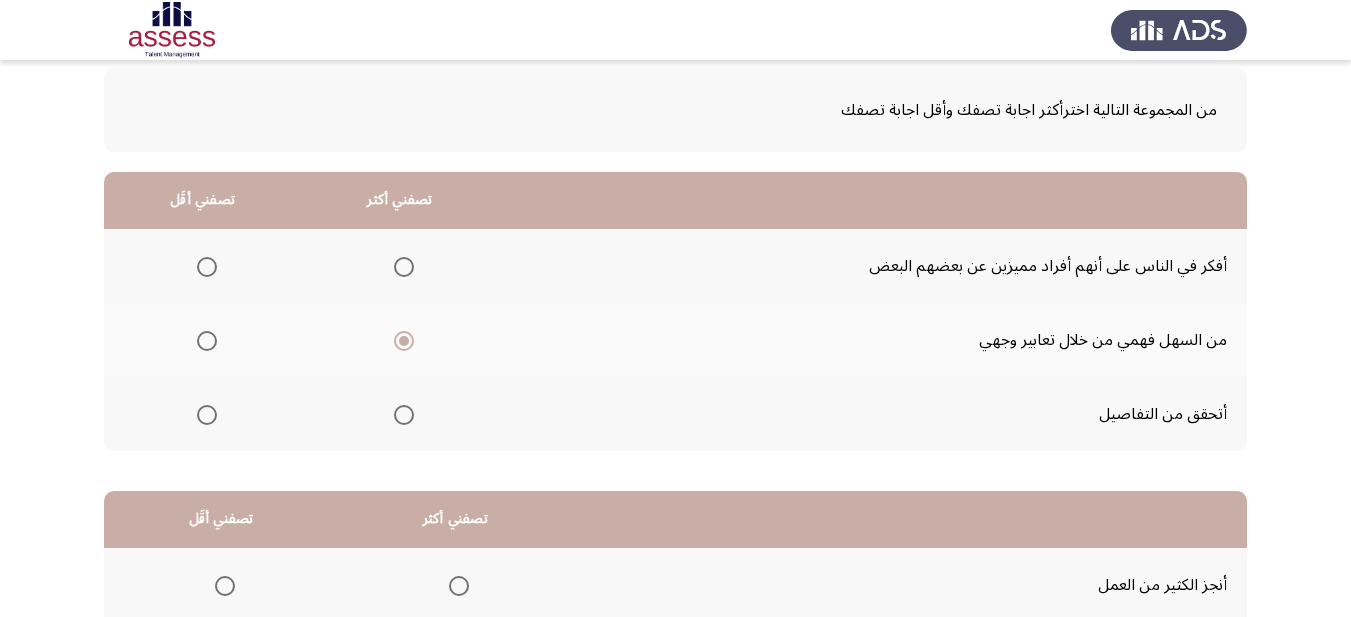 click at bounding box center (207, 415) 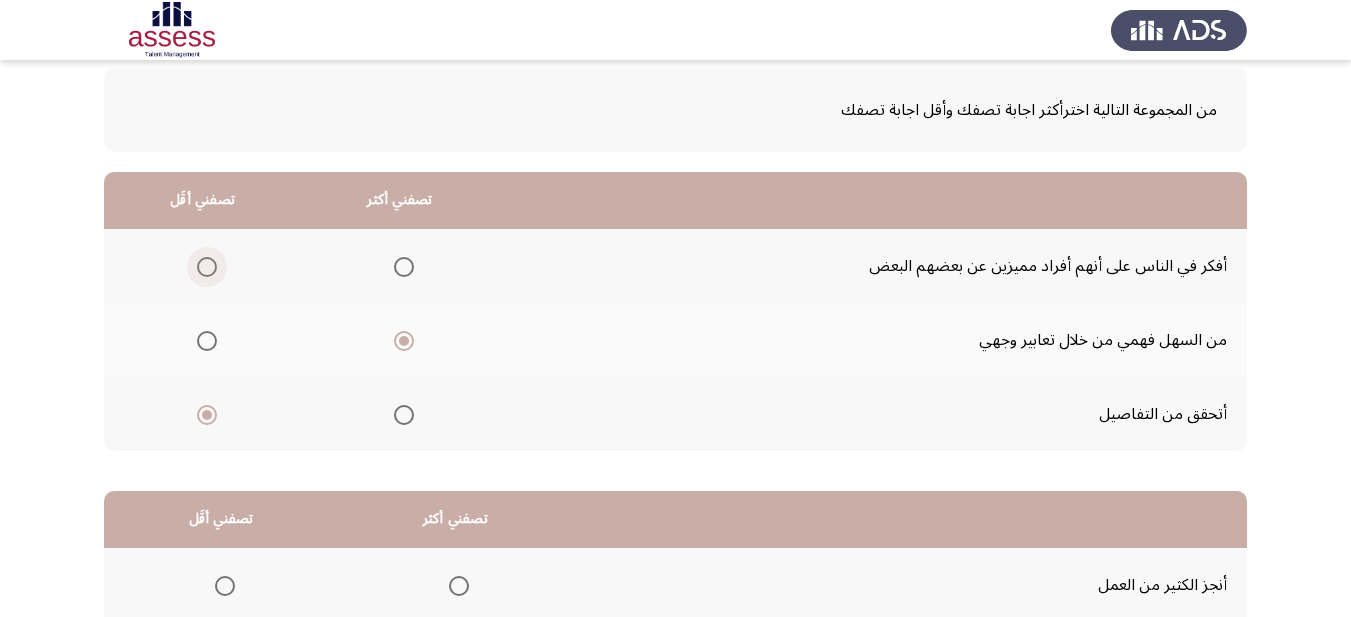 click at bounding box center [207, 267] 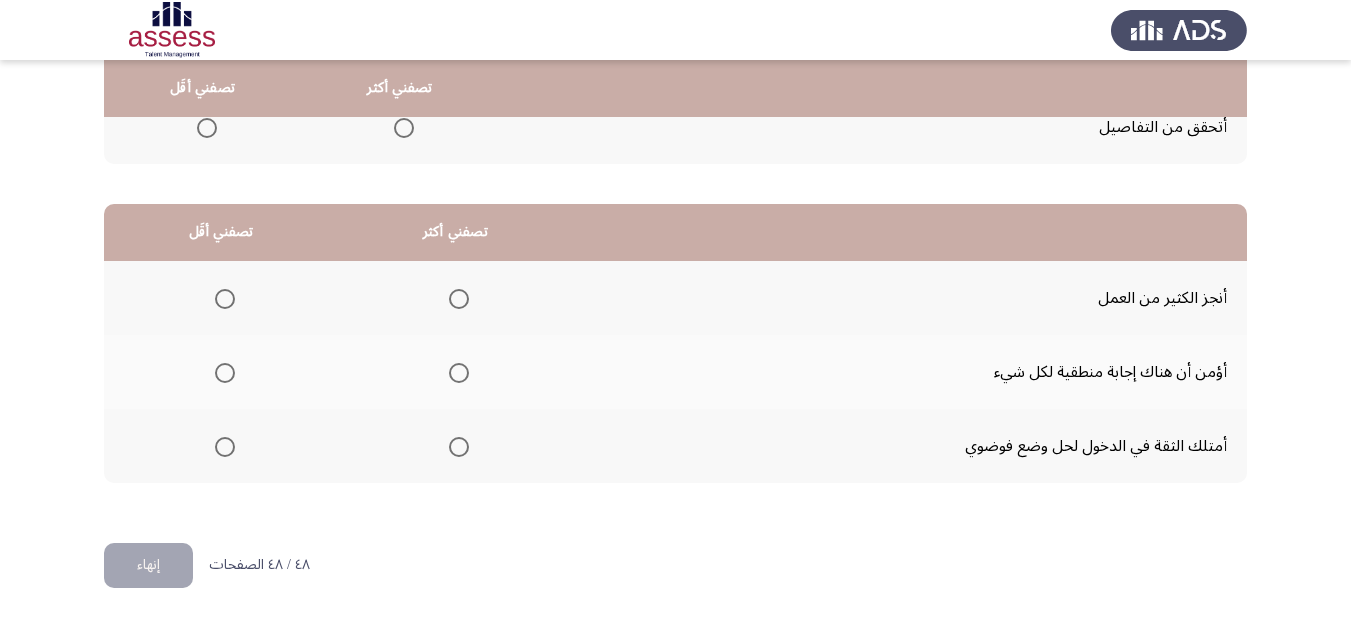 scroll, scrollTop: 393, scrollLeft: 0, axis: vertical 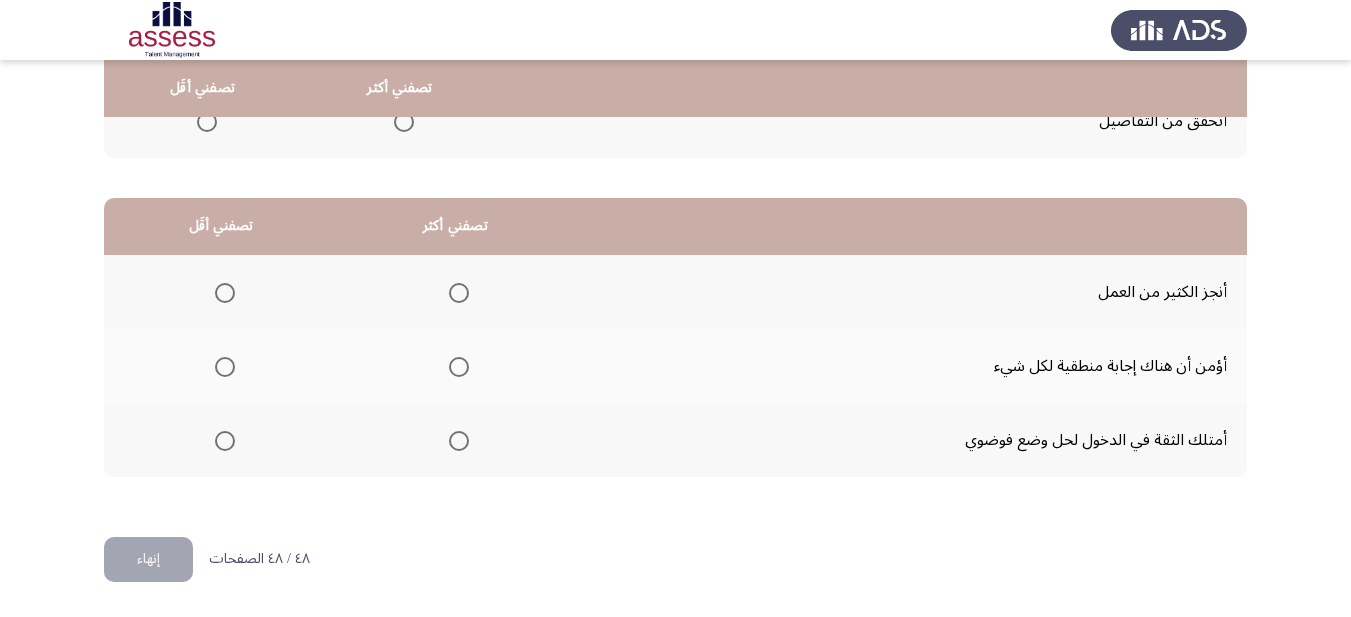 click at bounding box center [459, 367] 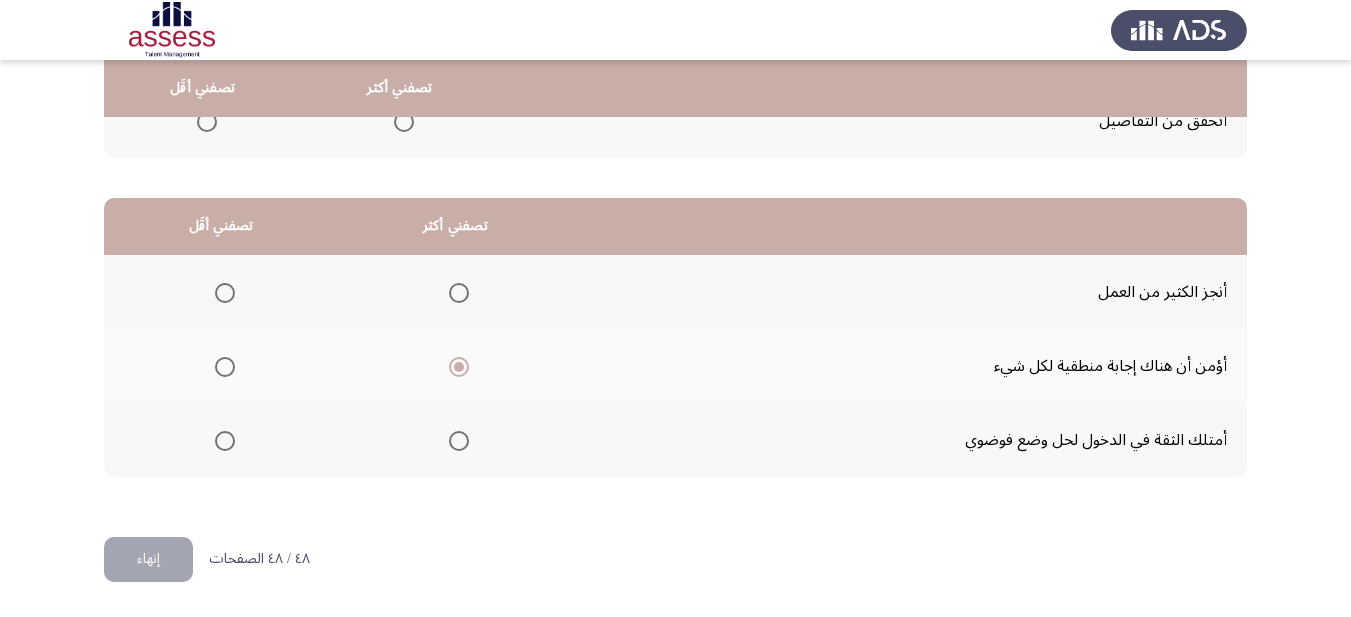 click 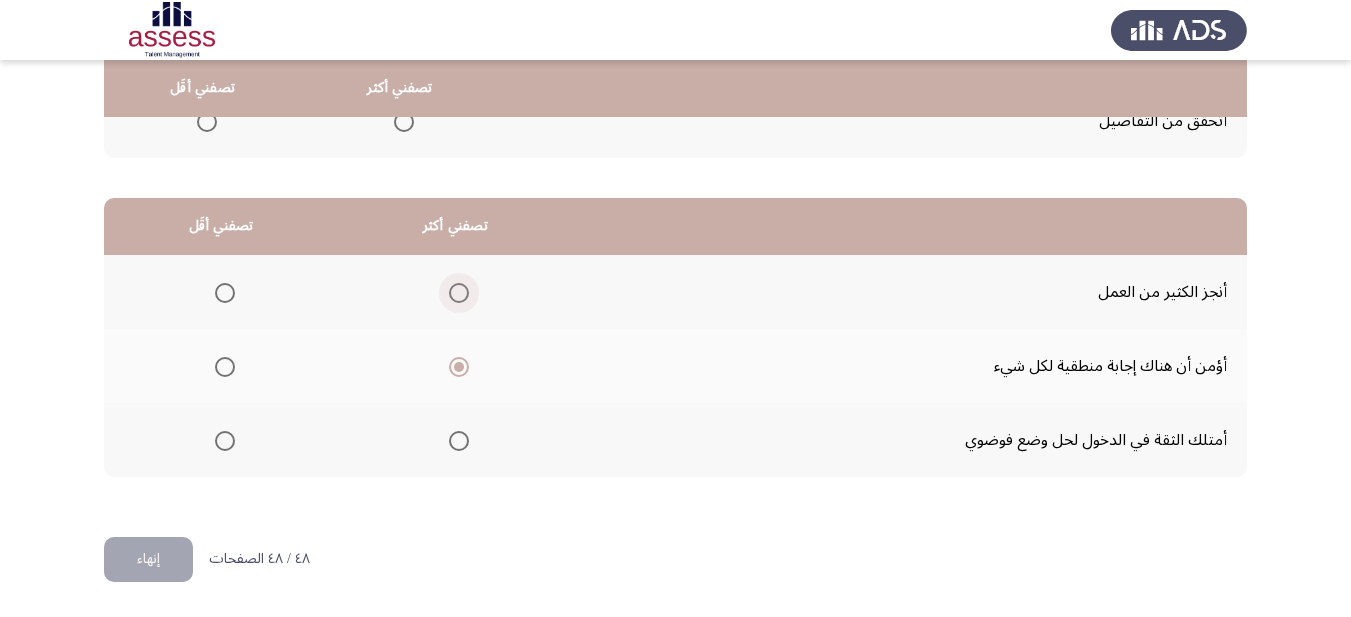 click at bounding box center (459, 293) 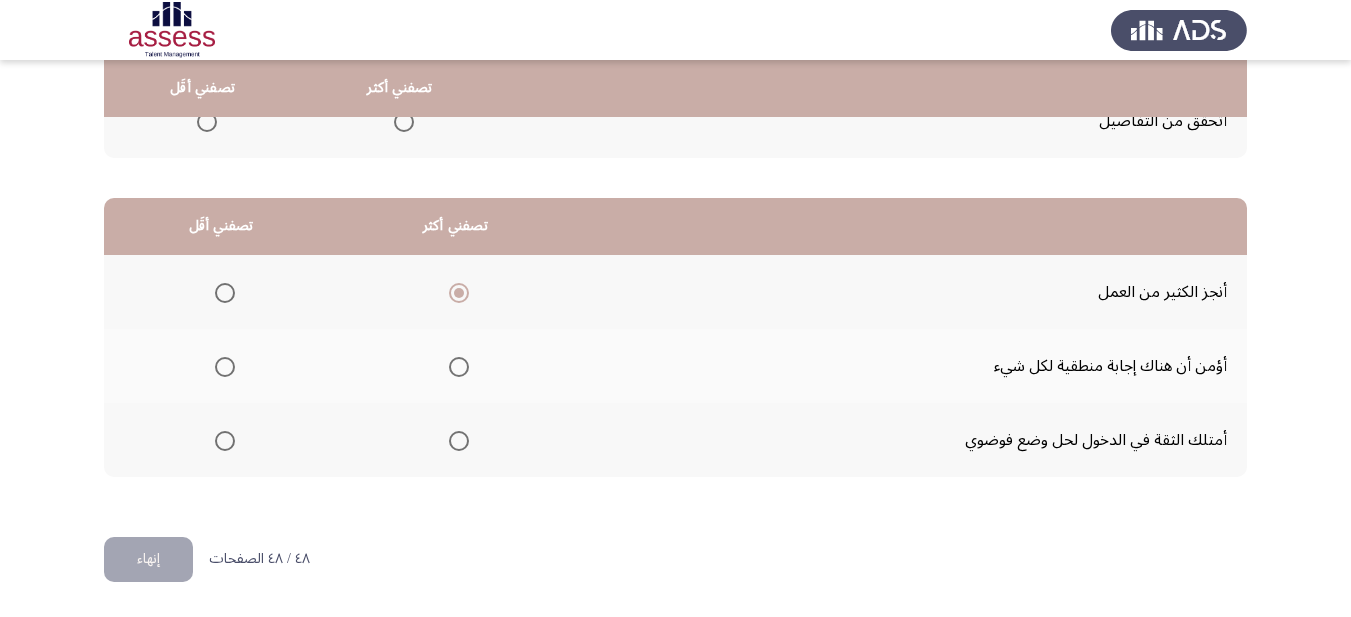 click at bounding box center [225, 367] 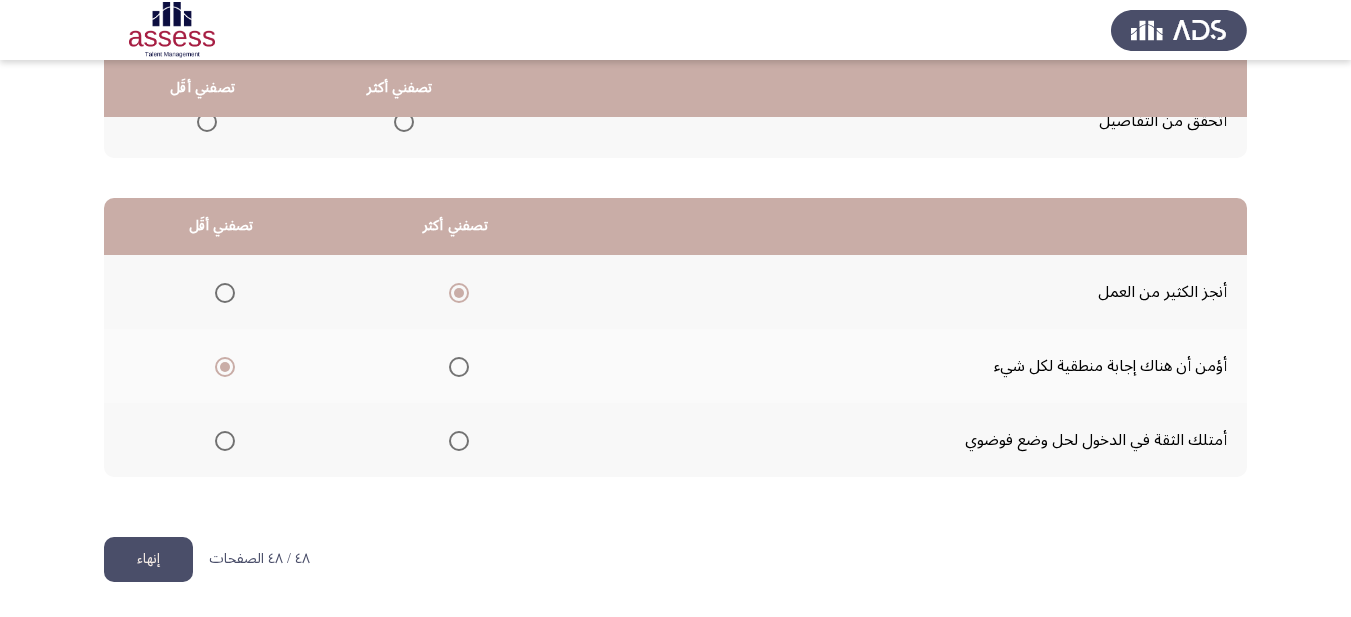 click on "إنهاء" 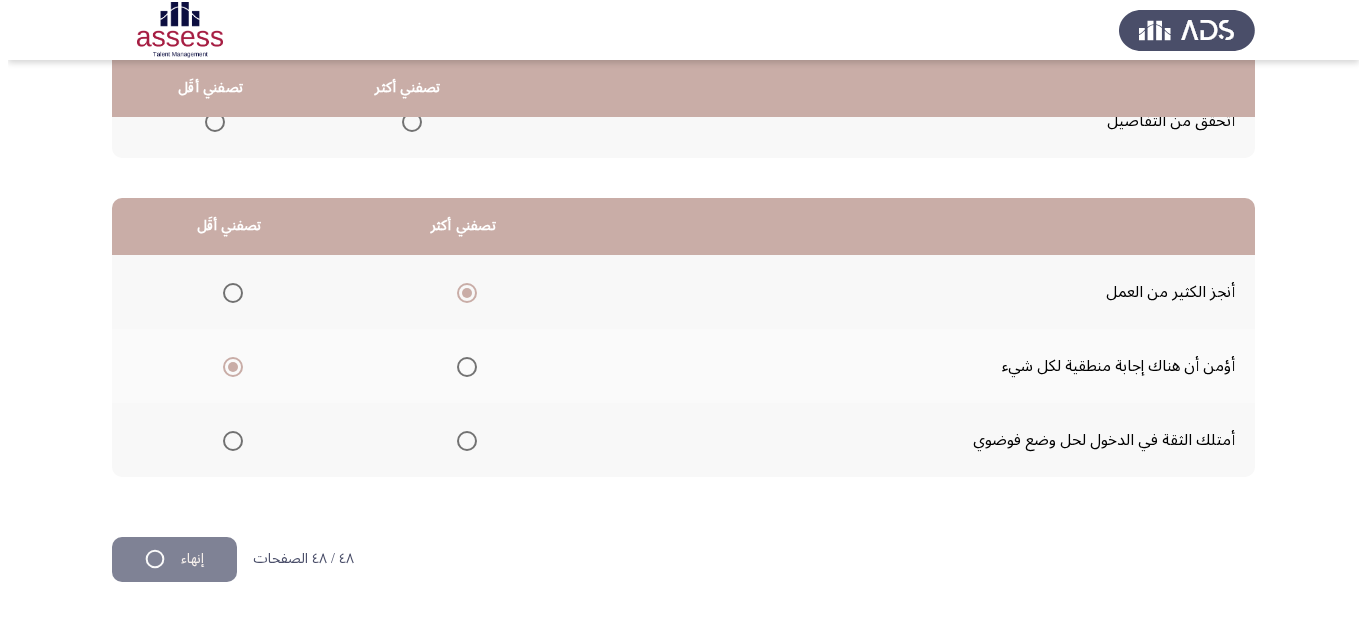 scroll, scrollTop: 0, scrollLeft: 0, axis: both 